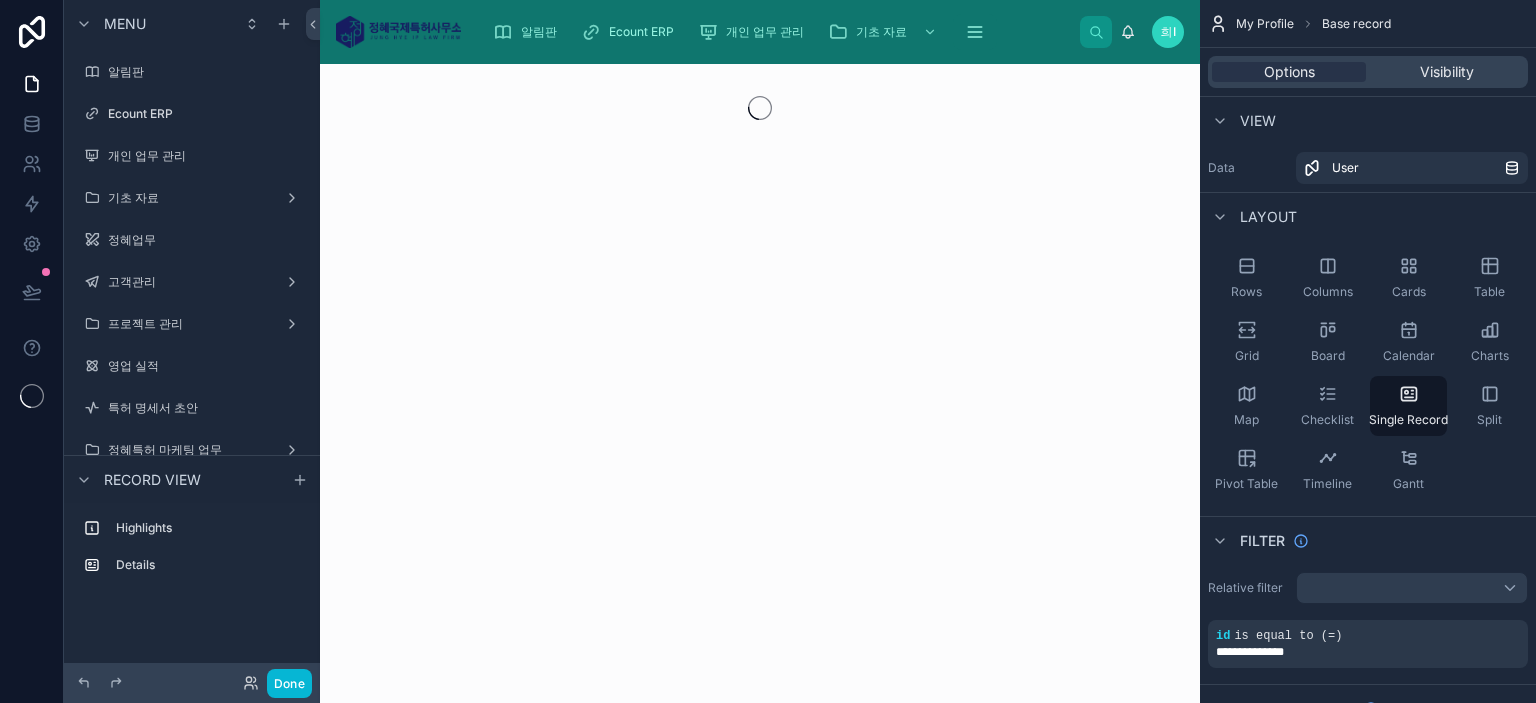 scroll, scrollTop: 0, scrollLeft: 0, axis: both 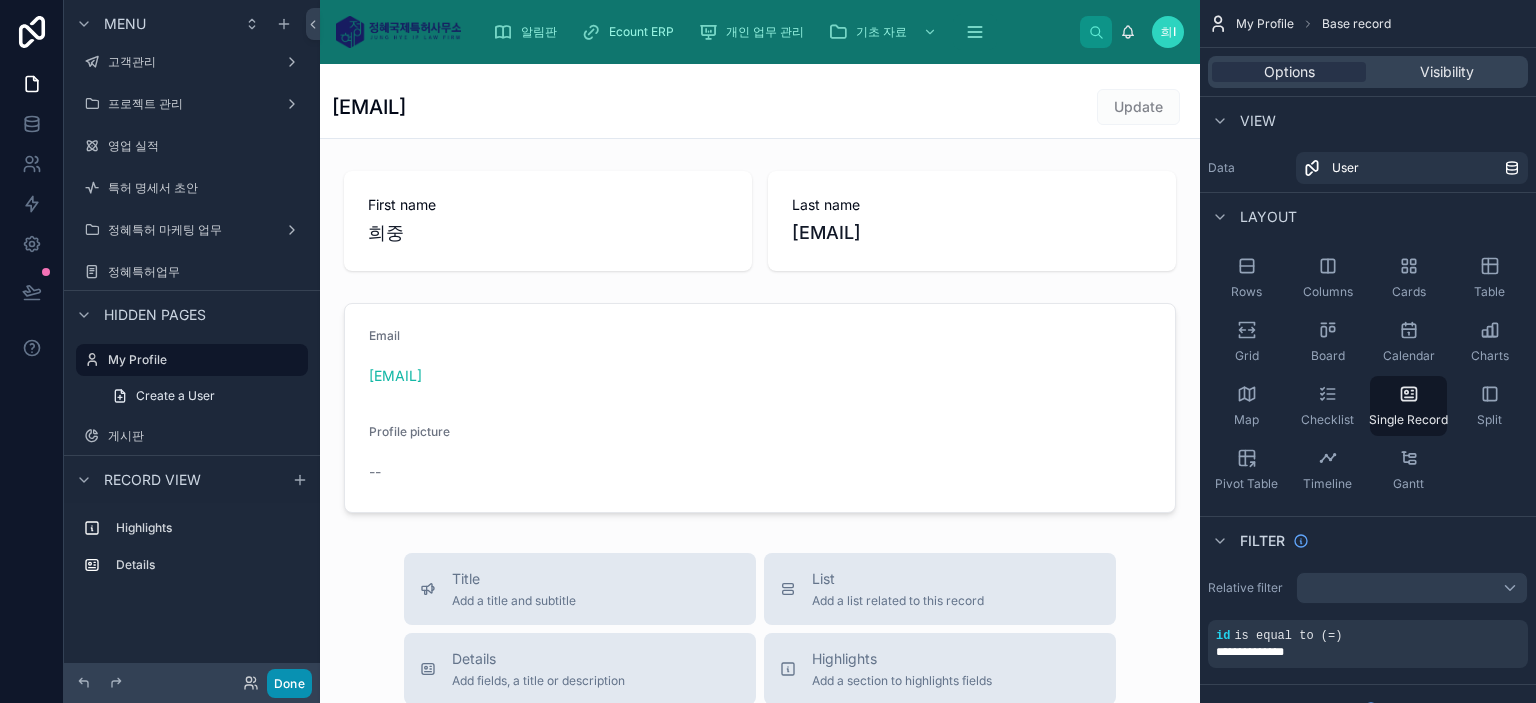 click on "Done" at bounding box center [289, 683] 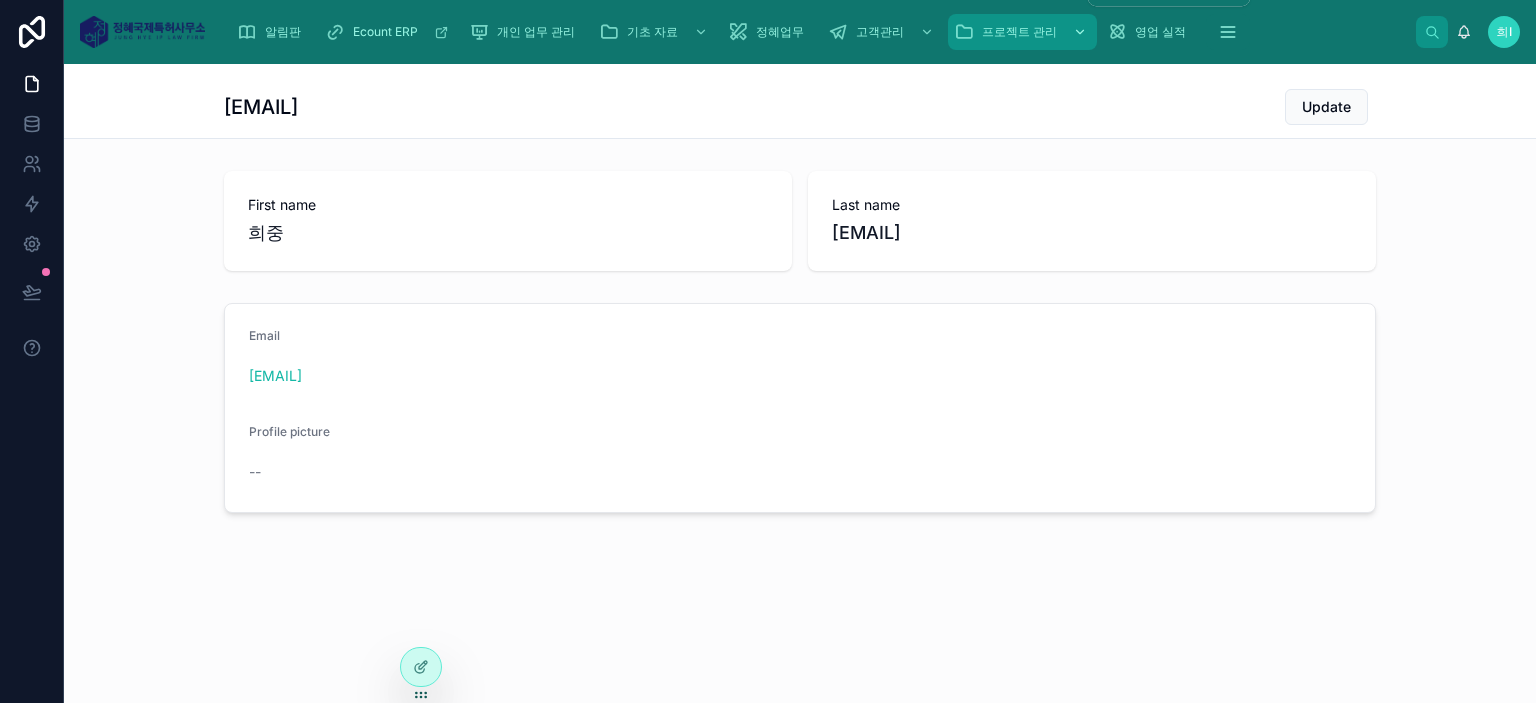 click on "프로젝트 관리" at bounding box center (1019, 32) 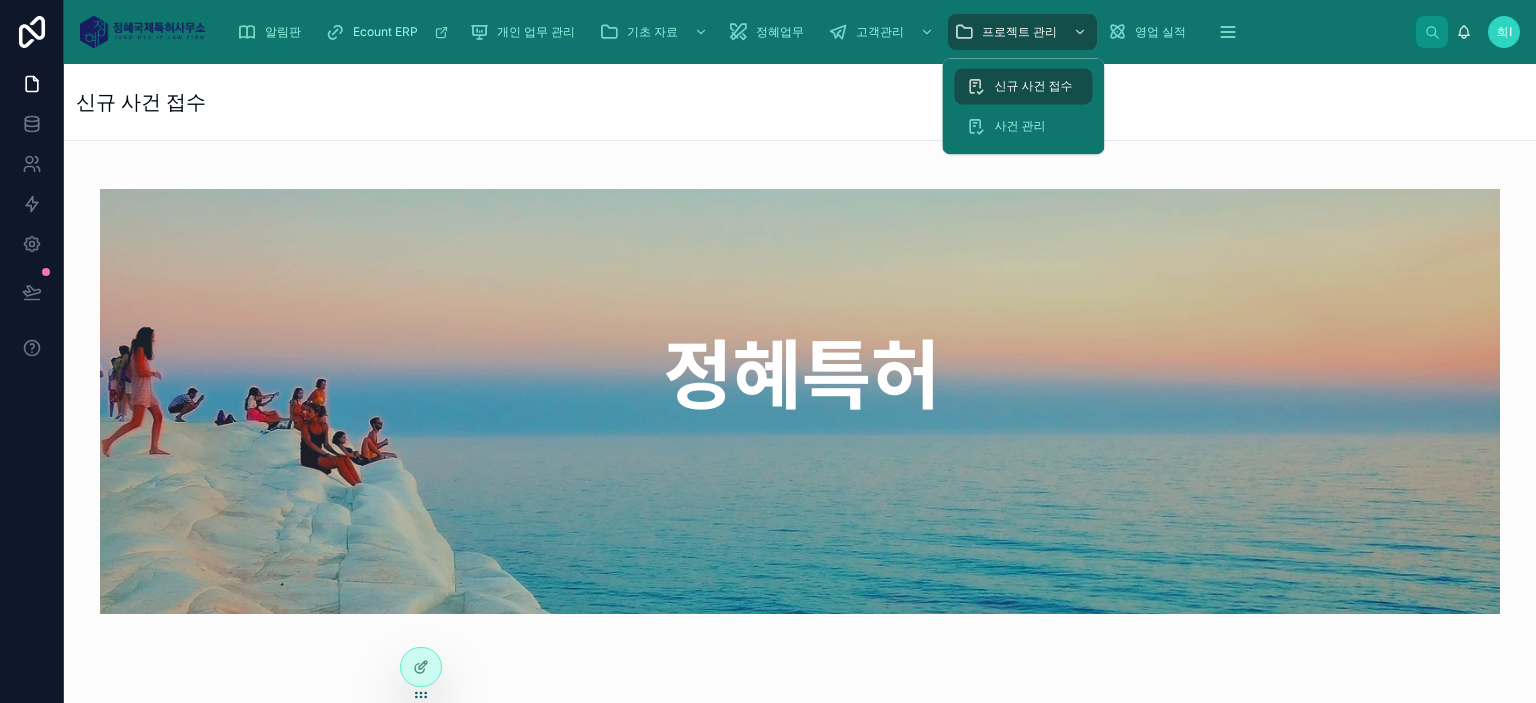 click on "신규 사건 접수" at bounding box center [1023, 86] 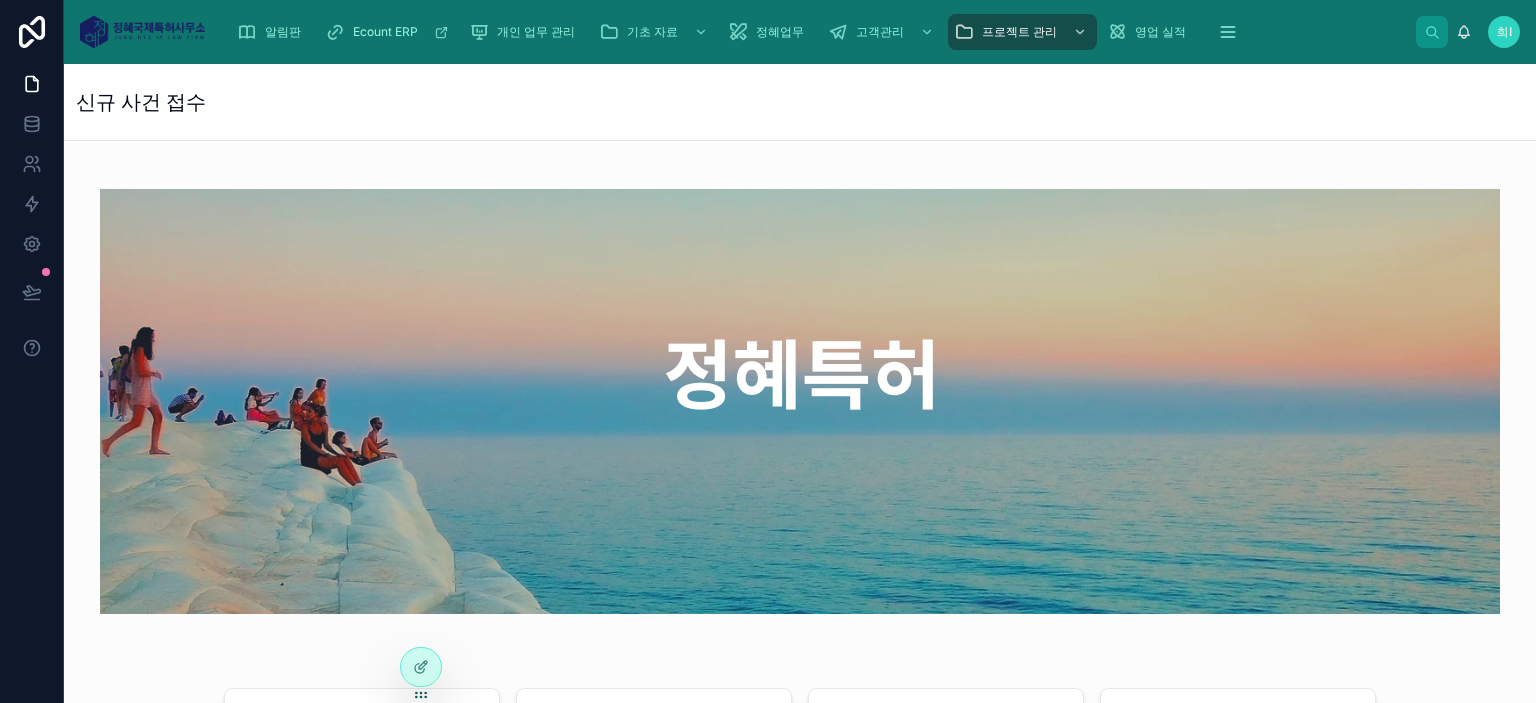 drag, startPoint x: 1279, startPoint y: 0, endPoint x: 1131, endPoint y: 125, distance: 193.72403 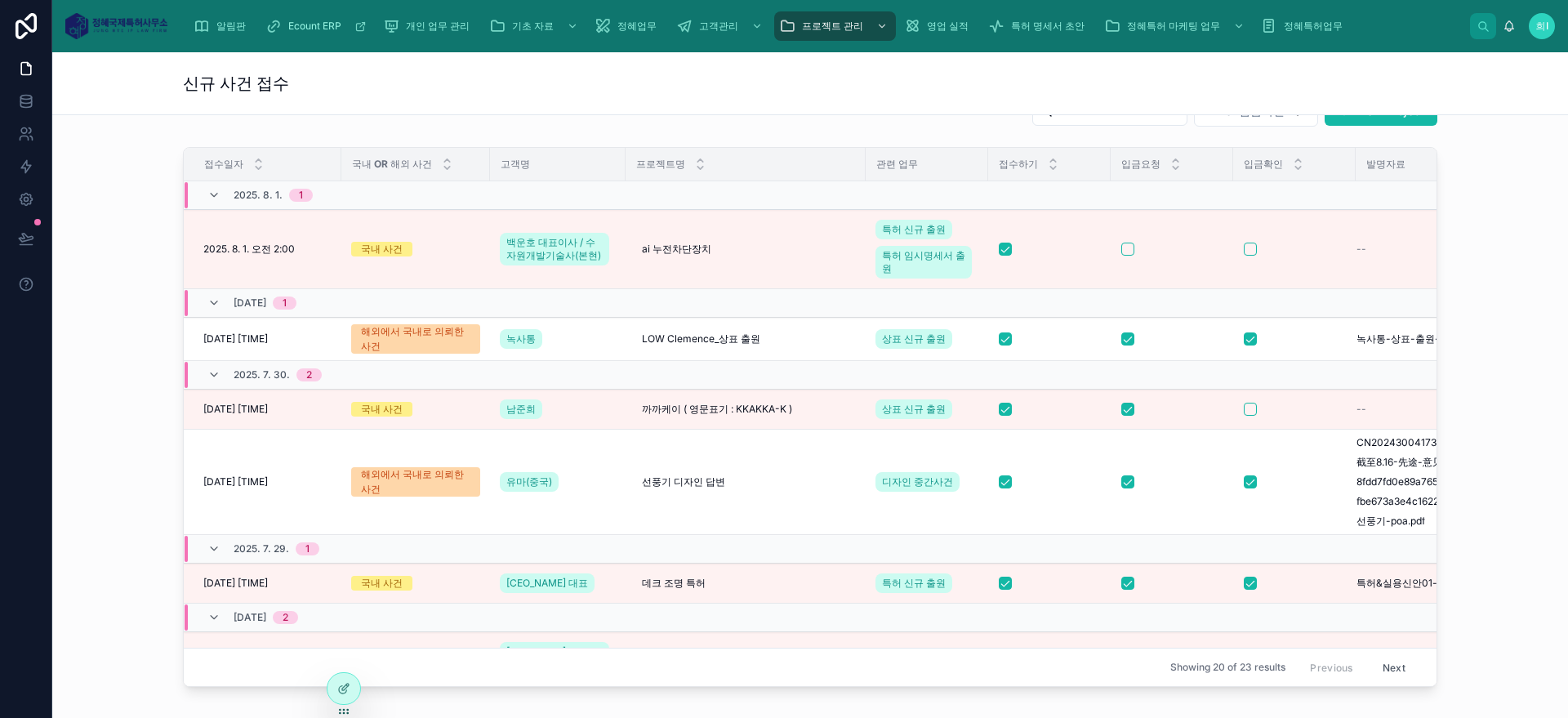 scroll, scrollTop: 980, scrollLeft: 0, axis: vertical 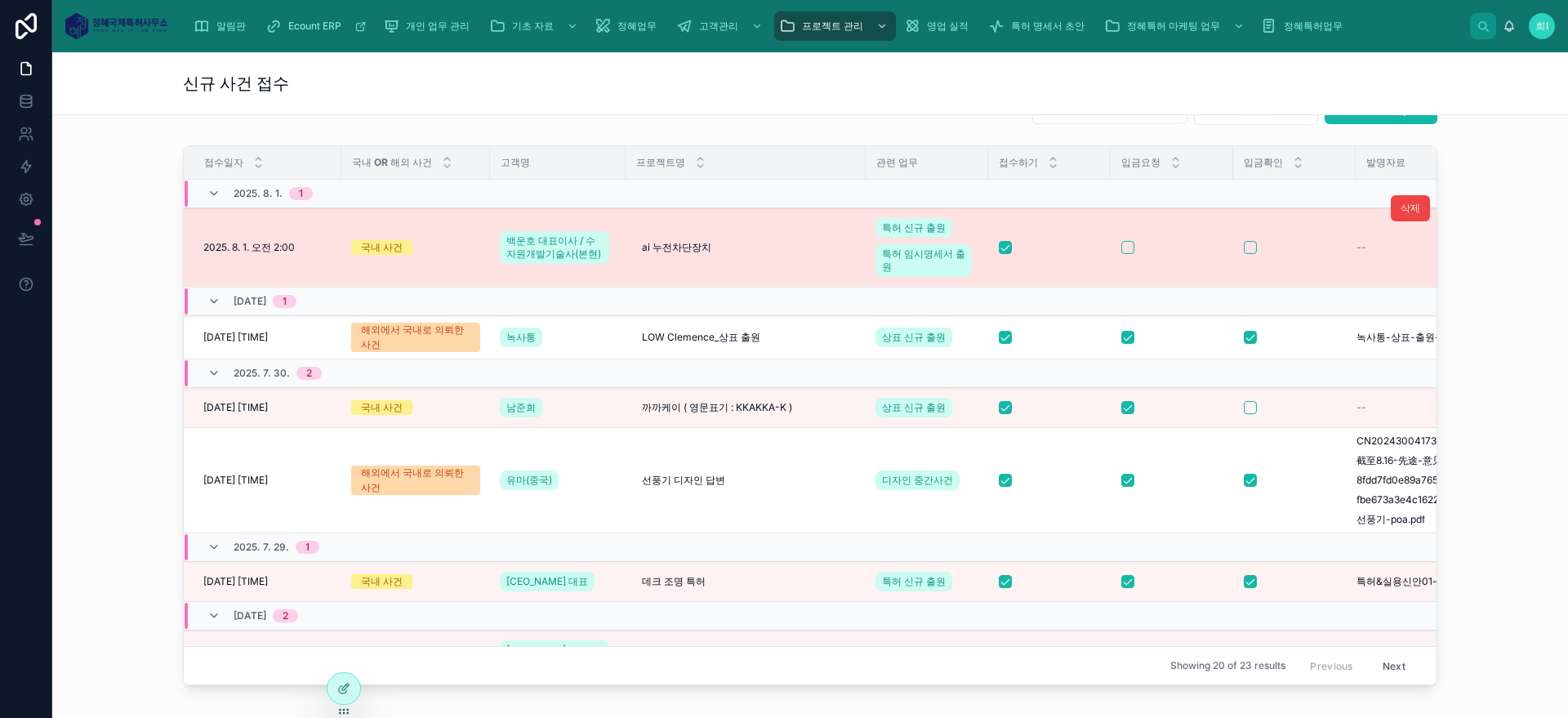 click on "2025. 8. 1. 오전 2:00 2025. 8. 1. 오전 2:00" at bounding box center [267, 248] 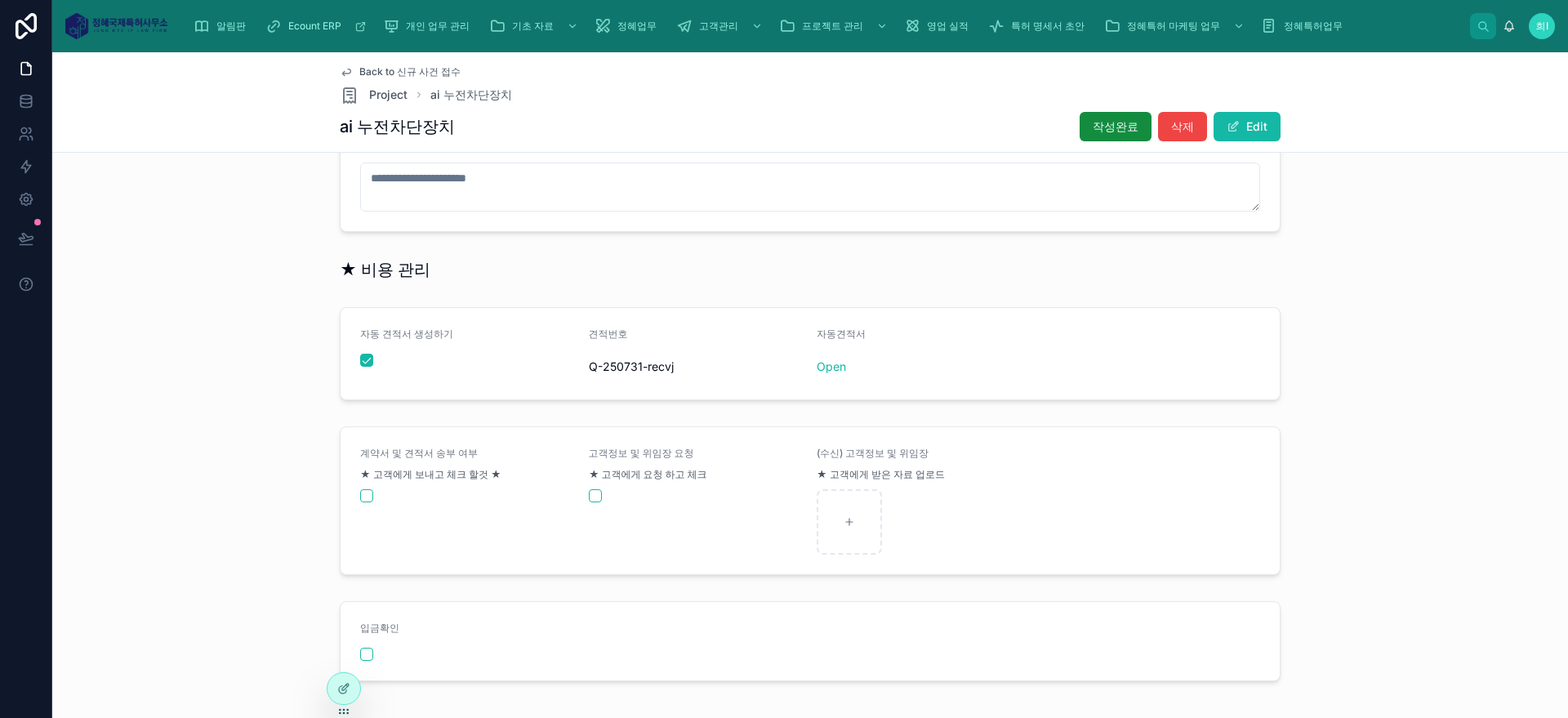 scroll, scrollTop: 476, scrollLeft: 0, axis: vertical 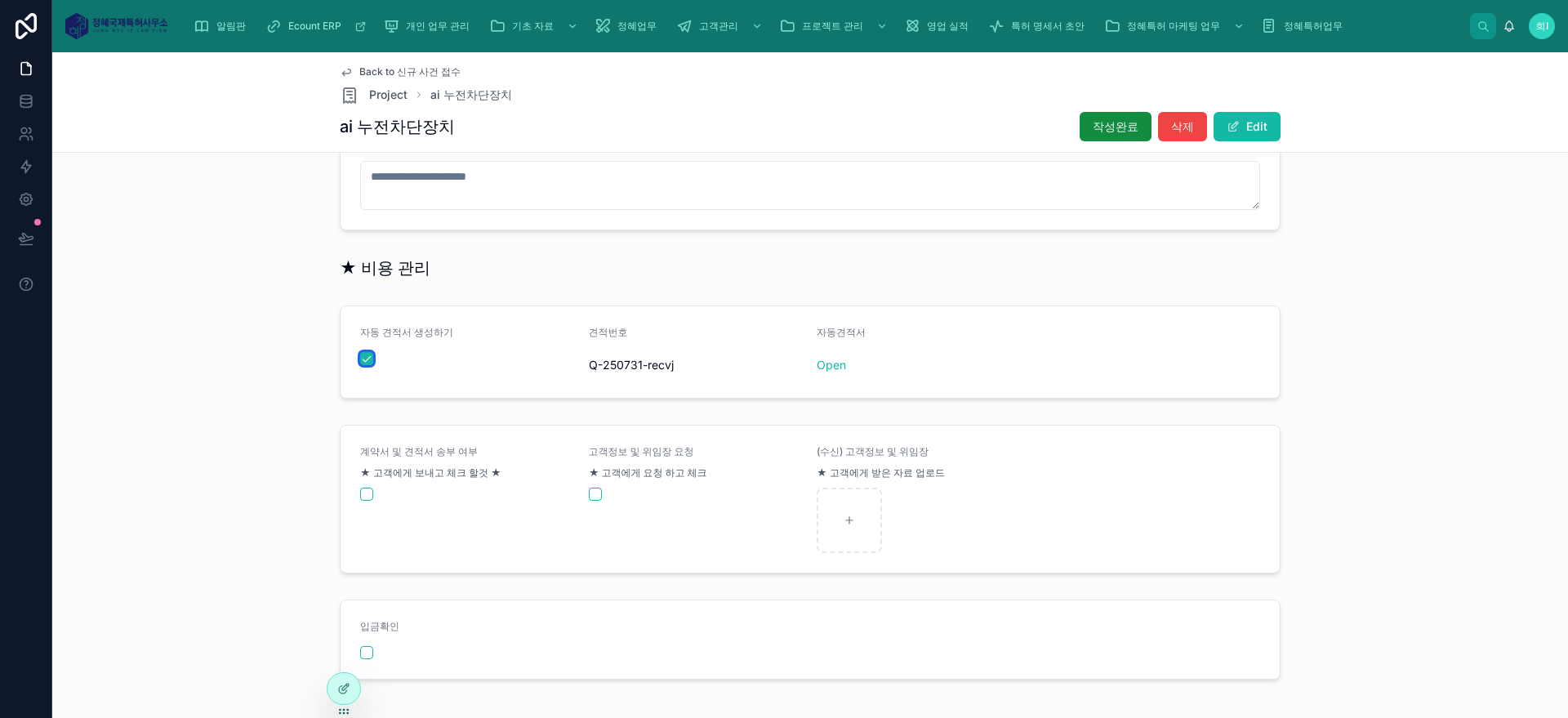 click at bounding box center [367, 359] 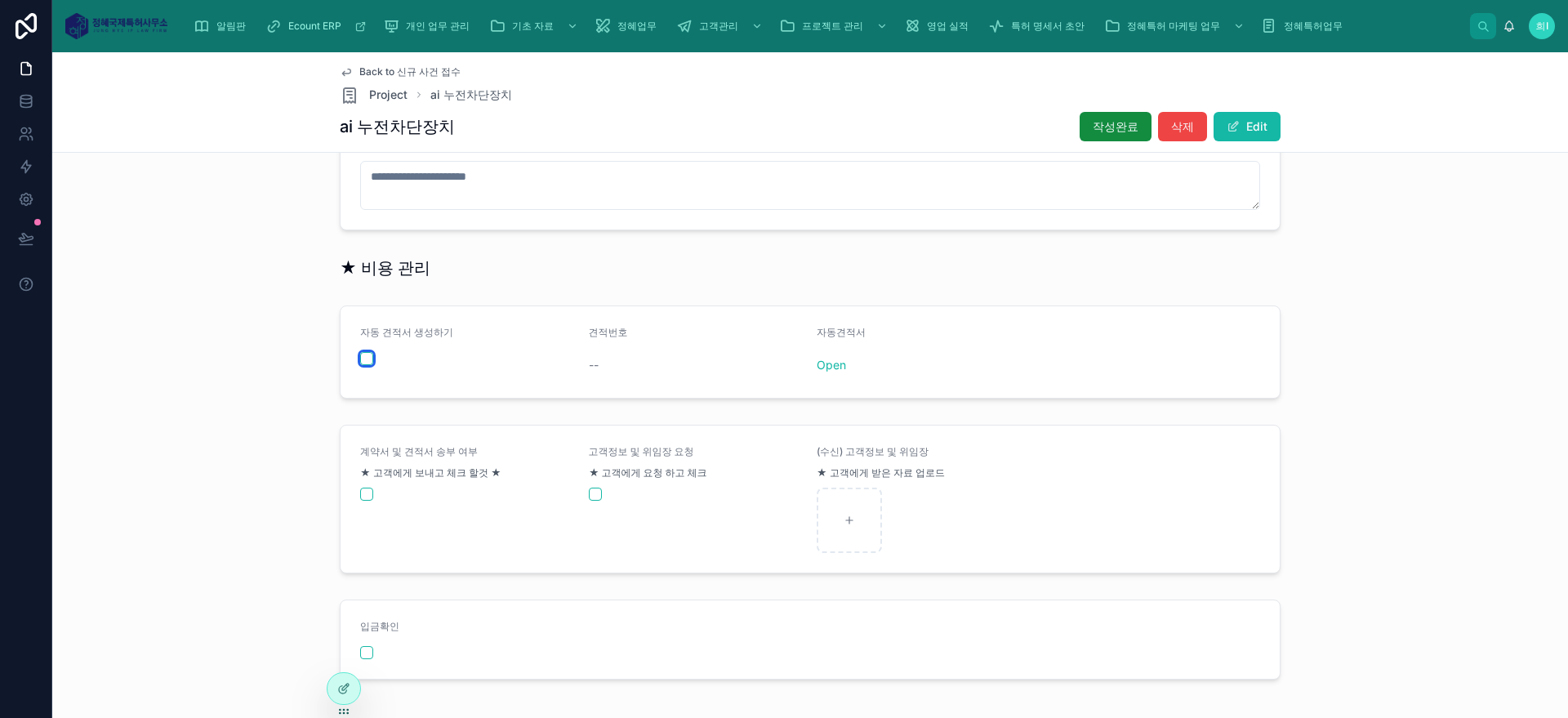 click at bounding box center [367, 359] 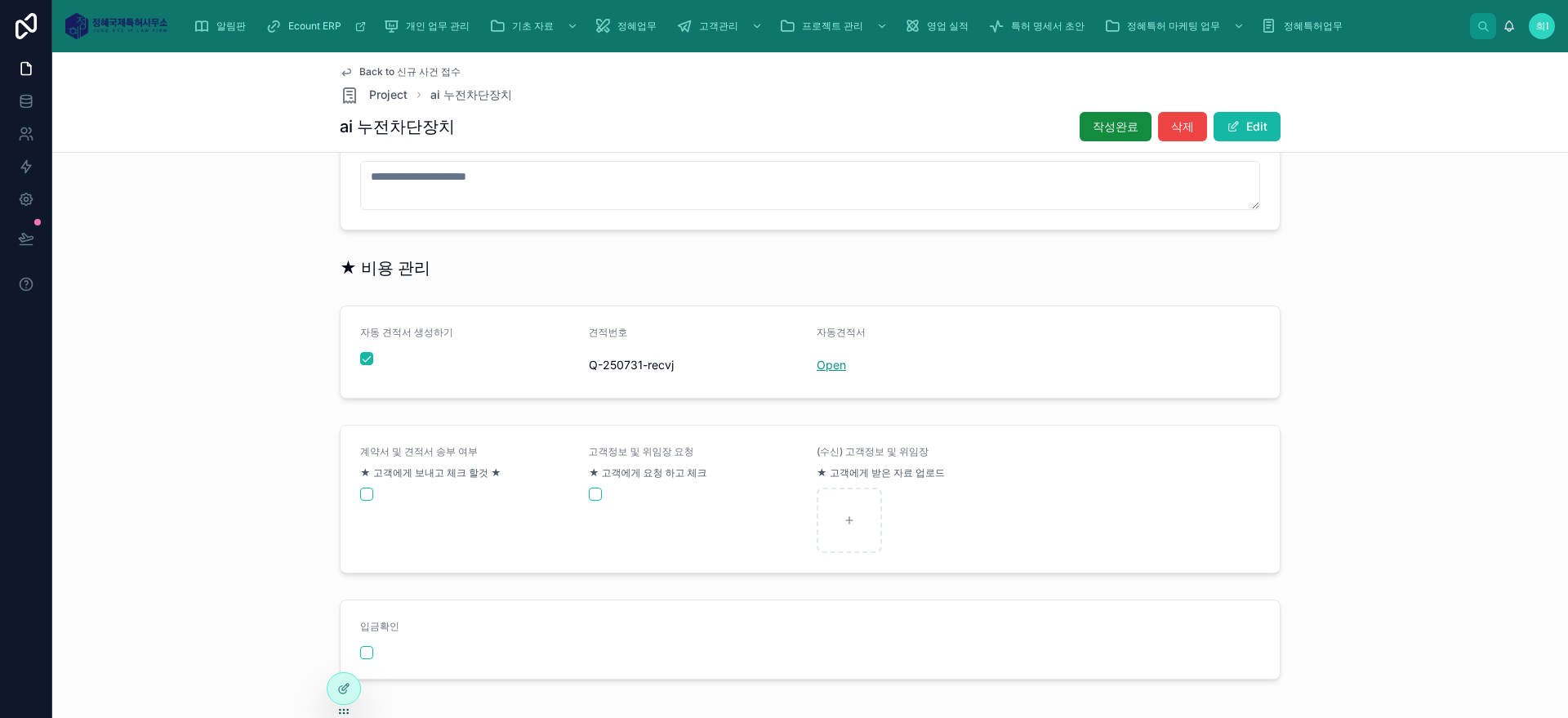 click on "Open" at bounding box center [831, 364] 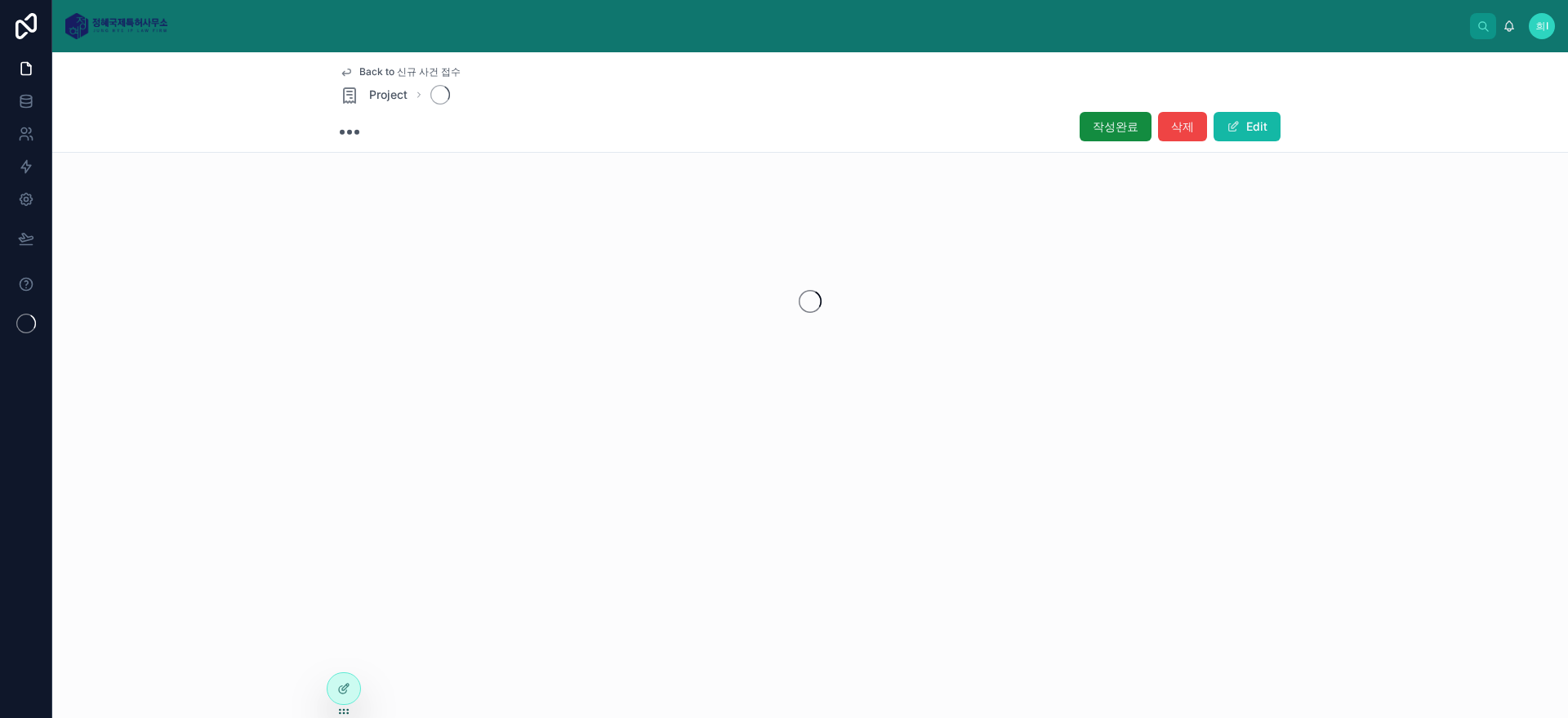 scroll, scrollTop: 0, scrollLeft: 0, axis: both 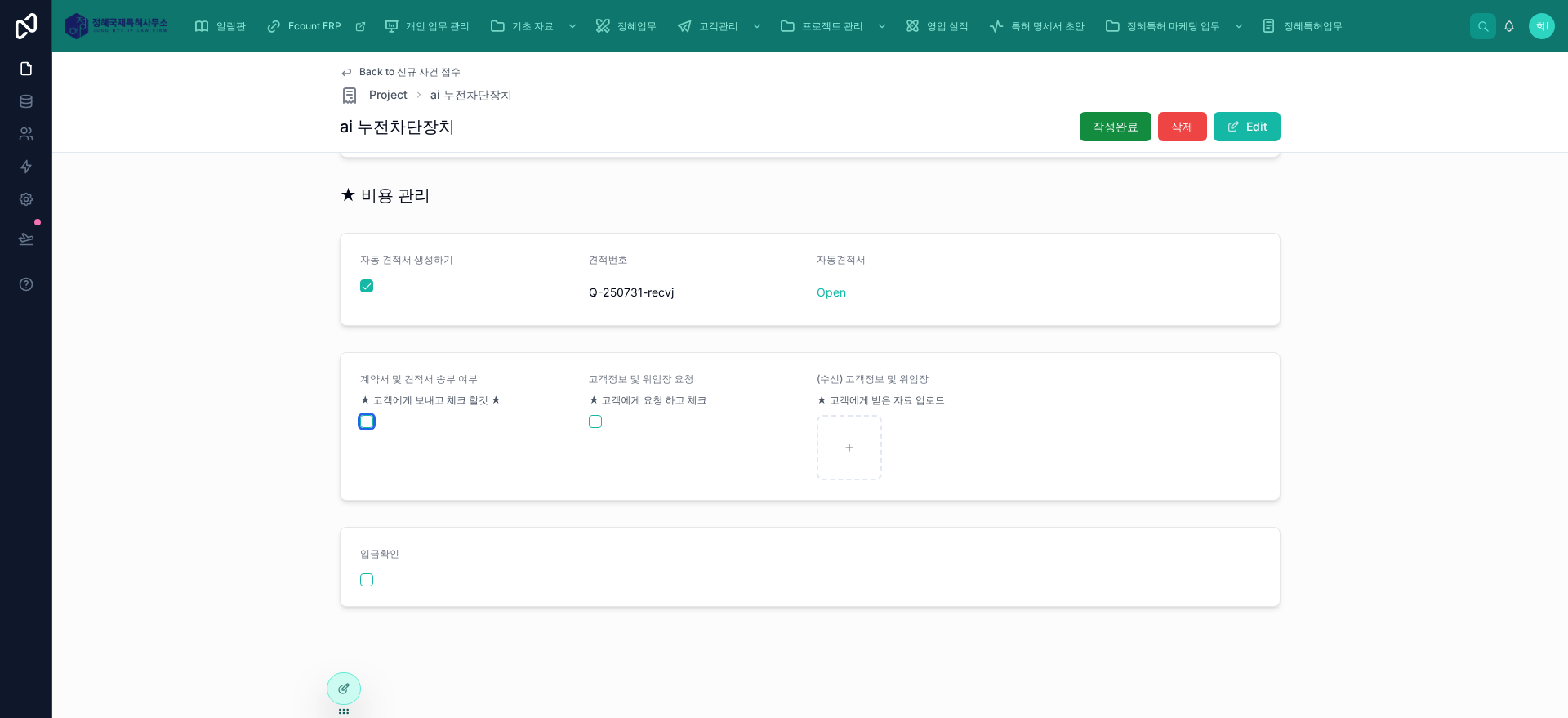 click at bounding box center (367, 421) 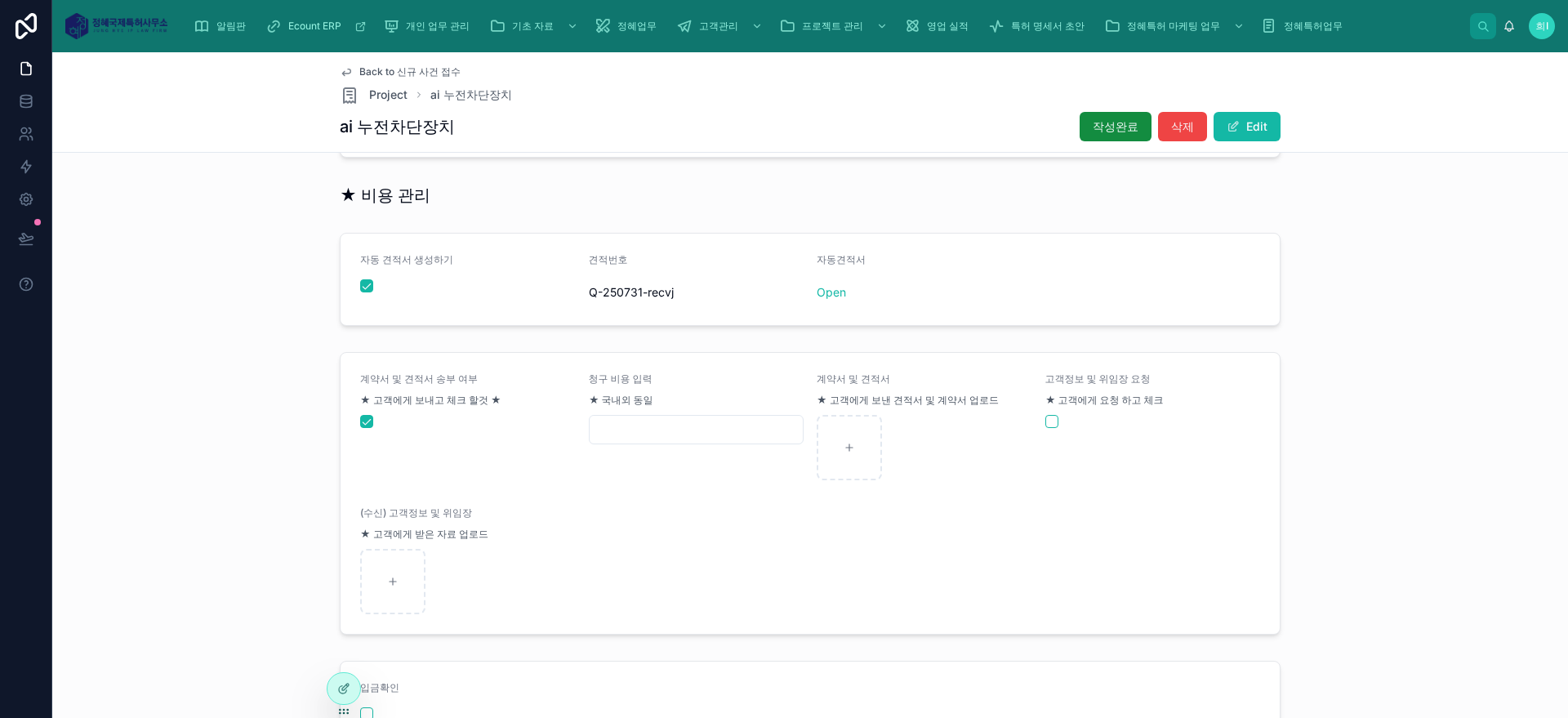 click on "계약서 및 견적서 송부 여부  ★ 고객에게 보내고 체크 할것 ★ 청구 비용 입력 ★ 국내외 동일  계약서 및 견적서 ★ 고객에게 보낸 견적서 및 계약서 업로드  고객정보 및 위임장 요청 ★ 고객에게 요청 하고 체크  (수신) 고객정보 및 위임장 ★ 고객에게 받은 자료 업로드" at bounding box center (810, 493) 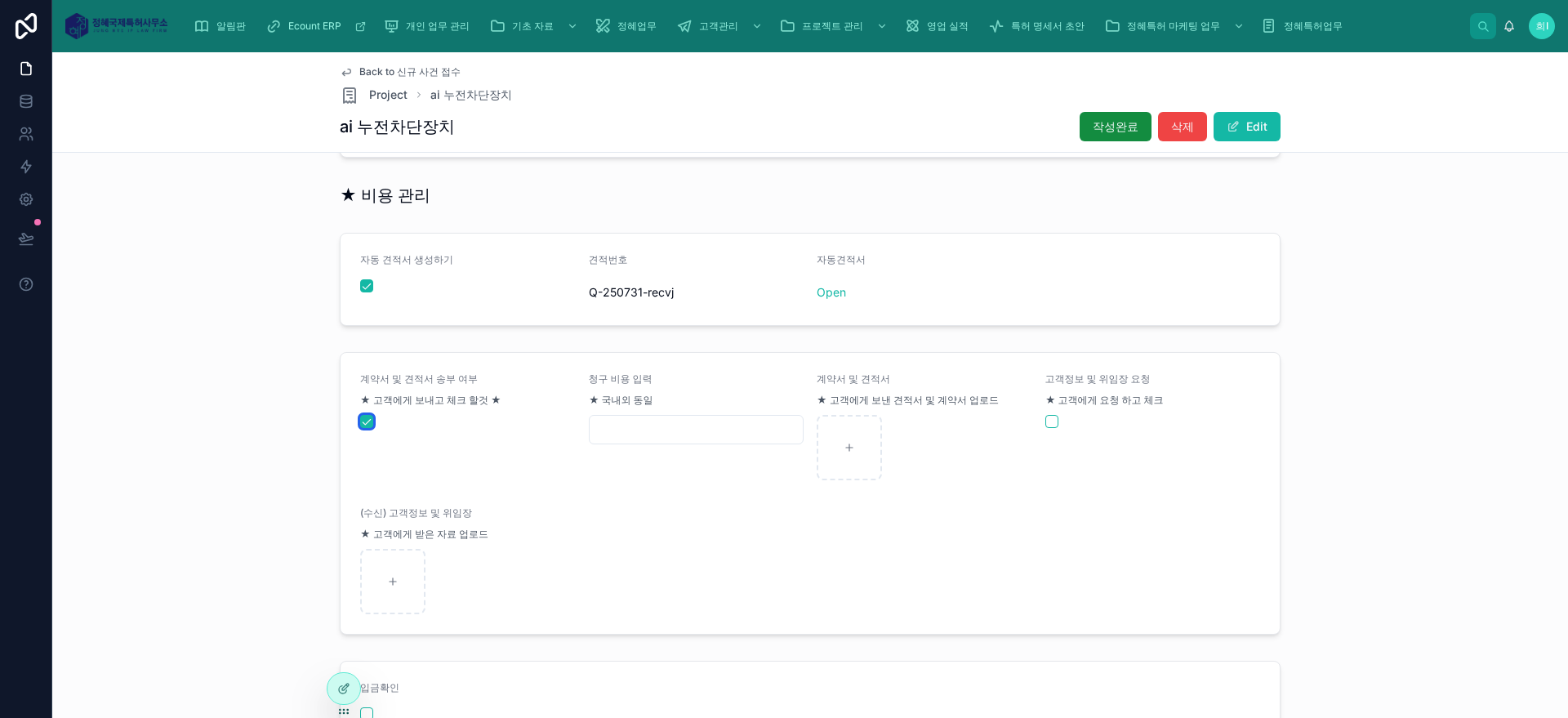 click at bounding box center [367, 421] 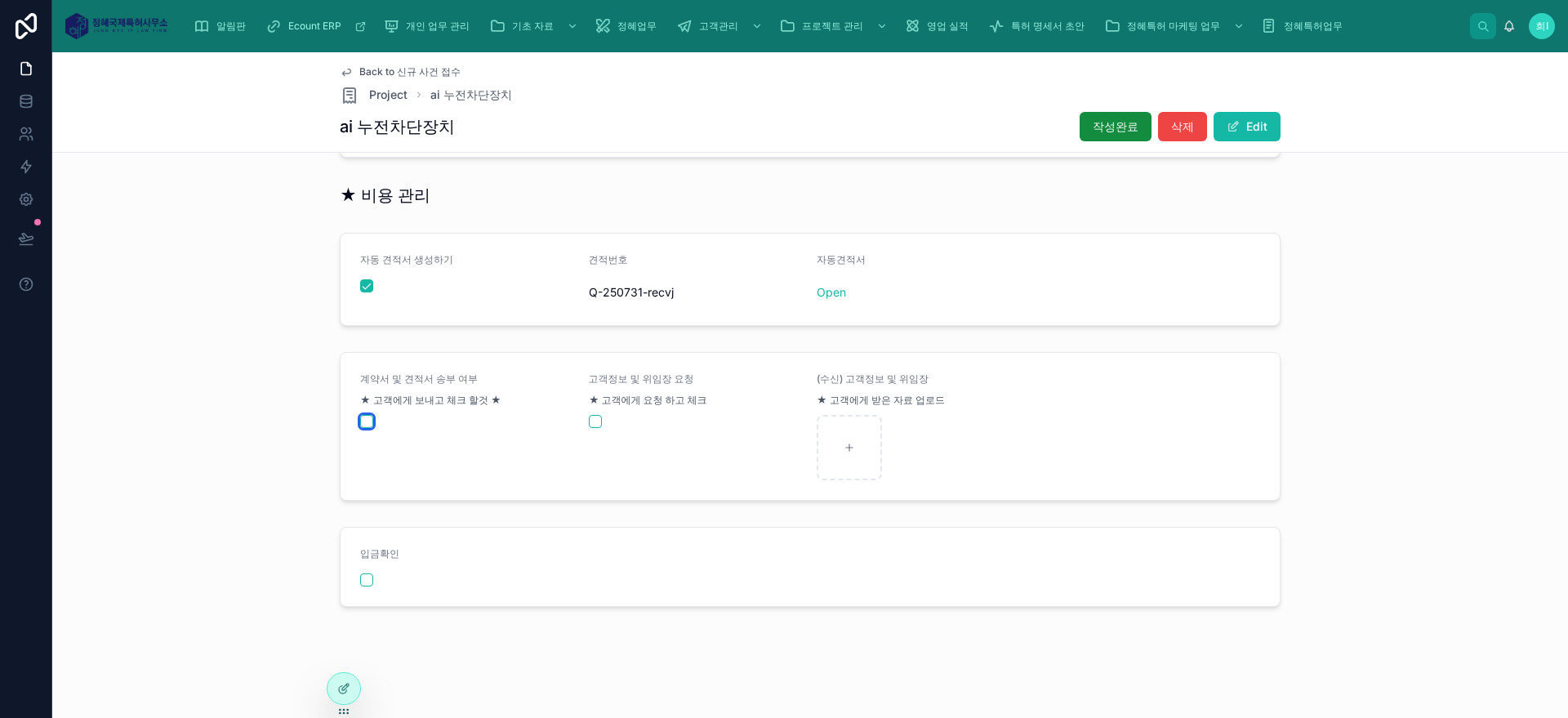 click at bounding box center (367, 421) 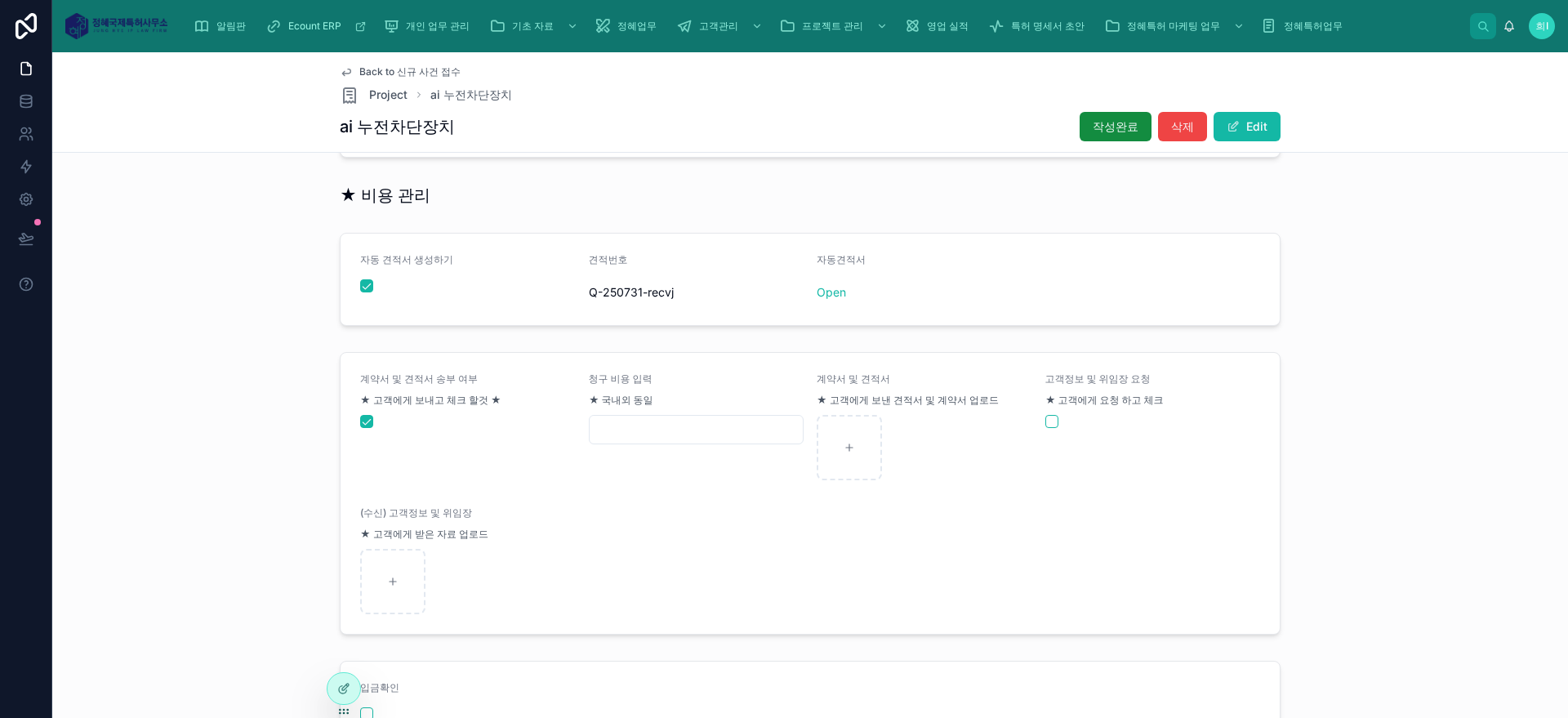 click at bounding box center [697, 430] 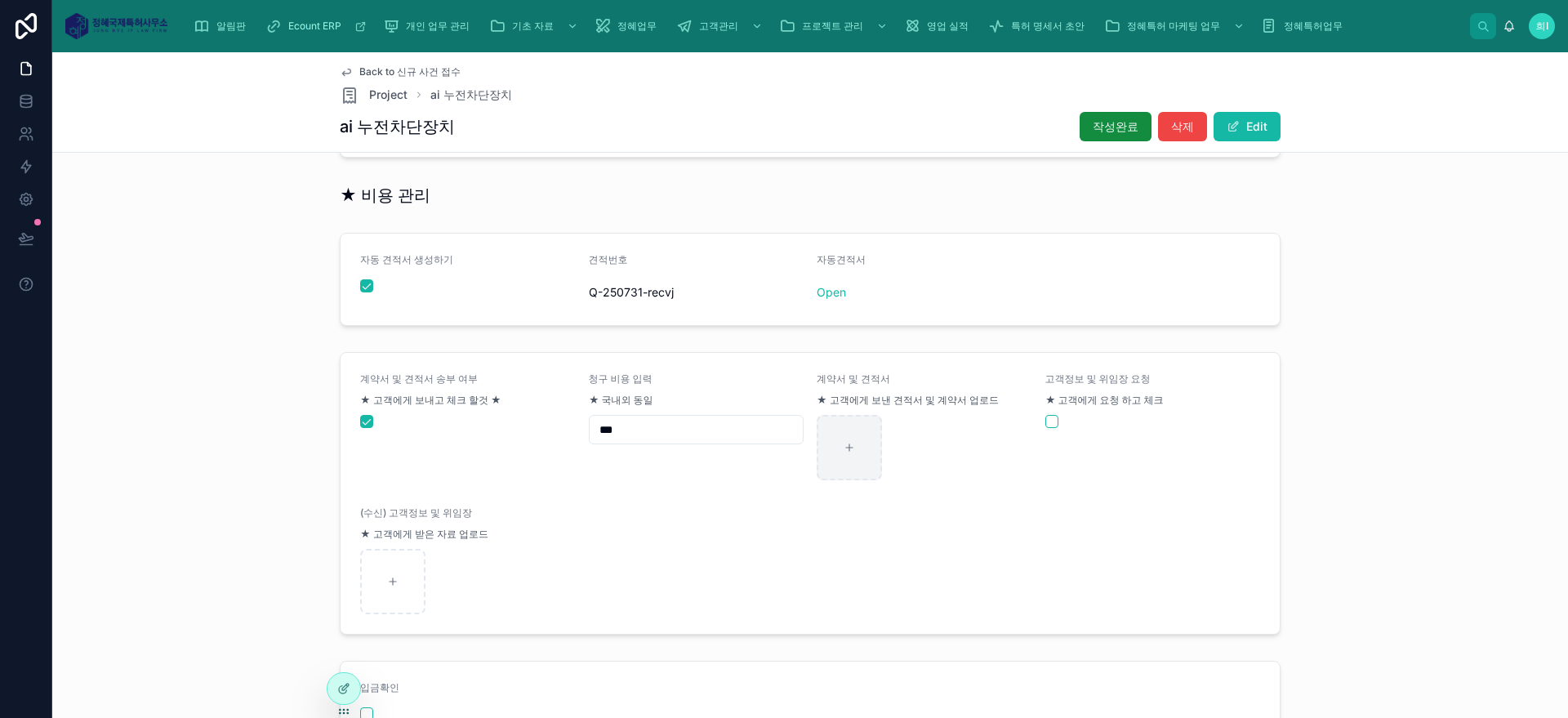 type on "***" 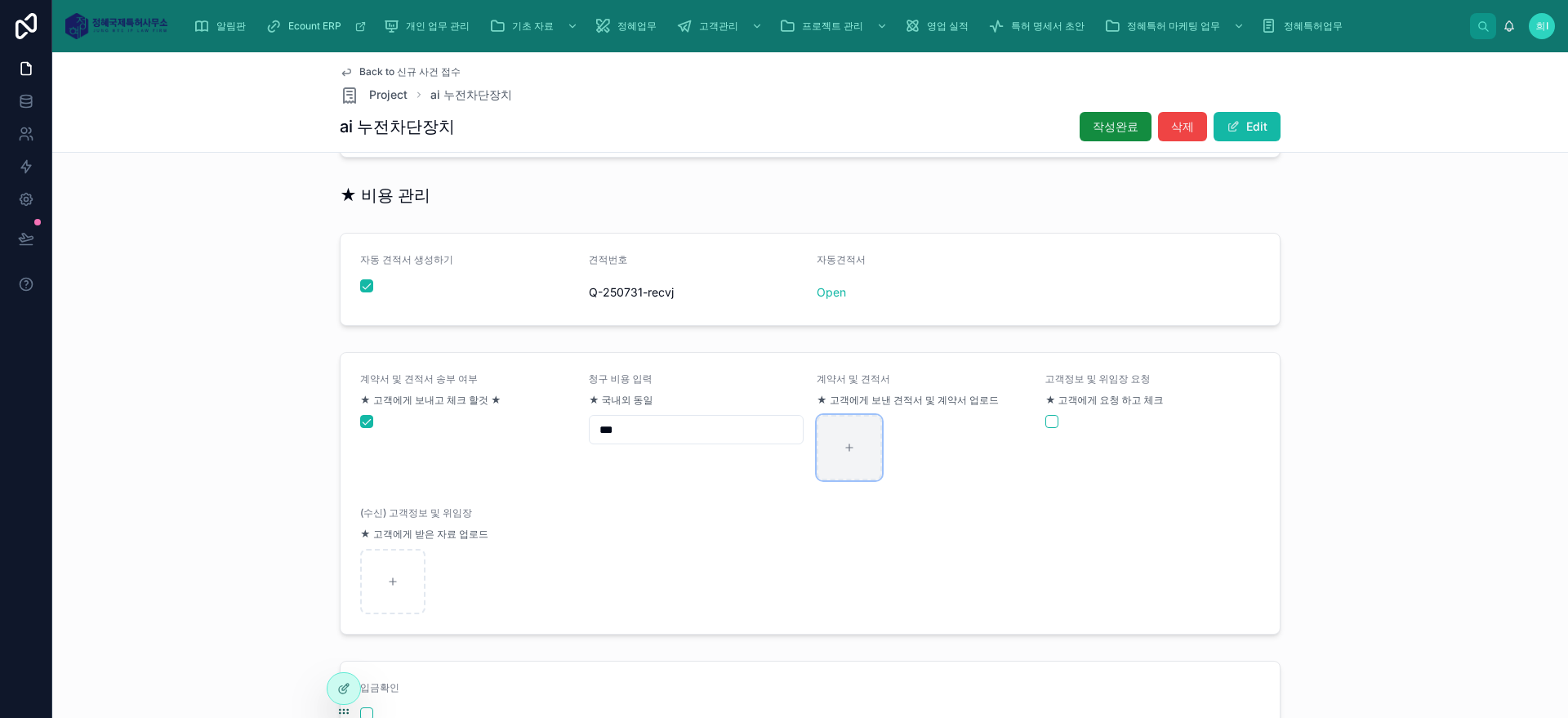 click at bounding box center (849, 448) 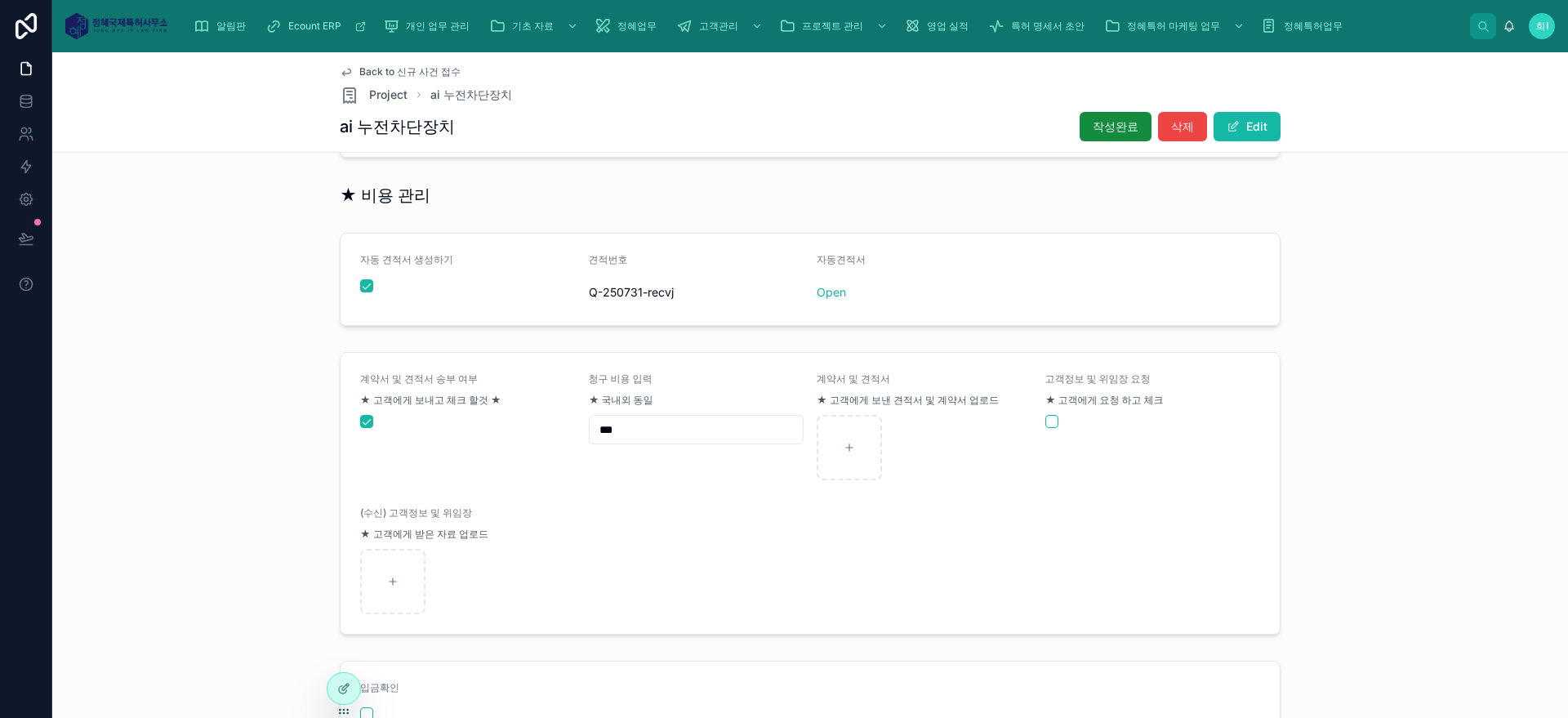 click on "Open" at bounding box center [924, 292] 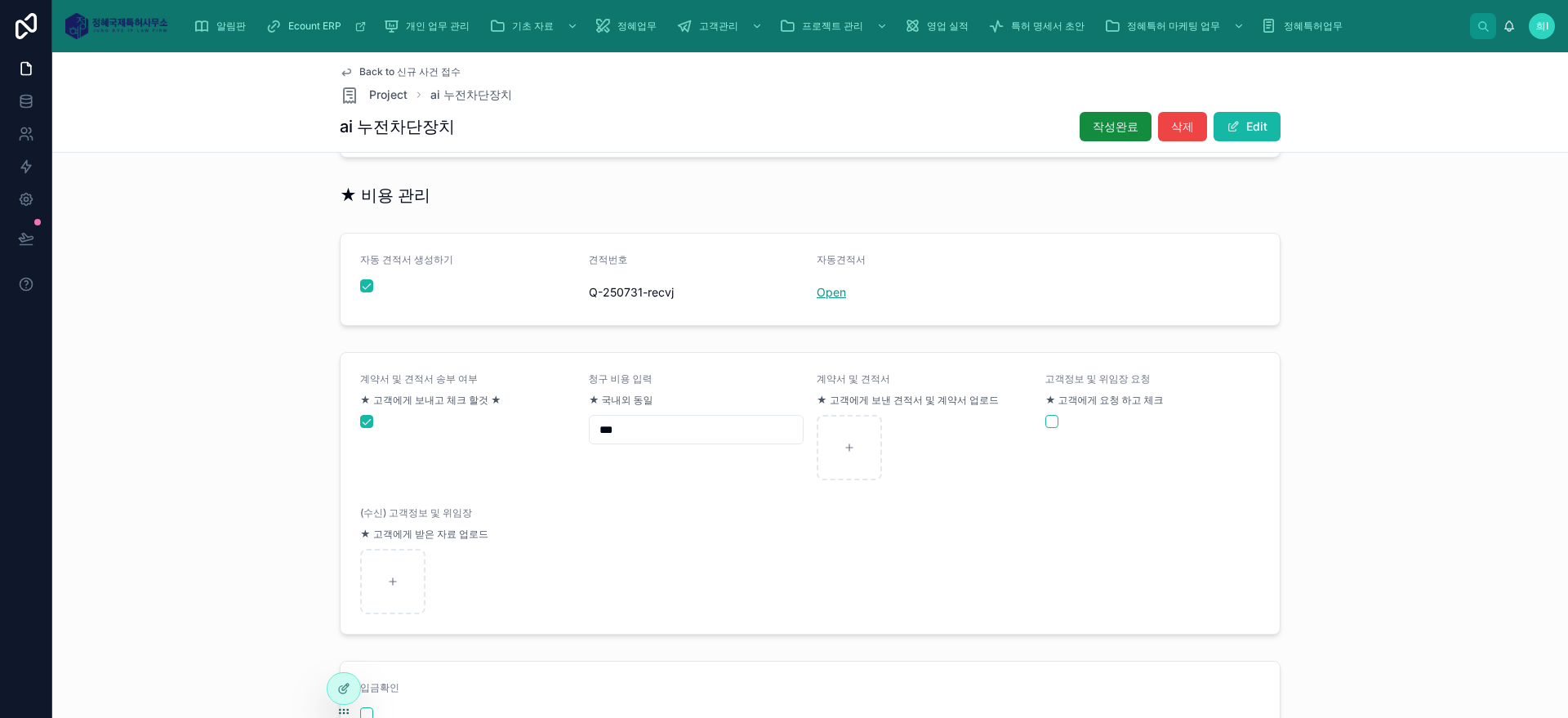 click on "Open" at bounding box center [831, 292] 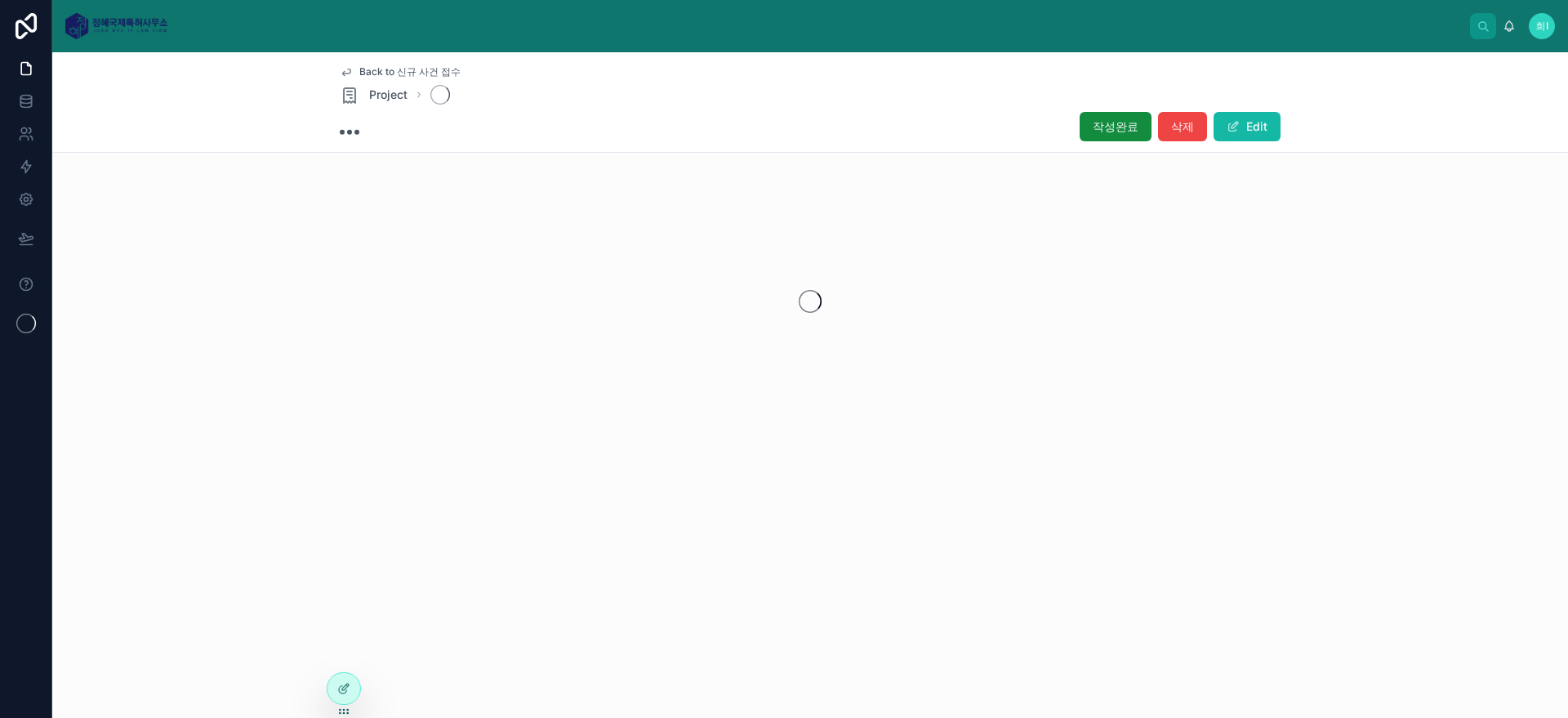 scroll, scrollTop: 0, scrollLeft: 0, axis: both 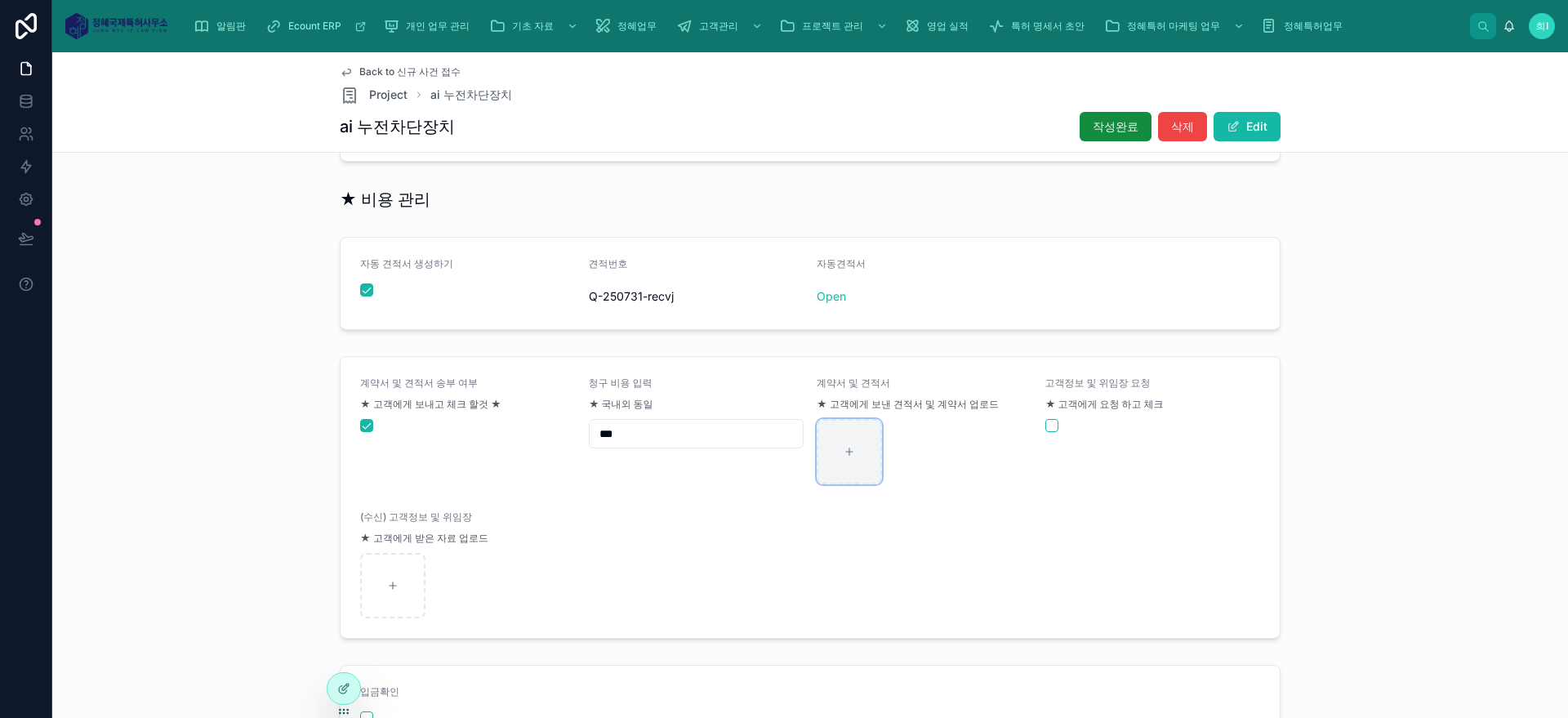 click 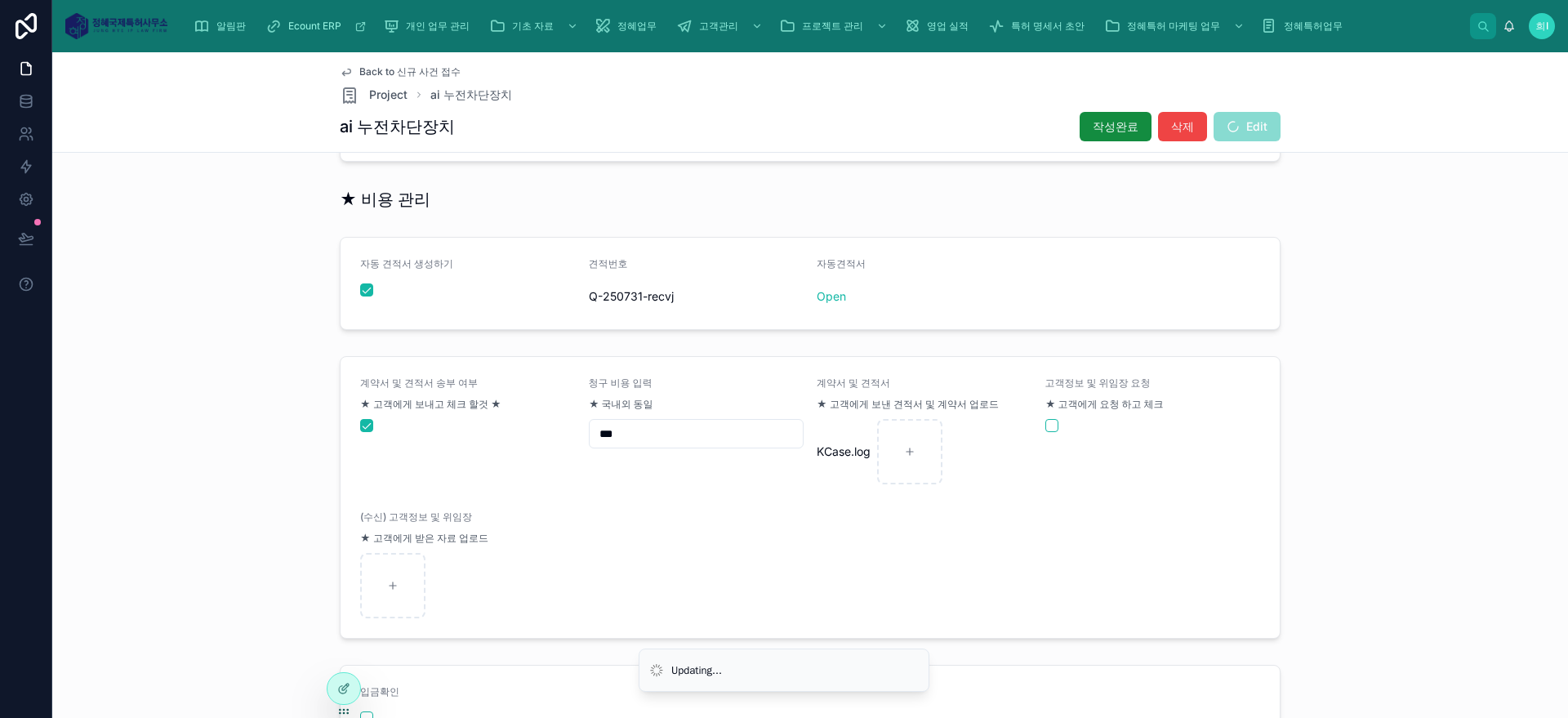 click on "계약서 및 견적서 송부 여부  ★ 고객에게 보내고 체크 할것 ★ 청구 비용 입력 ★ 국내외 동일  *** 계약서 및 견적서 ★ 고객에게 보낸 견적서 및 계약서 업로드  KCase .log 고객정보 및 위임장 요청 ★ 고객에게 요청 하고 체크  (수신) 고객정보 및 위임장 ★ 고객에게 받은 자료 업로드" at bounding box center (810, 497) 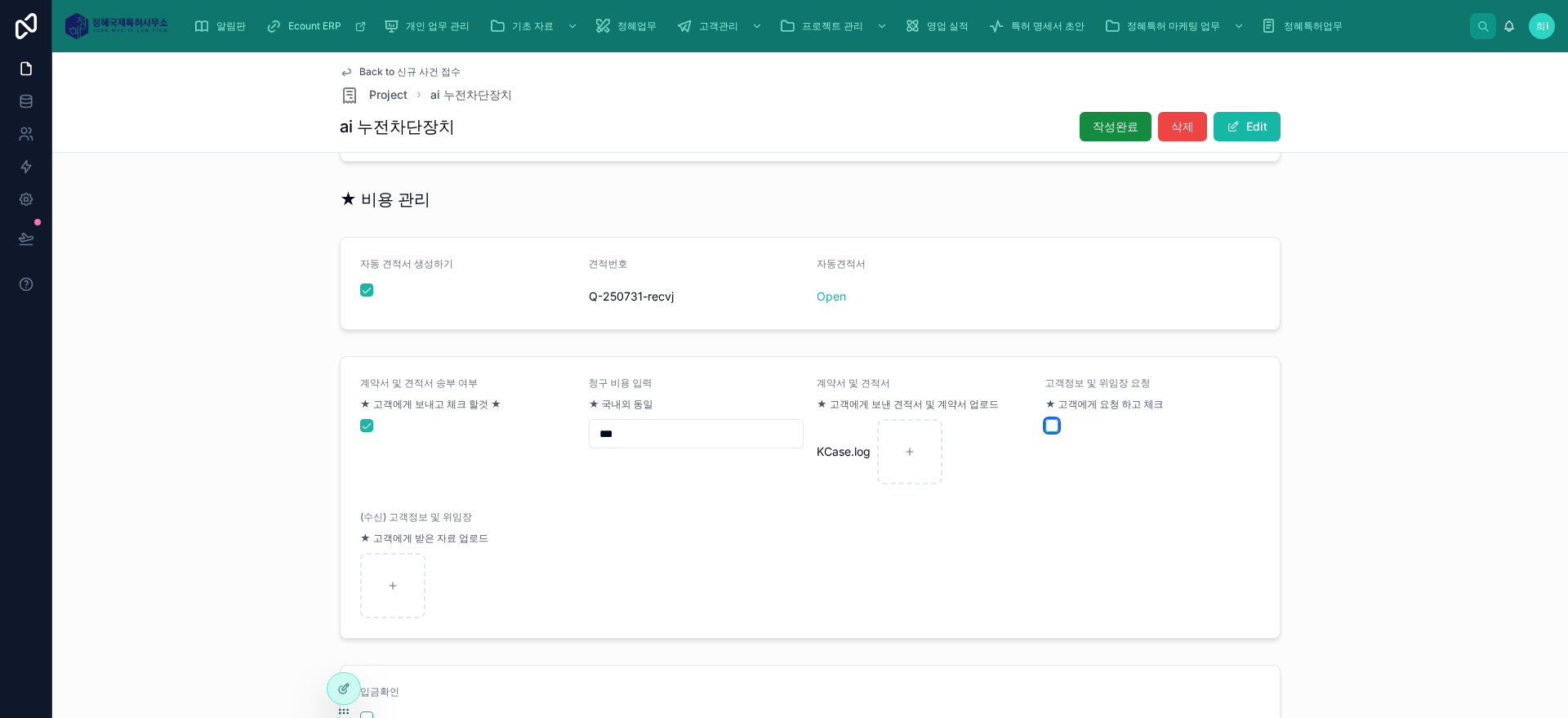 click at bounding box center (1052, 426) 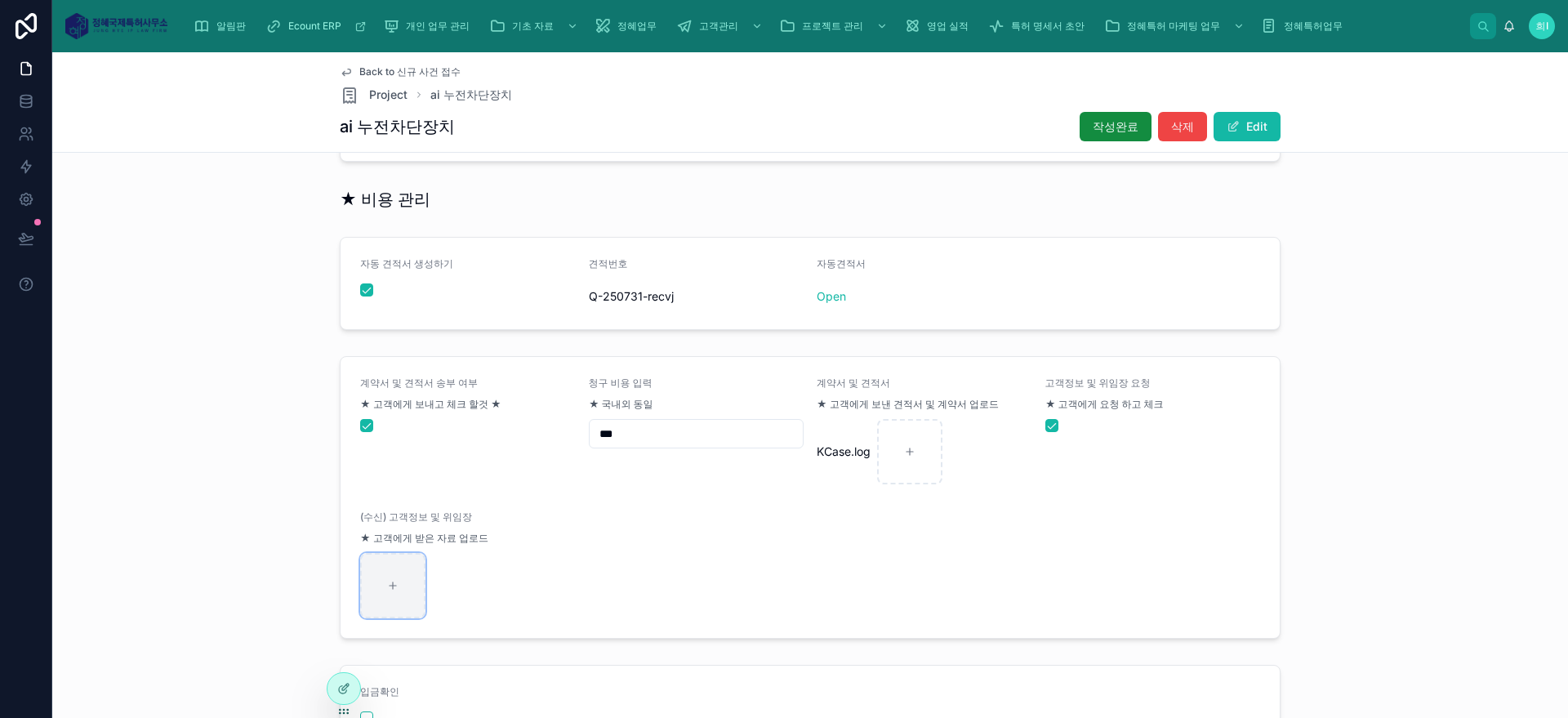 click at bounding box center [393, 586] 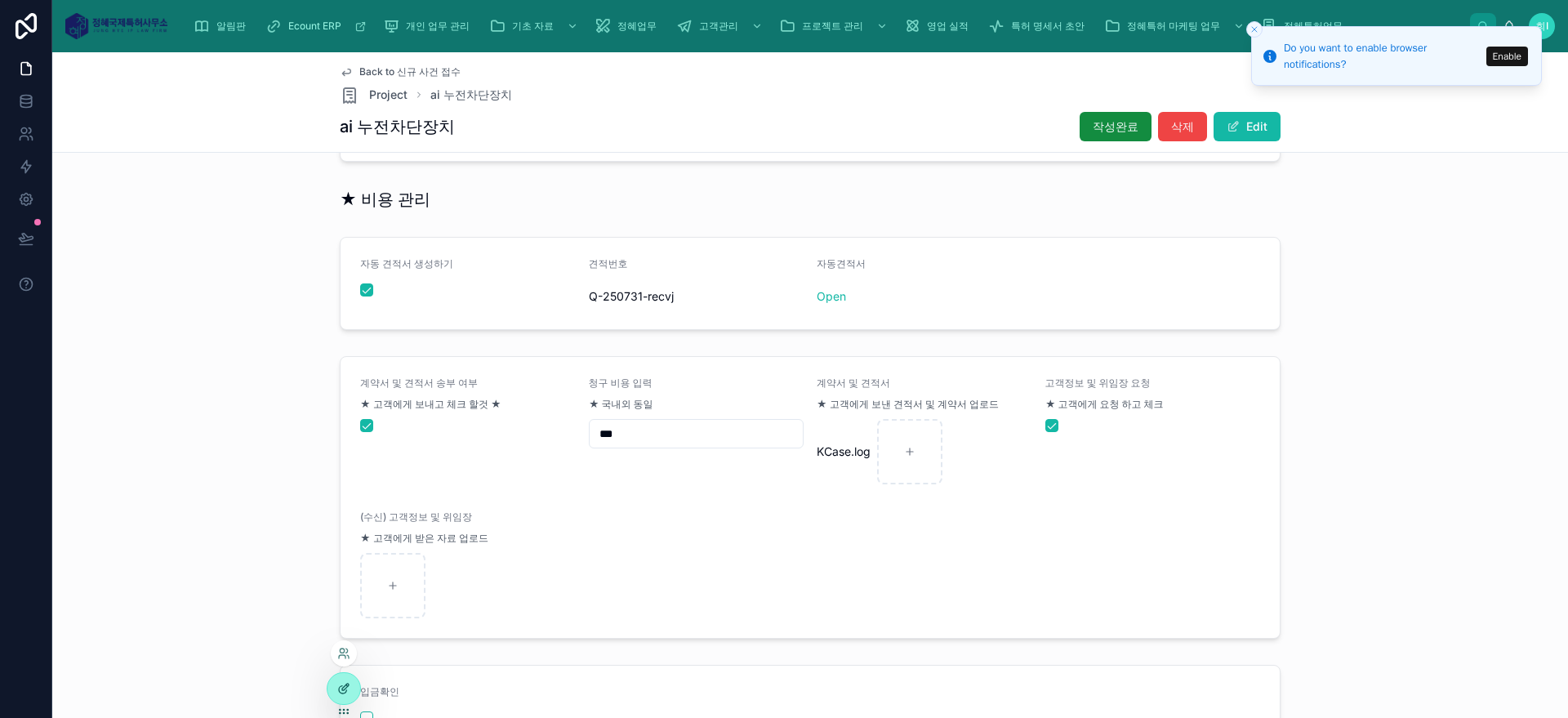 click at bounding box center [344, 689] 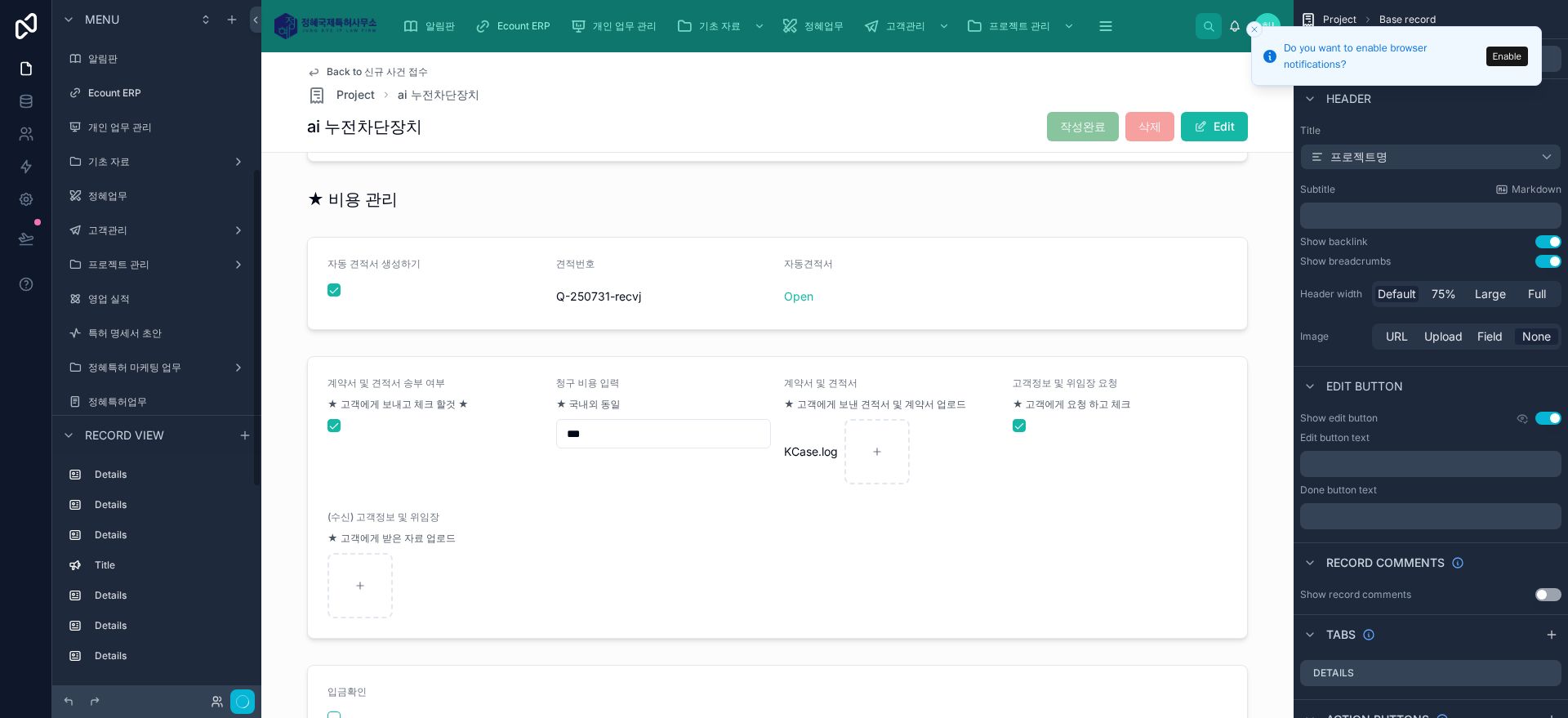 scroll, scrollTop: 370, scrollLeft: 0, axis: vertical 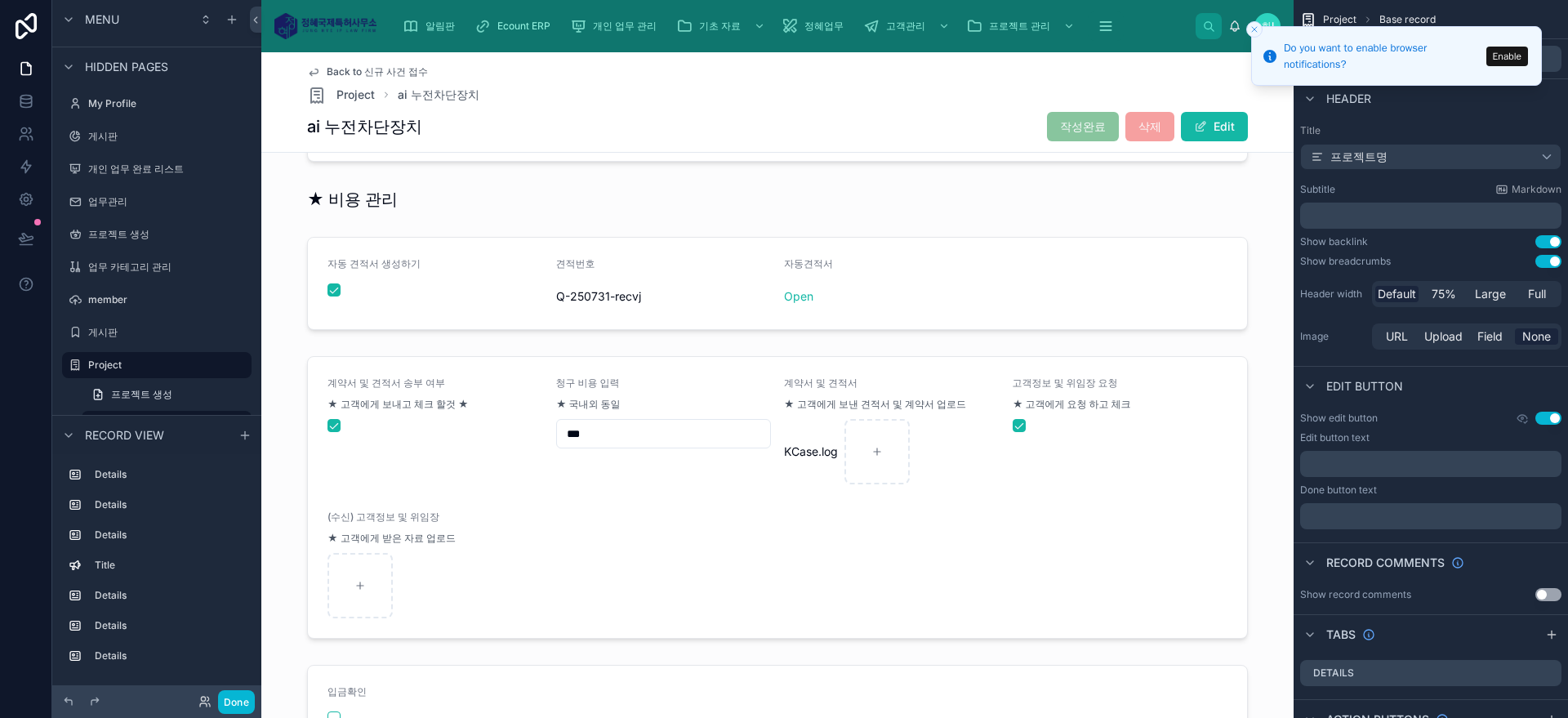 click 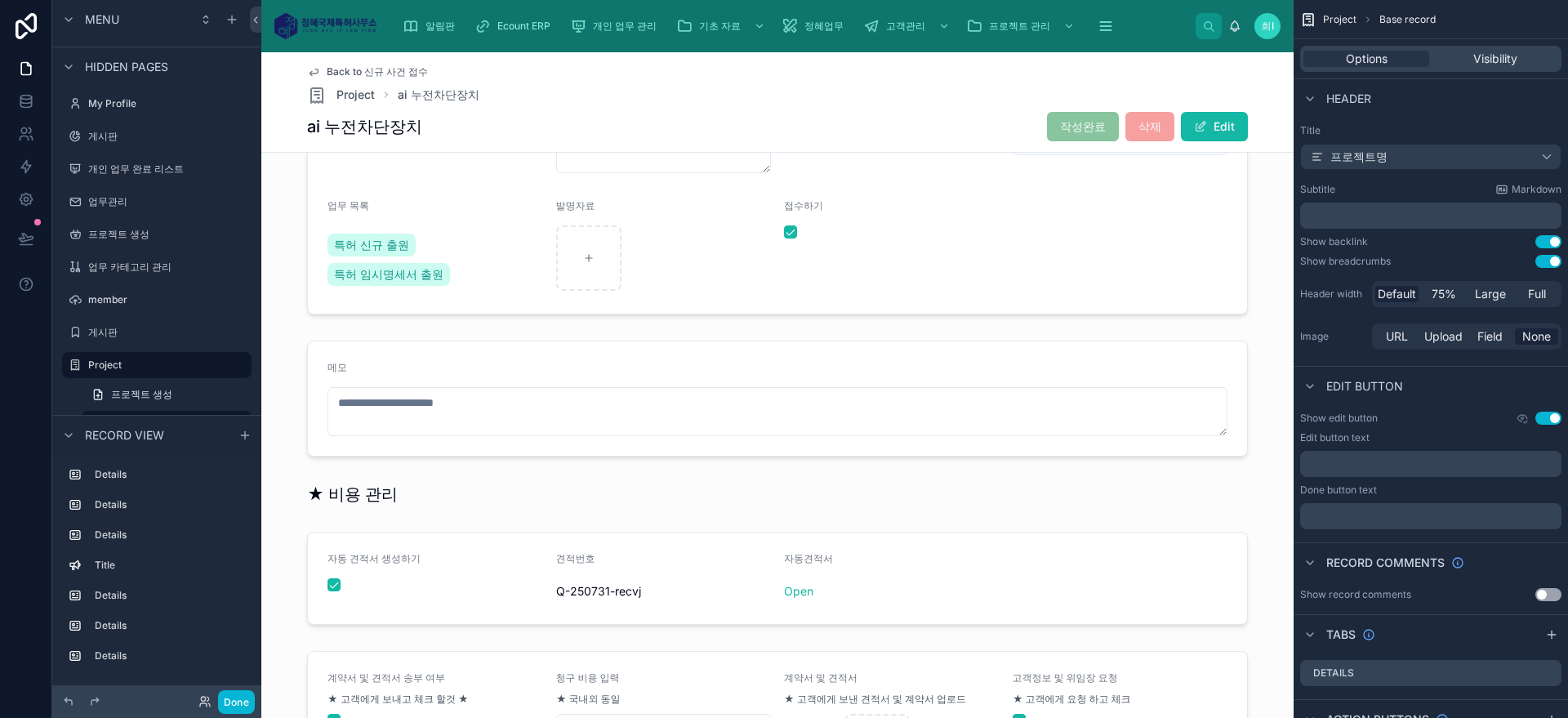scroll, scrollTop: 259, scrollLeft: 0, axis: vertical 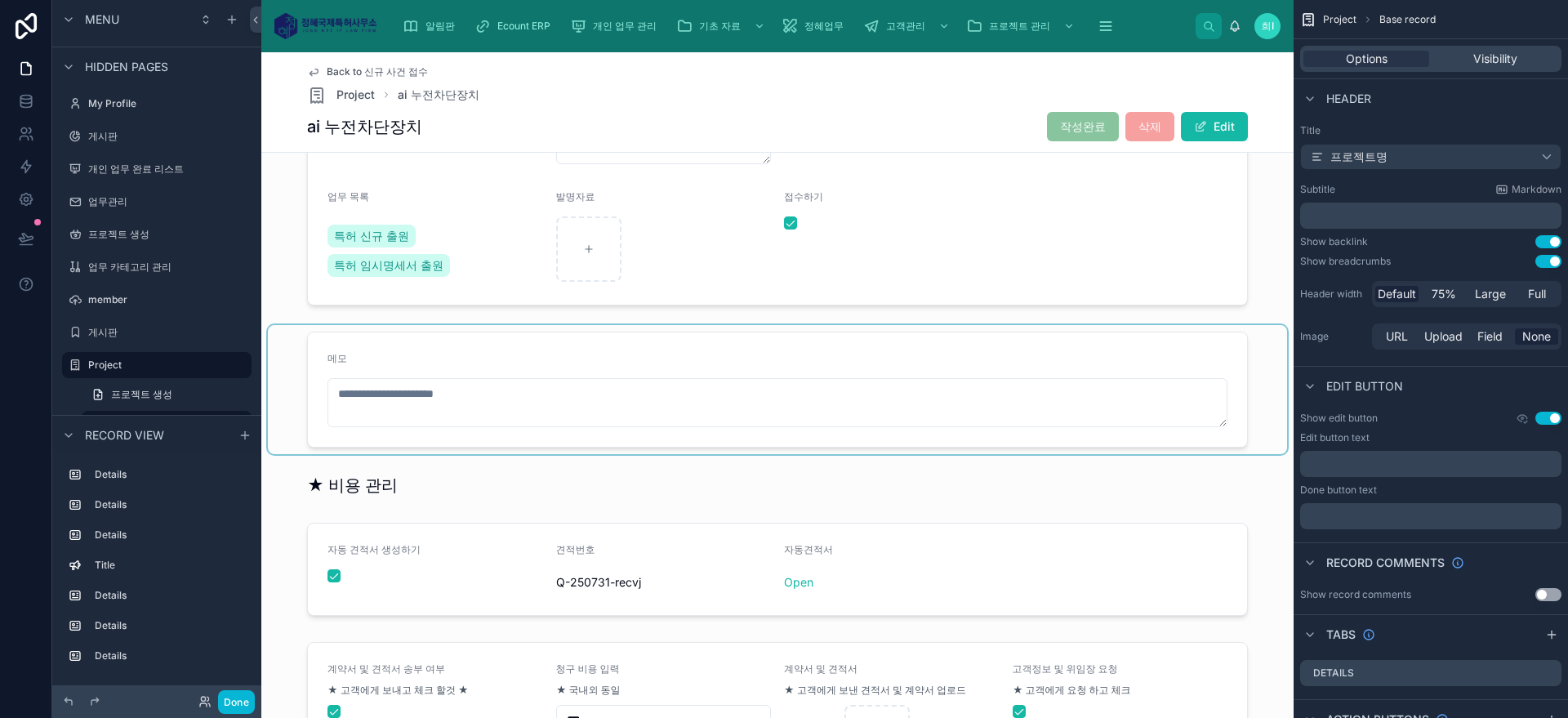 click at bounding box center (777, 390) 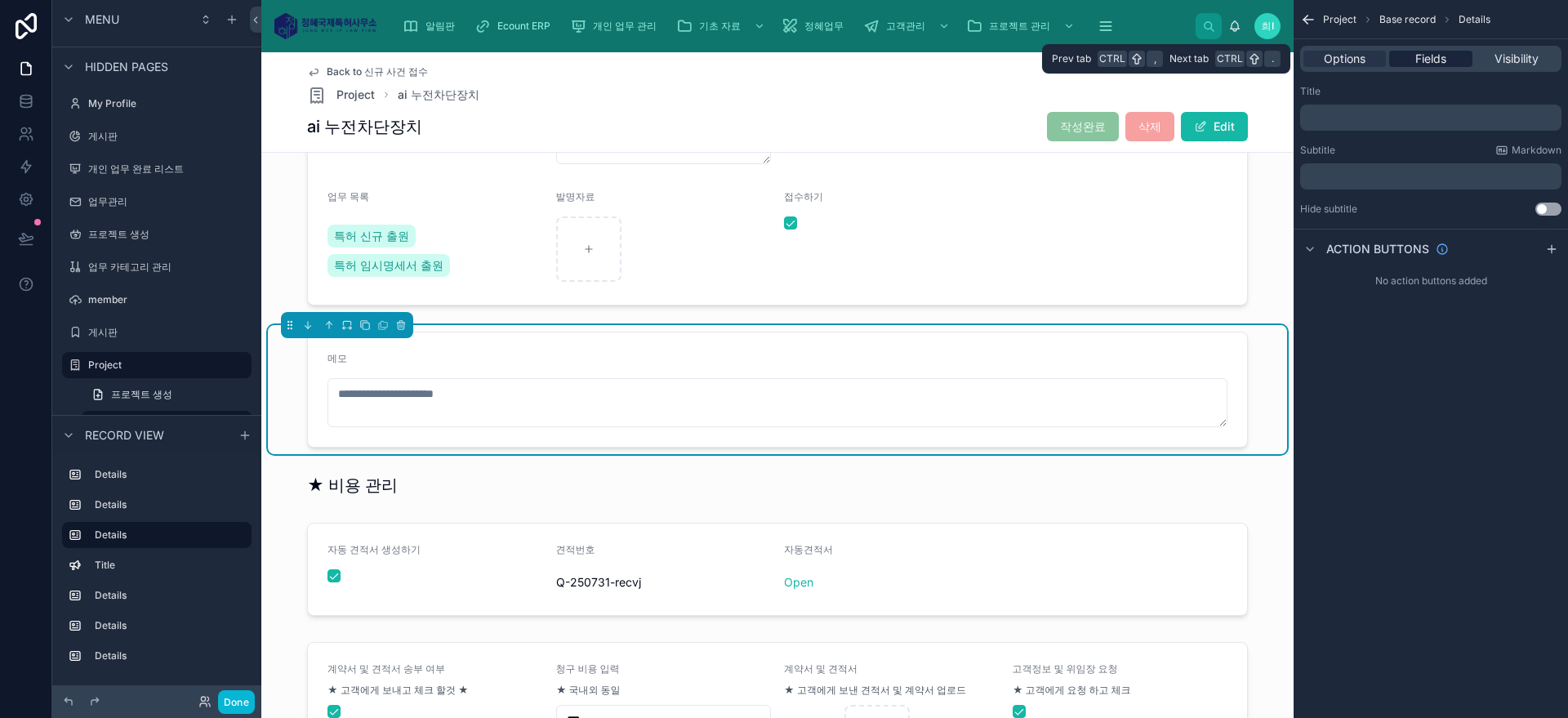 click on "Fields" at bounding box center (1431, 59) 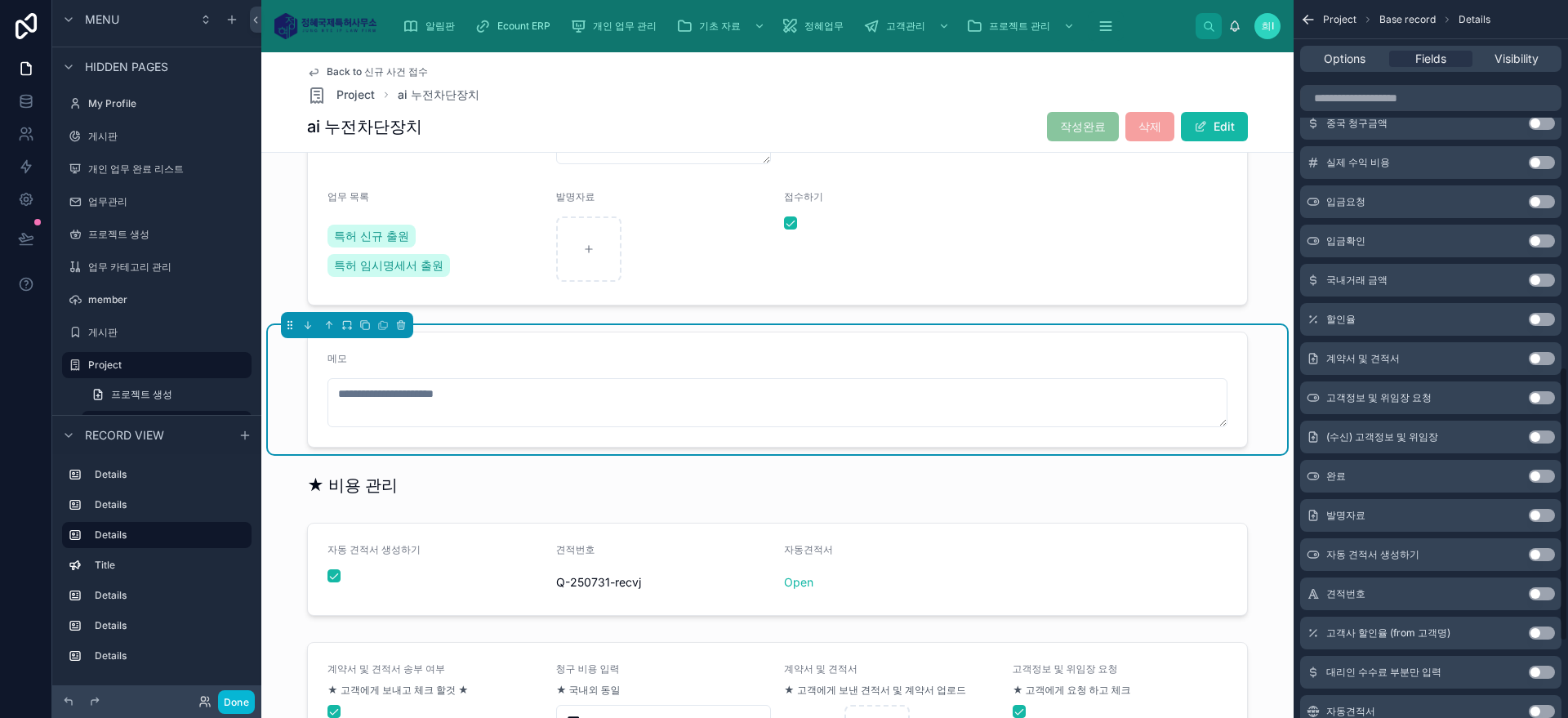 scroll, scrollTop: 1055, scrollLeft: 0, axis: vertical 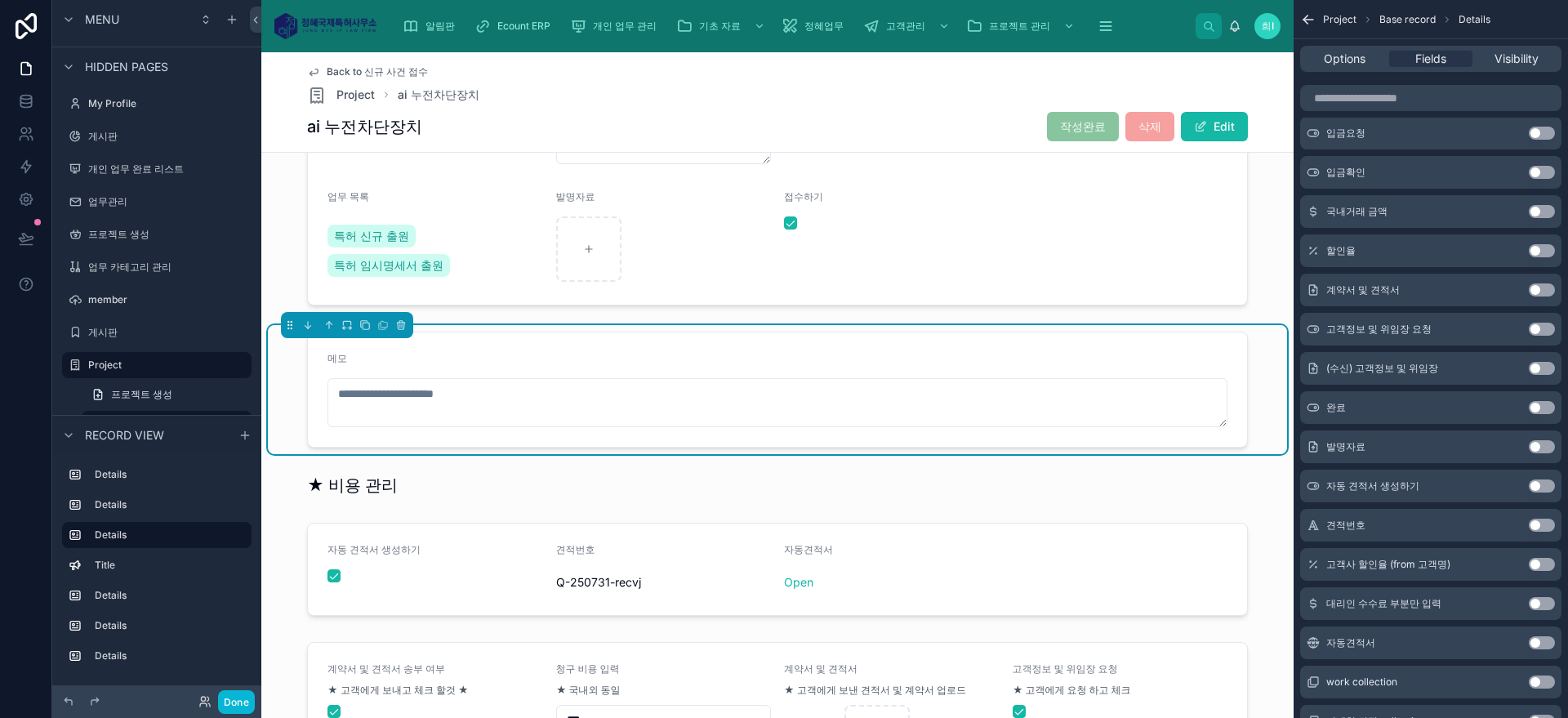 click on "Use setting" at bounding box center [1542, 329] 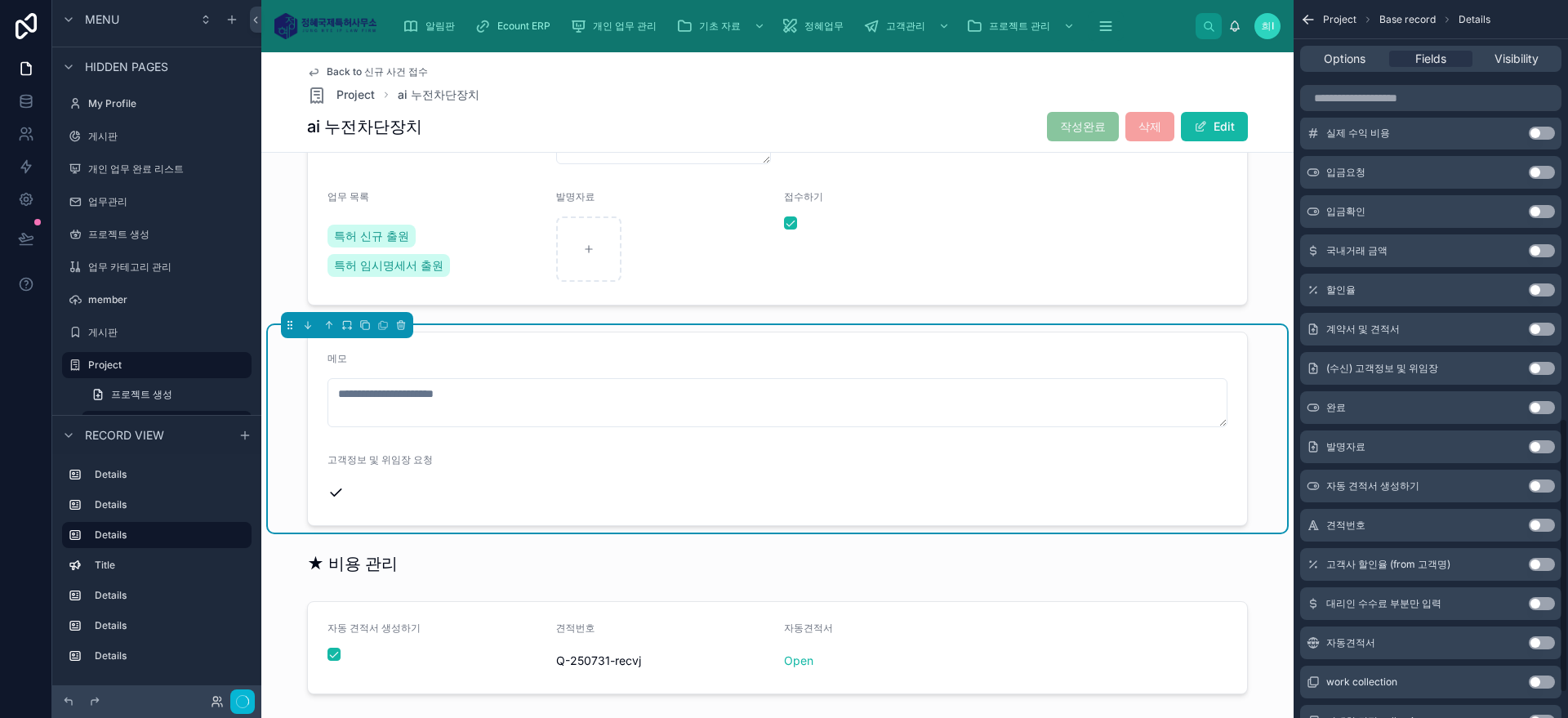 scroll, scrollTop: 1095, scrollLeft: 0, axis: vertical 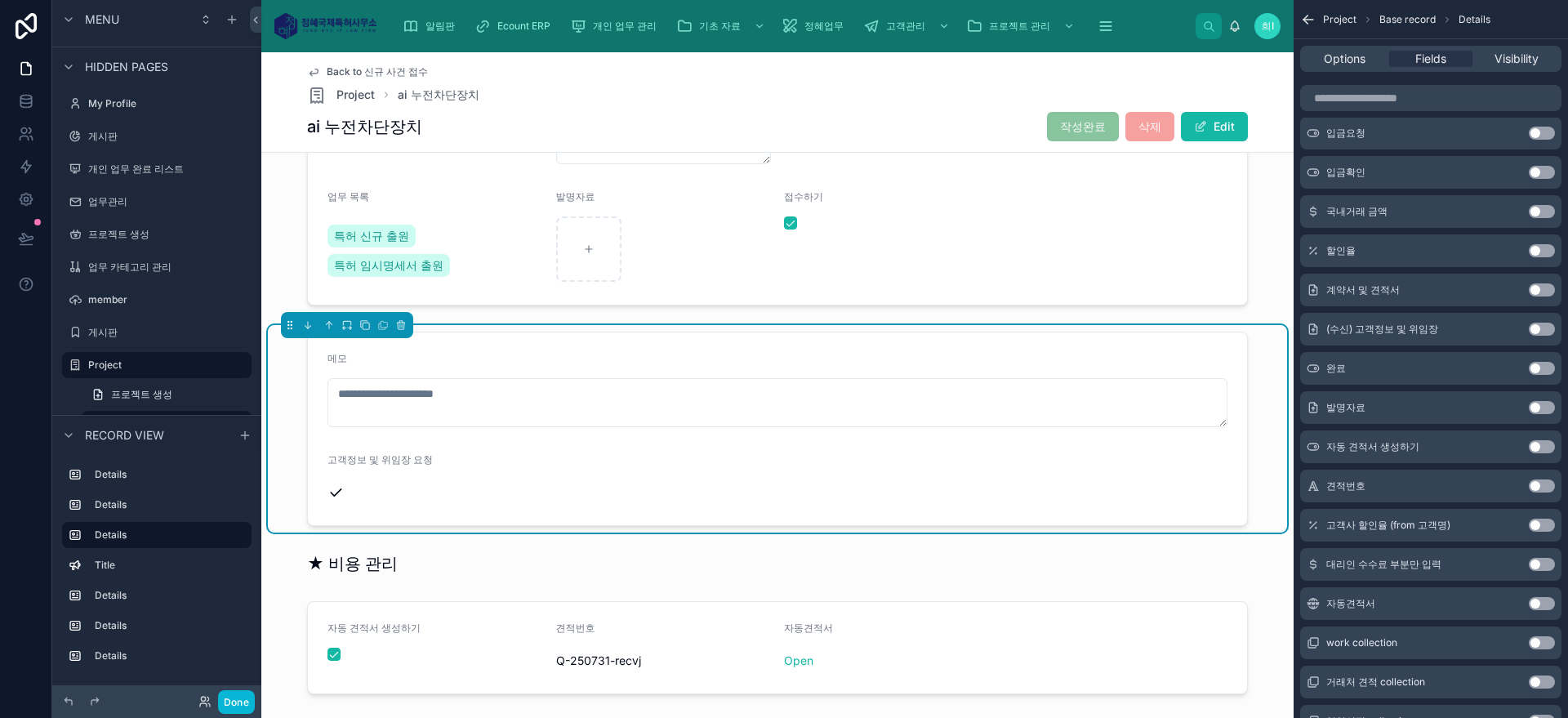 click on "Use setting" at bounding box center (1542, 329) 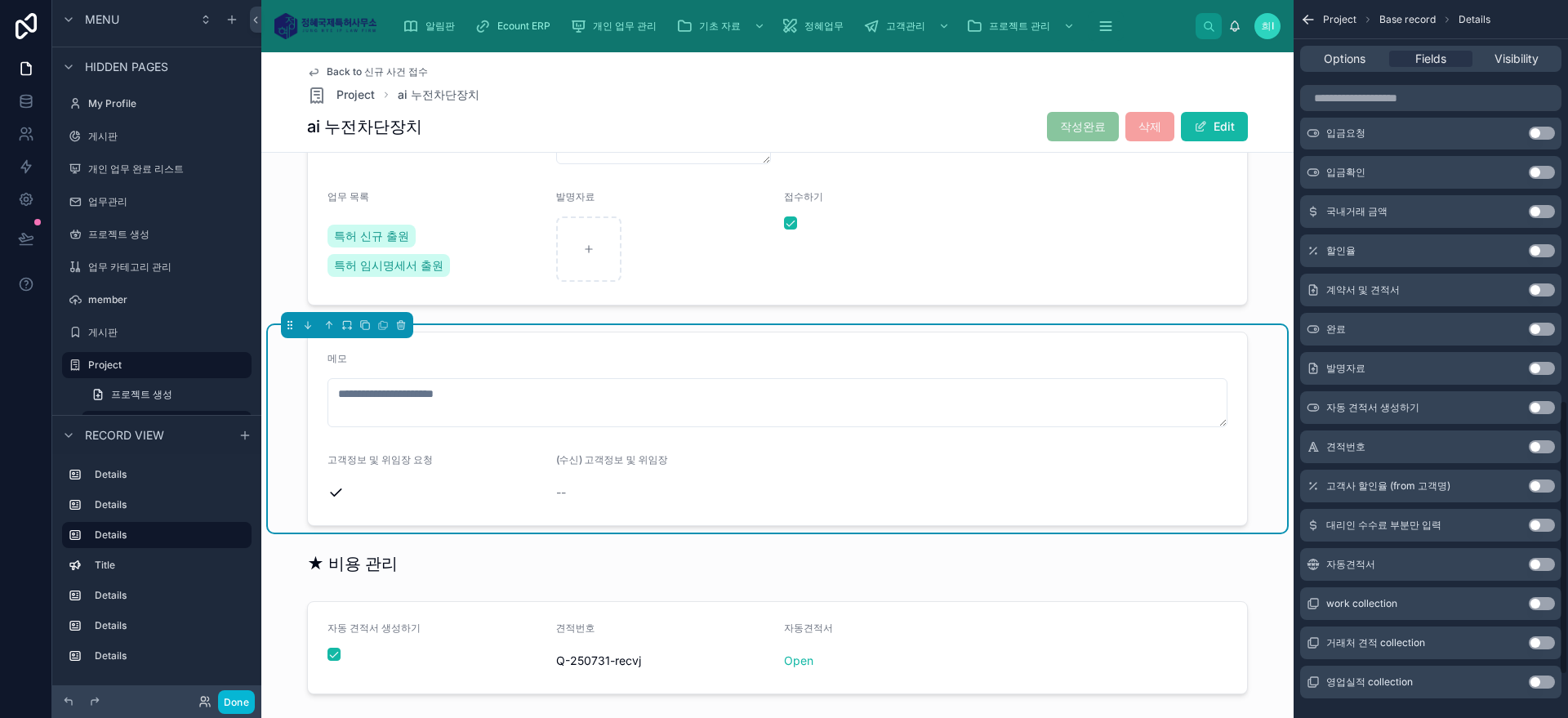 scroll, scrollTop: 0, scrollLeft: 0, axis: both 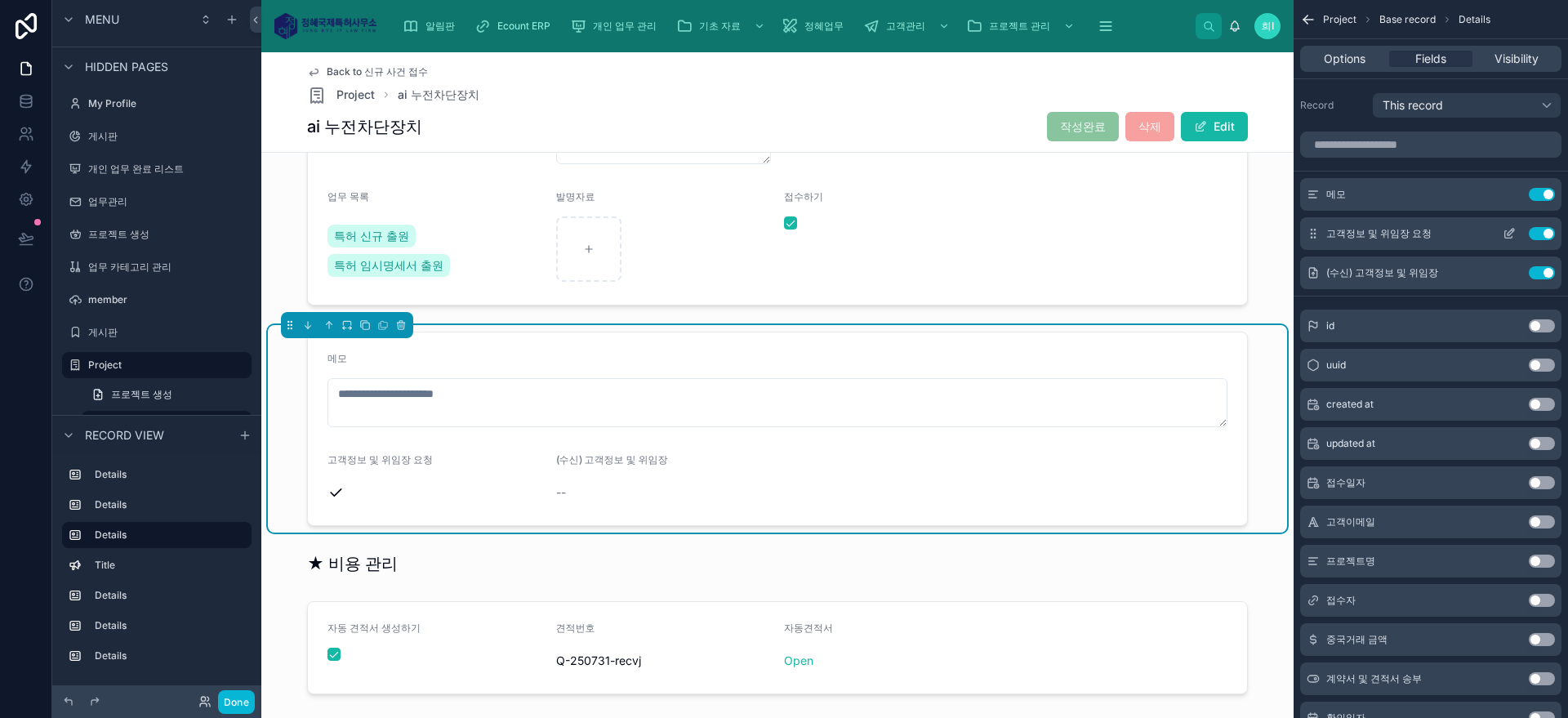click 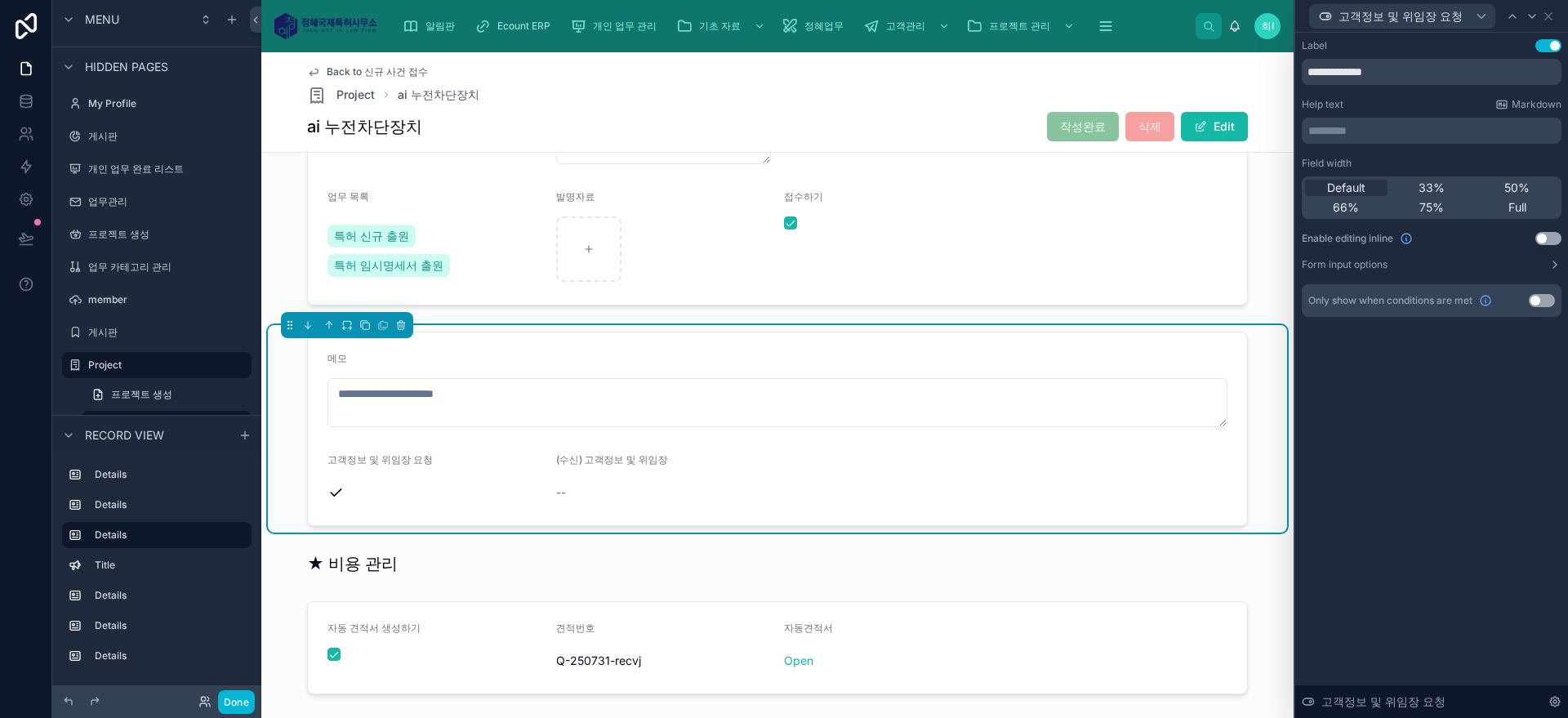 click on "Use setting" at bounding box center [1548, 239] 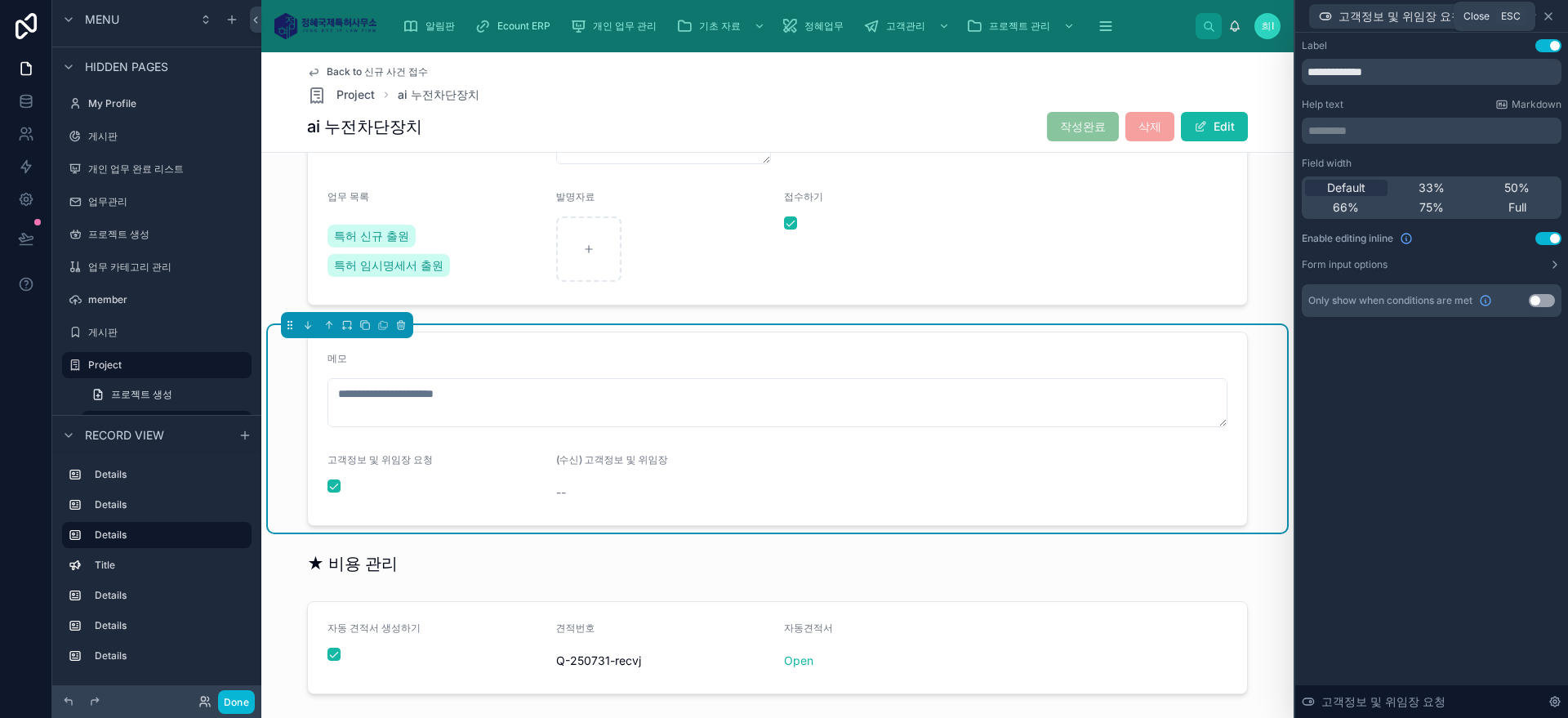 click 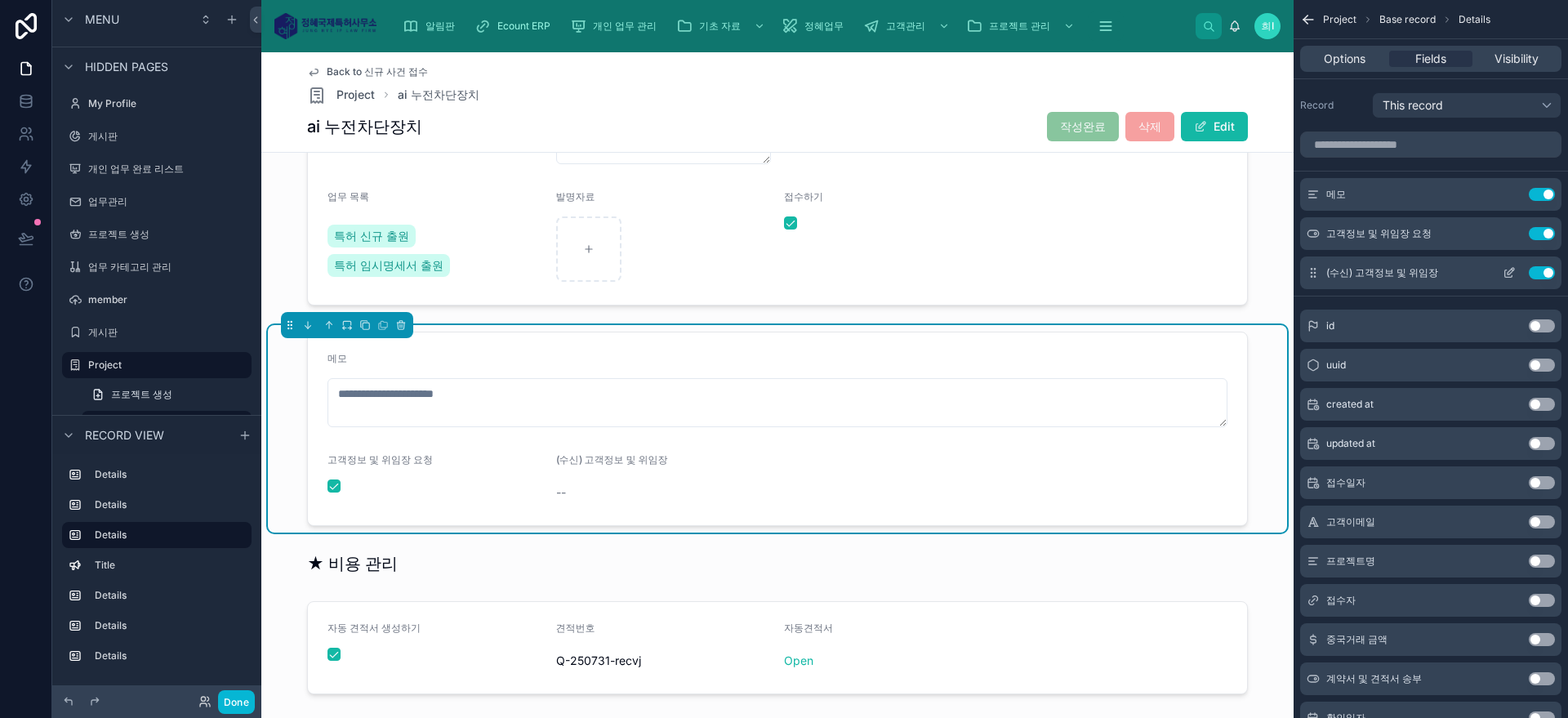 click 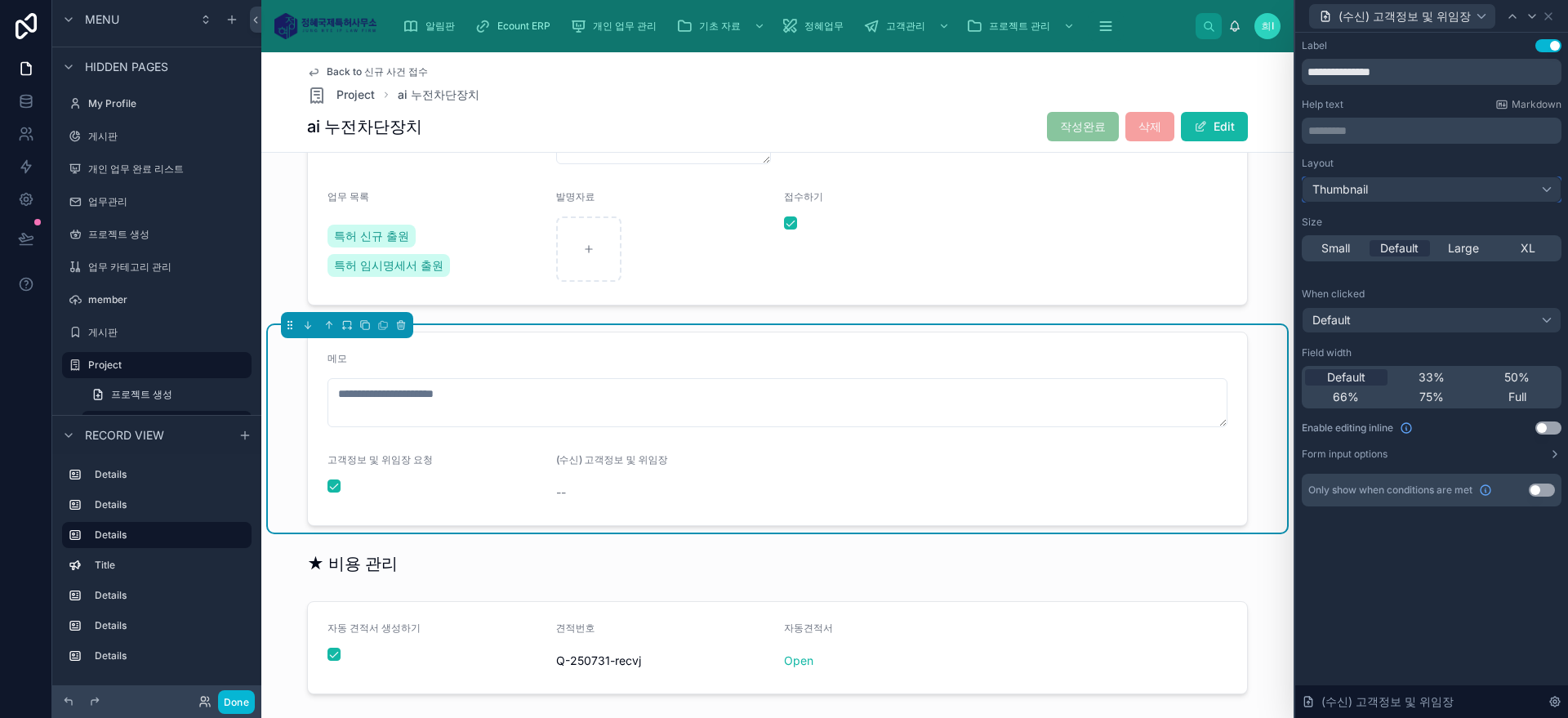 click on "Thumbnail" at bounding box center [1432, 190] 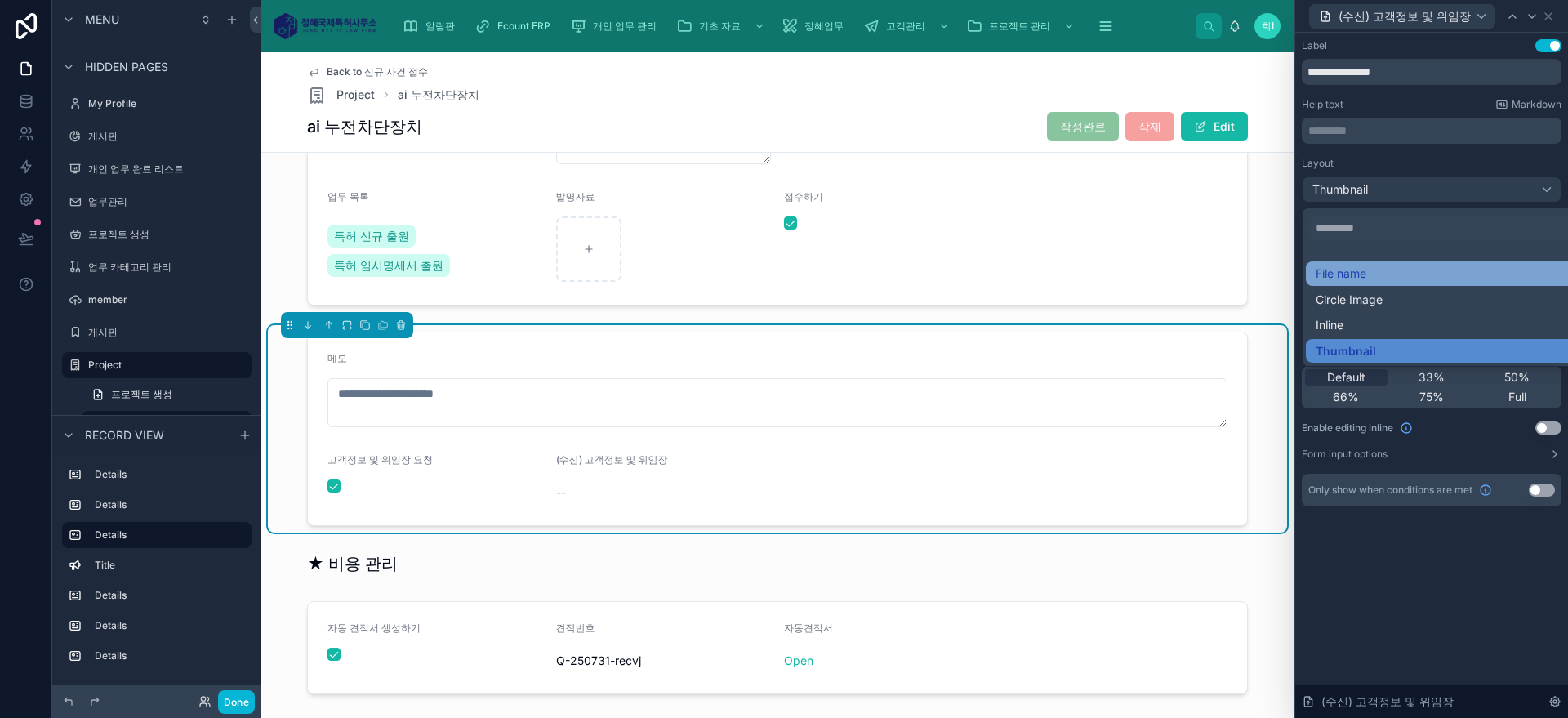 click on "File name" at bounding box center [1451, 274] 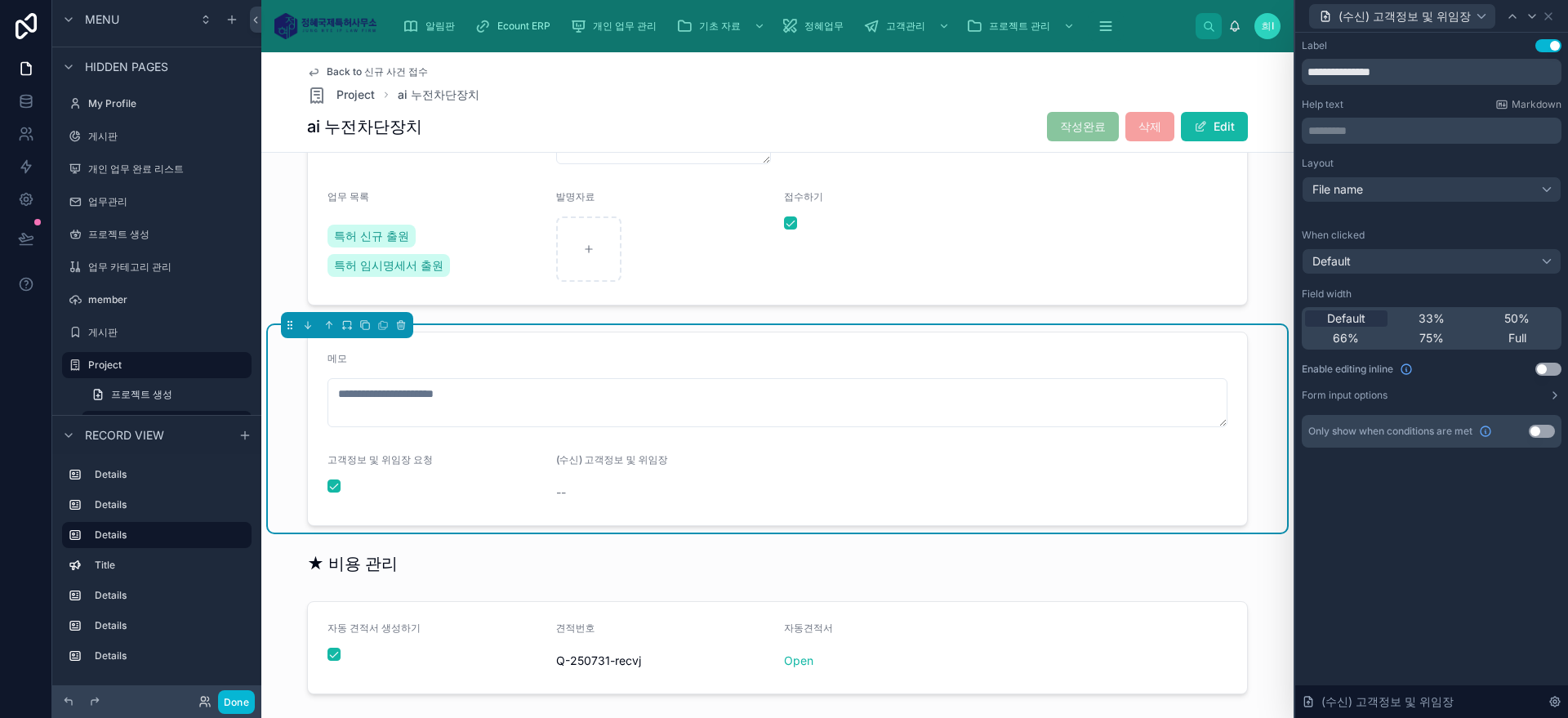 click on "Use setting" at bounding box center (1548, 369) 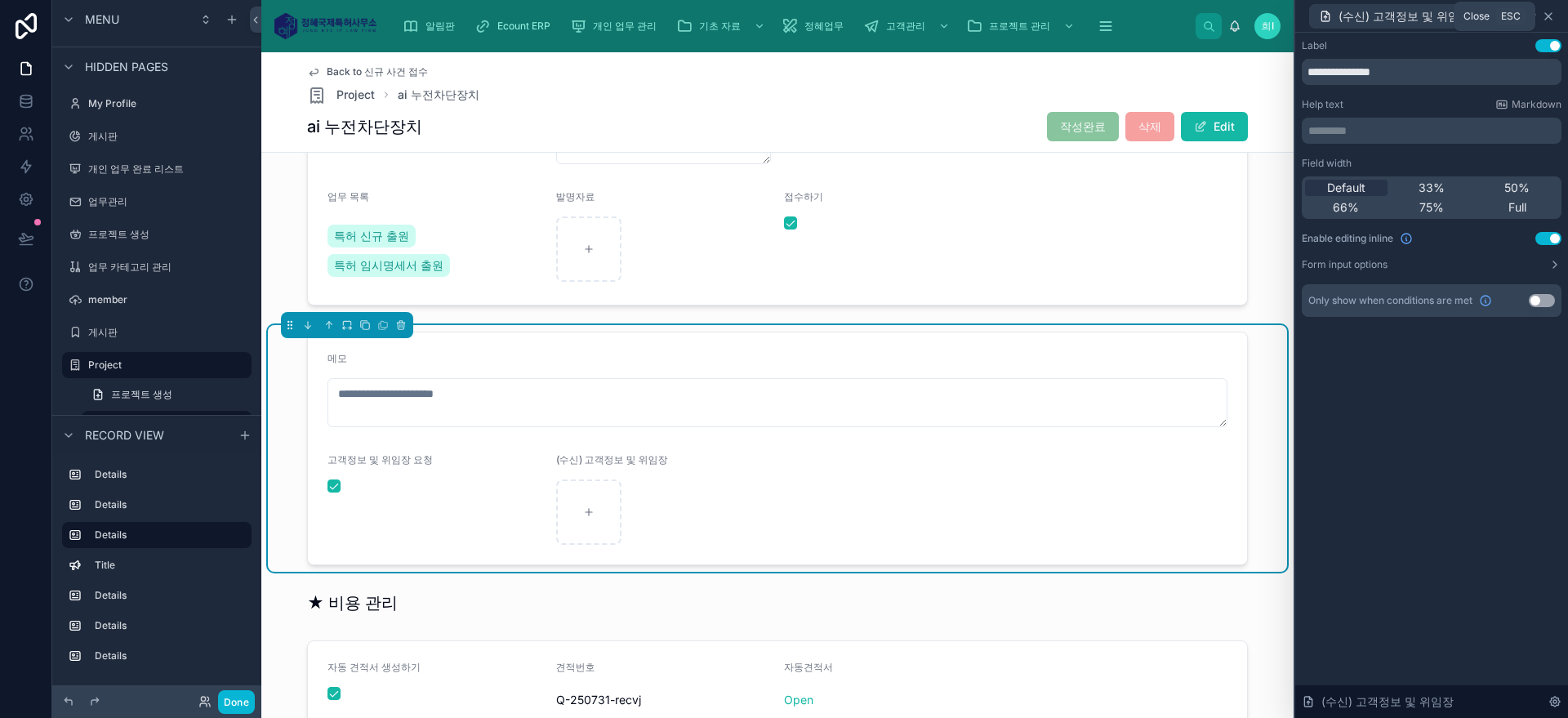 click 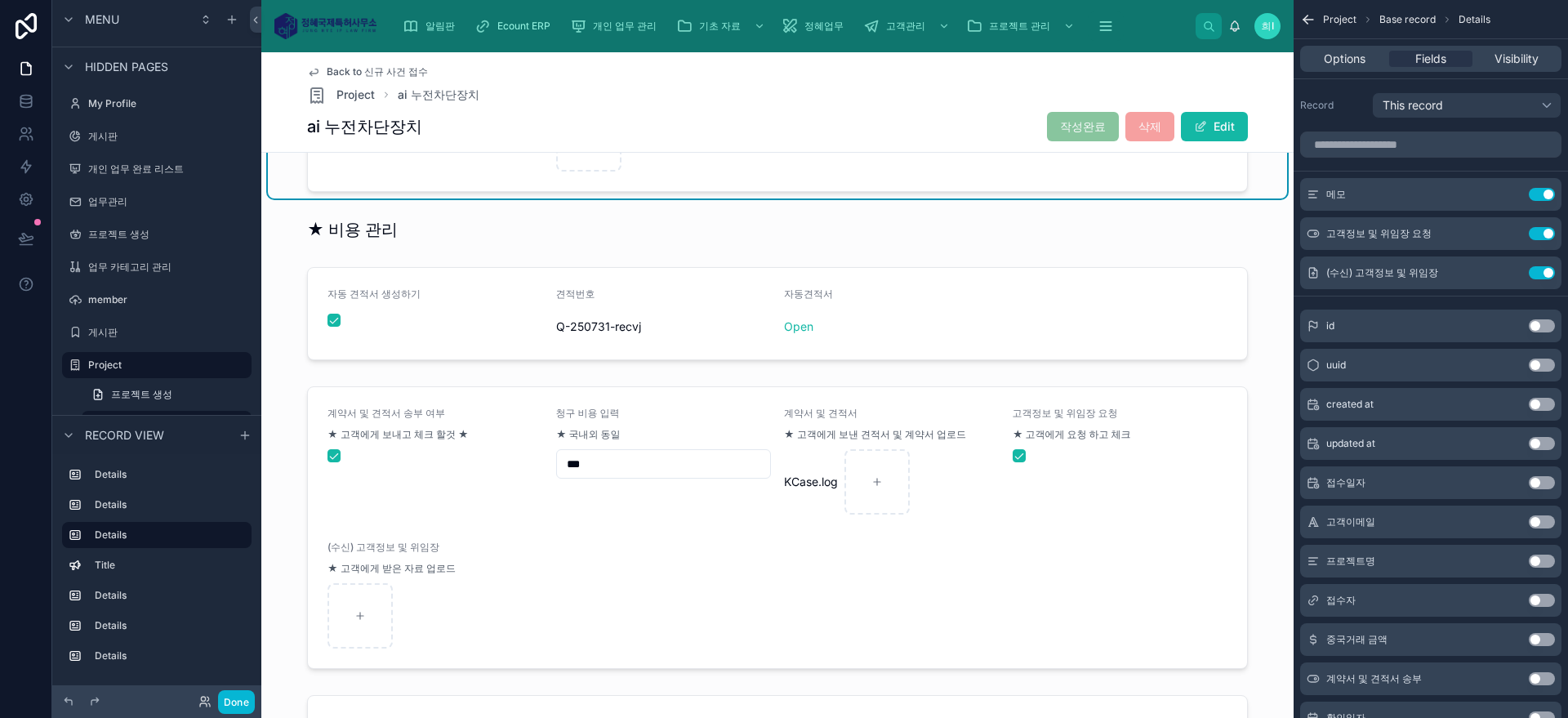 scroll, scrollTop: 613, scrollLeft: 0, axis: vertical 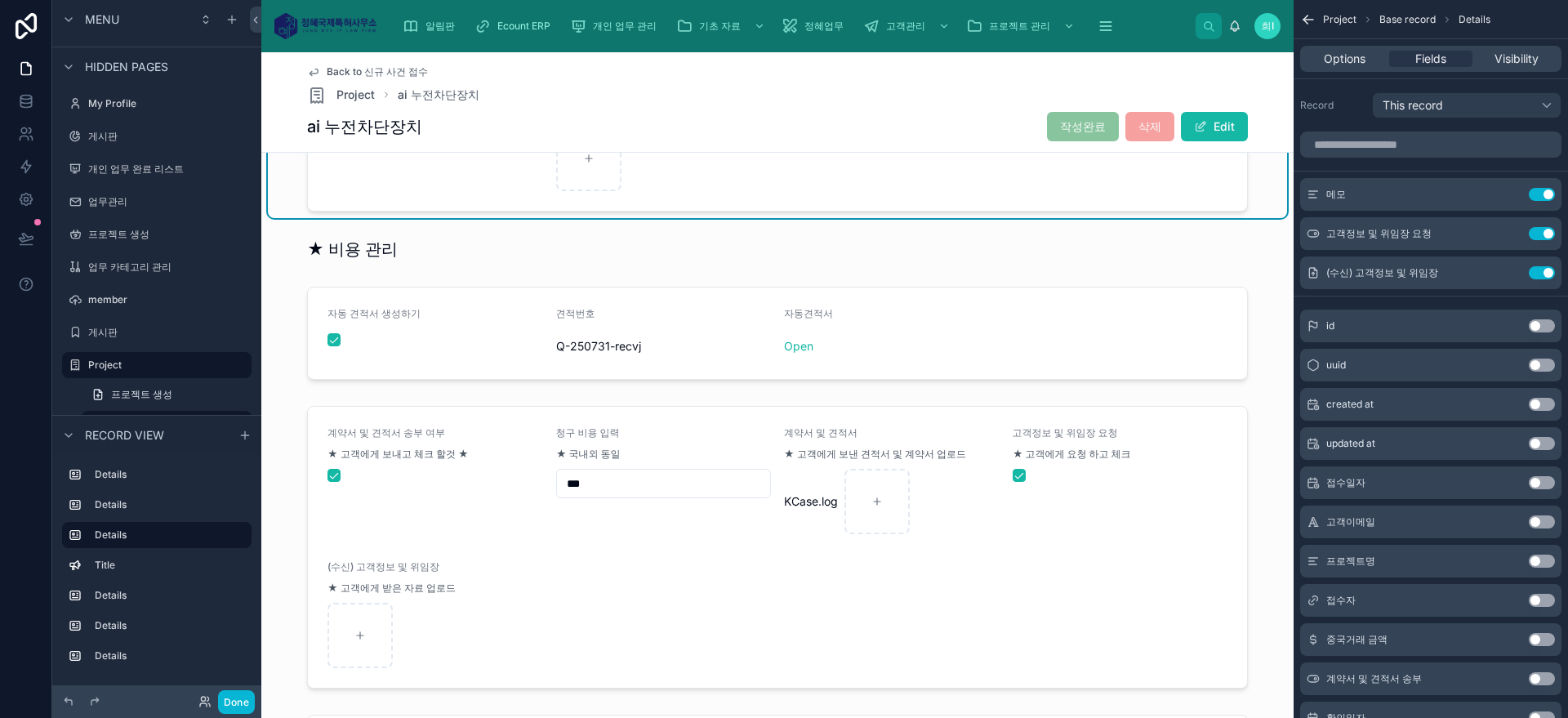 click at bounding box center (777, 547) 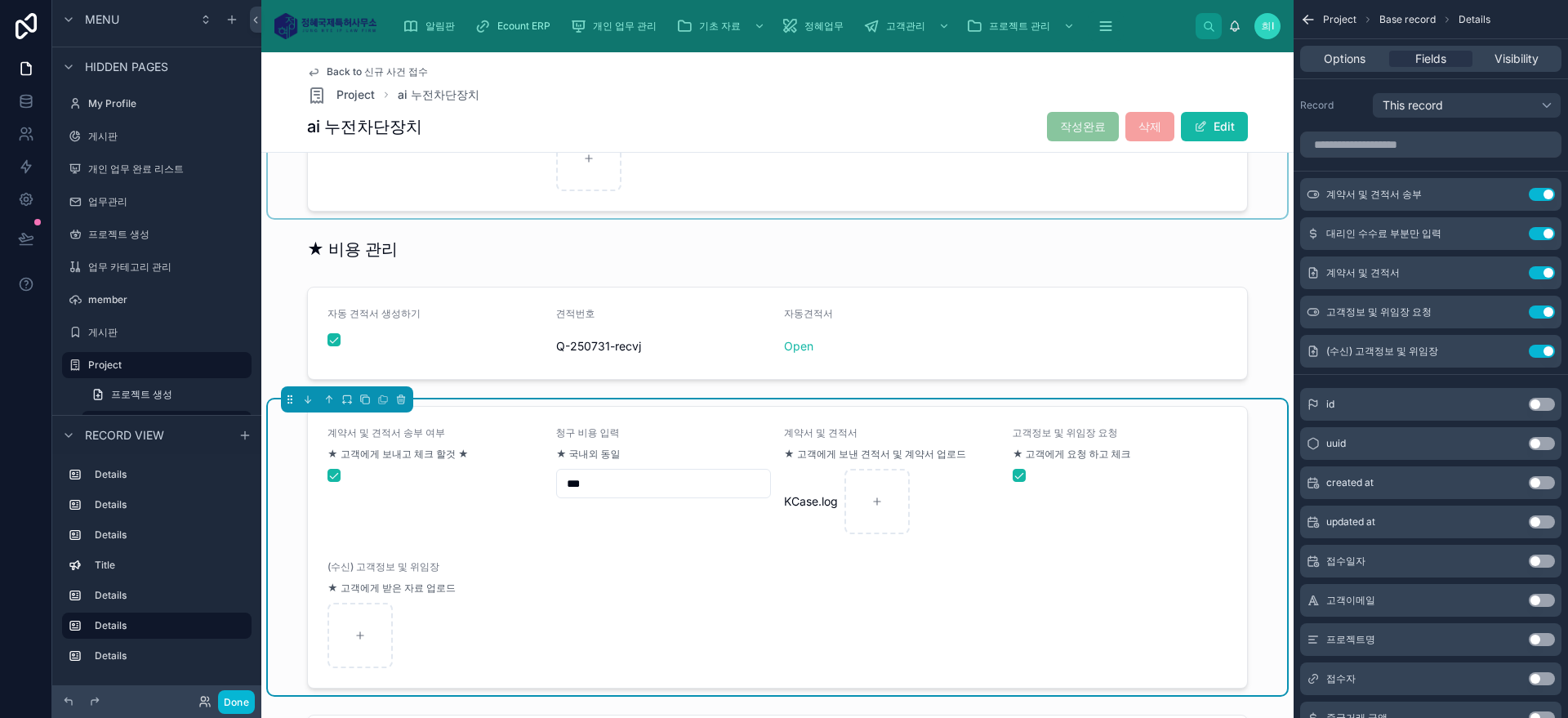 click on "계약서 및 견적서 송부 여부  ★ 고객에게 보내고 체크 할것 ★ 청구 비용 입력 ★ 국내외 동일  *** 계약서 및 견적서 ★ 고객에게 보낸 견적서 및 계약서 업로드  KCase .log 고객정보 및 위임장 요청 ★ 고객에게 요청 하고 체크  (수신) 고객정보 및 위임장 ★ 고객에게 받은 자료 업로드" at bounding box center (777, 547) 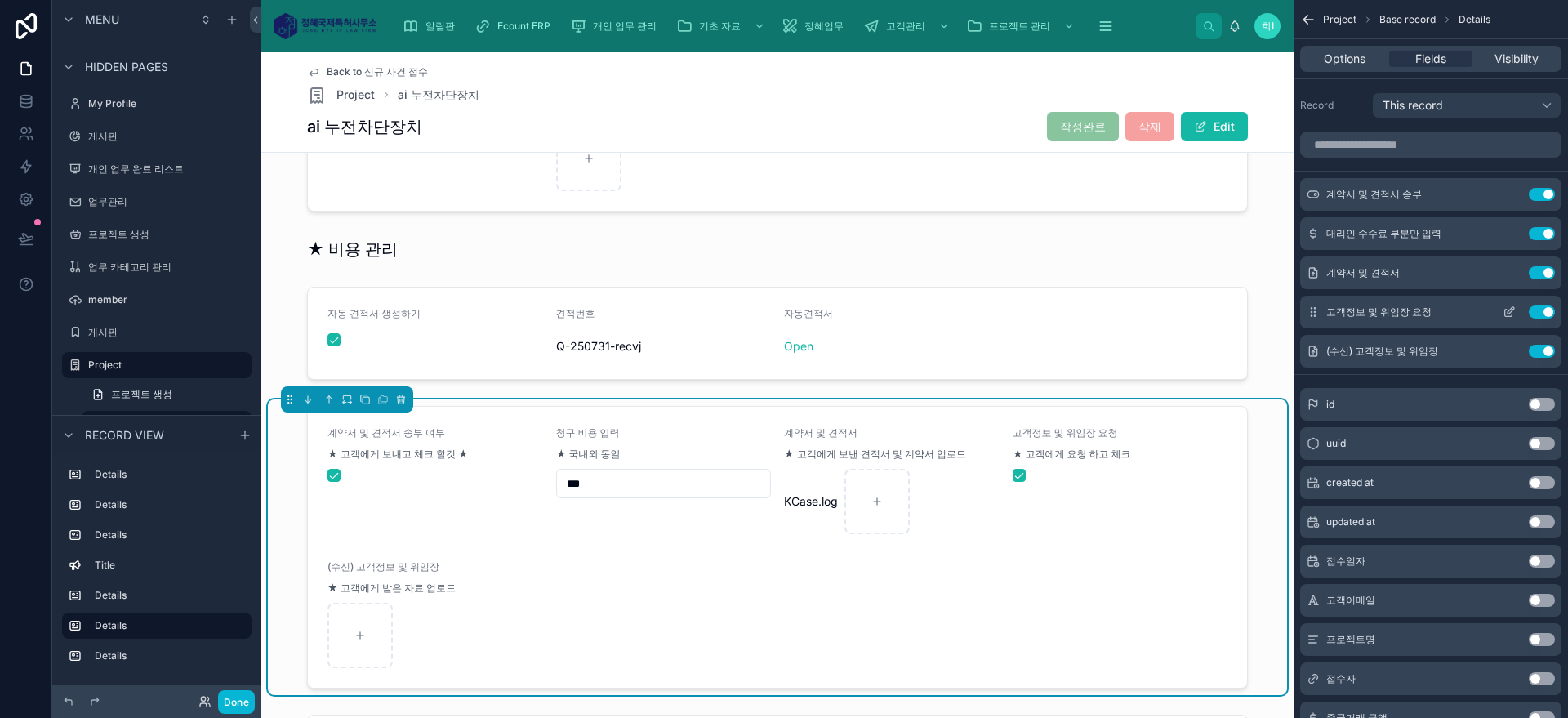 click on "Use setting" at bounding box center [1542, 312] 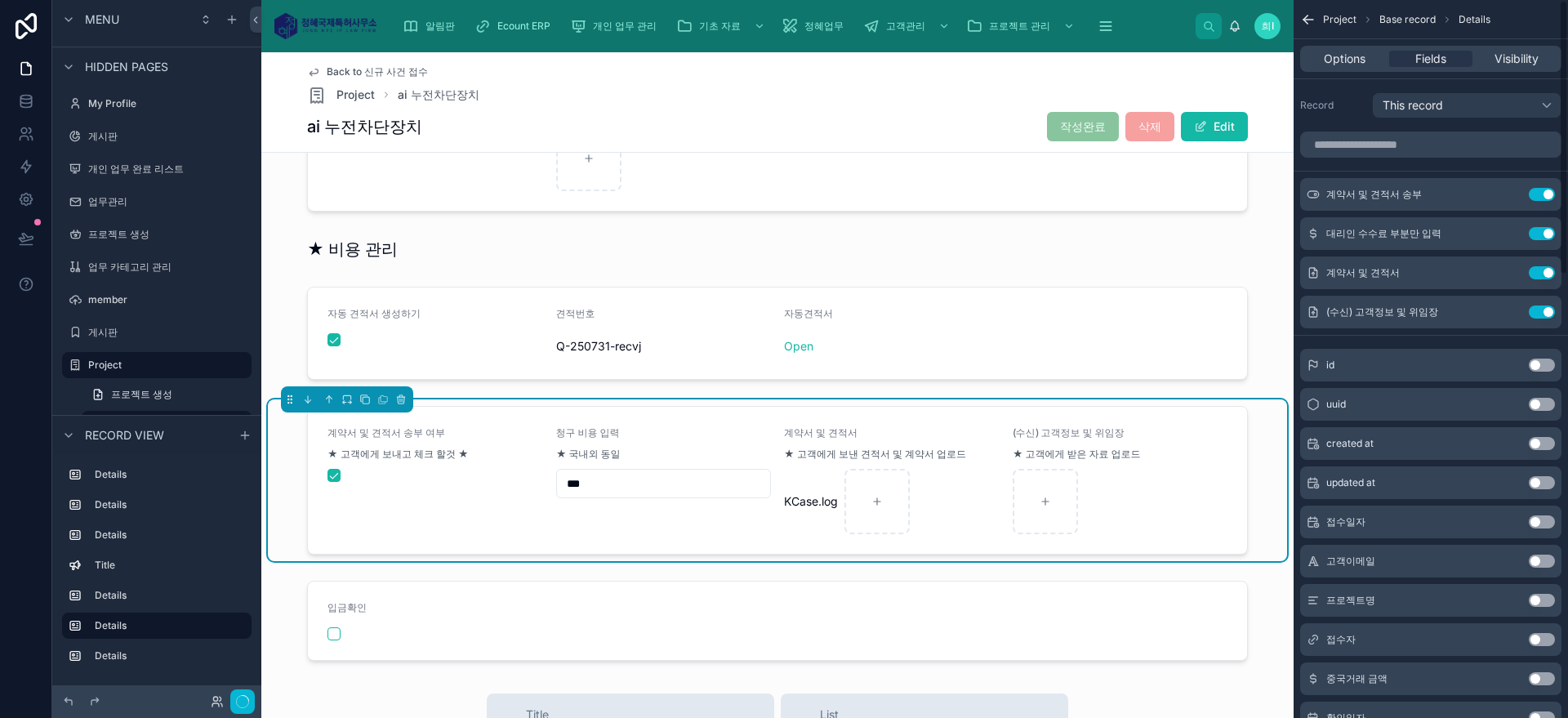 click on "Use setting" at bounding box center [1542, 312] 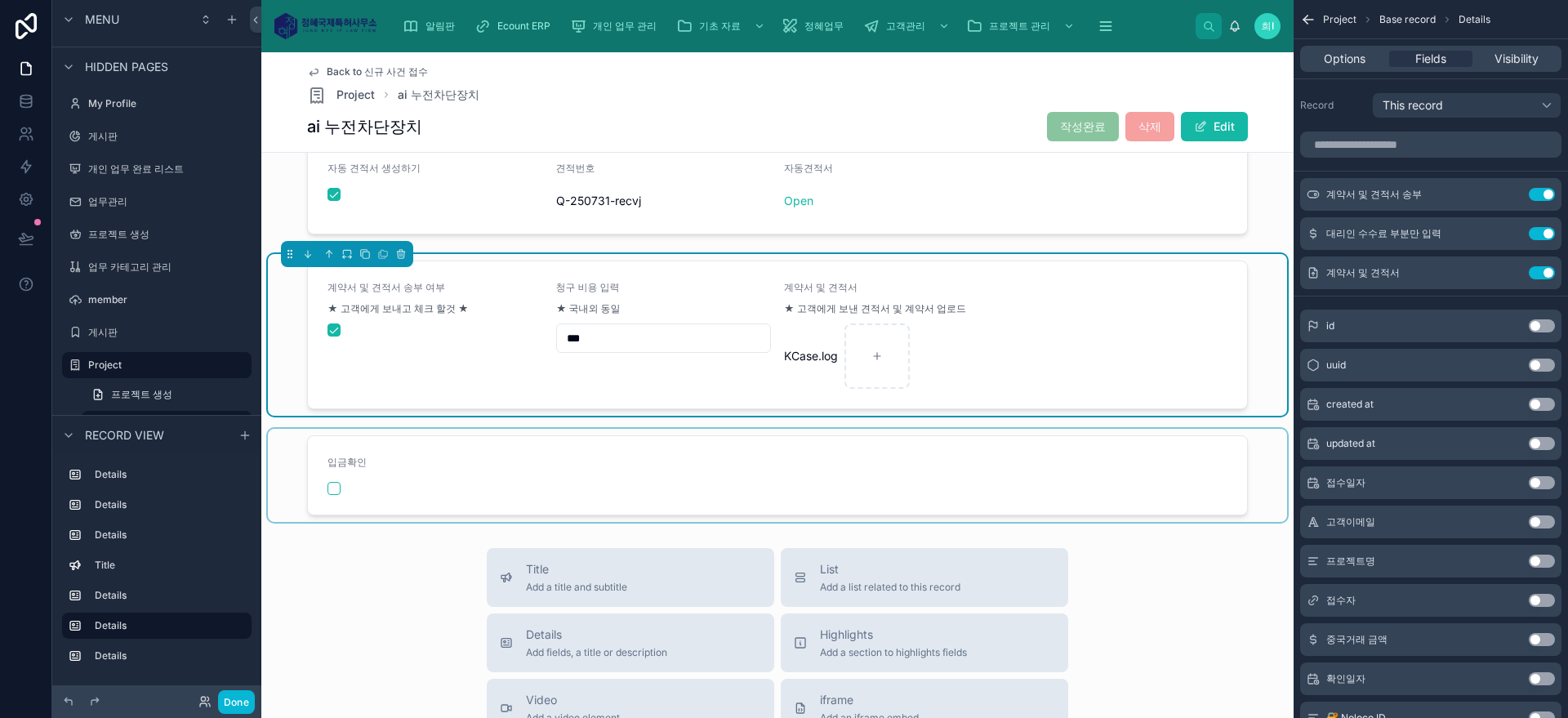 scroll, scrollTop: 769, scrollLeft: 0, axis: vertical 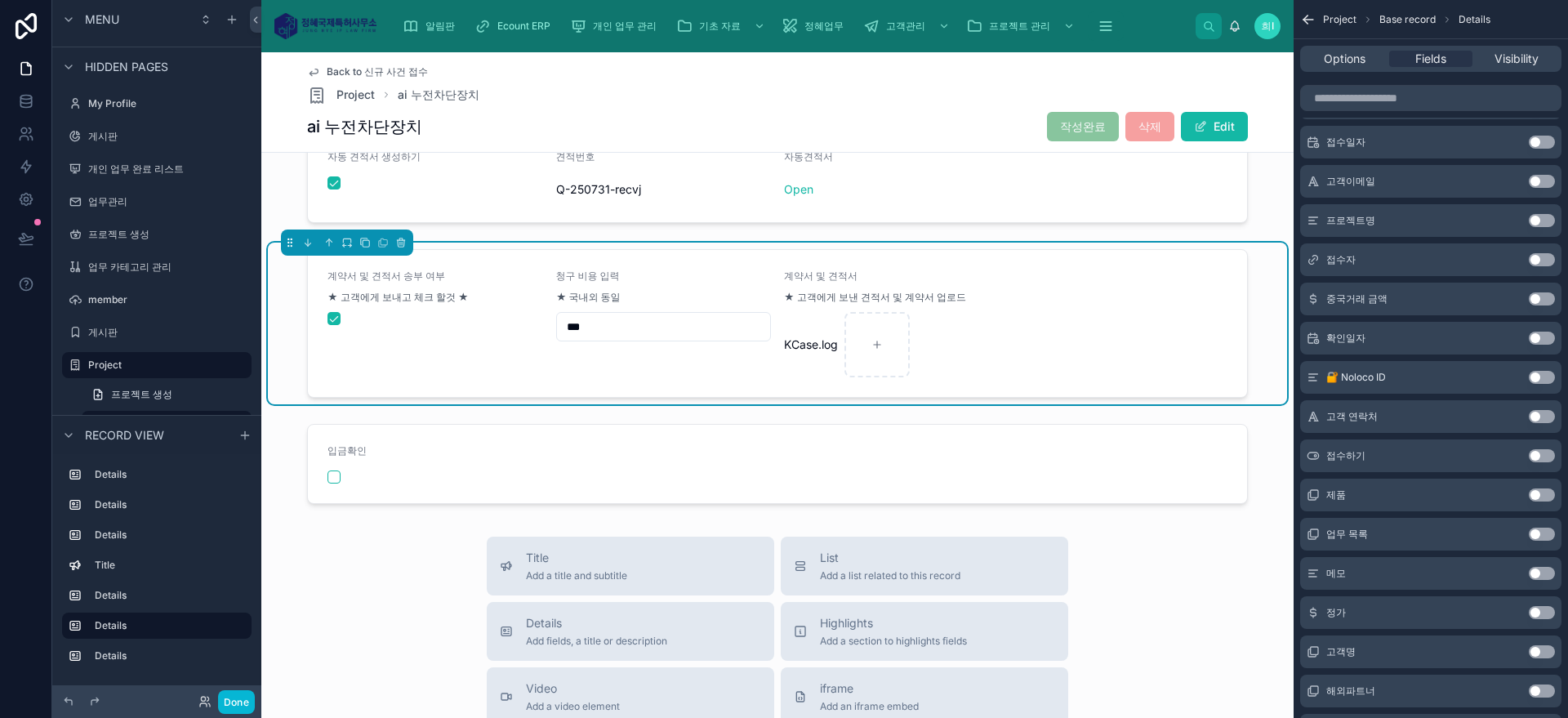 click on "Use setting" at bounding box center [1542, 338] 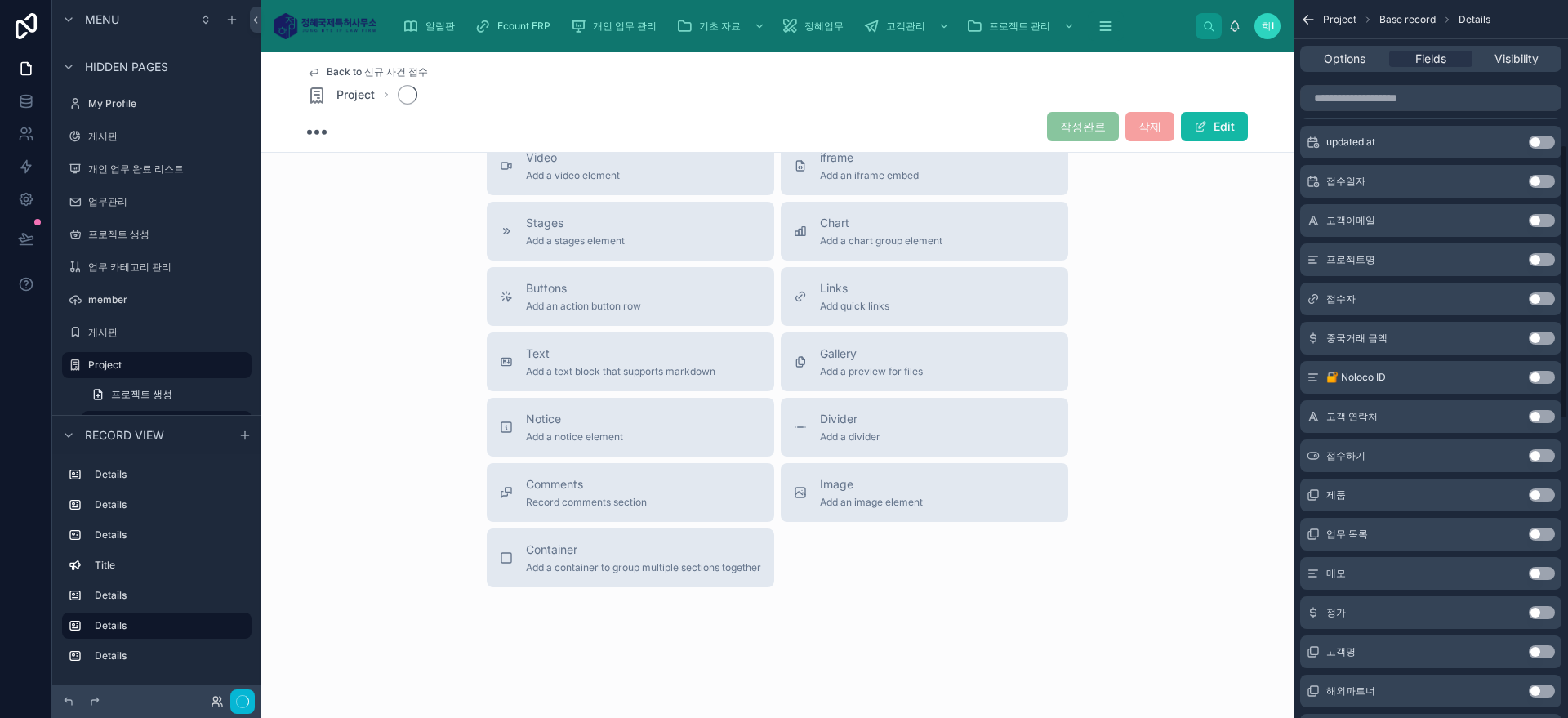scroll, scrollTop: 451, scrollLeft: 0, axis: vertical 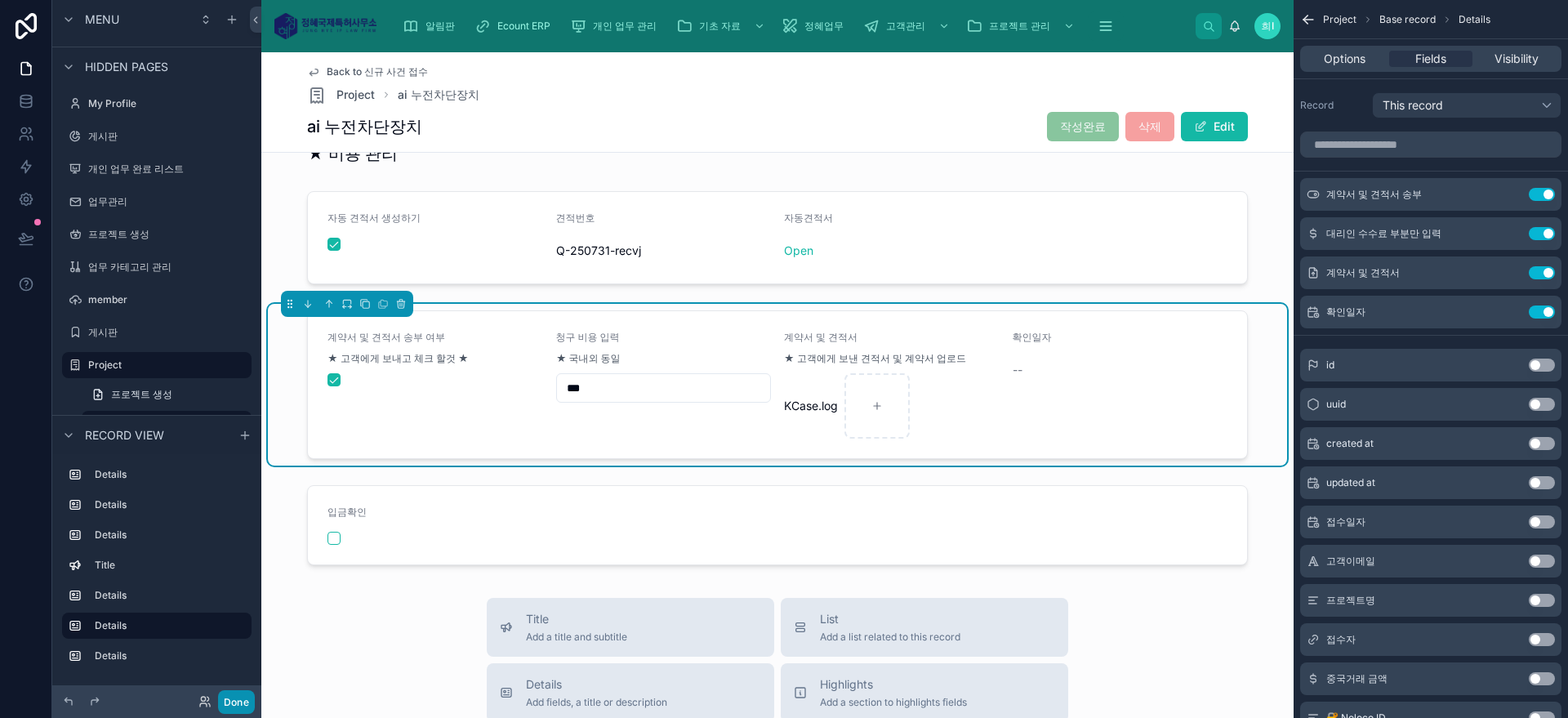click on "Done" at bounding box center (236, 702) 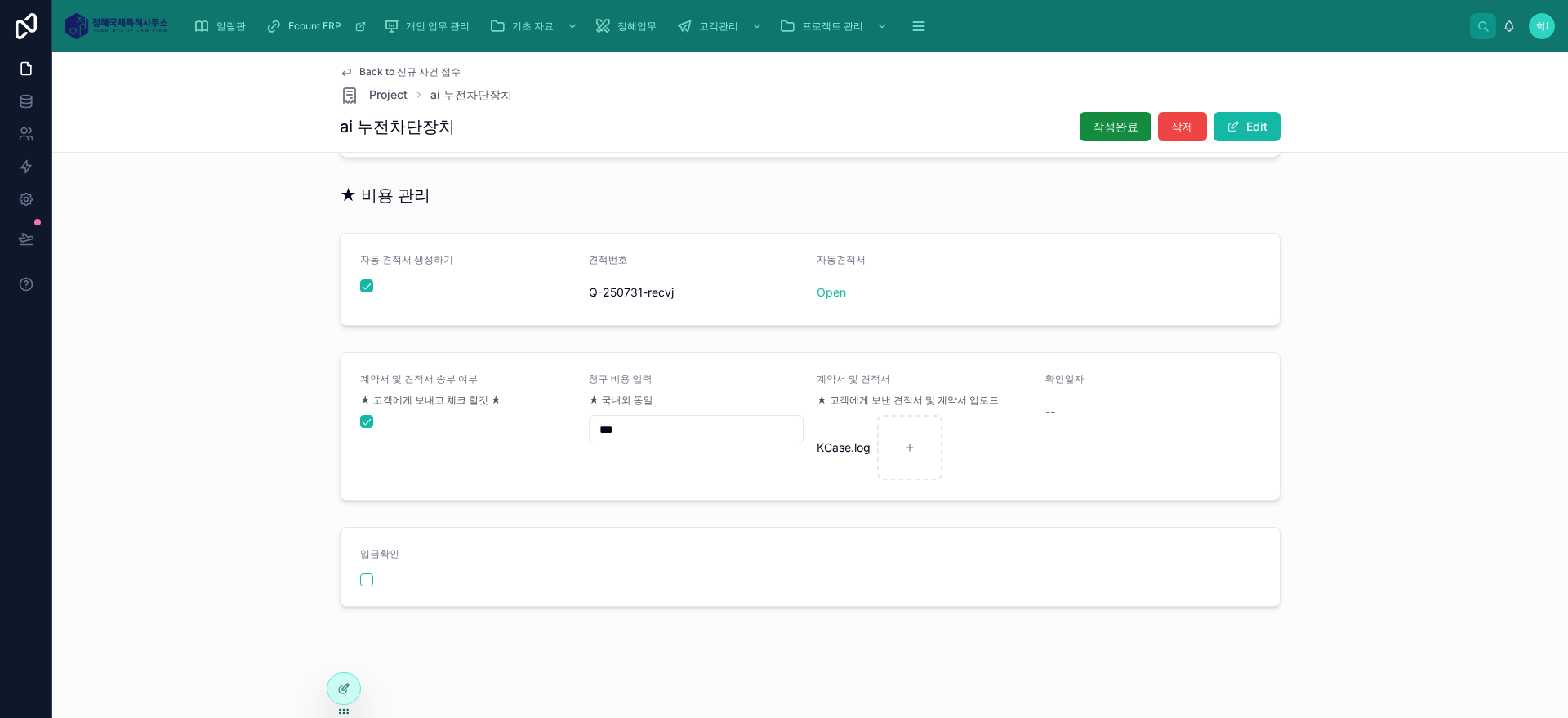 scroll, scrollTop: 667, scrollLeft: 0, axis: vertical 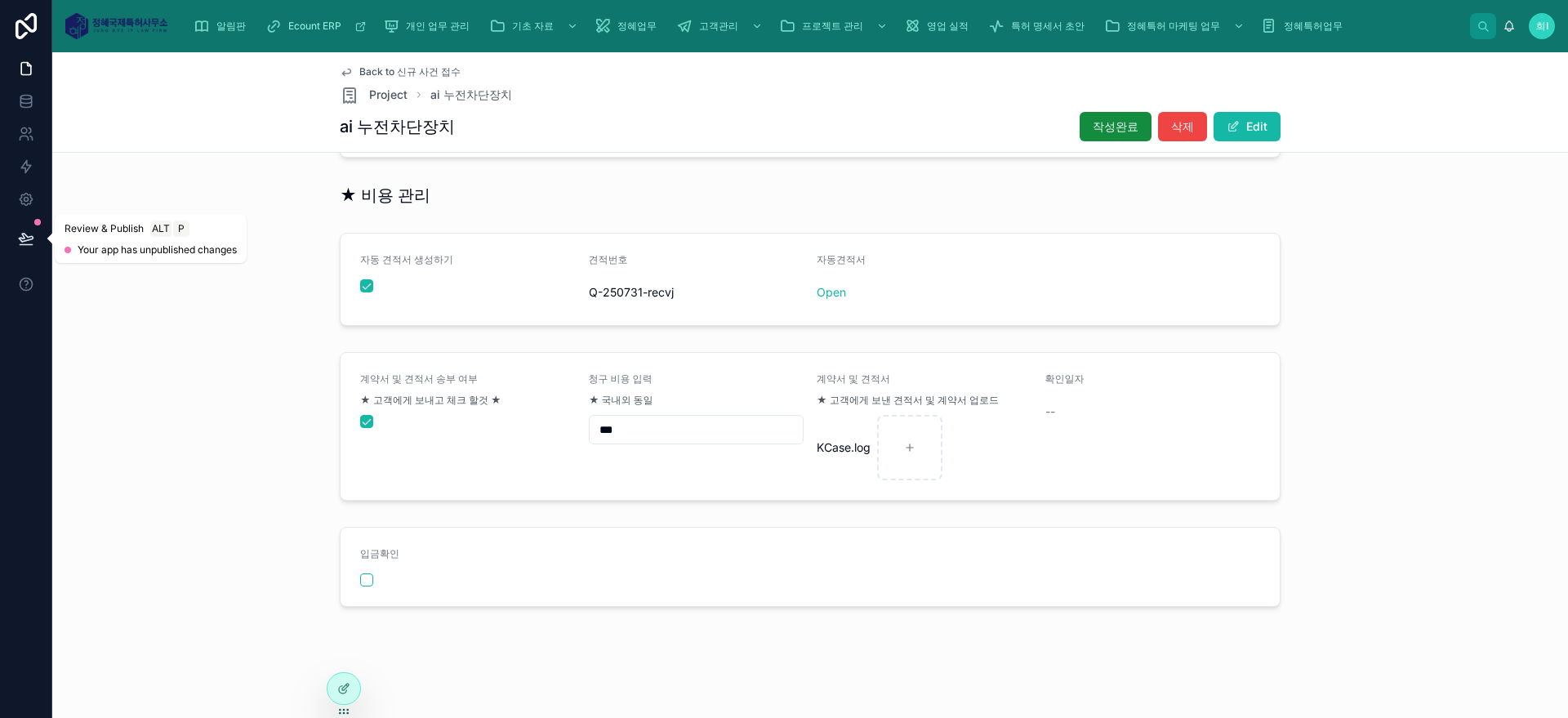 click at bounding box center (26, 239) 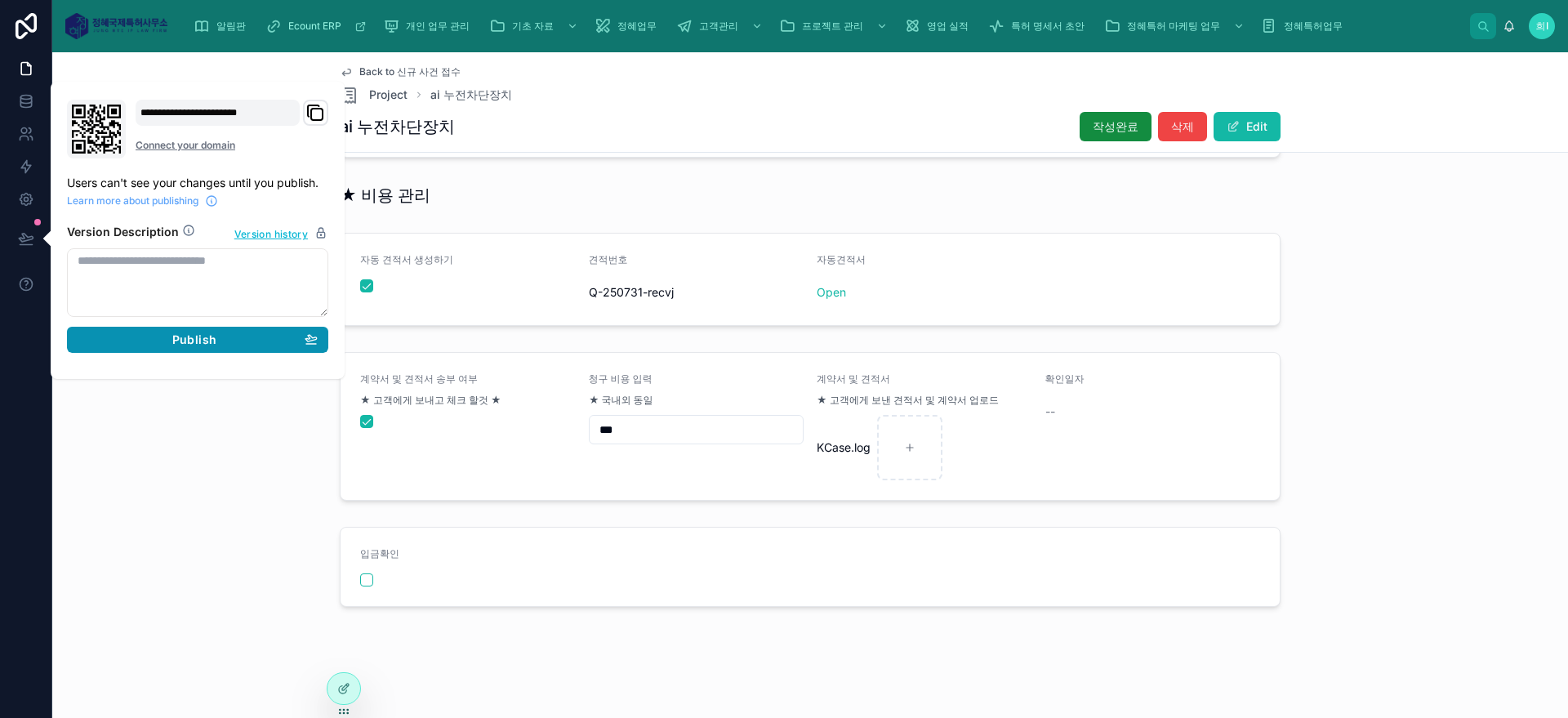 click on "Publish" at bounding box center [198, 340] 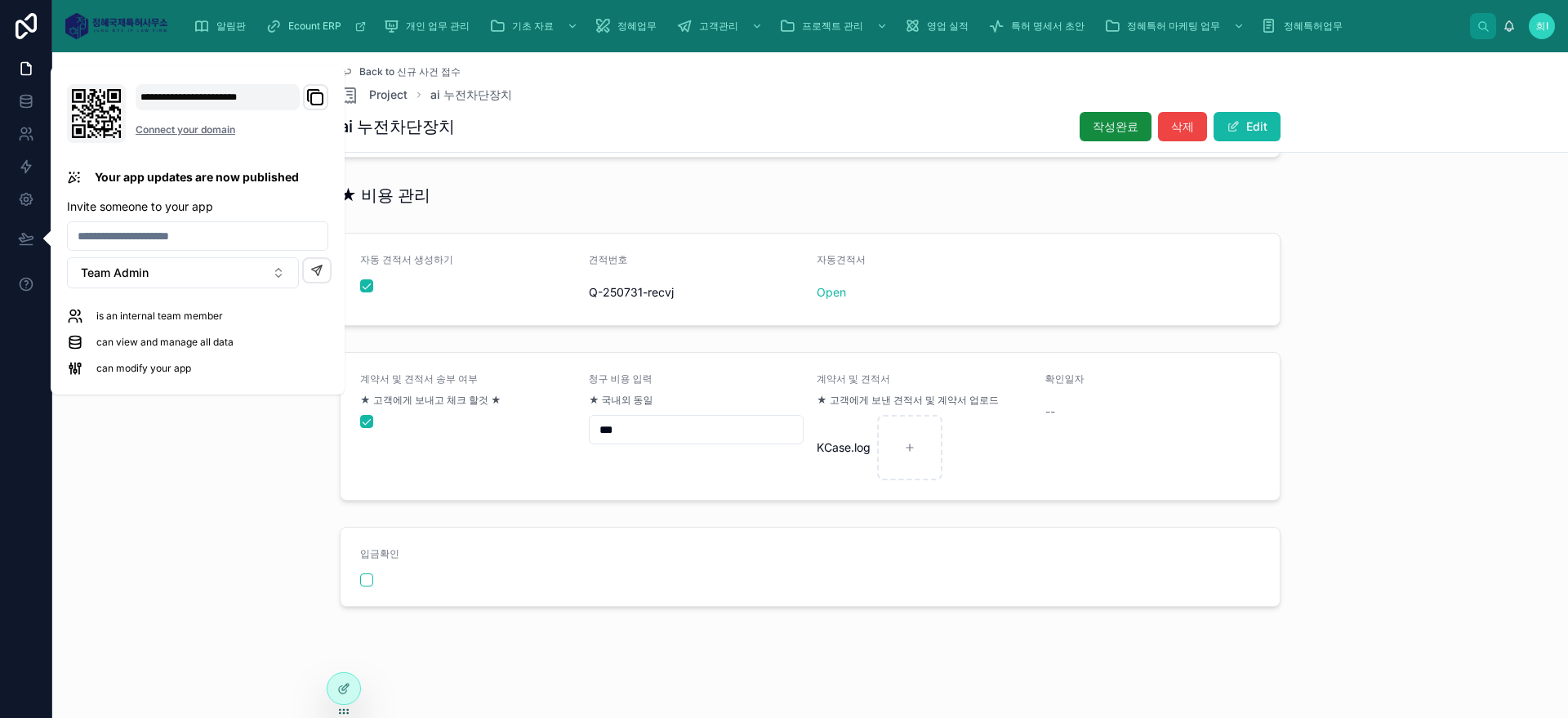 click on "입금확인" at bounding box center [810, 567] 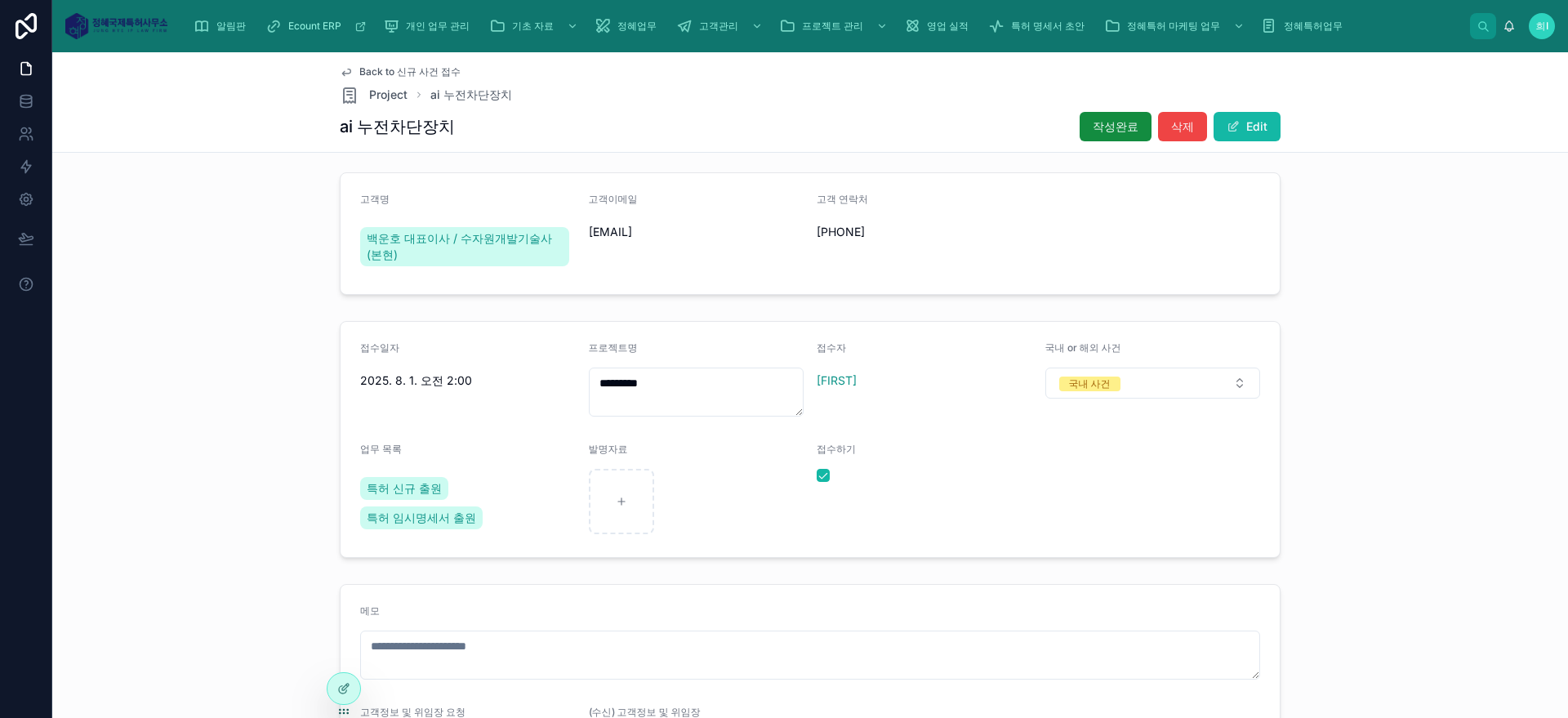 scroll, scrollTop: 0, scrollLeft: 0, axis: both 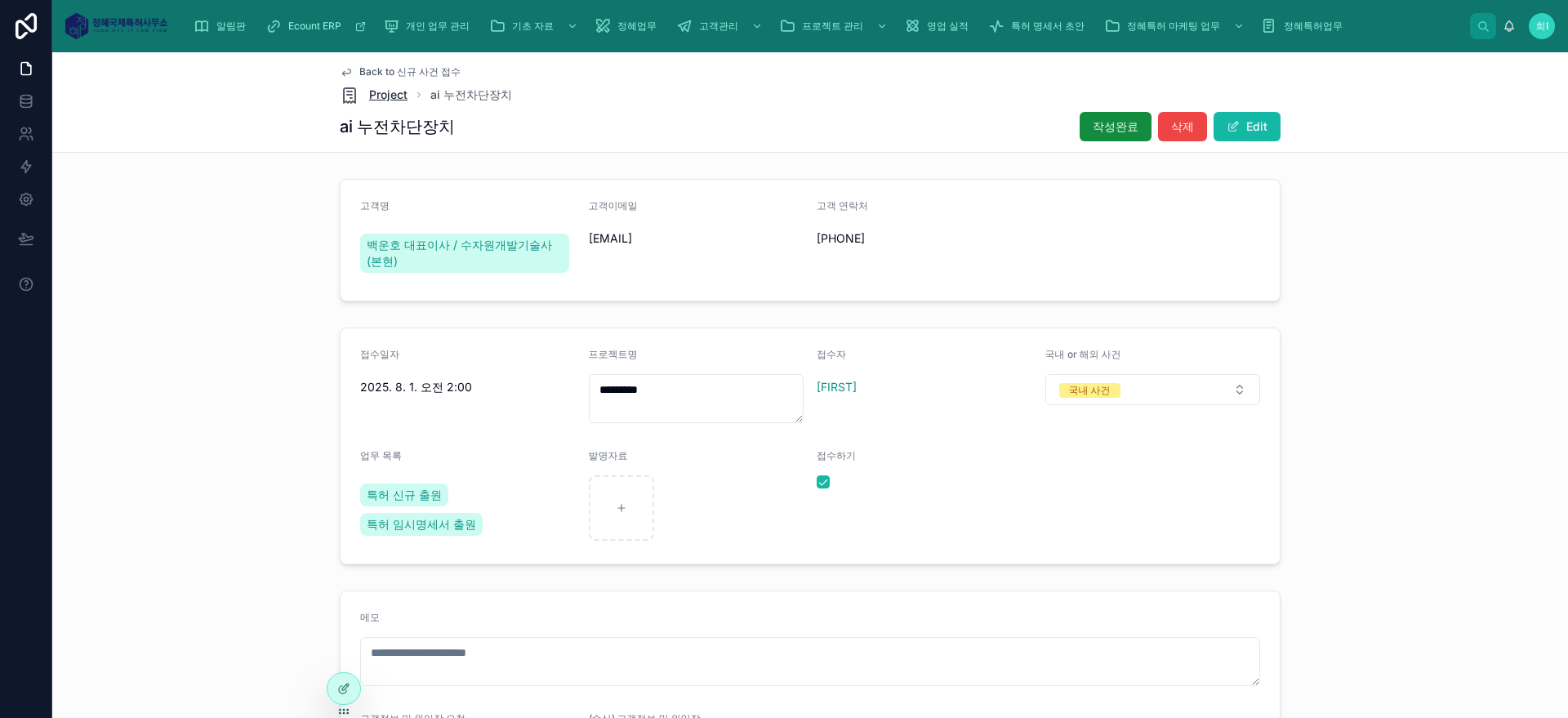 click on "Project" at bounding box center [388, 95] 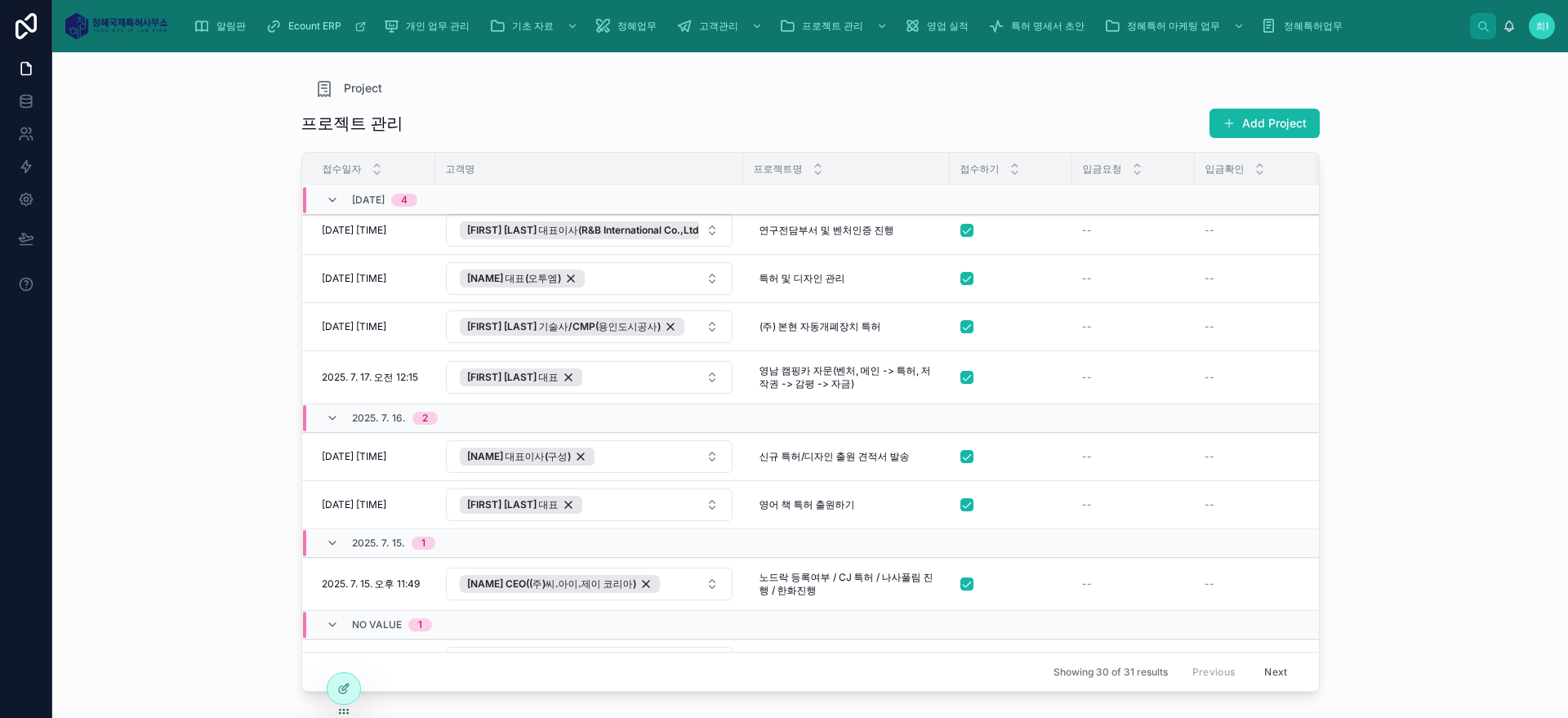 scroll, scrollTop: 1450, scrollLeft: 0, axis: vertical 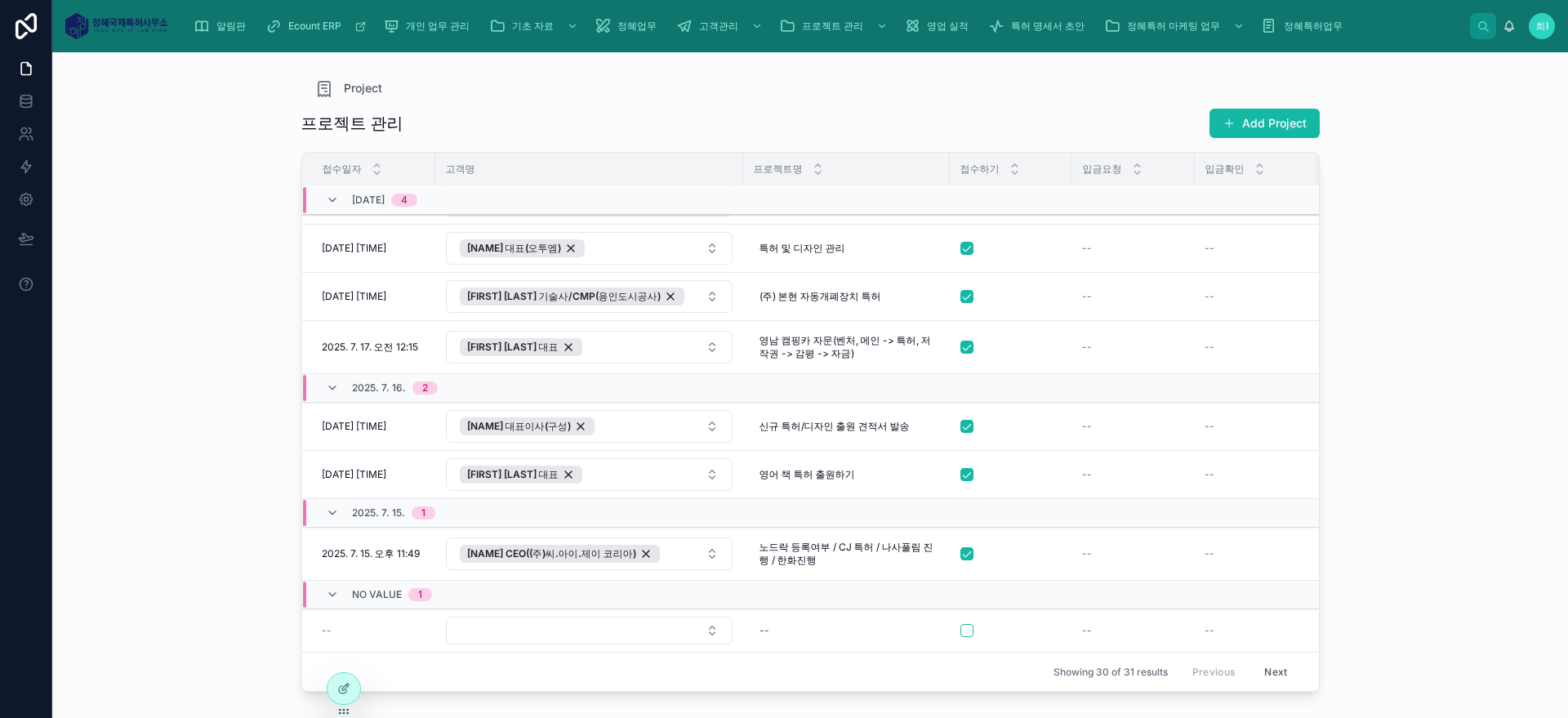 click on "프로젝트 관리 Add Project 접수일자 고객명 프로젝트명 접수하기 입금요청 입금확인 발명자료 2025. 7. 21. 6 2025. 7. 21. 오후 6:47 2025. 7. 21. 오후 6:47 김수경 대표  연구소 설립 및 벤처기업 인증용역 연구소 설립 및 벤처기업 인증용역 -- -- -- 삭제 2025. 7. 21. 오전 12:00 2025. 7. 21. 오전 12:00 조욱래 대표이사(Guard-K) 상표권 이전 상표권 이전 -- -- -- 삭제 2025. 7. 21. 오후 6:30 2025. 7. 21. 오후 6:30 유마(중국) LLC-상표 출원 /
빨간 쇼핑백-디자인출원 LLC-상표 출원 /
빨간 쇼핑백-디자인출원 -- -- -- 삭제 2025. 7. 19. 2 2025. 7. 19. 오전 3:31 2025. 7. 19. 오전 3:31 유마(중국) Diving glasses-디자인 출원
logaloga-상표 출원 Diving glasses-디자인 출원
logaloga-상표 출원 韩国外观专利资料 .zip Logaloga-韩国商标申请表 .xls 삭제 2025. 7. 19. 오전 12:37 2025. 7. 19. 오전 12:37 최익진 이사(필랜드 빅 파라솔) 상표 신규 출원 -- -- 1" at bounding box center (810, 398) 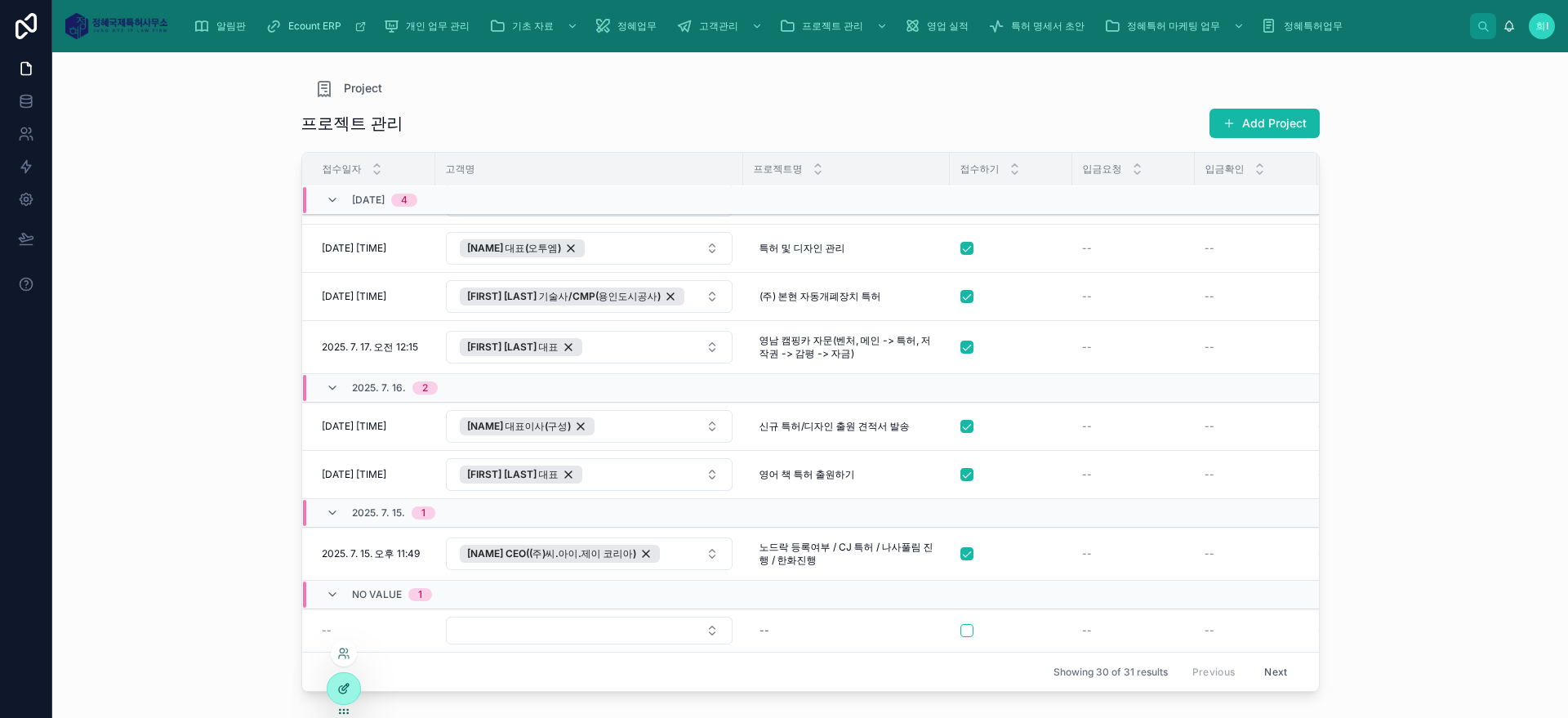 click 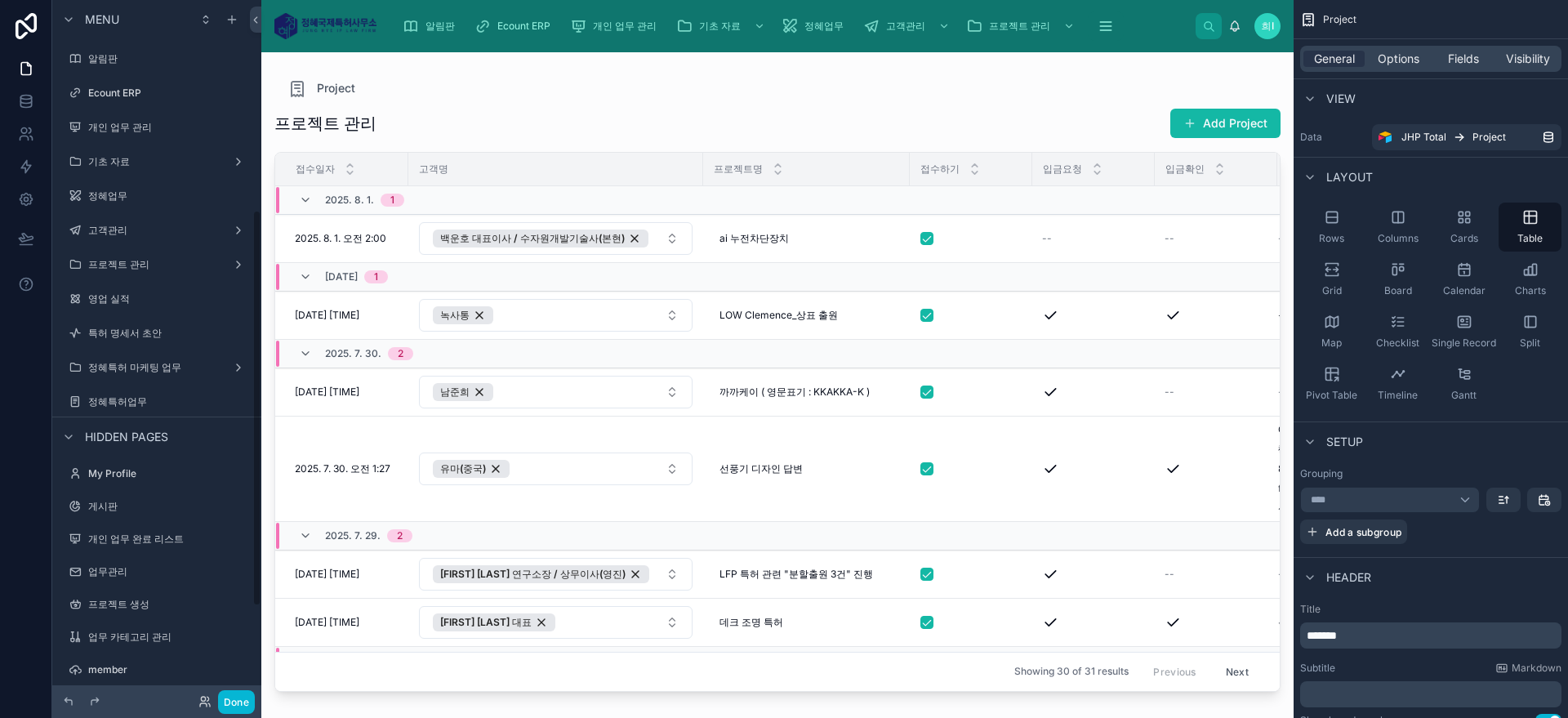 scroll, scrollTop: 370, scrollLeft: 0, axis: vertical 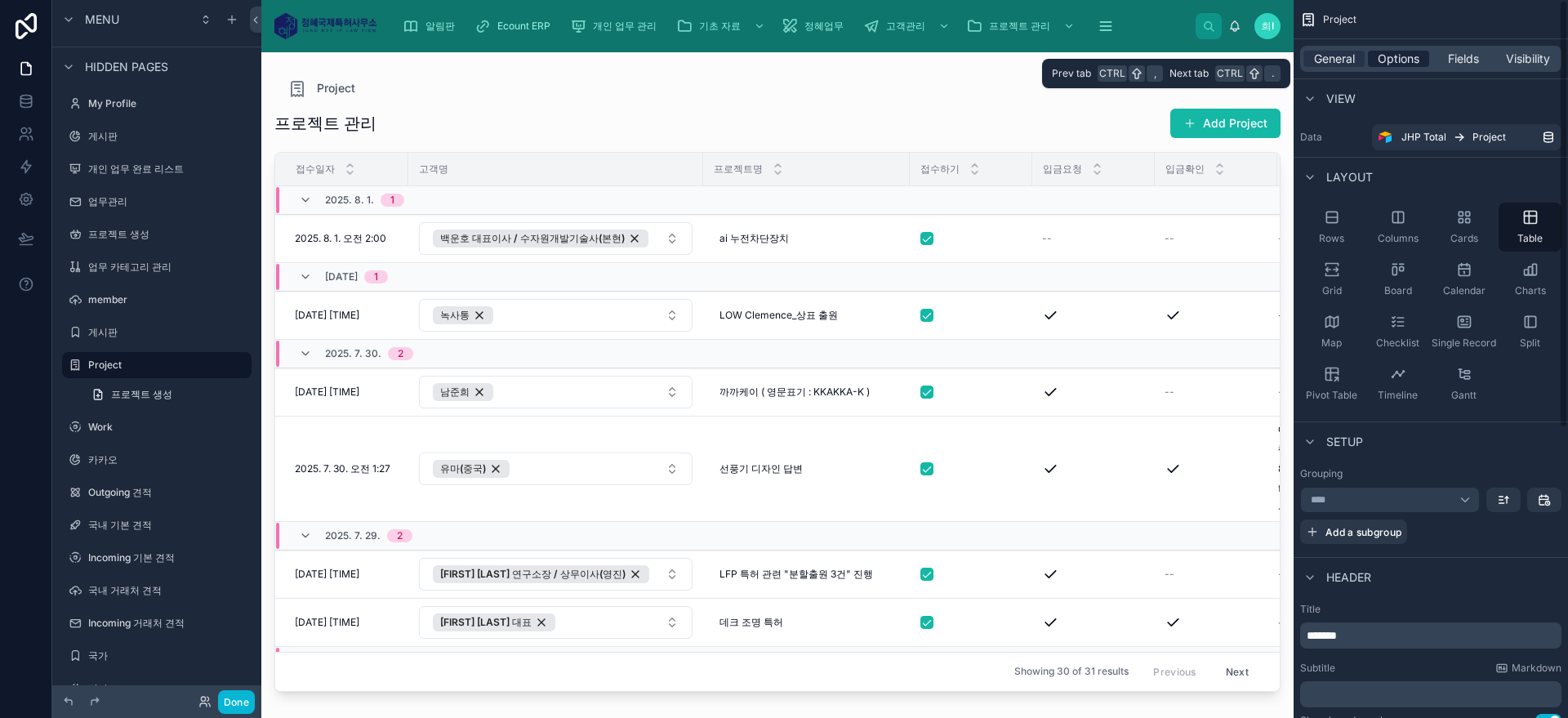 click on "Options" at bounding box center [1398, 59] 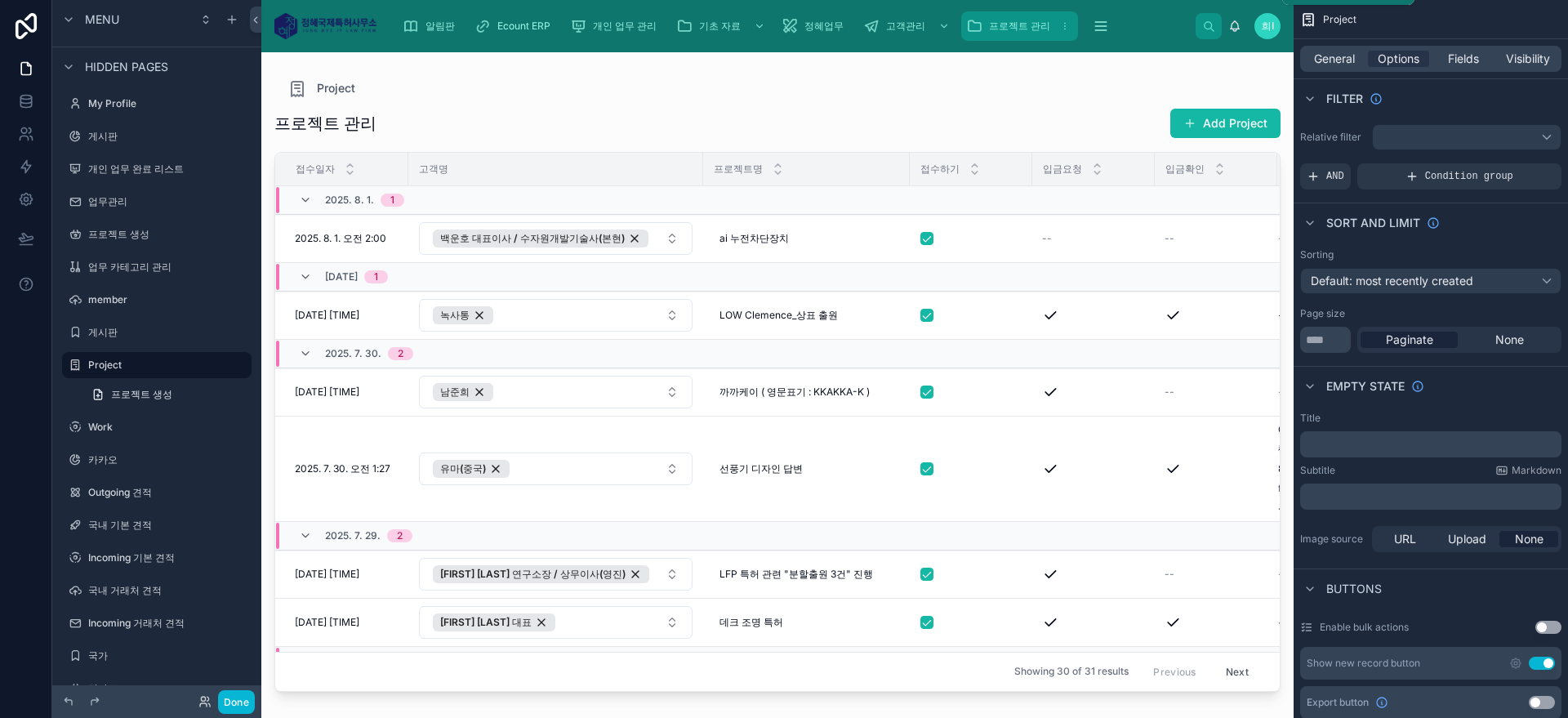 click on "프로젝트 관리" at bounding box center (1019, 26) 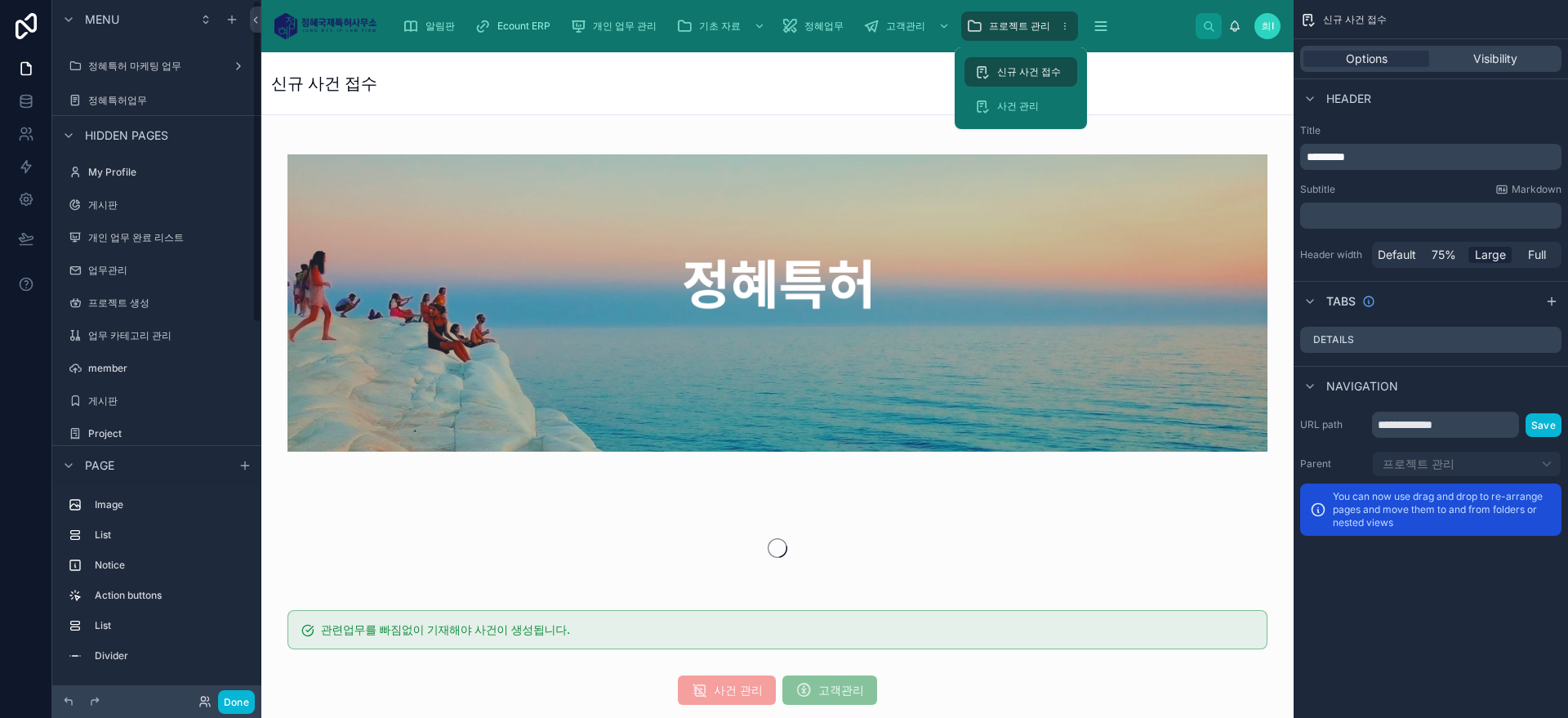 scroll, scrollTop: 0, scrollLeft: 0, axis: both 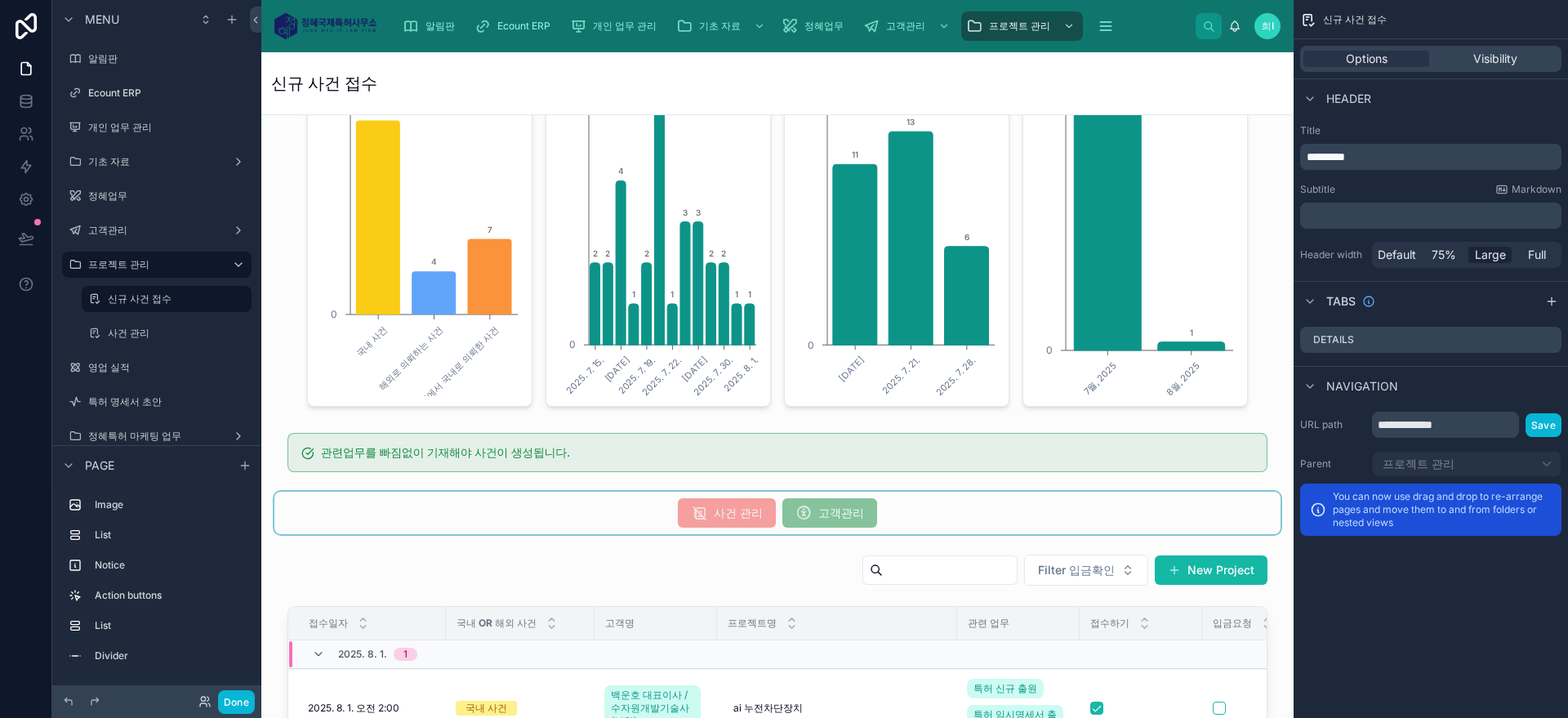 click at bounding box center (777, 513) 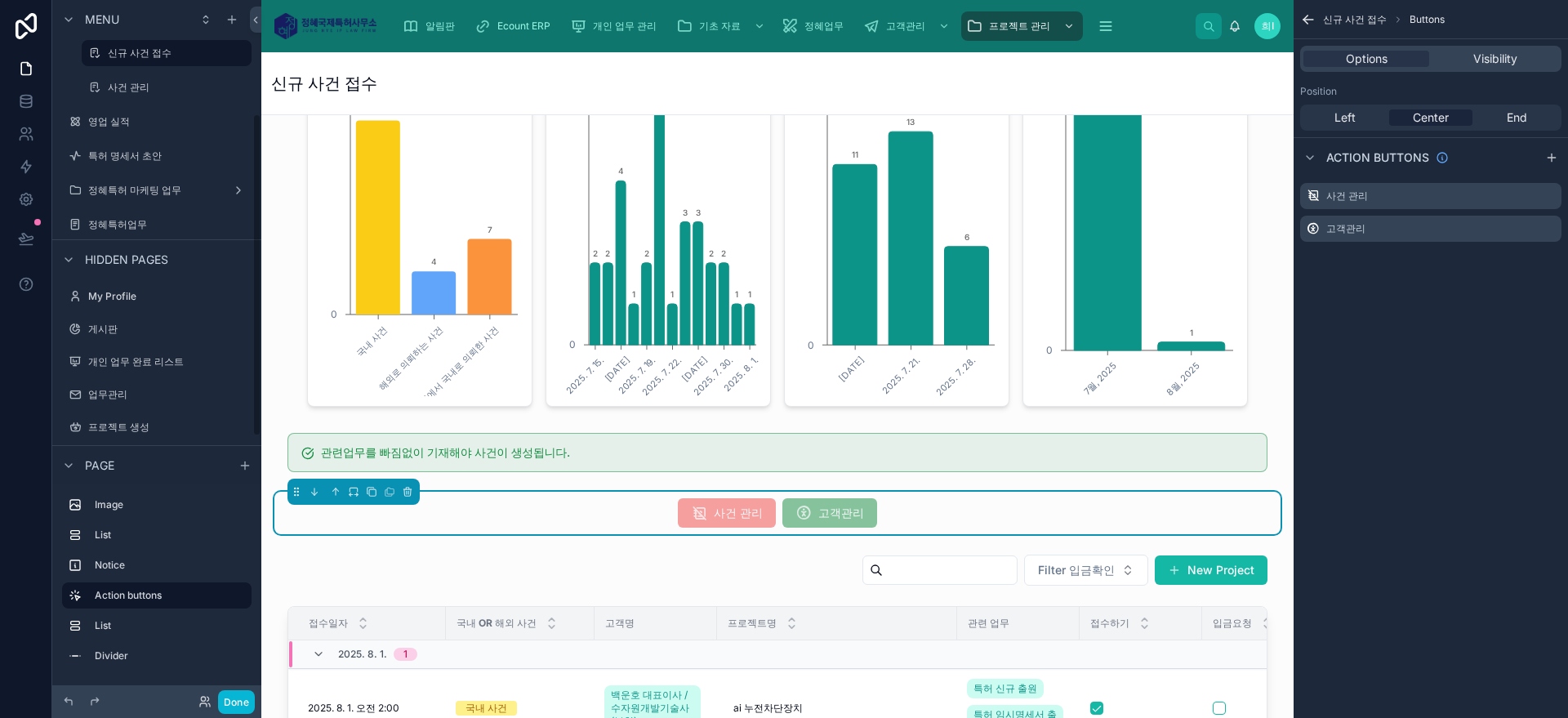 scroll, scrollTop: 252, scrollLeft: 0, axis: vertical 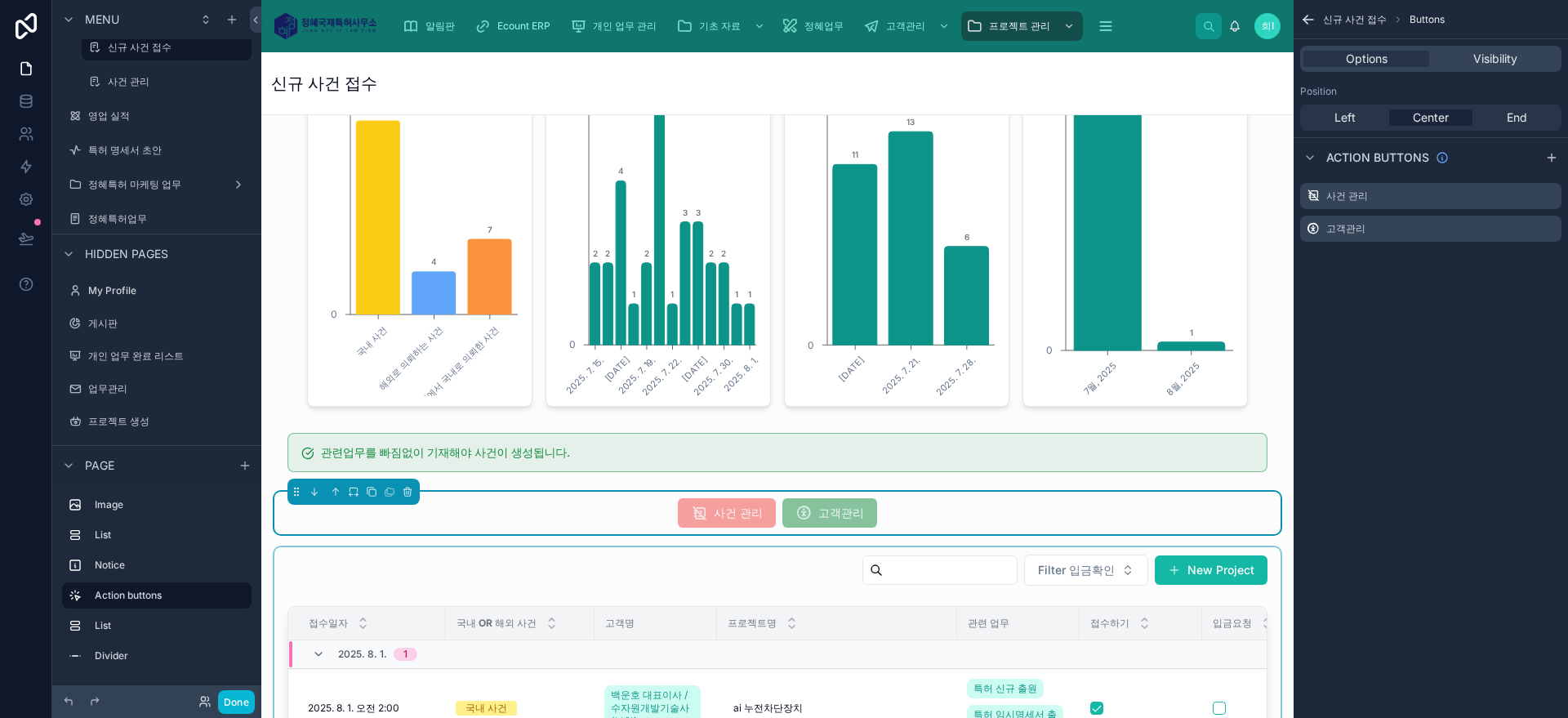 click at bounding box center [777, 853] 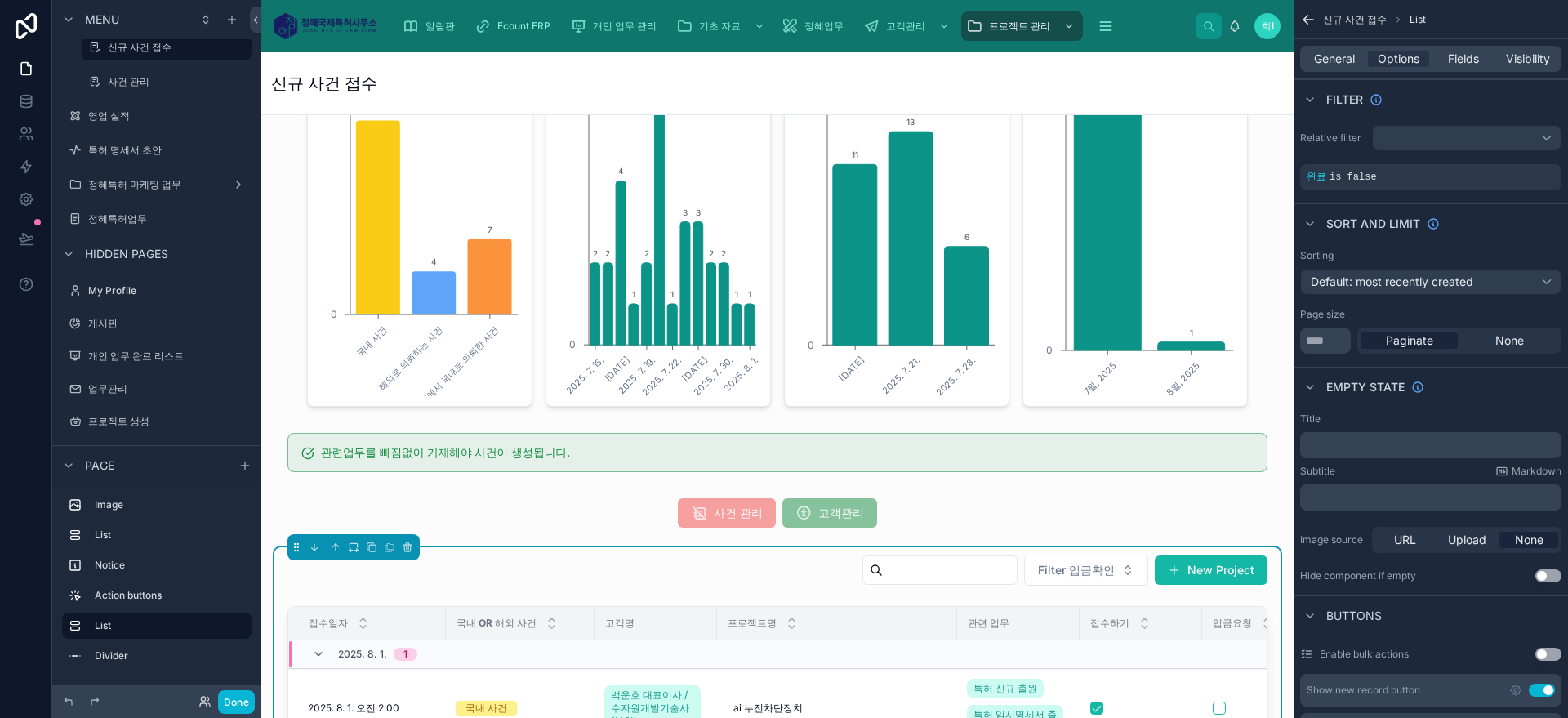 click on "Filter 입금확인 New Project" at bounding box center (777, 573) 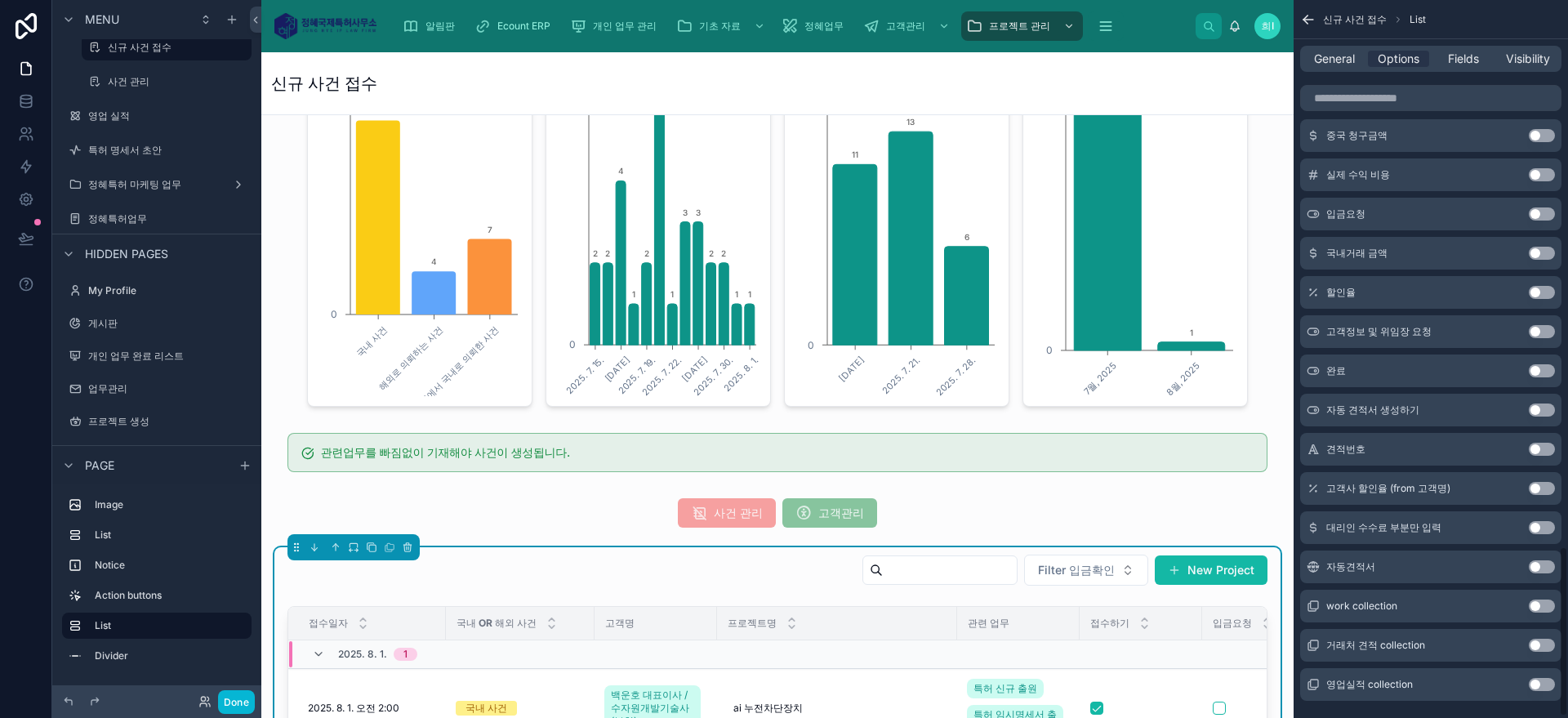 scroll, scrollTop: 2306, scrollLeft: 0, axis: vertical 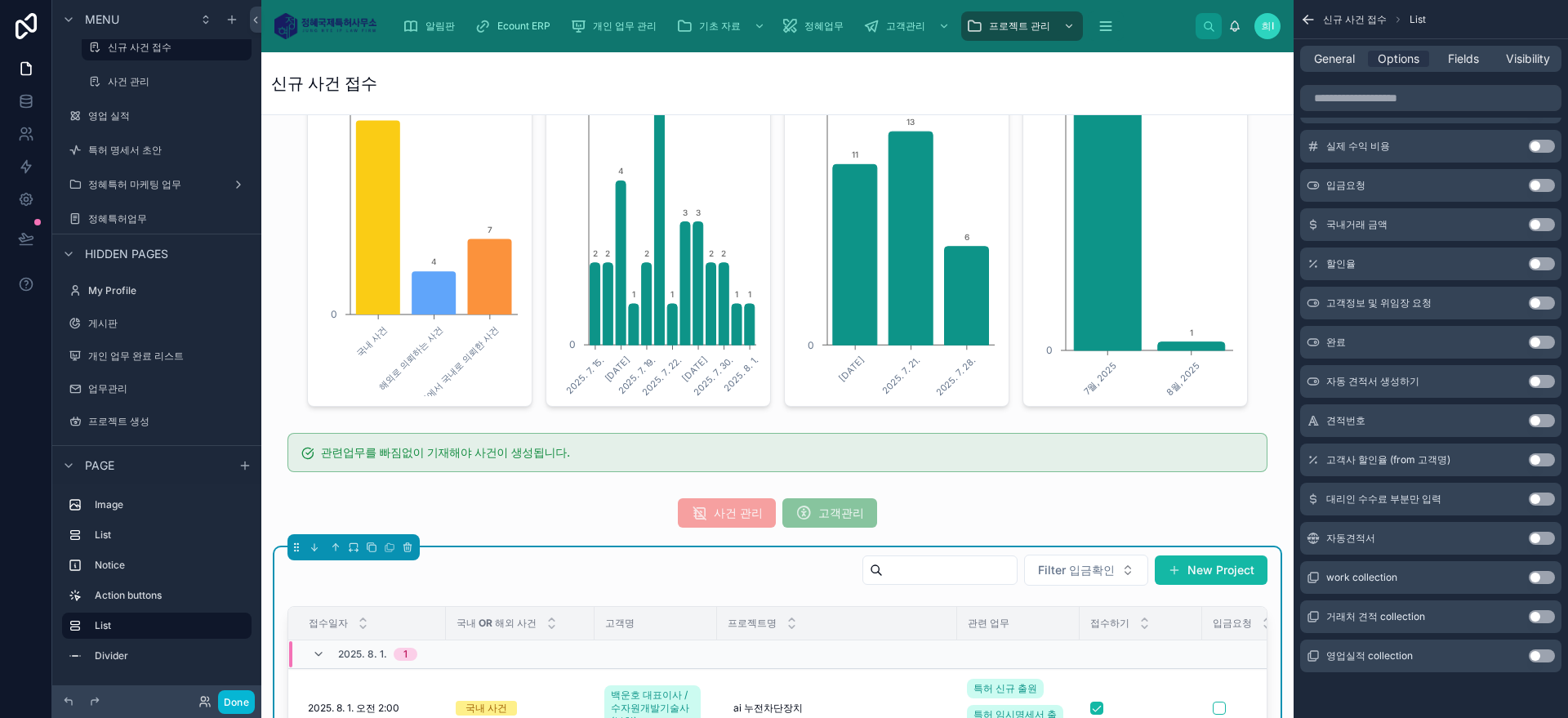 click on "Use setting" at bounding box center (1542, 342) 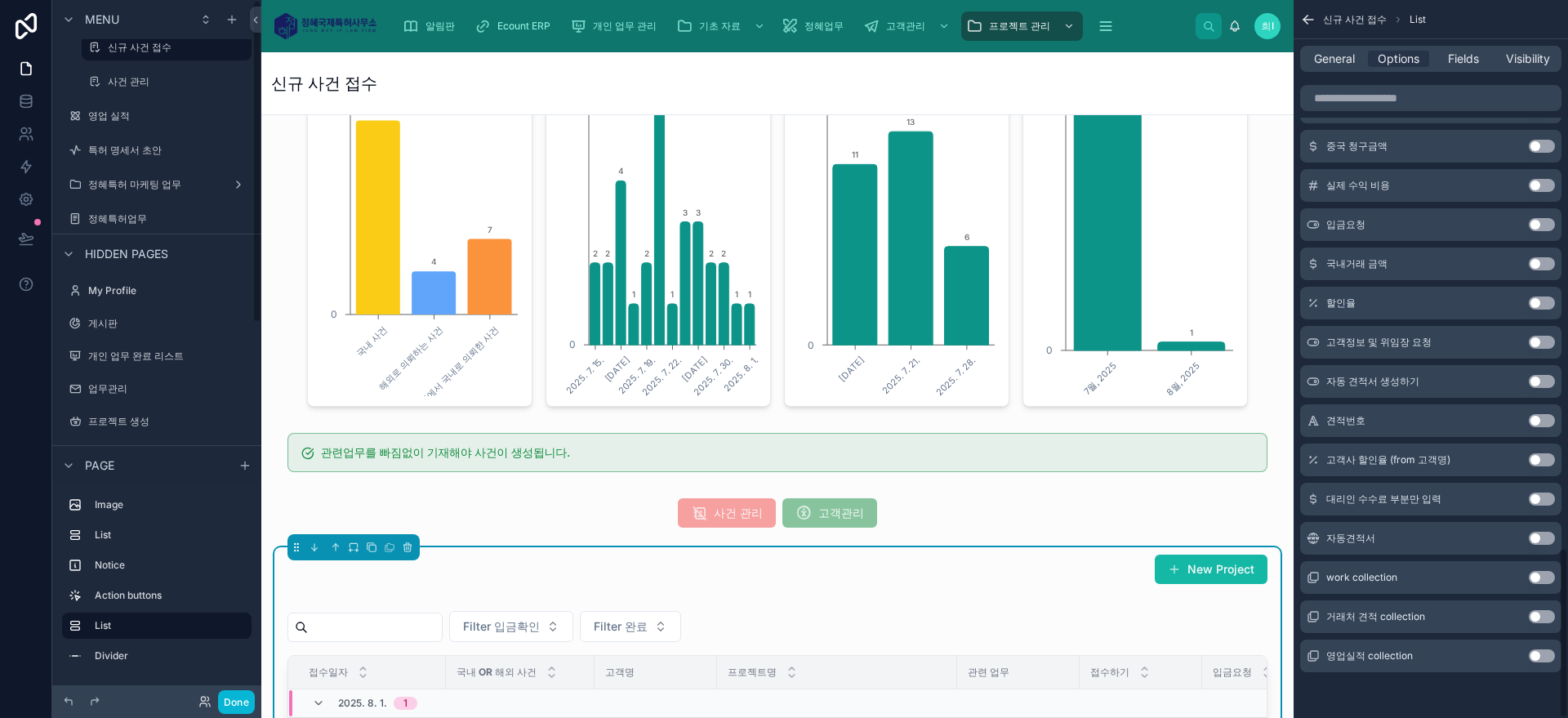 scroll, scrollTop: 0, scrollLeft: 0, axis: both 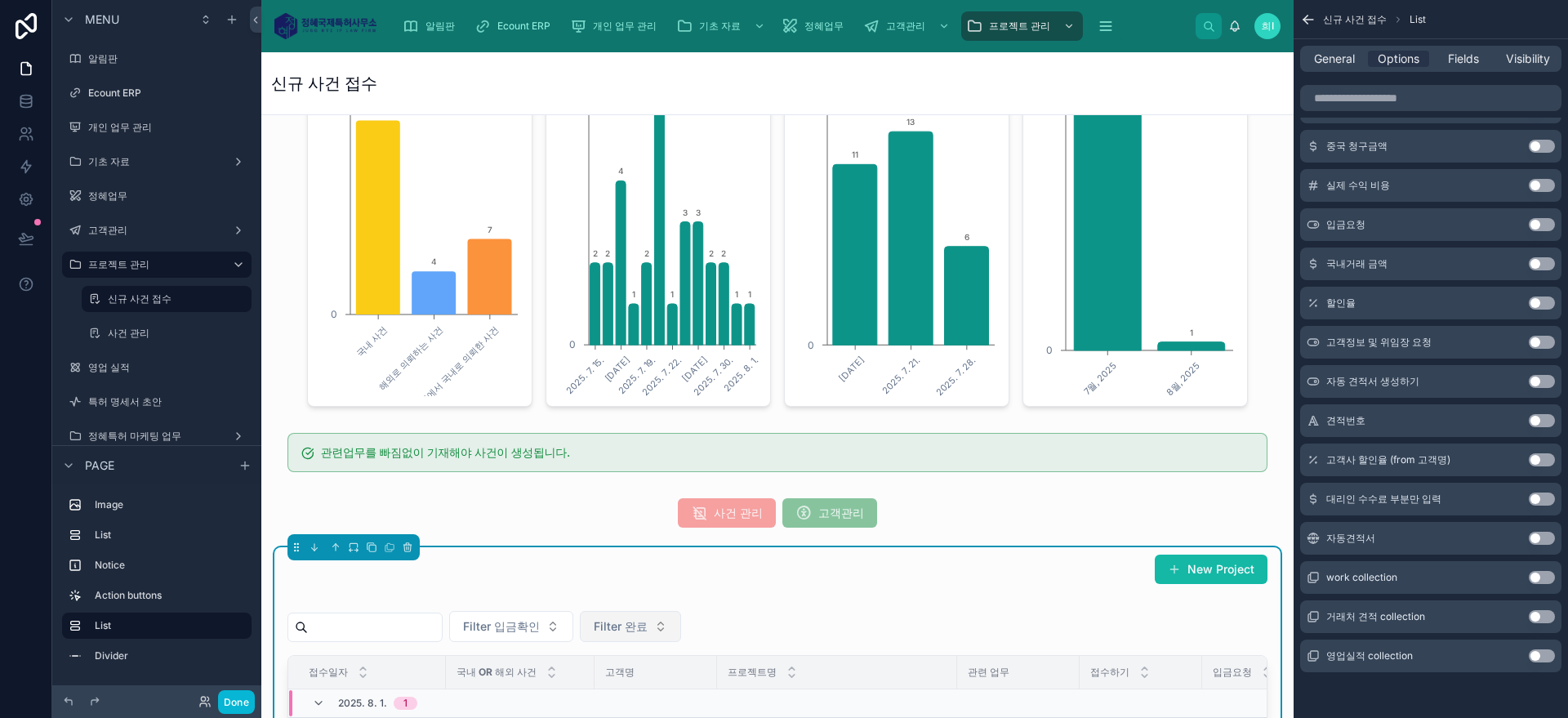 click on "Filter 완료" at bounding box center [621, 627] 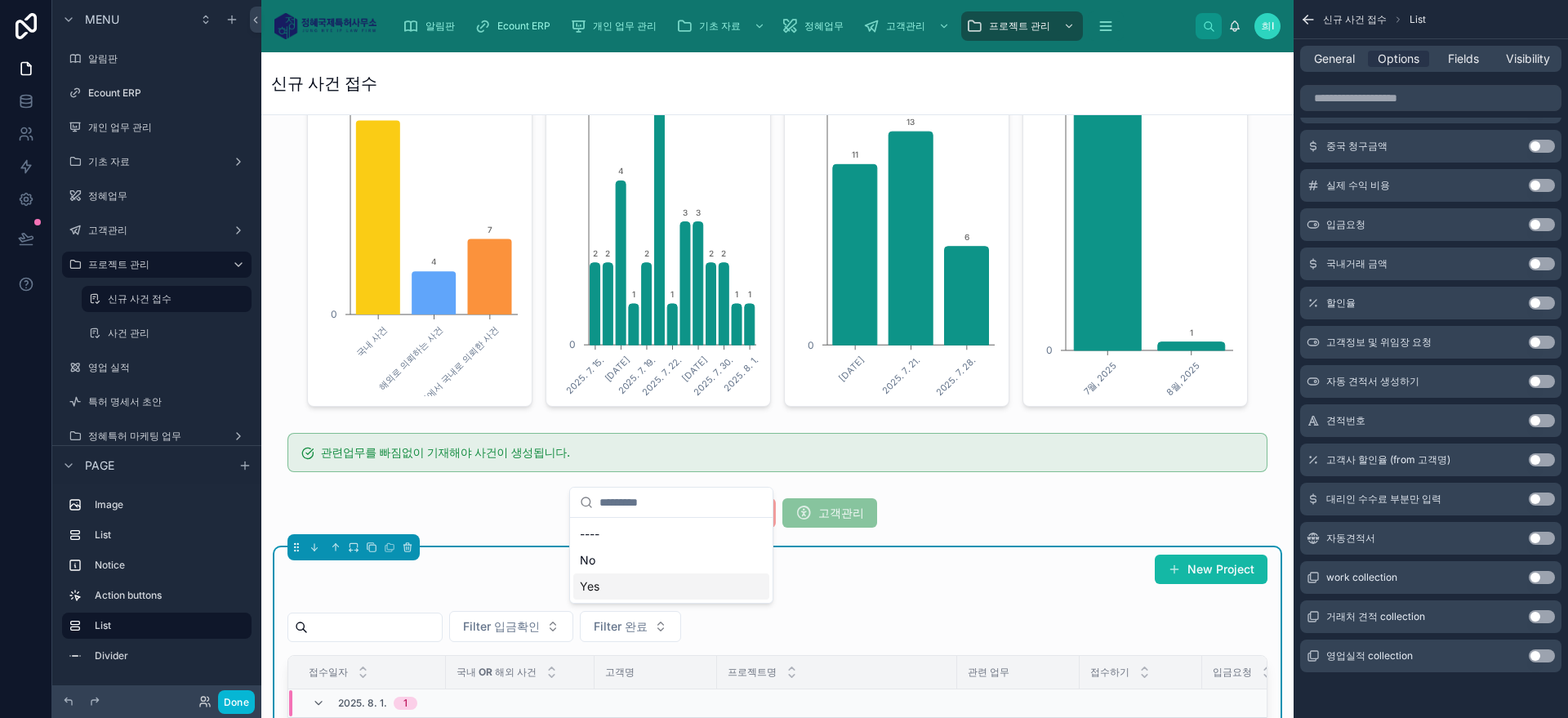 click on "Yes" at bounding box center (671, 586) 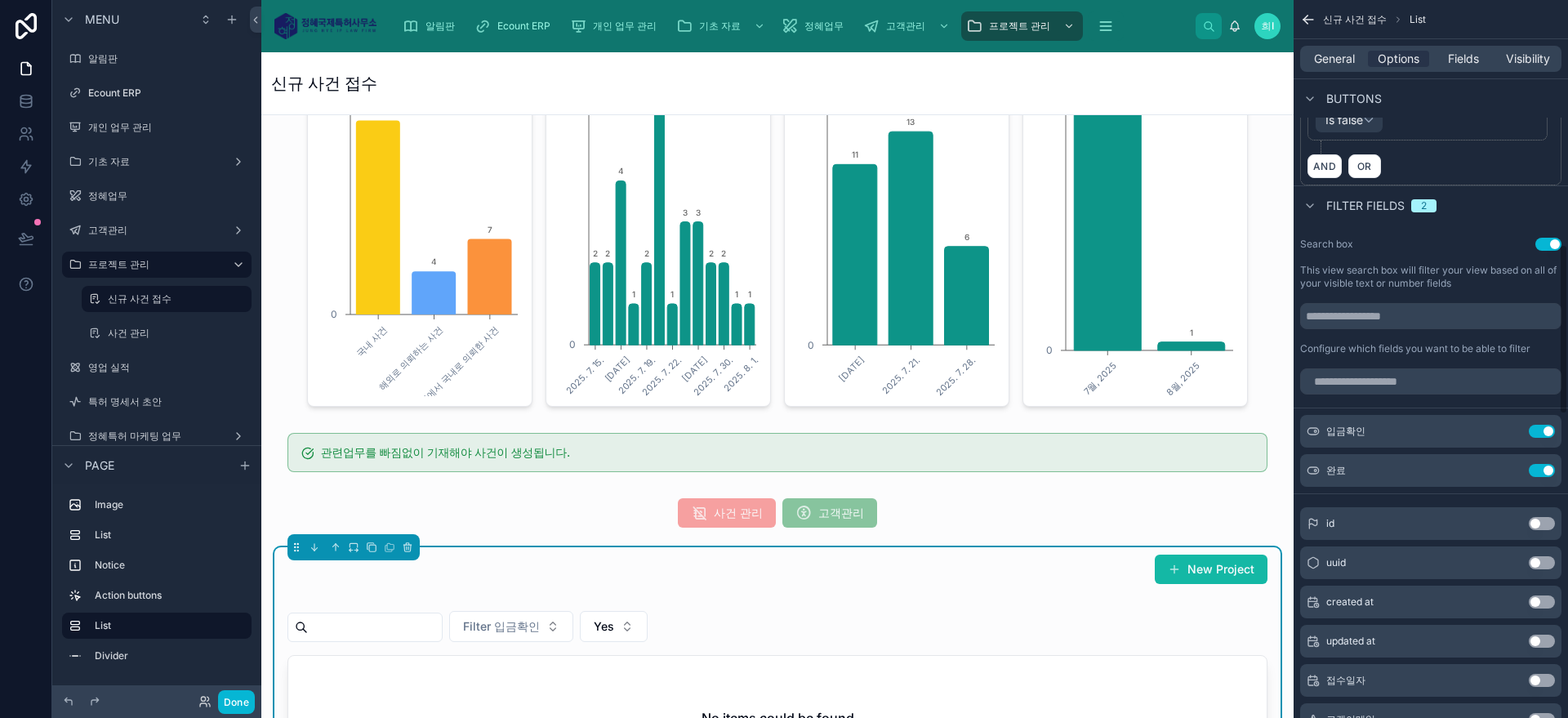 scroll, scrollTop: 1028, scrollLeft: 0, axis: vertical 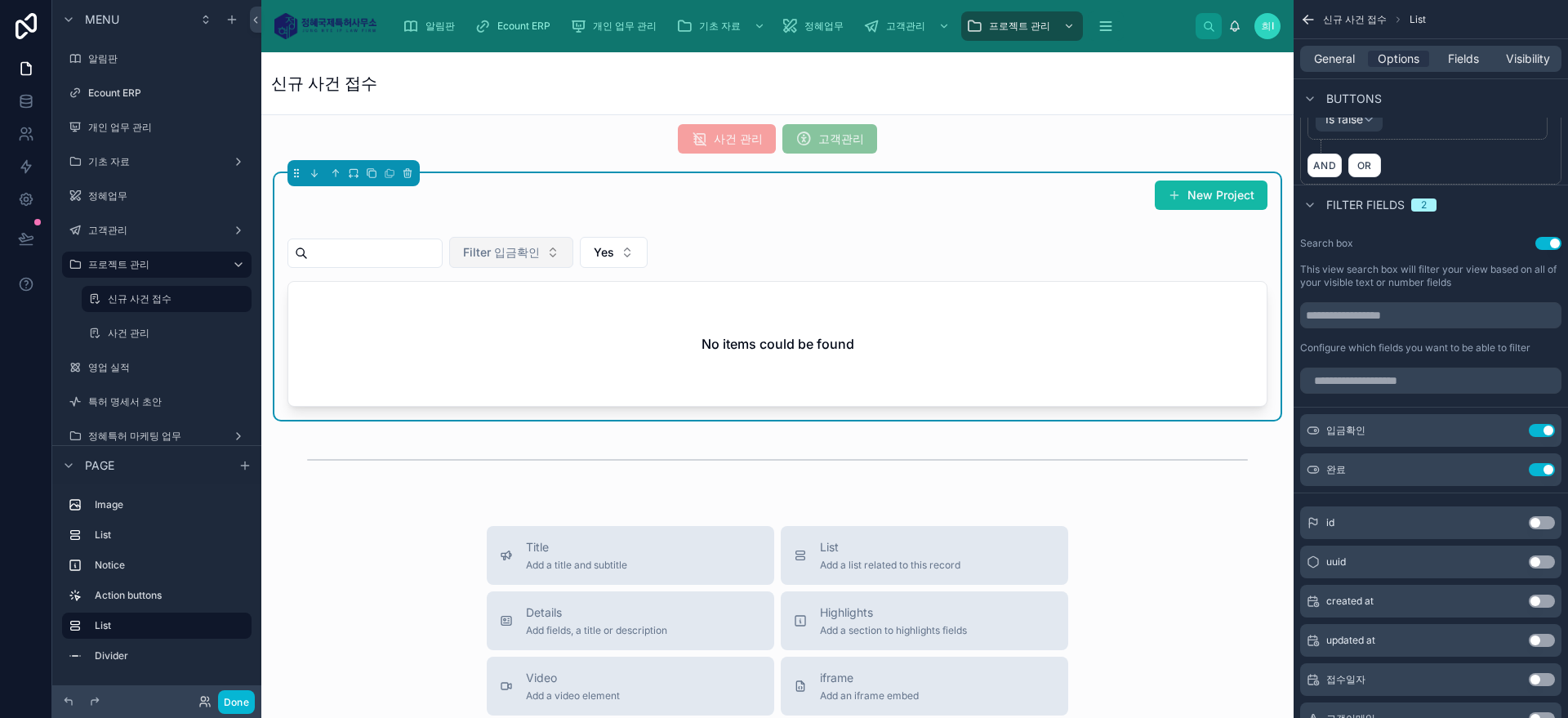 click on "Filter 입금확인" at bounding box center (501, 252) 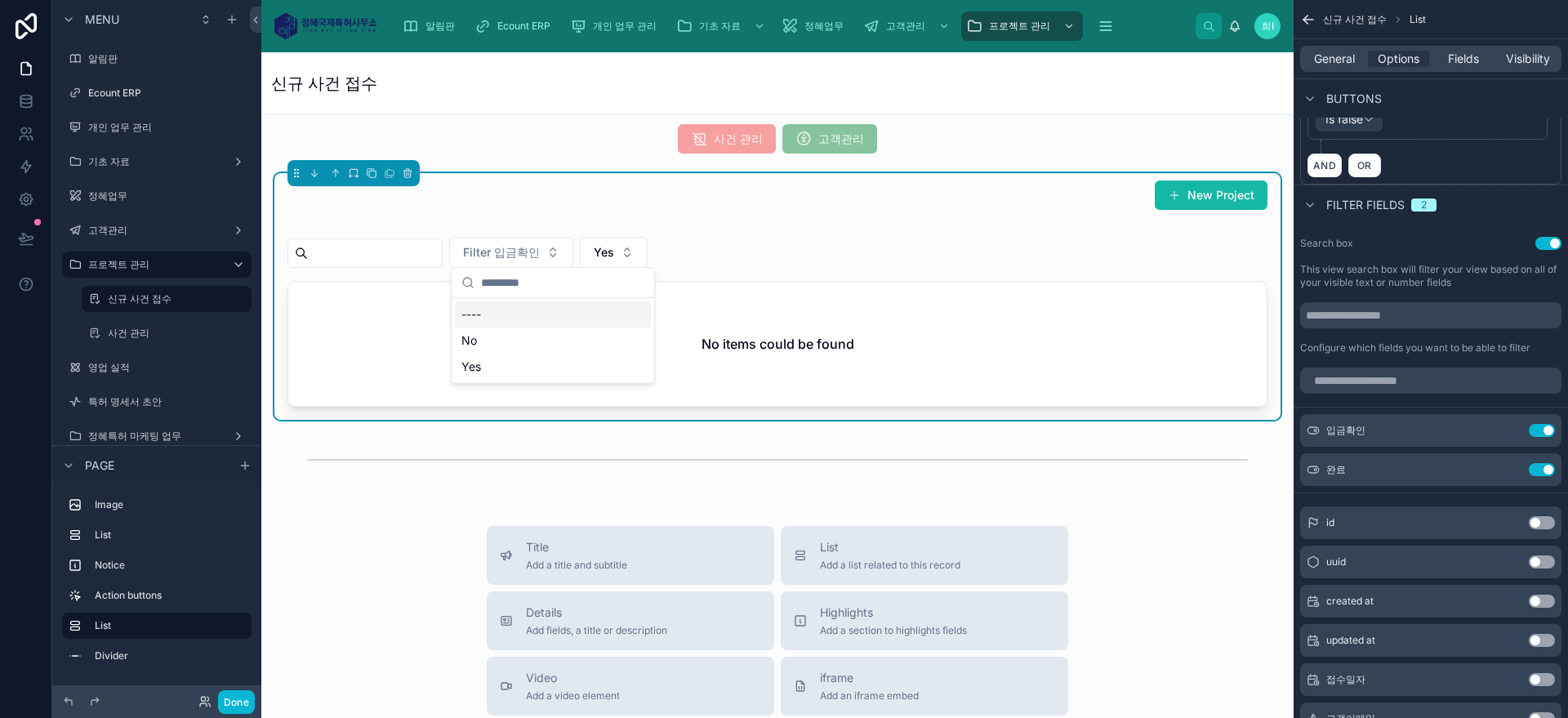 click on "----" at bounding box center [553, 314] 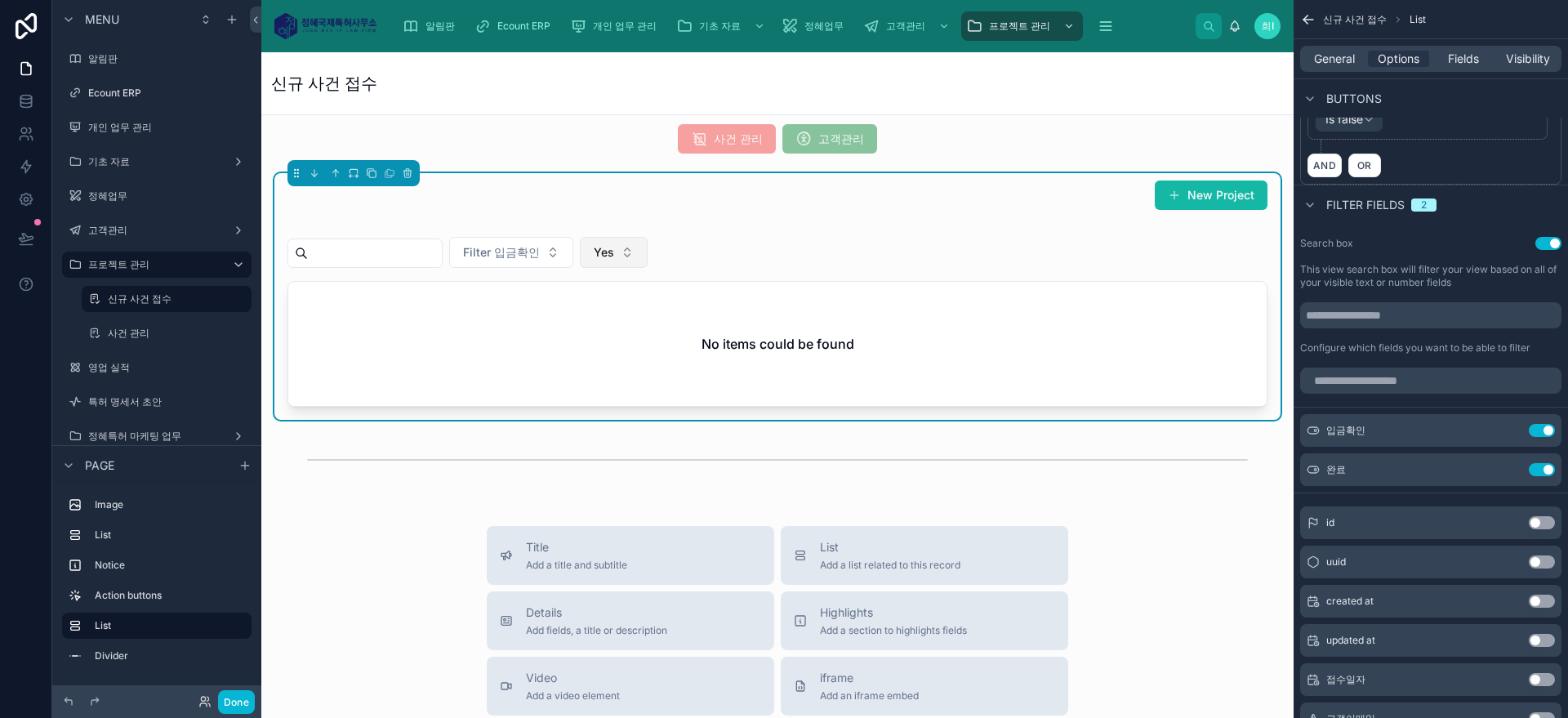 click on "Yes" at bounding box center [613, 252] 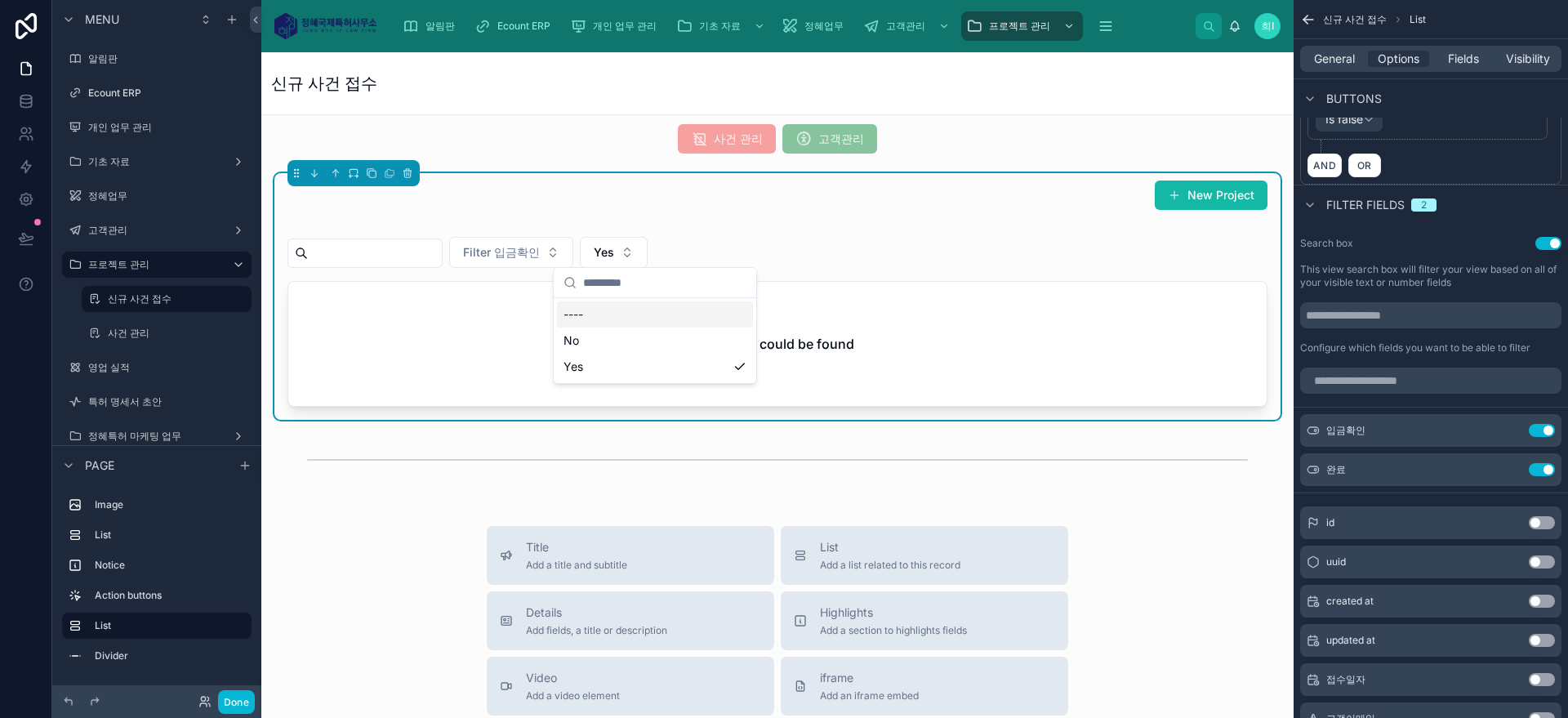 click on "----" at bounding box center (655, 314) 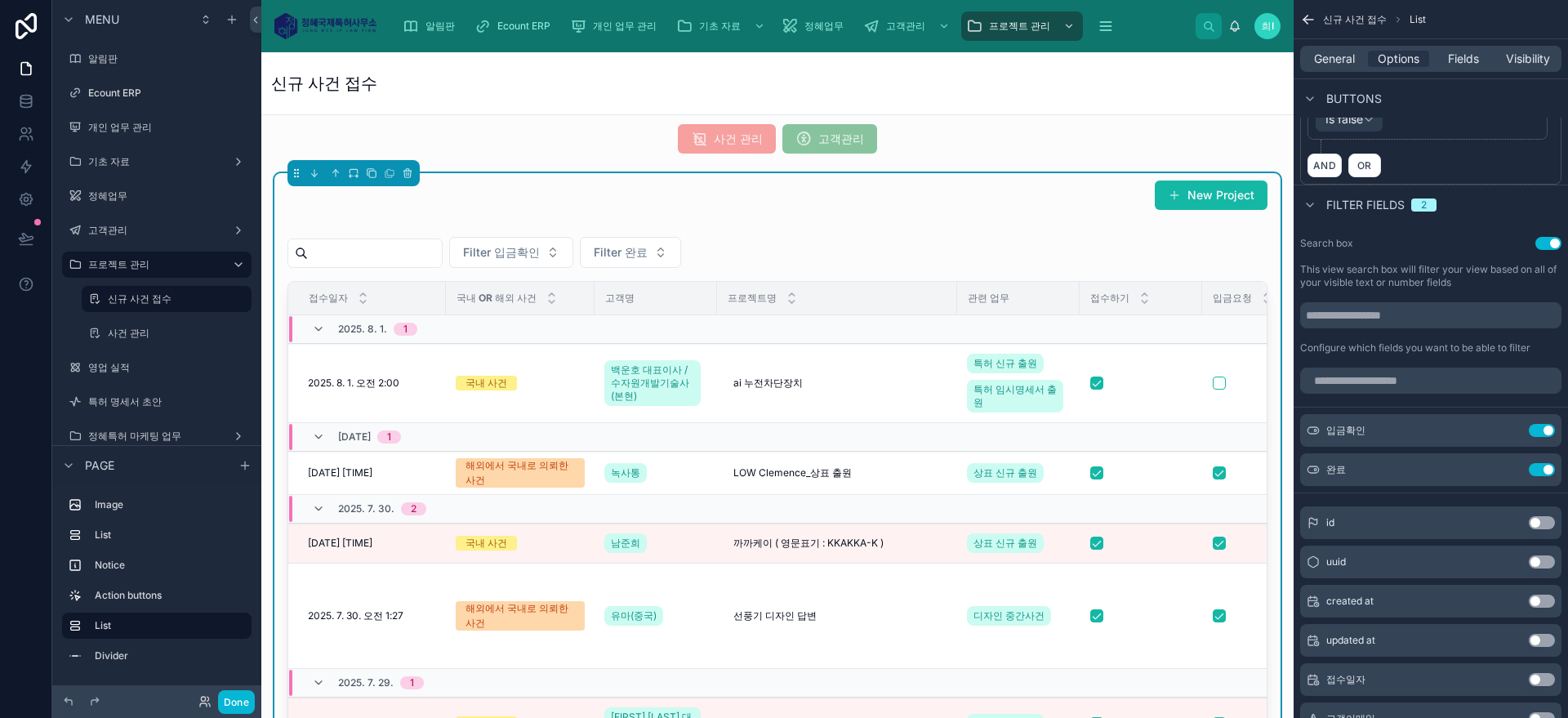 click on "2025. 8. 1. 1" at bounding box center [502, 329] 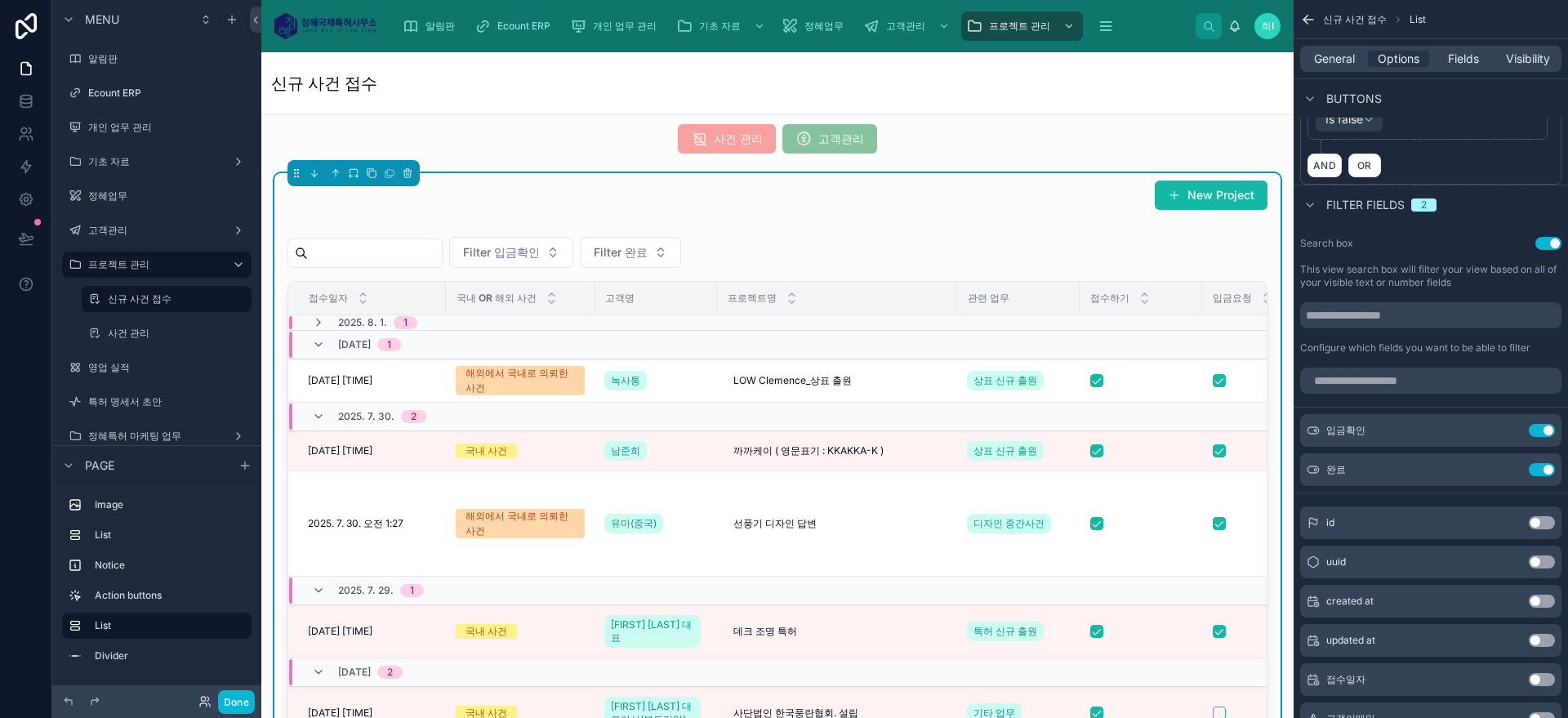 click on "2025. 8. 1. 1" at bounding box center (502, 323) 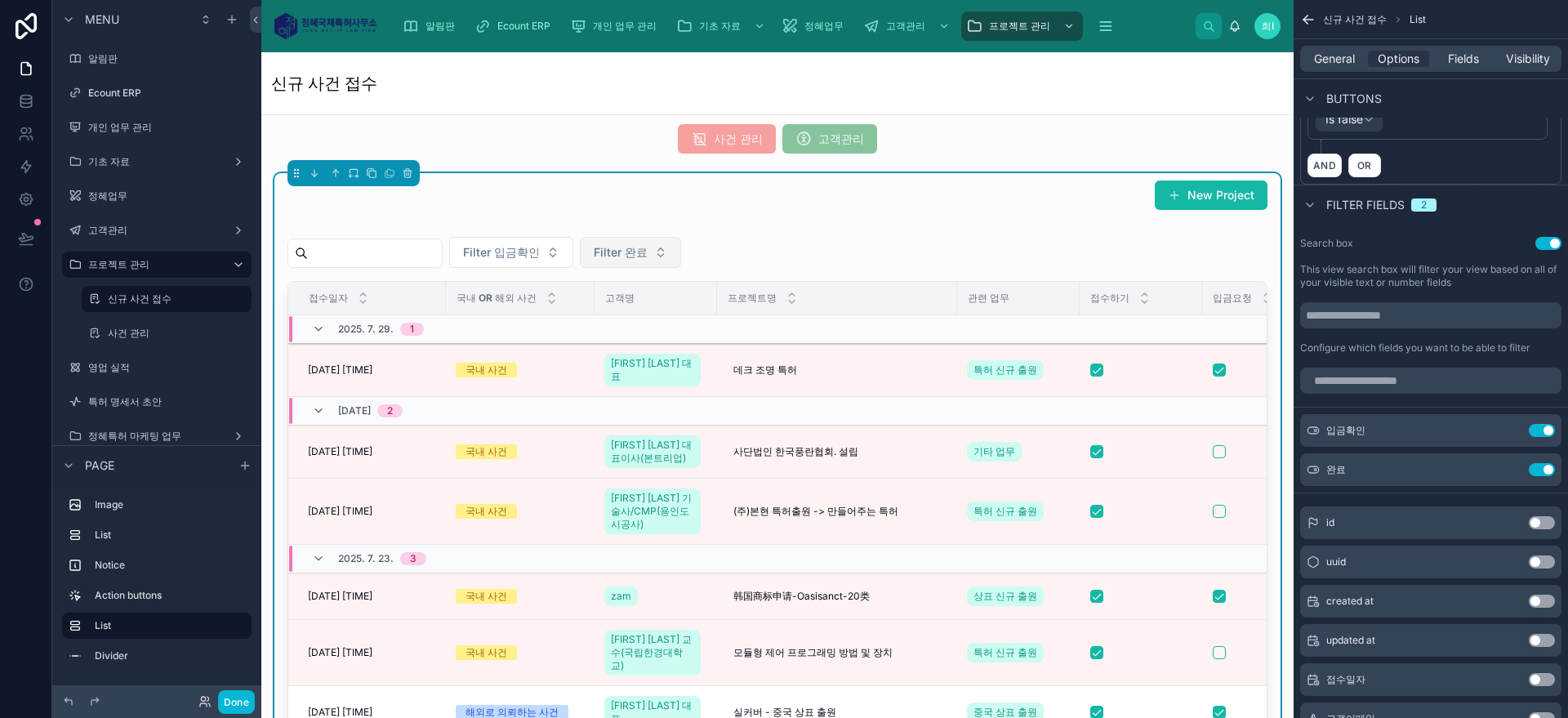 scroll, scrollTop: 300, scrollLeft: 0, axis: vertical 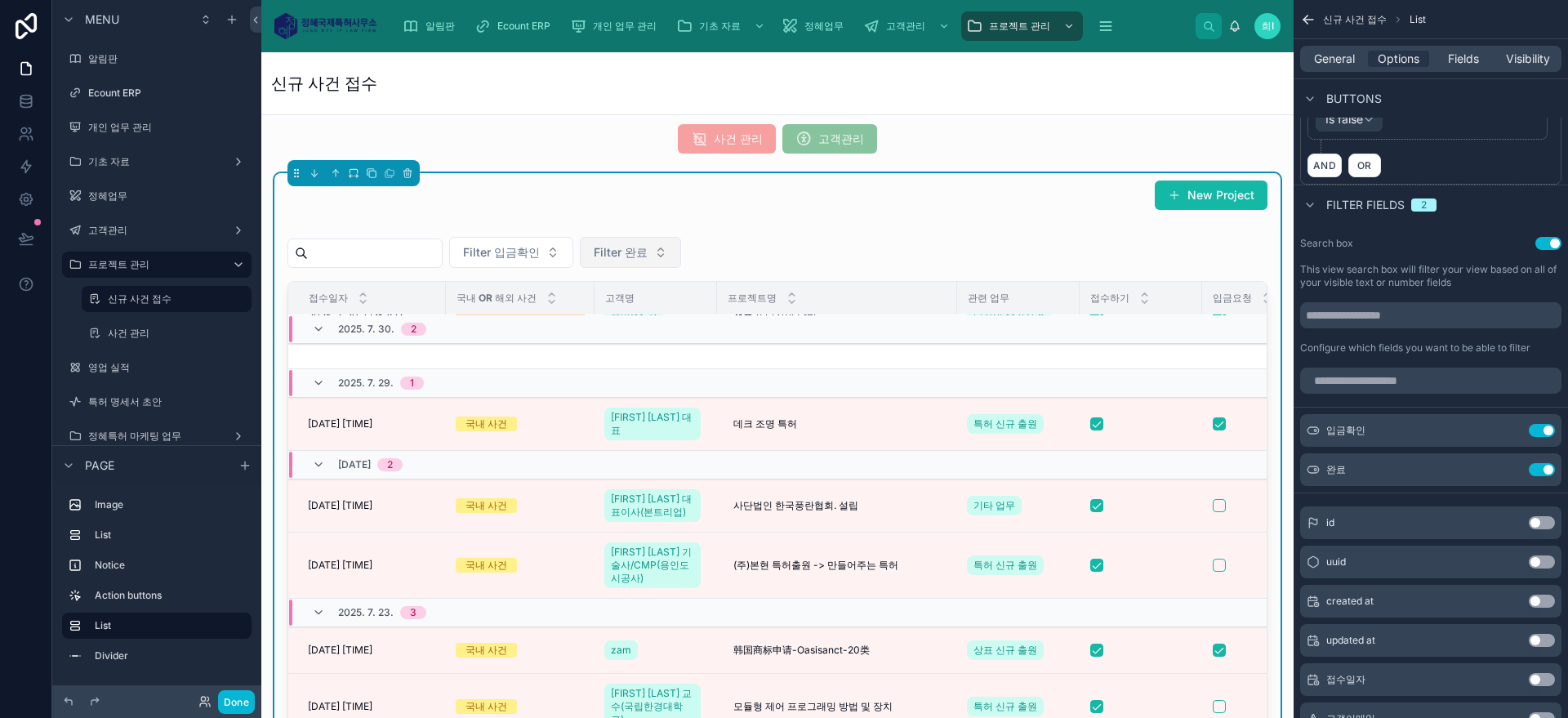 click on "Filter 완료" at bounding box center (630, 252) 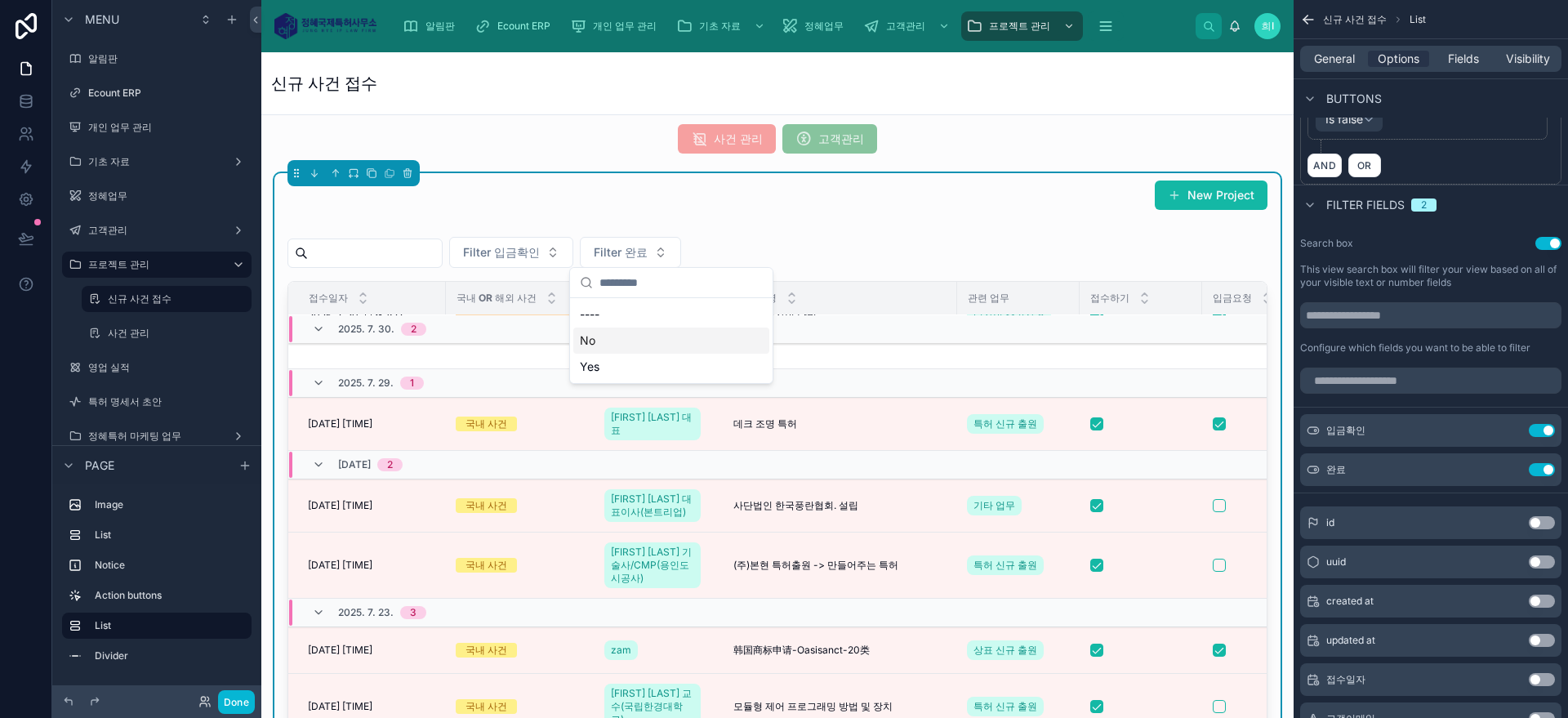 click on "No" at bounding box center [671, 341] 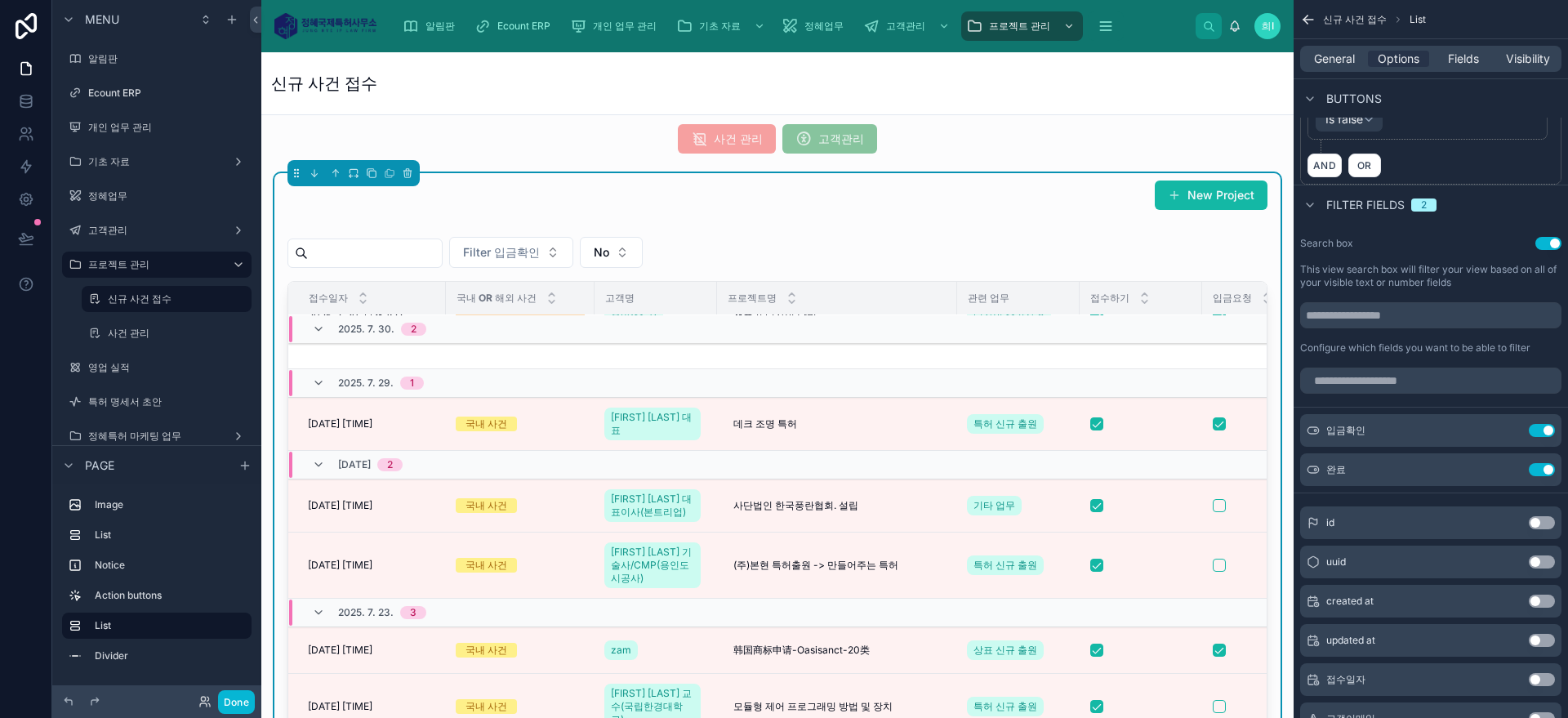 scroll, scrollTop: 0, scrollLeft: 0, axis: both 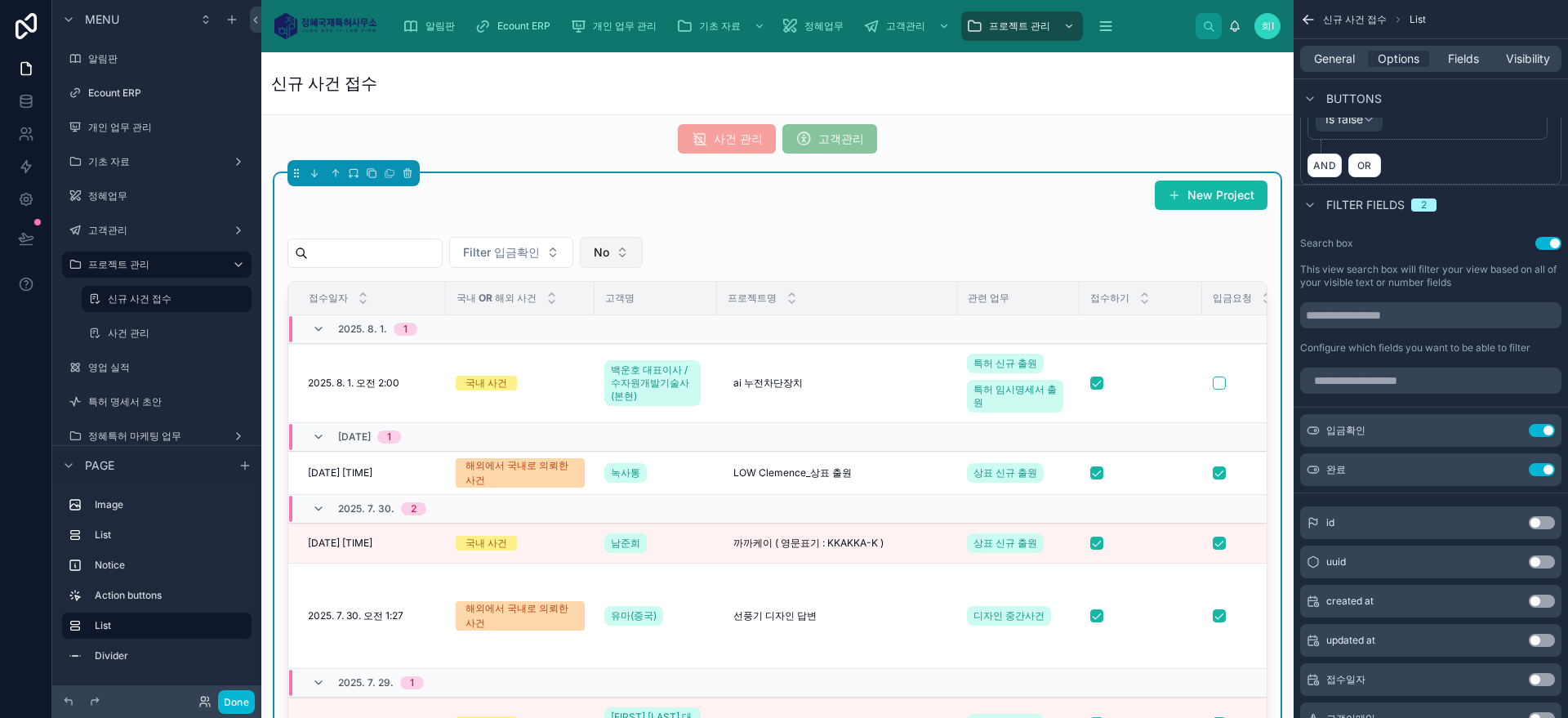 click on "No" at bounding box center (611, 252) 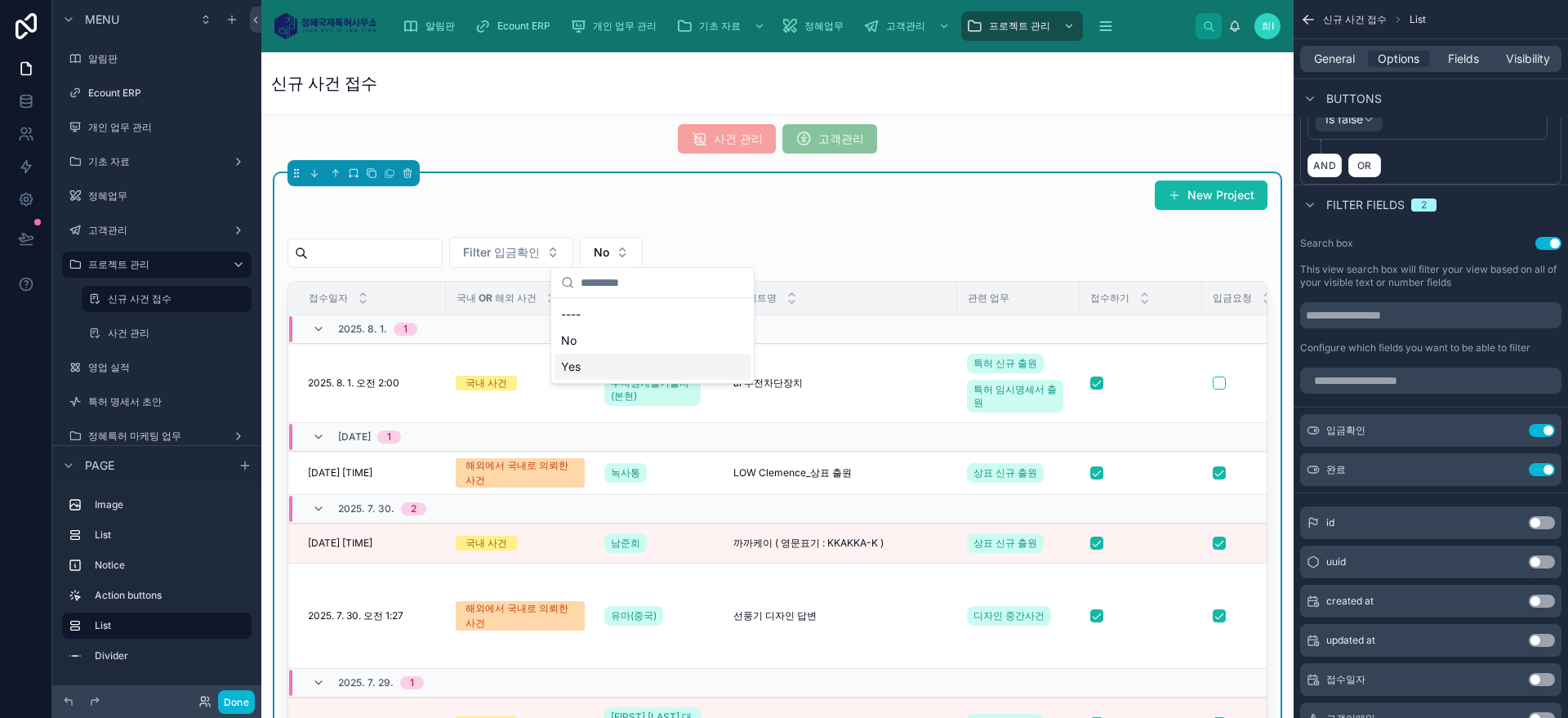 click on "Yes" at bounding box center (653, 367) 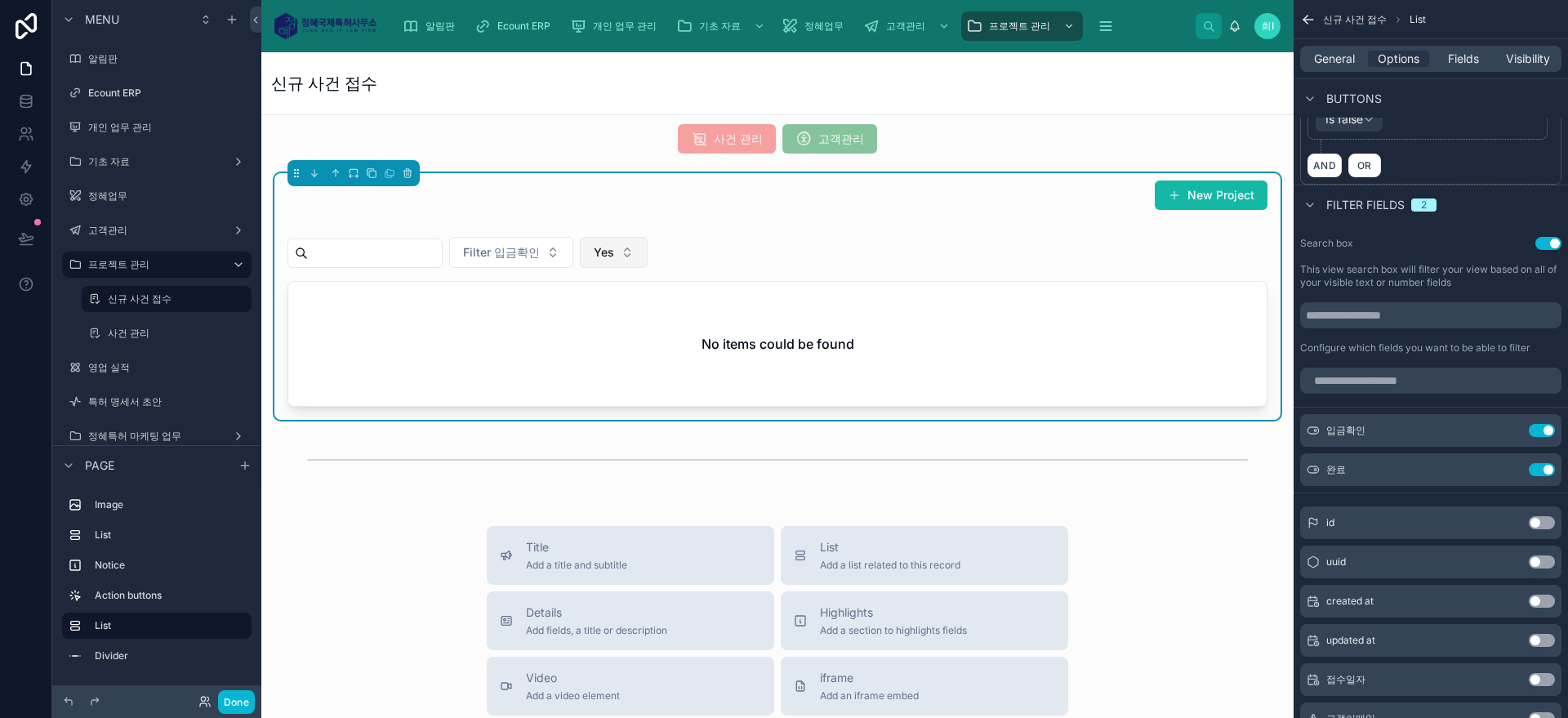 click on "Yes" at bounding box center (613, 252) 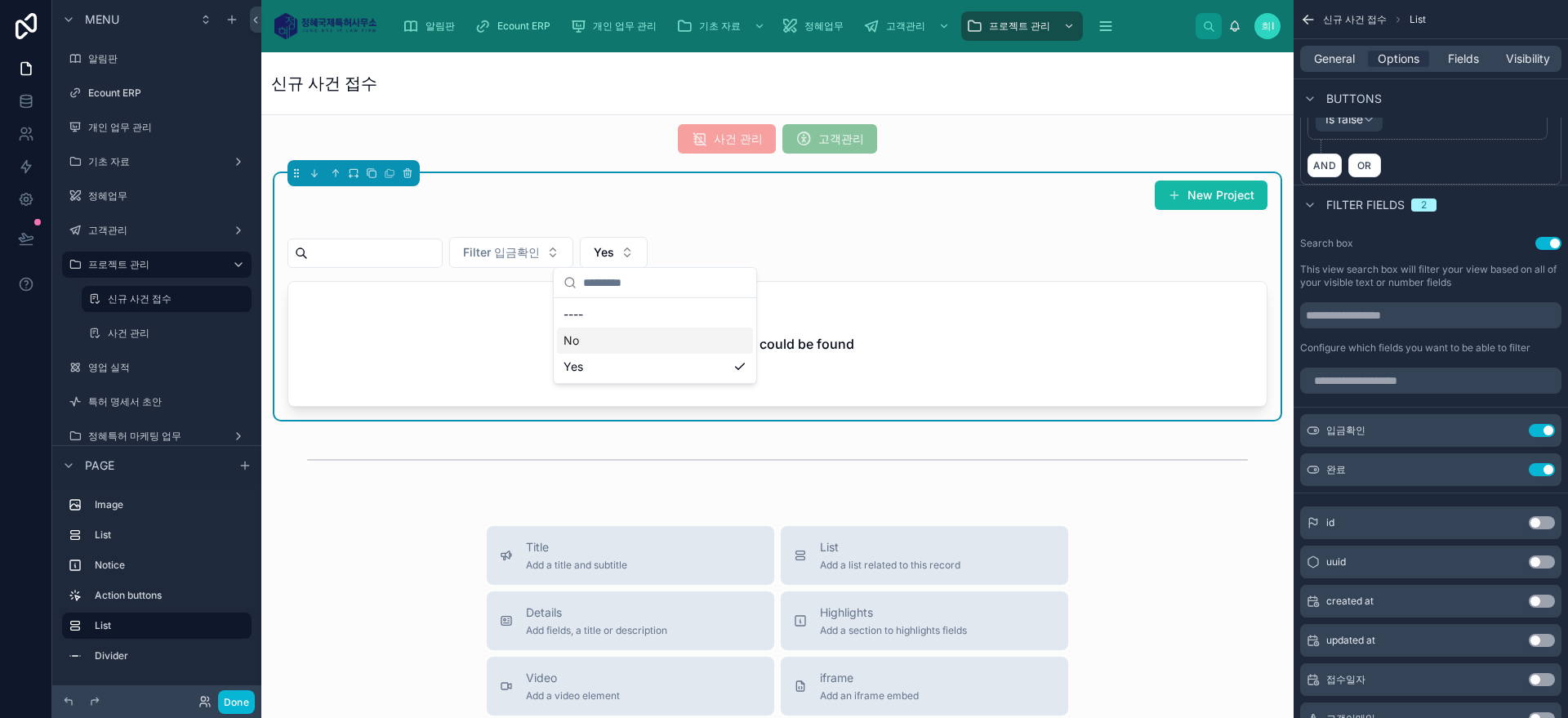 click on "No" at bounding box center (655, 341) 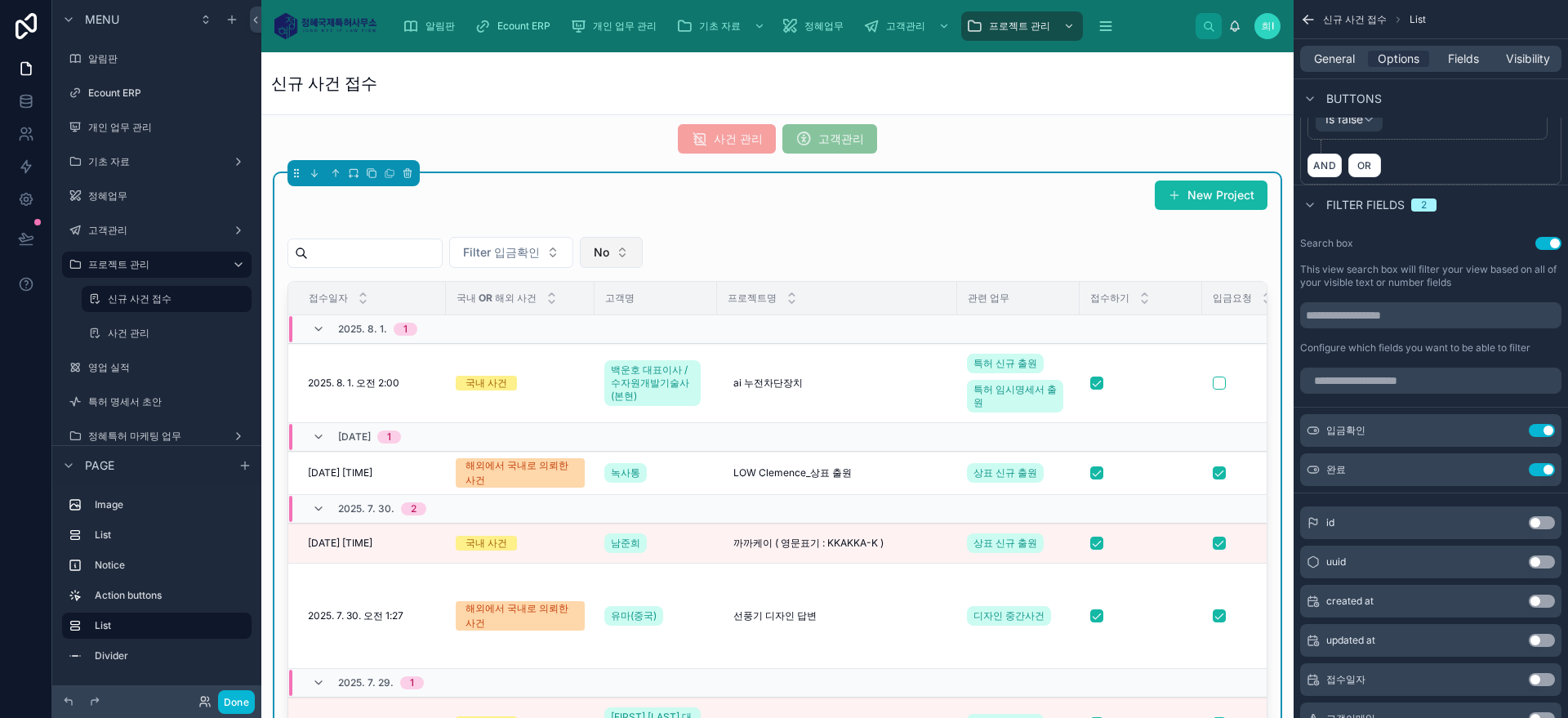 click on "No" at bounding box center (611, 252) 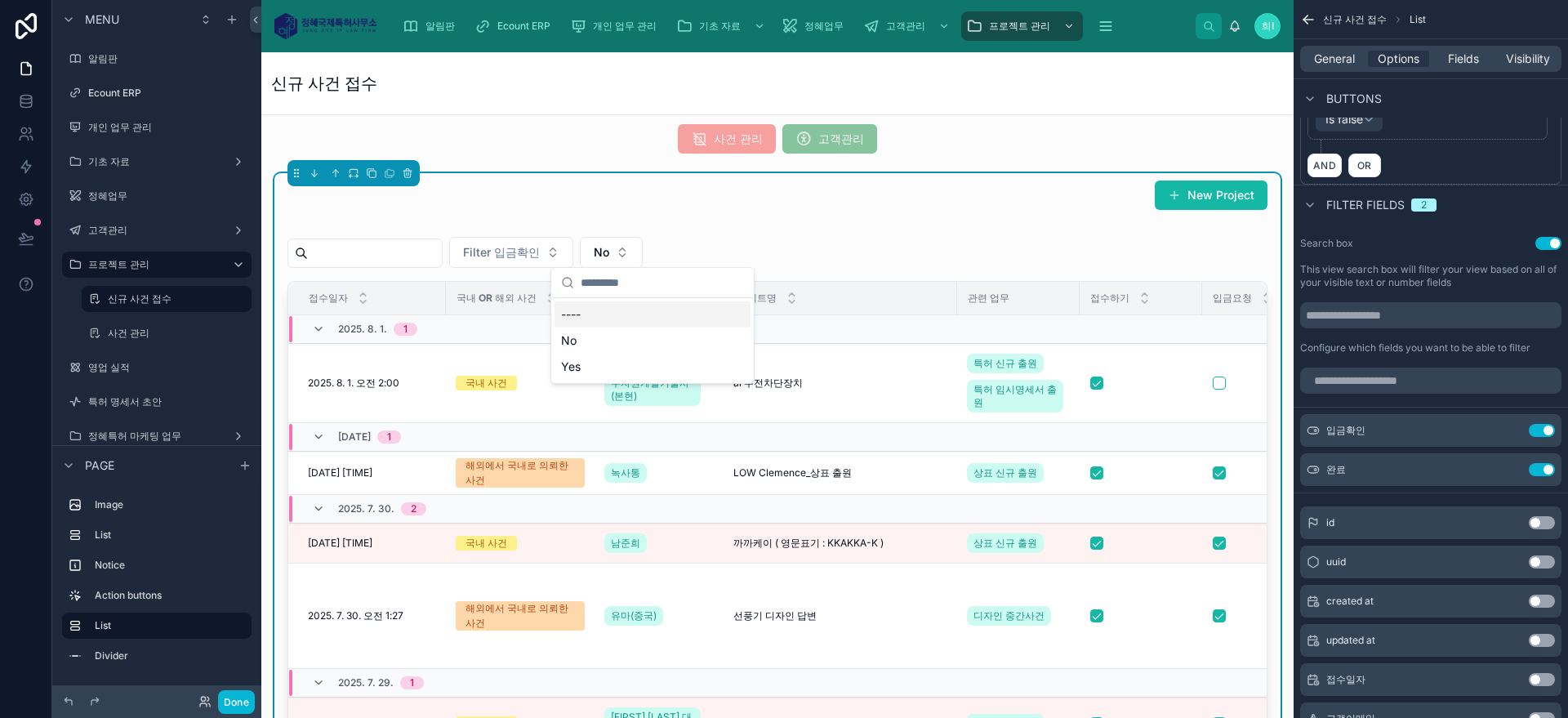 click on "----" at bounding box center [653, 314] 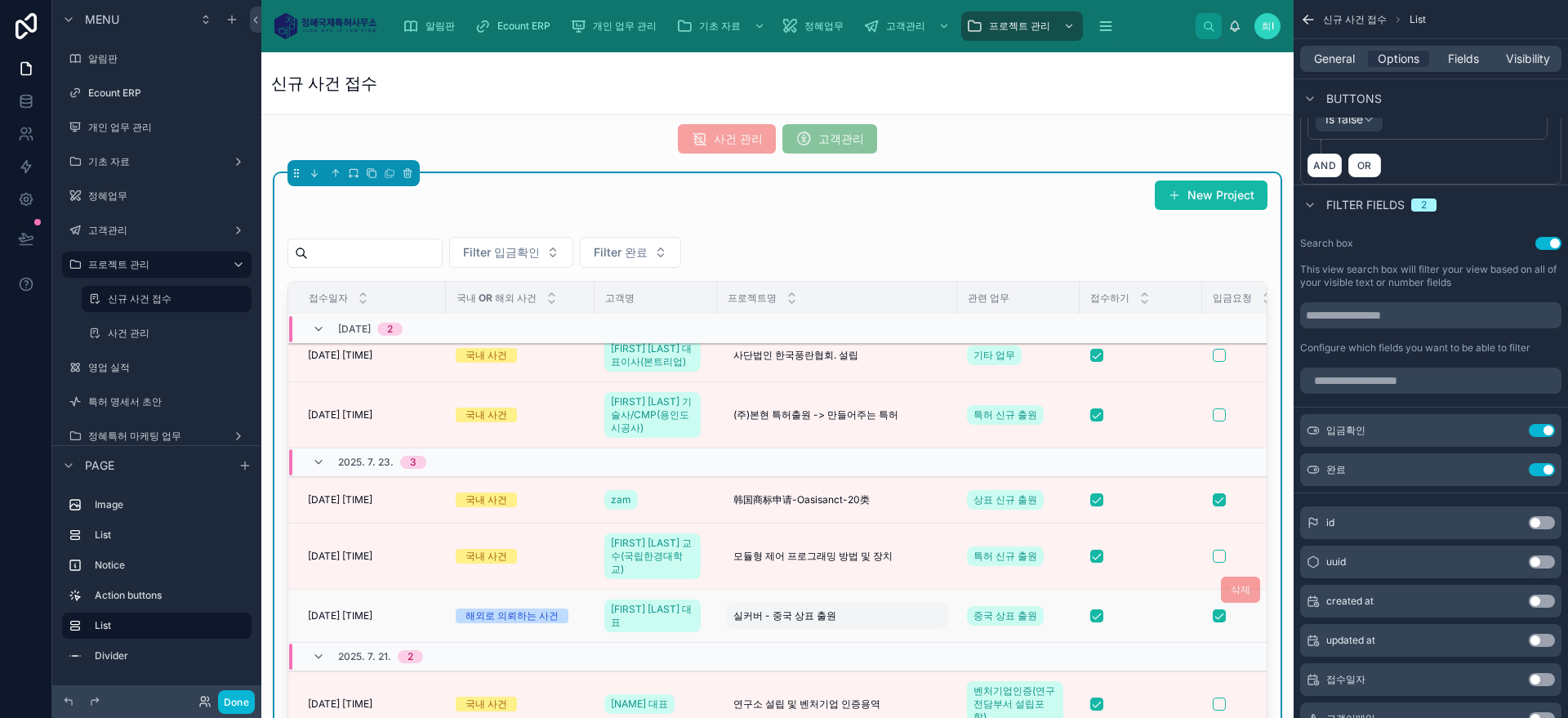 scroll, scrollTop: 533, scrollLeft: 0, axis: vertical 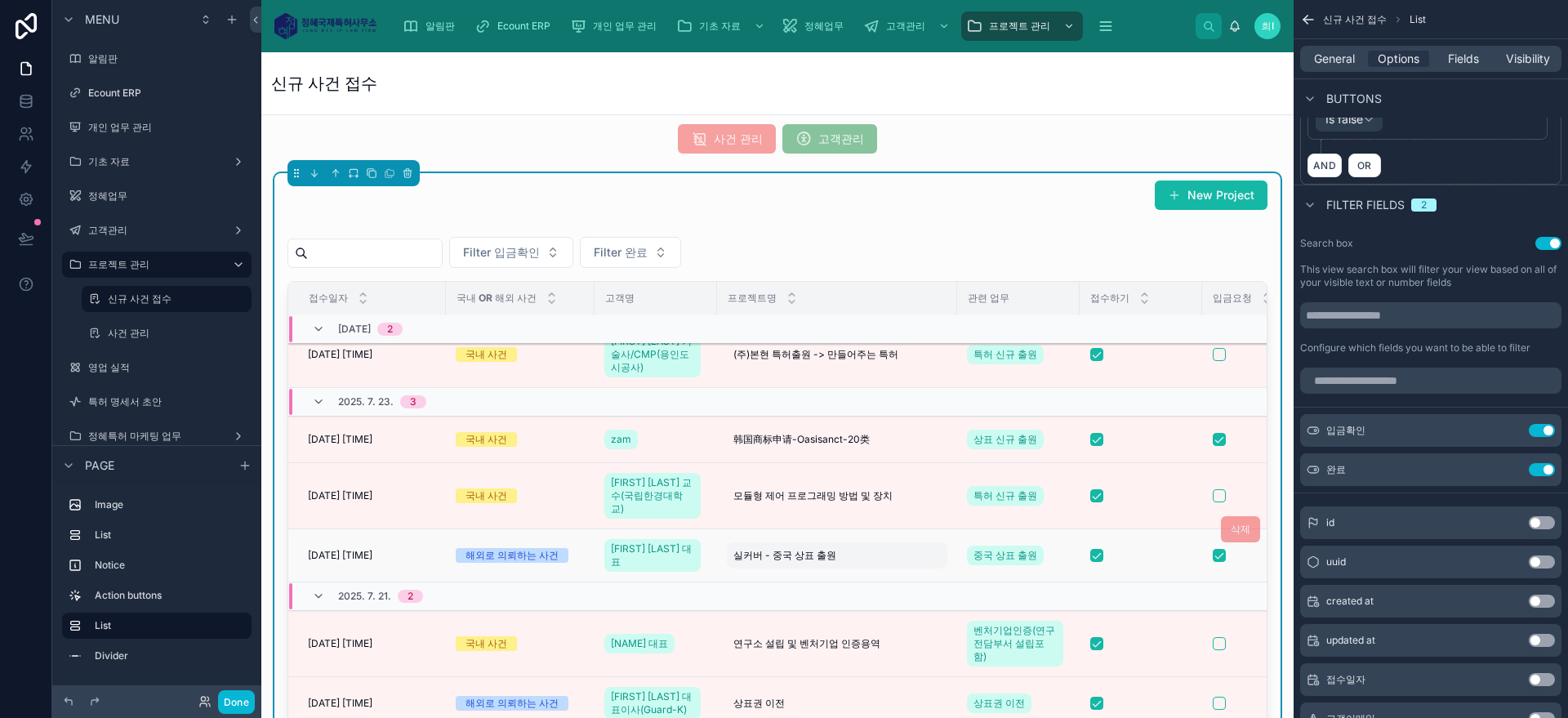 click on "실커버 - 중국 상표 출원 실커버 - 중국 상표 출원" at bounding box center (837, 555) 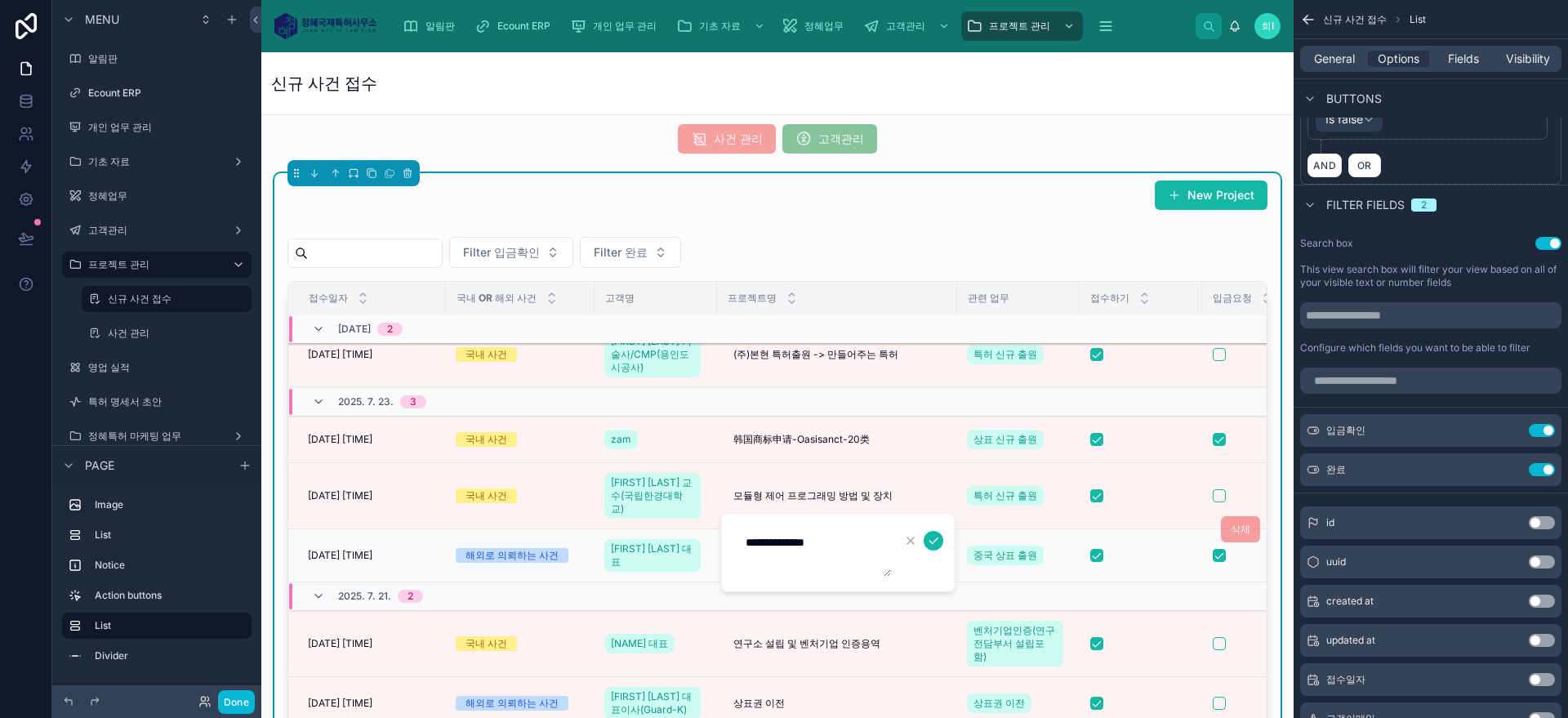 click on "[DATE] [TIME]" at bounding box center [340, 555] 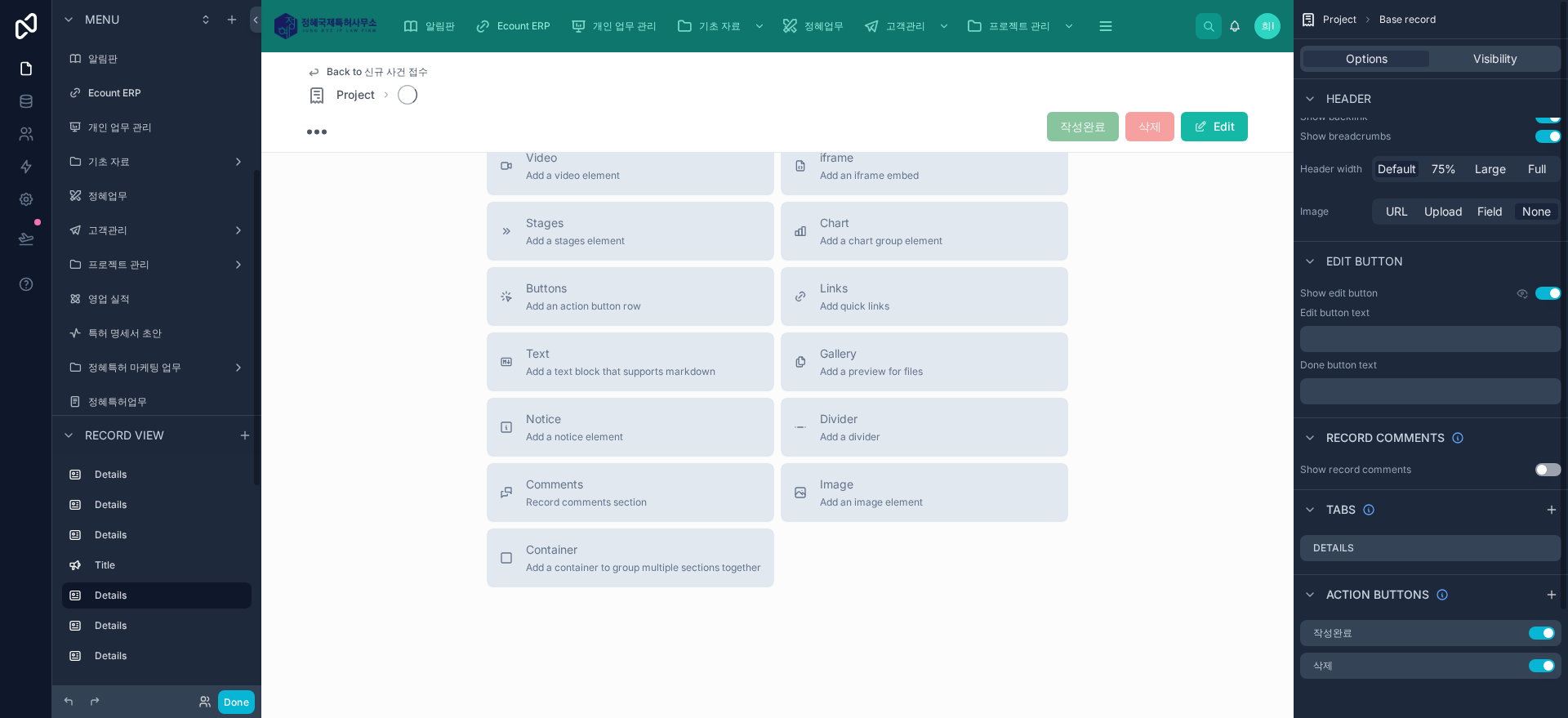 scroll, scrollTop: 370, scrollLeft: 0, axis: vertical 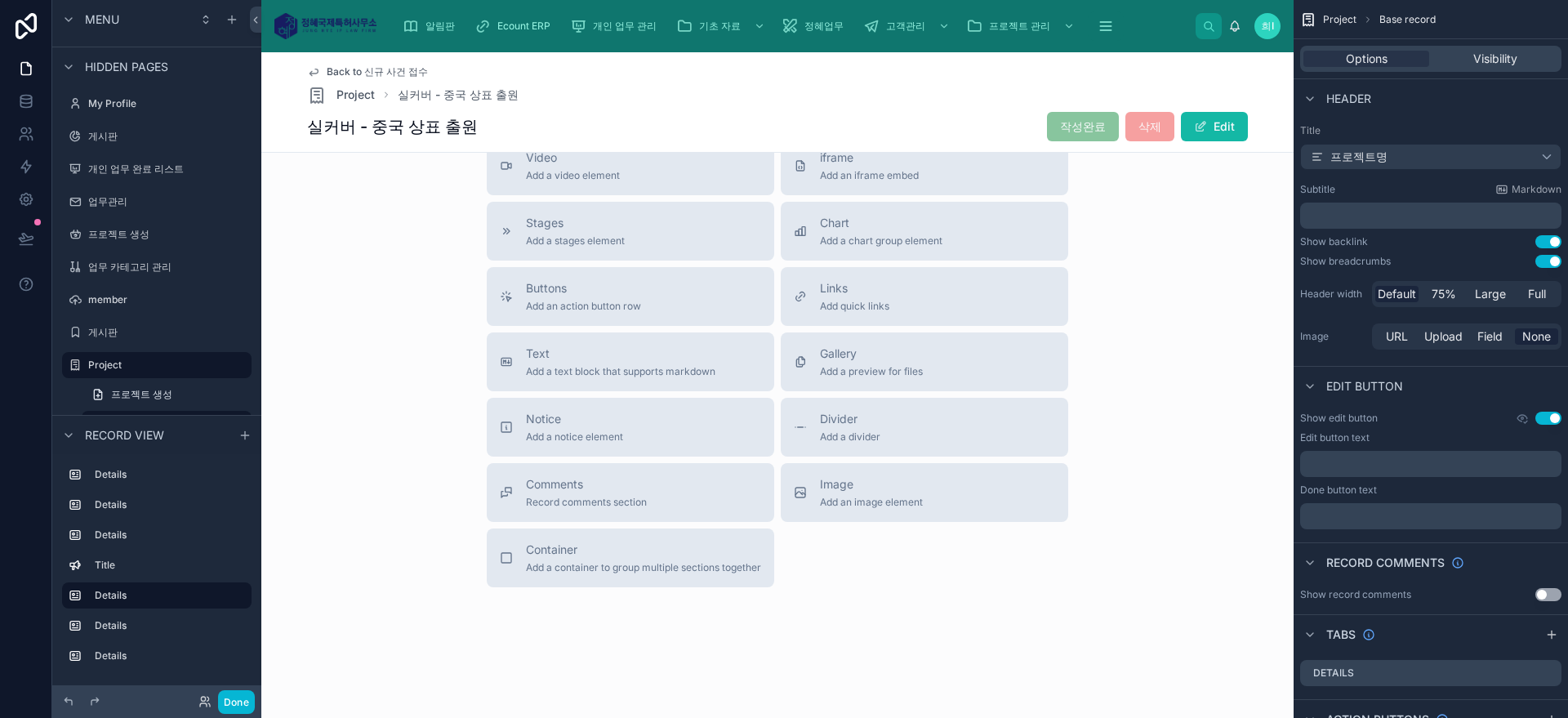 click on "Title Add a title and subtitle List Add a list related to this record Details Add fields, a title or description Highlights Add a section to highlights fields Video Add a video element iframe Add an iframe embed Stages Add a stages element Chart Add a chart group element Buttons Add an action button row Links Add quick links Text Add a text block that supports markdown Gallery Add a preview for files Notice Add a notice element Divider Add a divider Comments Record comments section Image Add an image element Container Add a container to group multiple sections together" at bounding box center (777, 297) 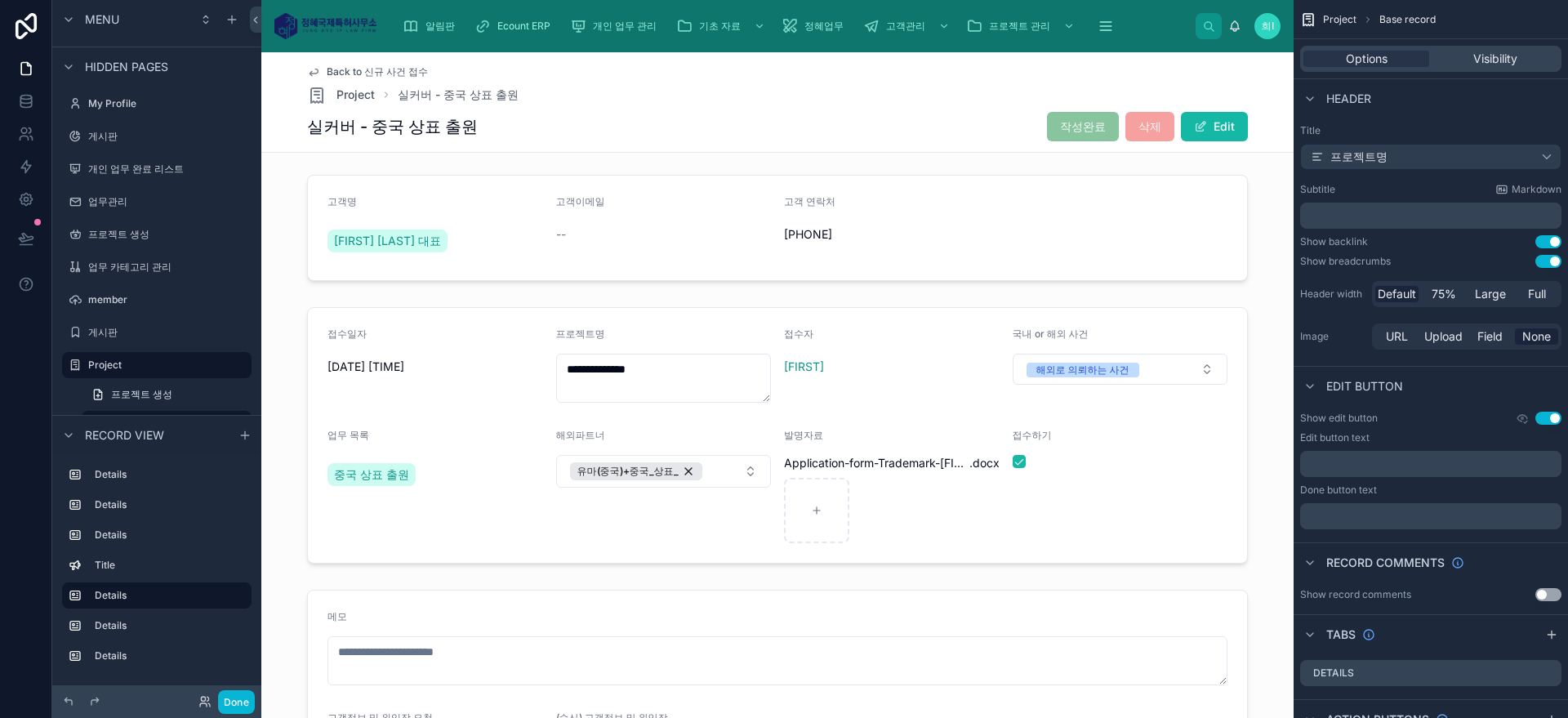 scroll, scrollTop: 0, scrollLeft: 0, axis: both 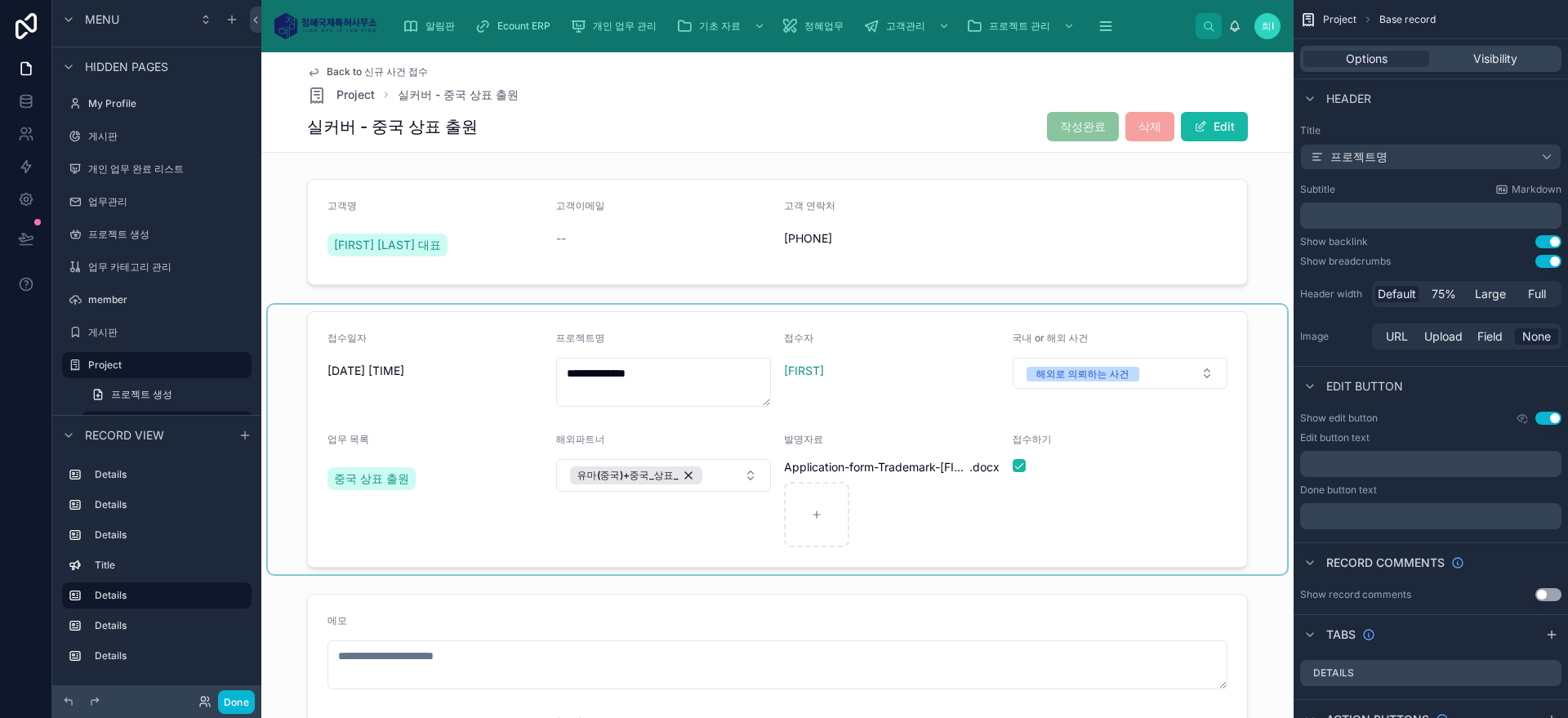 click at bounding box center [777, 439] 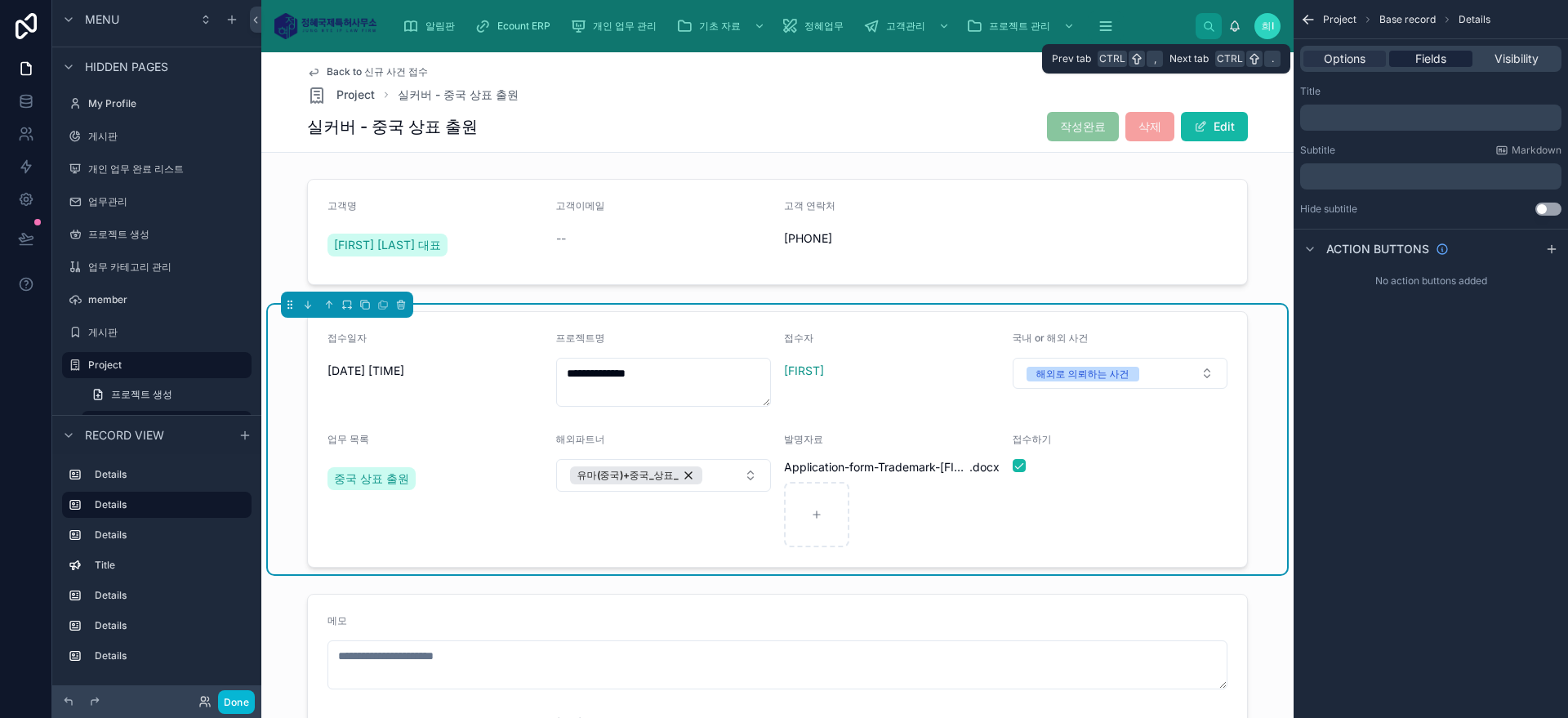 click on "Fields" at bounding box center (1431, 59) 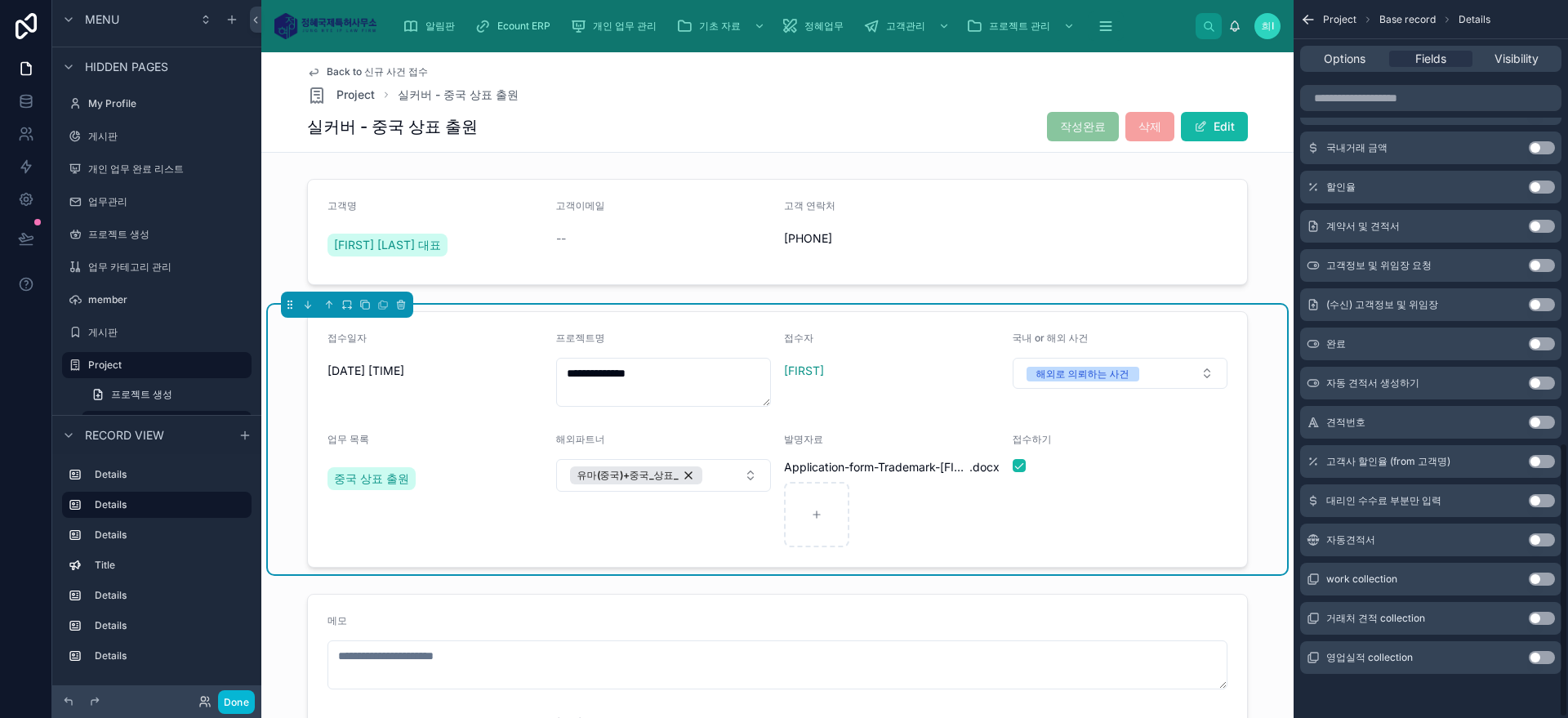 scroll, scrollTop: 1160, scrollLeft: 0, axis: vertical 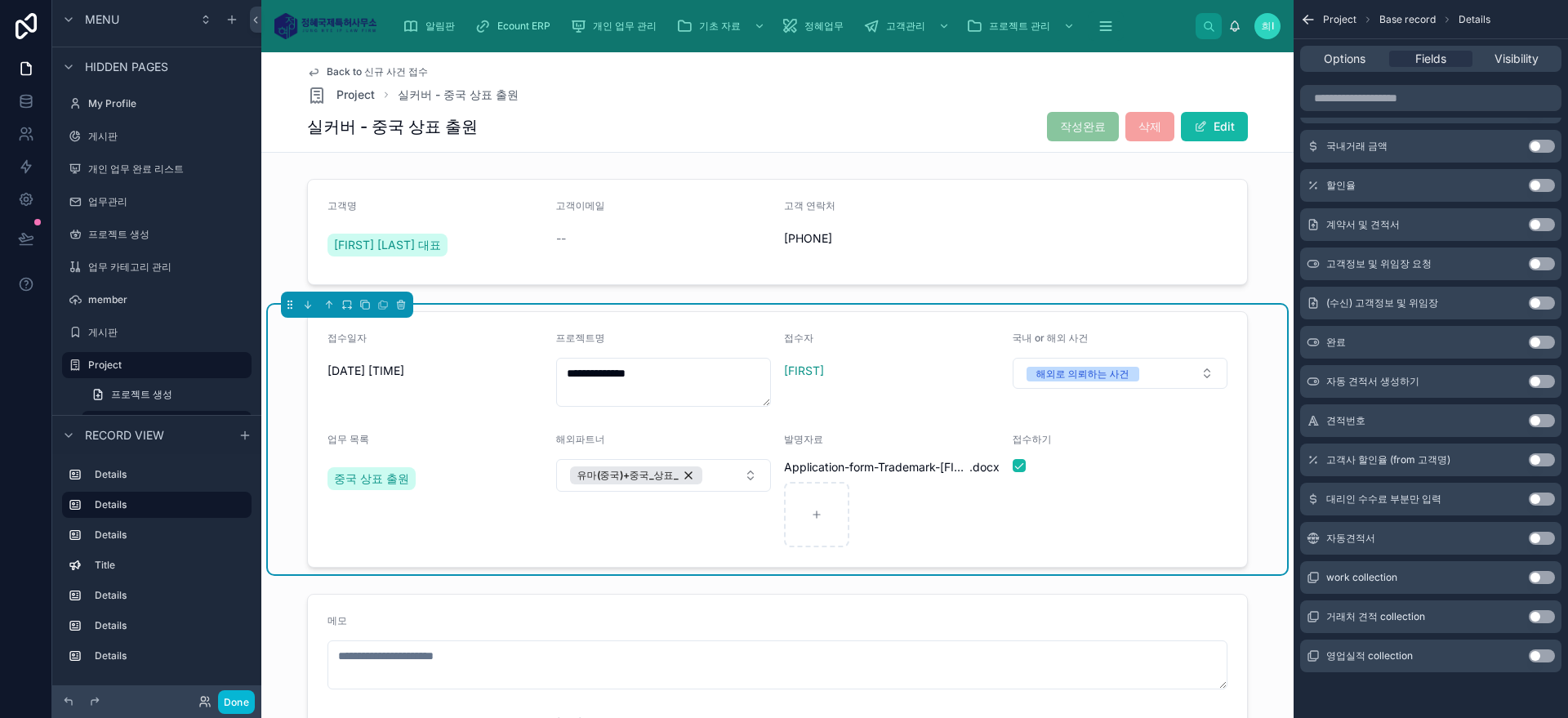 click on "Use setting" at bounding box center [1542, 342] 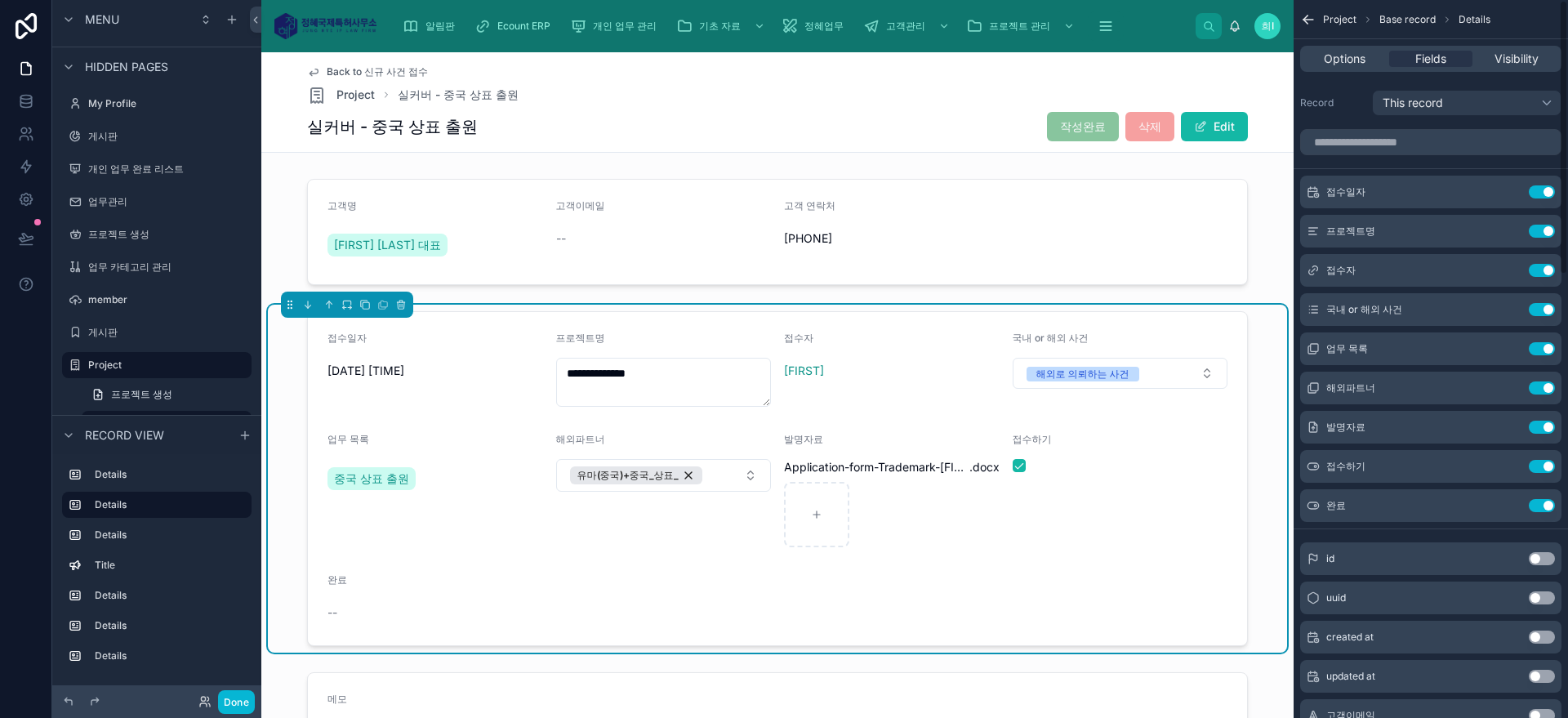 scroll, scrollTop: 0, scrollLeft: 0, axis: both 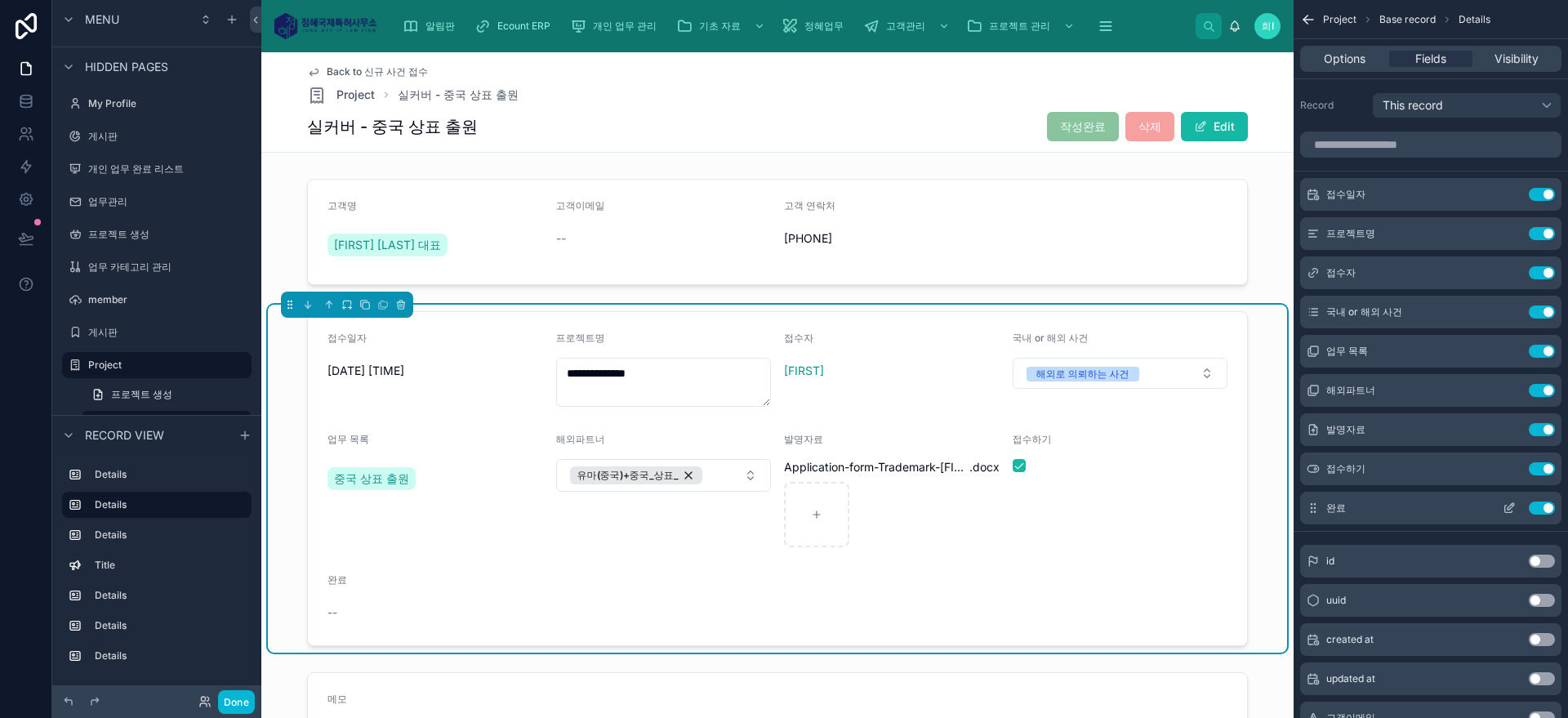 click 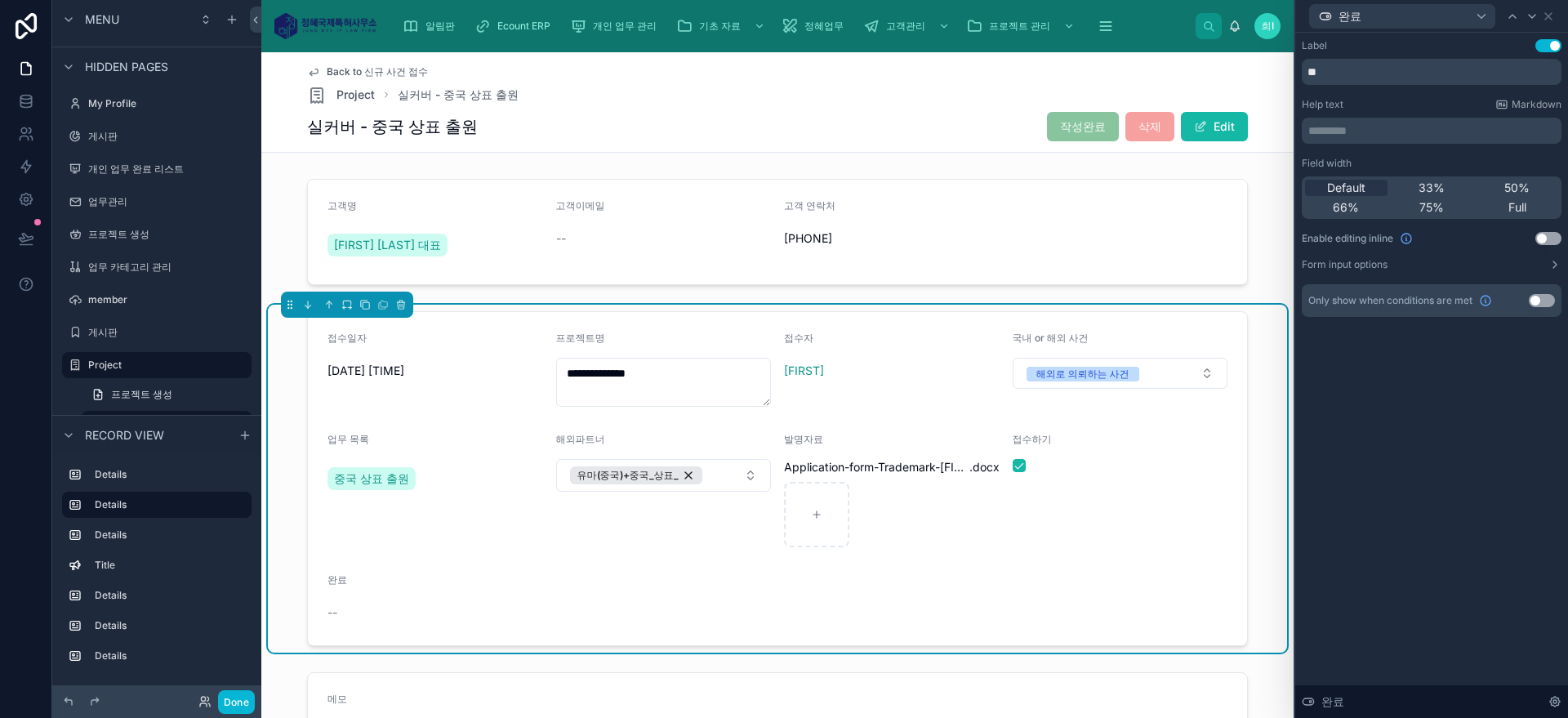 click on "Use setting" at bounding box center [1548, 239] 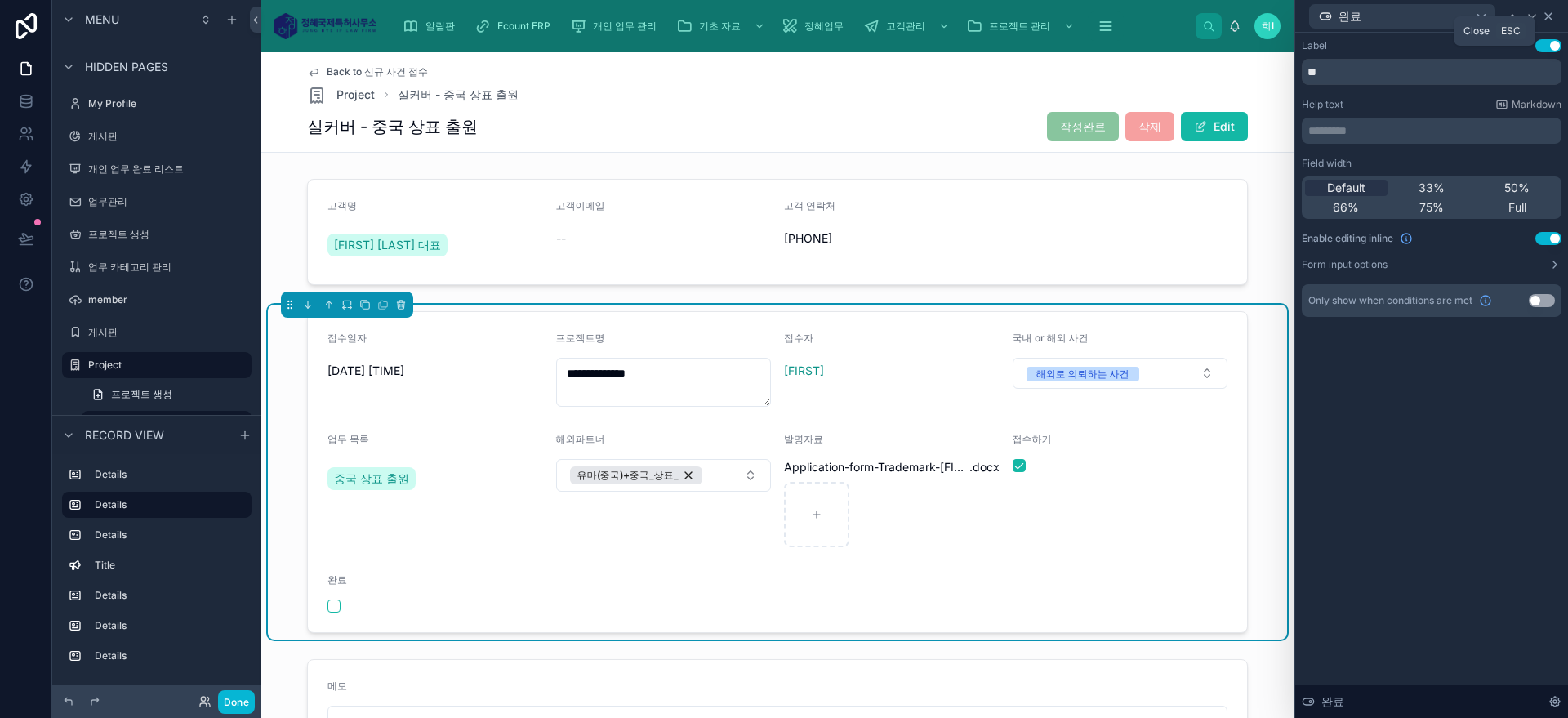 click 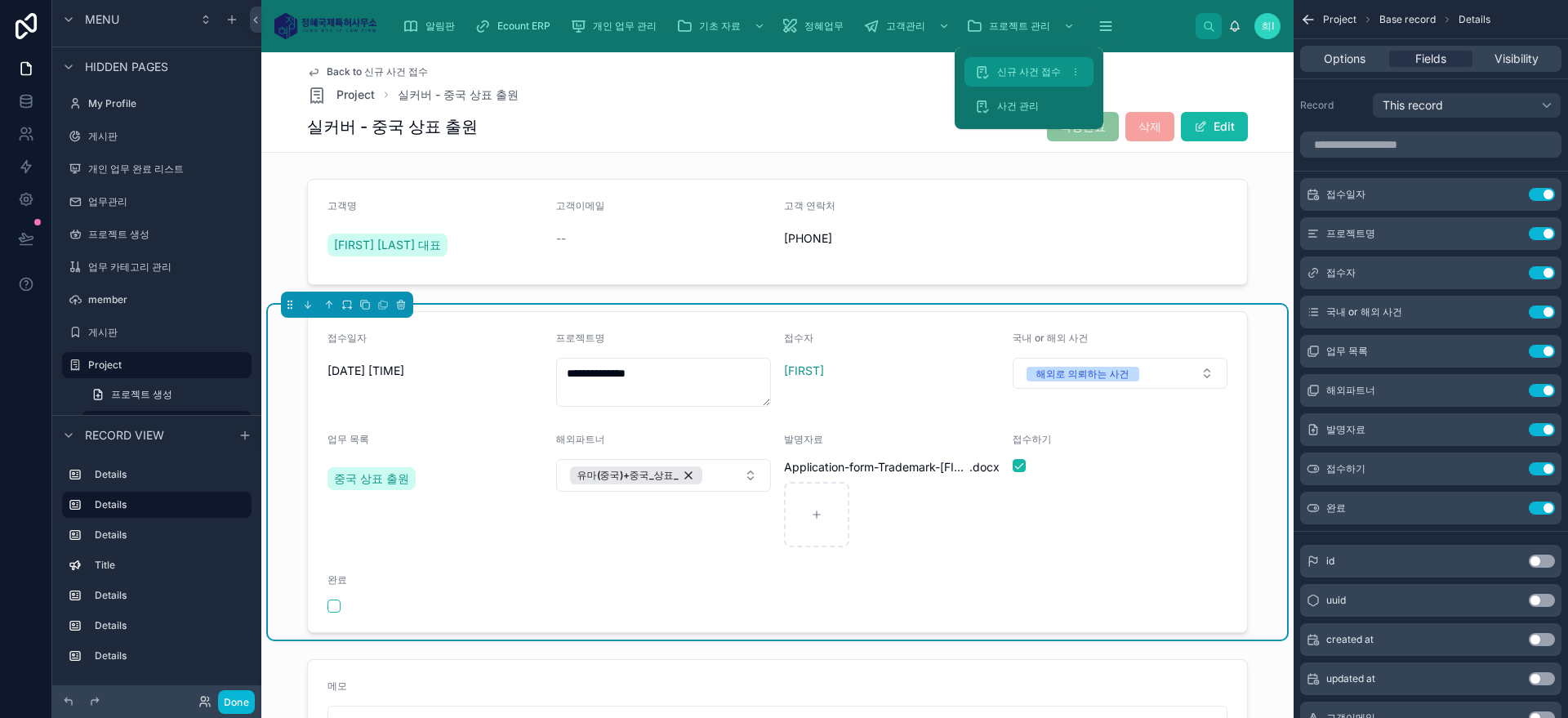 click on "신규 사건 접수" at bounding box center (1029, 72) 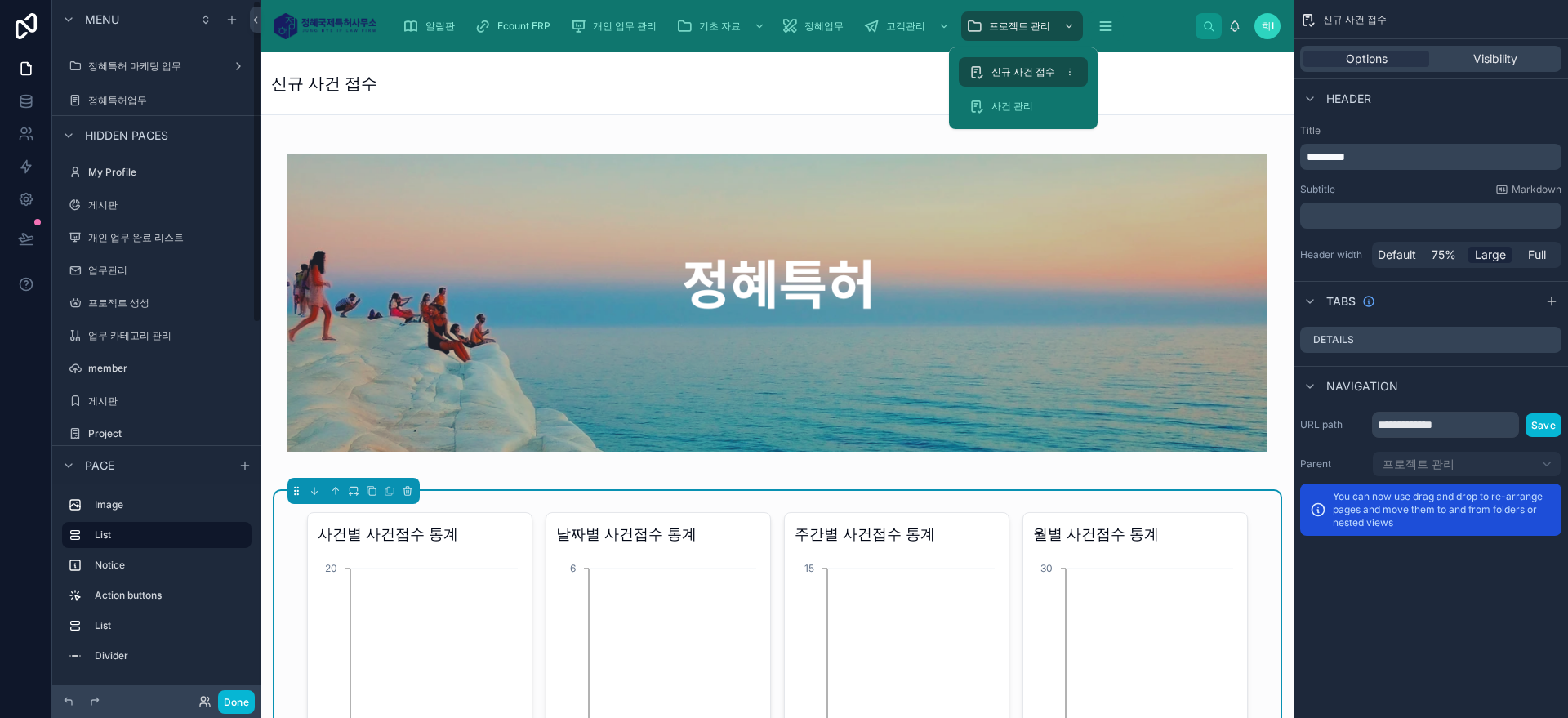 scroll, scrollTop: 0, scrollLeft: 0, axis: both 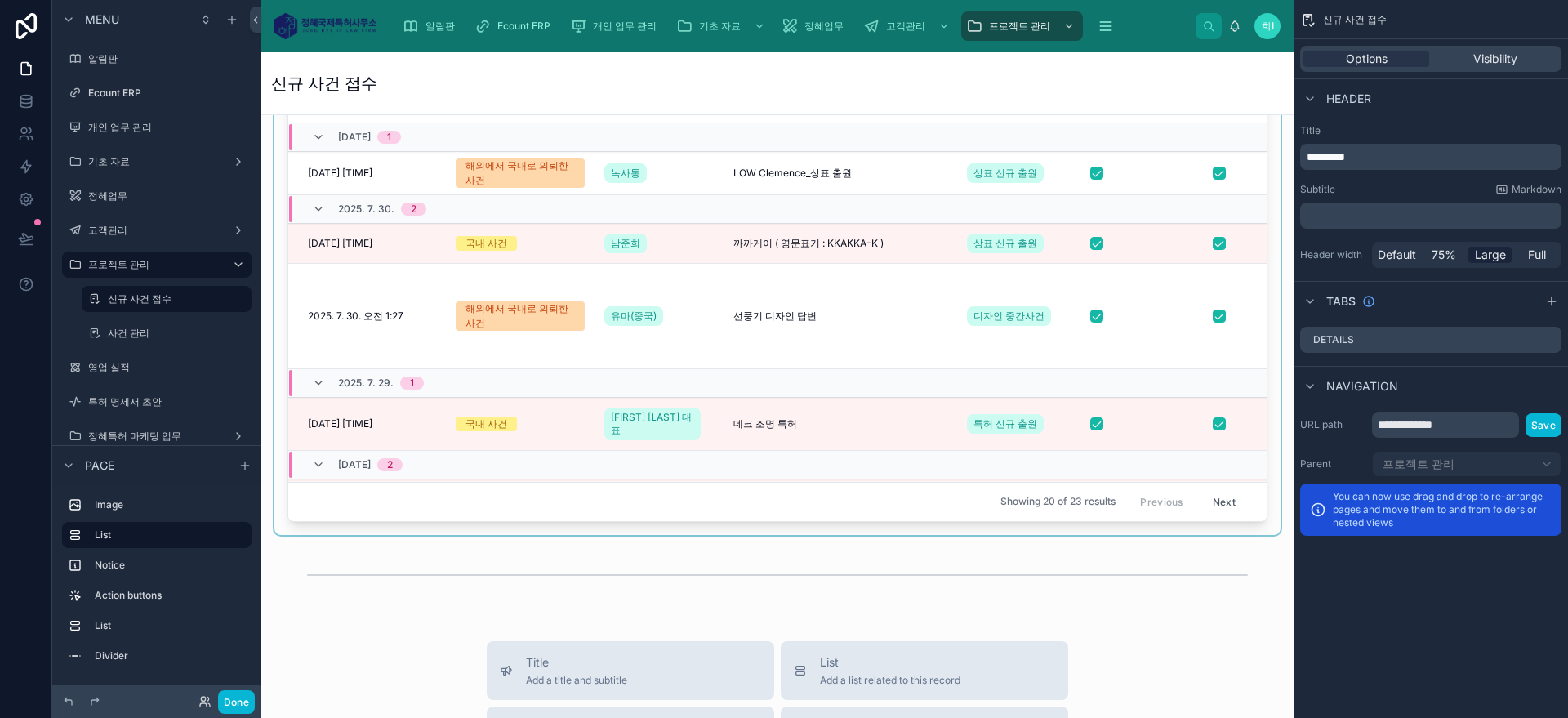 click at bounding box center (777, 203) 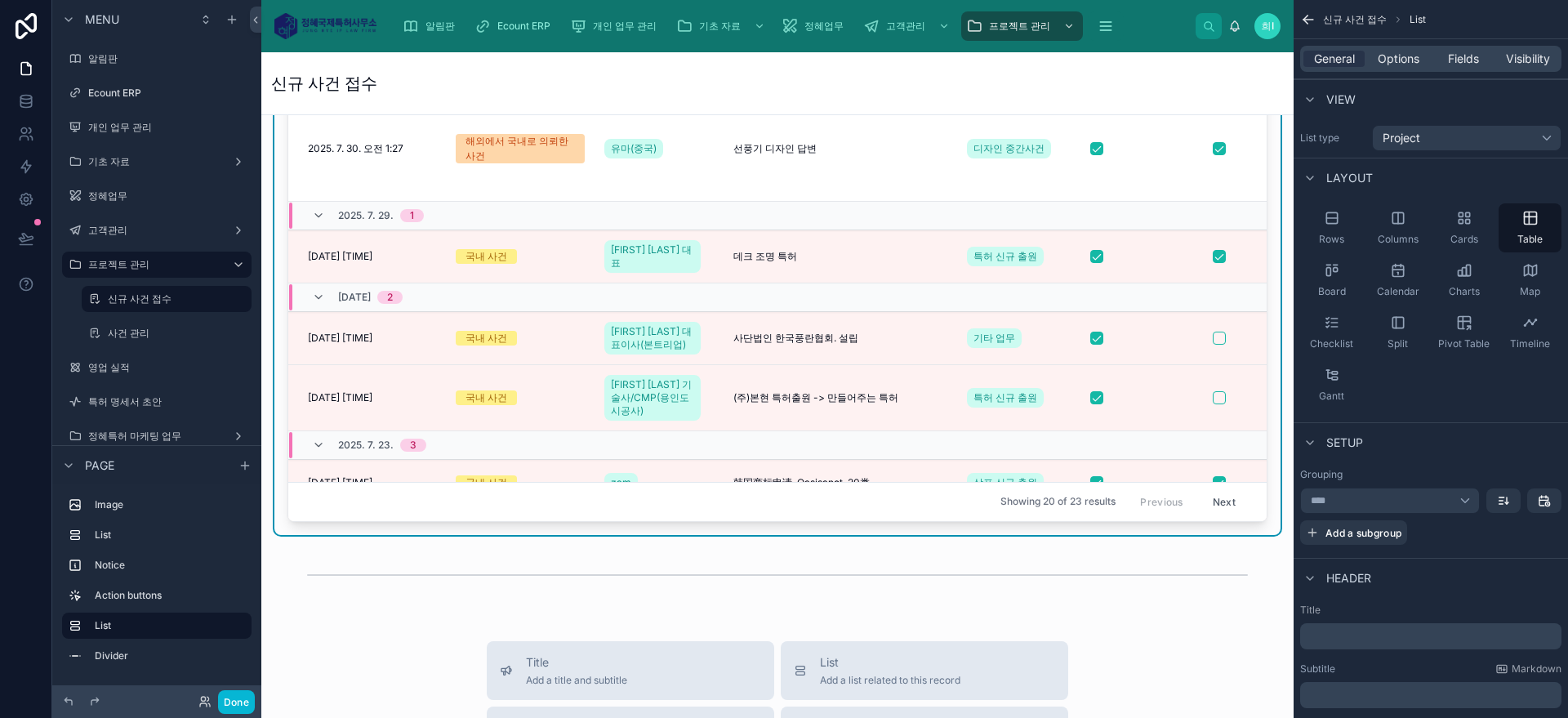 scroll, scrollTop: 426, scrollLeft: 0, axis: vertical 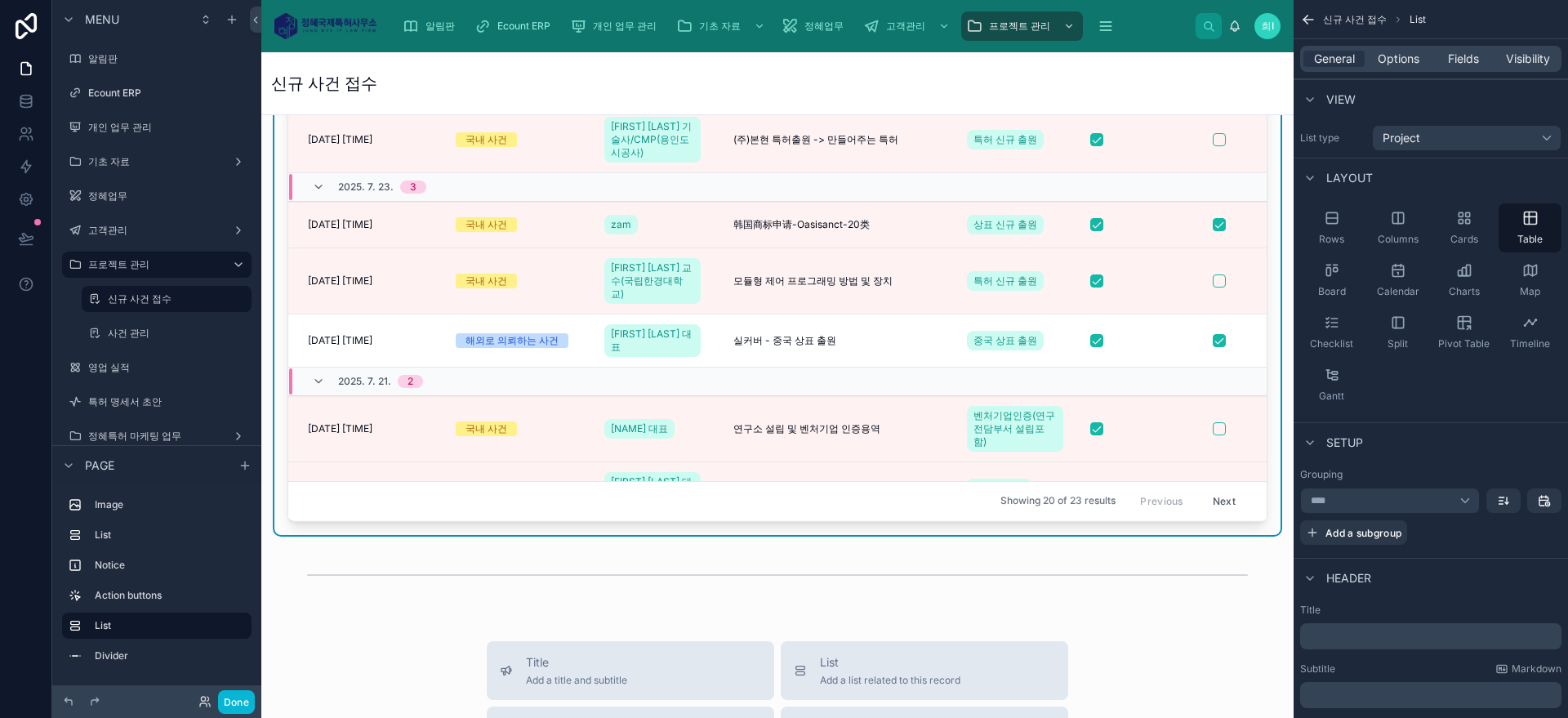 click on "접수일자 국내 or 해외 사건 고객명 프로젝트명 관련 업무 접수하기 입금요청 입금확인 발명자료 2025. 8. 1. 1 2025. 8. 1. 오전 2:00 2025. 8. 1. 오전 2:00 국내 사건 백운호 대표이사 / 수자원개발기술사(본현) ai 누전차단장치 ai 누전차단장치 특허 신규 출원 특허 임시명세서 출원 -- 삭제  2025. 7. 31. 1 2025. 7. 31. 오후 8:25 2025. 7. 31. 오후 8:25 해외에서 국내로 의뢰한 사건 녹사통 LOW Clemence_상표 출원 LOW Clemence_상표 출원 상표 신규 출원 녹사통-상표-출원-_LOW-Clemence .docx 삭제  2025. 7. 30. 2 2025. 7. 30. 오전 1:54 2025. 7. 30. 오전 1:54 국내 사건 남준희 까까케이 ( 영문표기 : KKAKKA-K ) 까까케이 ( 영문표기 : KKAKKA-K ) 상표 신규 출원 -- 삭제  2025. 7. 30. 오전 1:27 2025. 7. 30. 오전 1:27 해외에서 국내로 의뢰한 사건 유마(중국) 선풍기 디자인 답변 선풍기 디자인 답변 디자인 중간사건 .pdf .pdf .jpg .jpg .pdf 1 2" at bounding box center (777, 251) 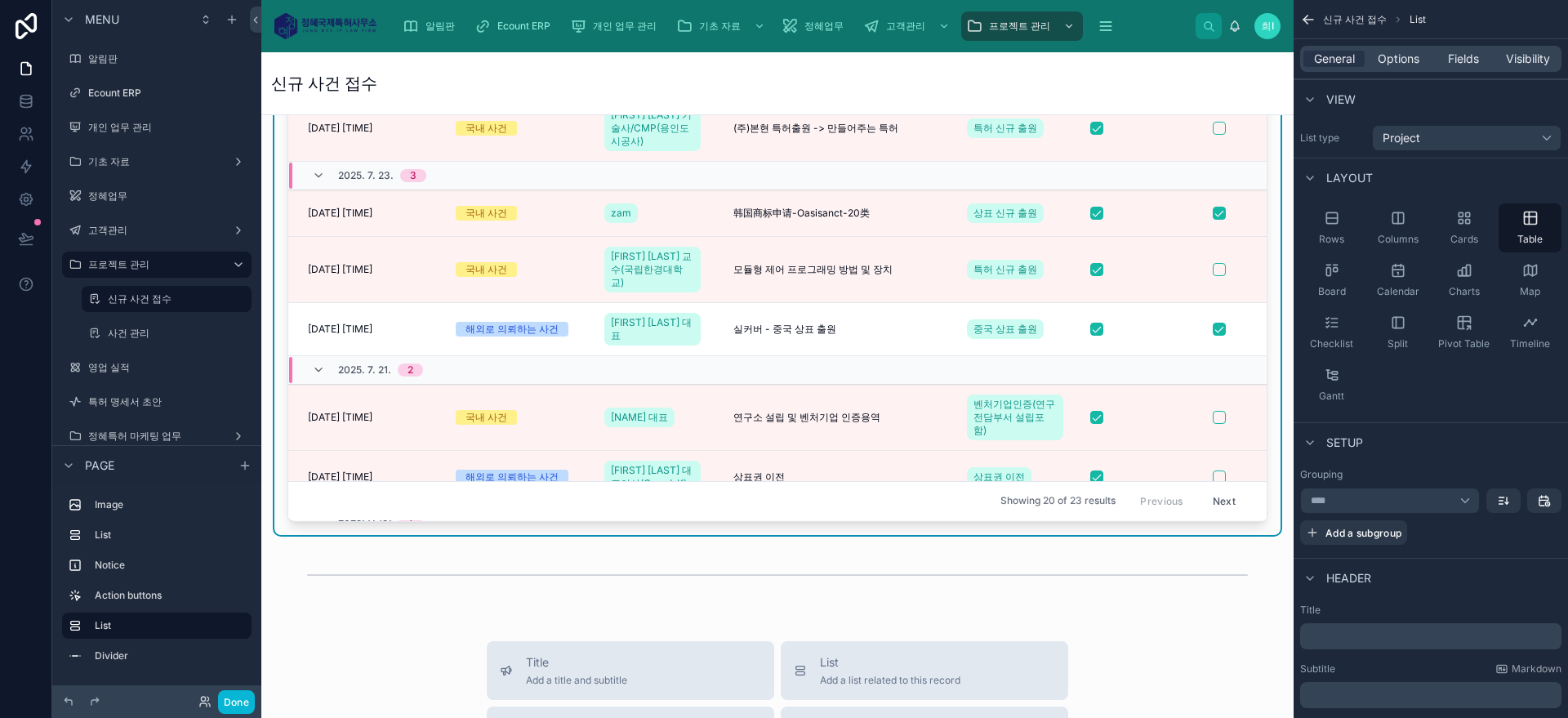 scroll, scrollTop: 601, scrollLeft: 0, axis: vertical 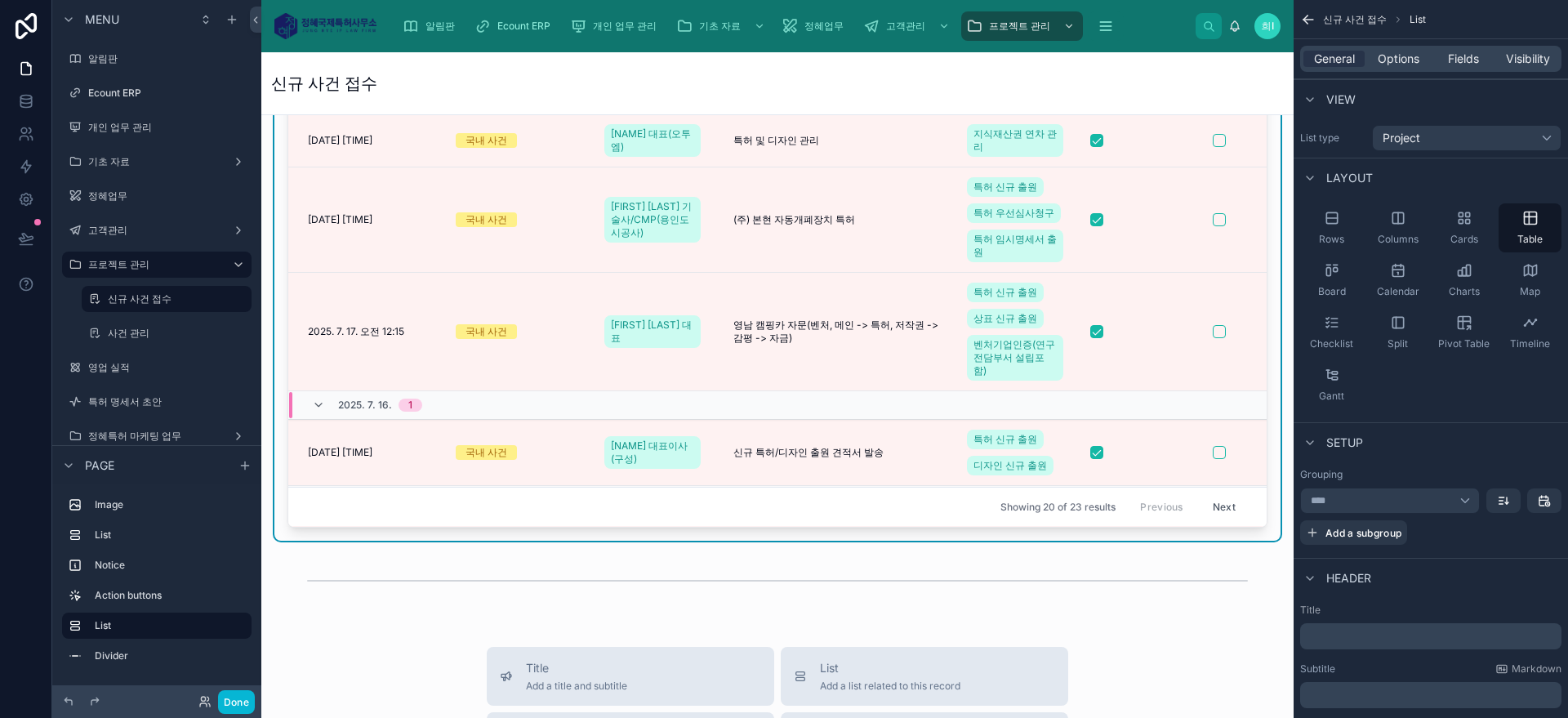 click on "Next" at bounding box center [1224, 507] 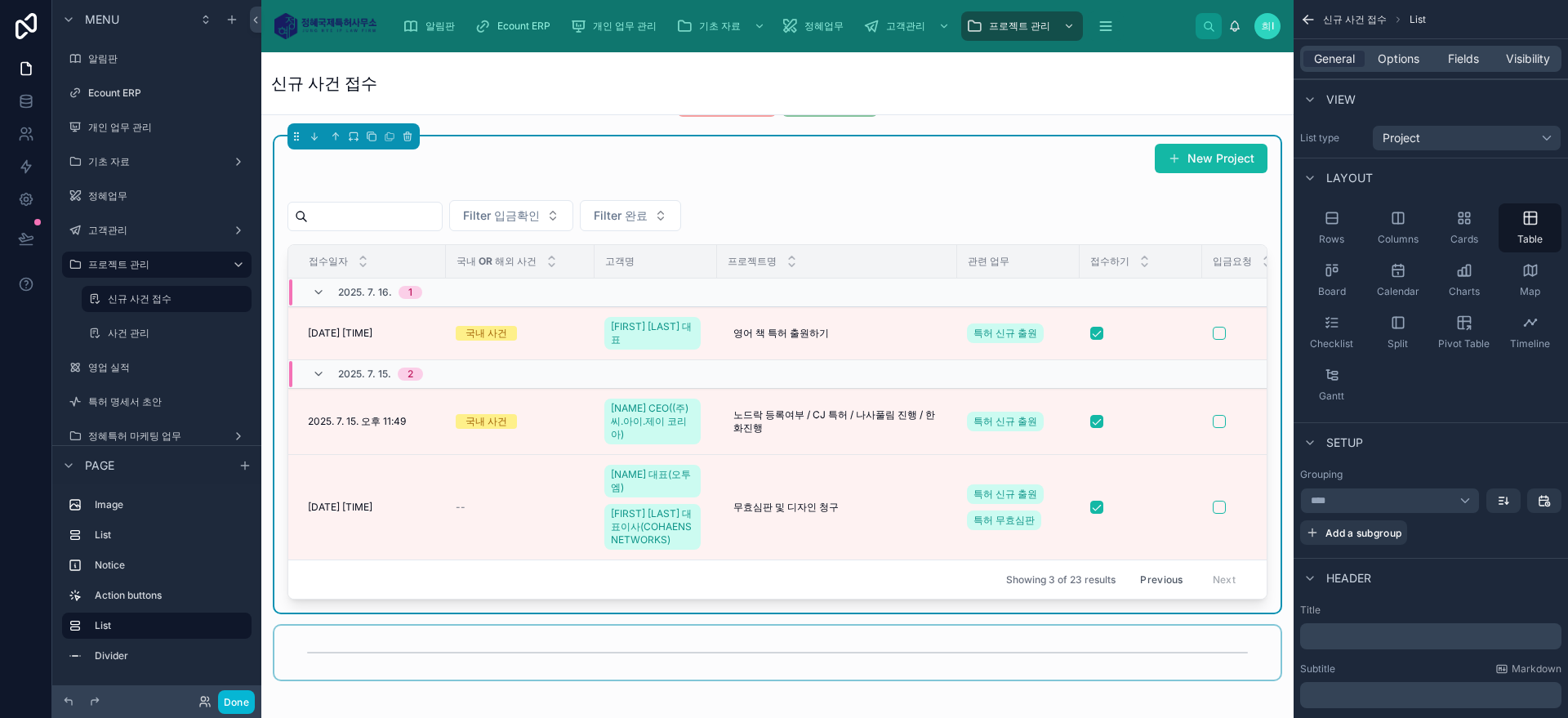scroll, scrollTop: 879, scrollLeft: 0, axis: vertical 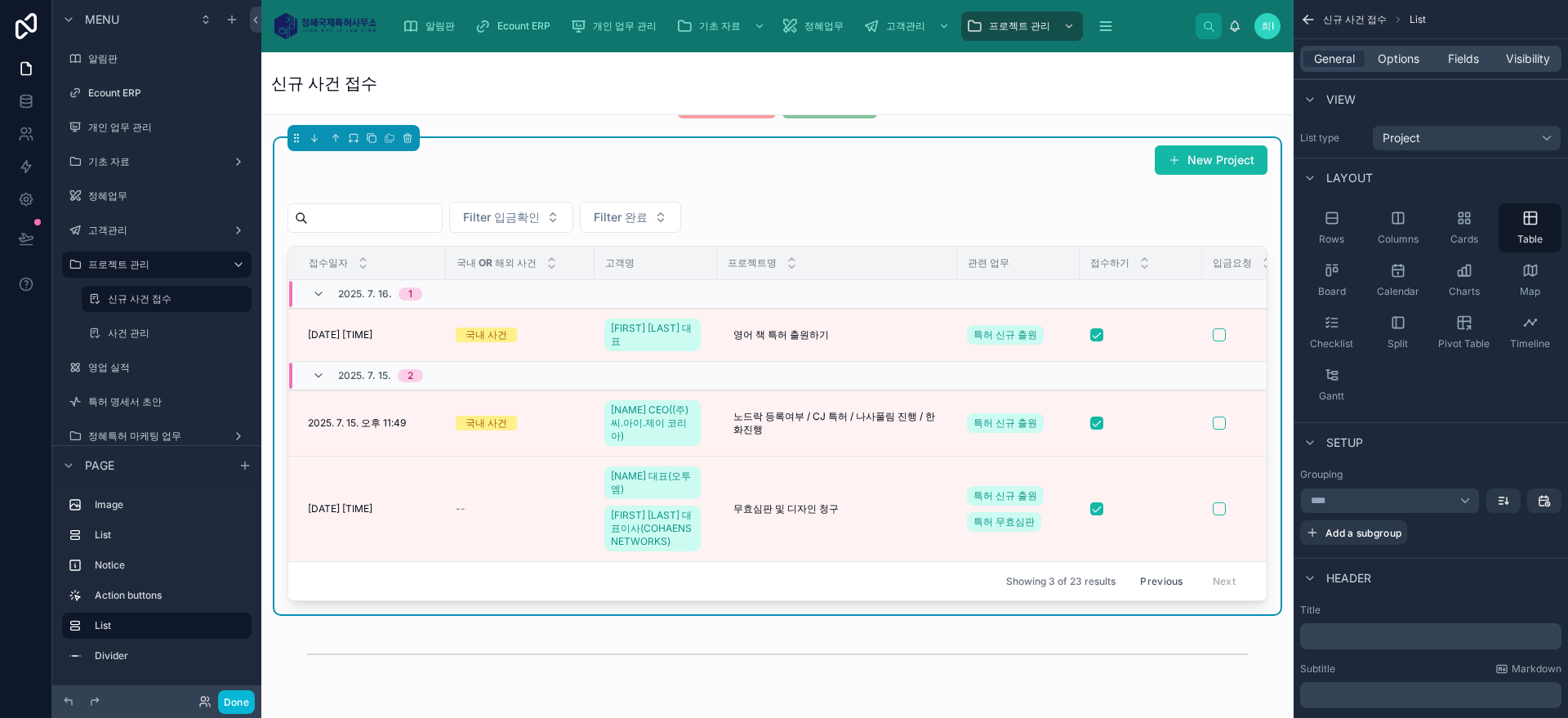 click on "Previous" at bounding box center [1161, 581] 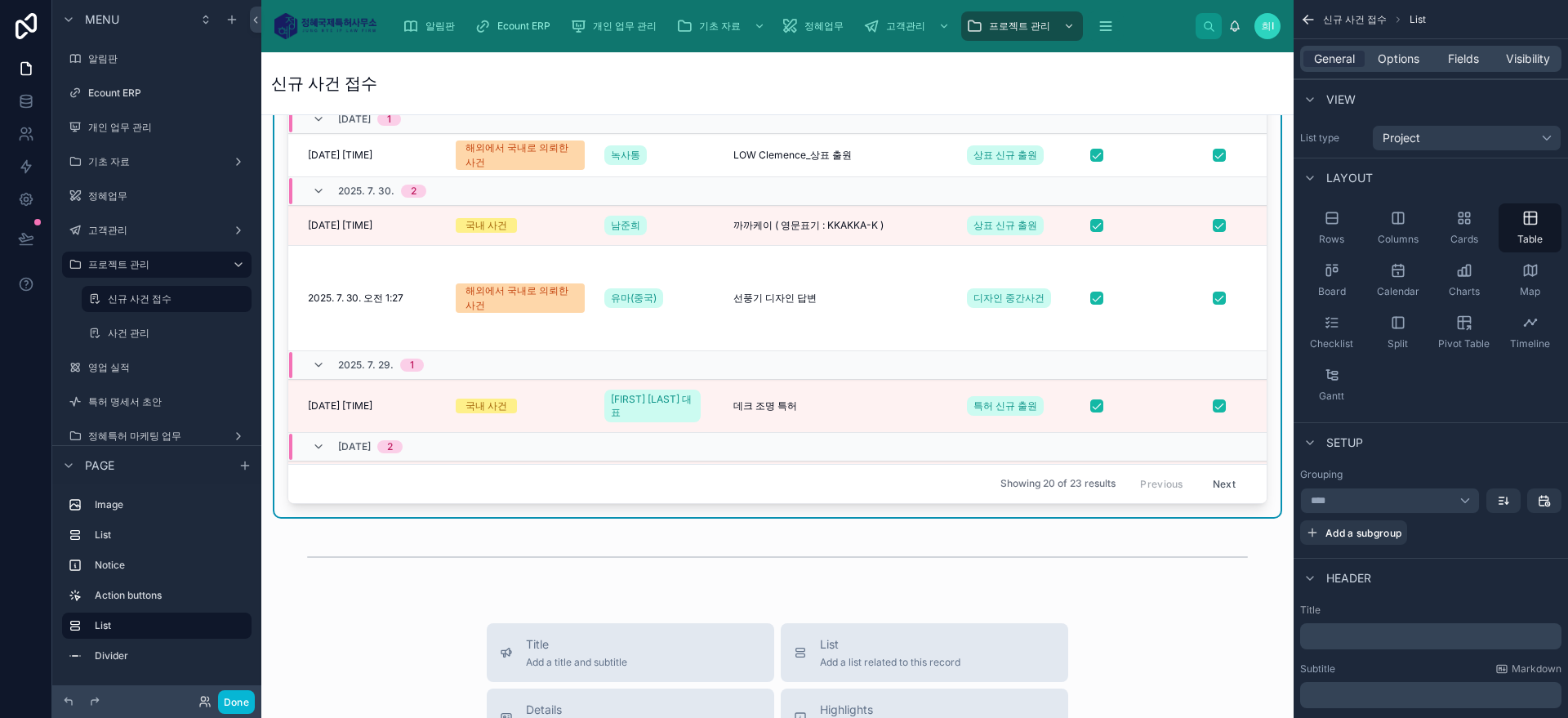 scroll, scrollTop: 1165, scrollLeft: 0, axis: vertical 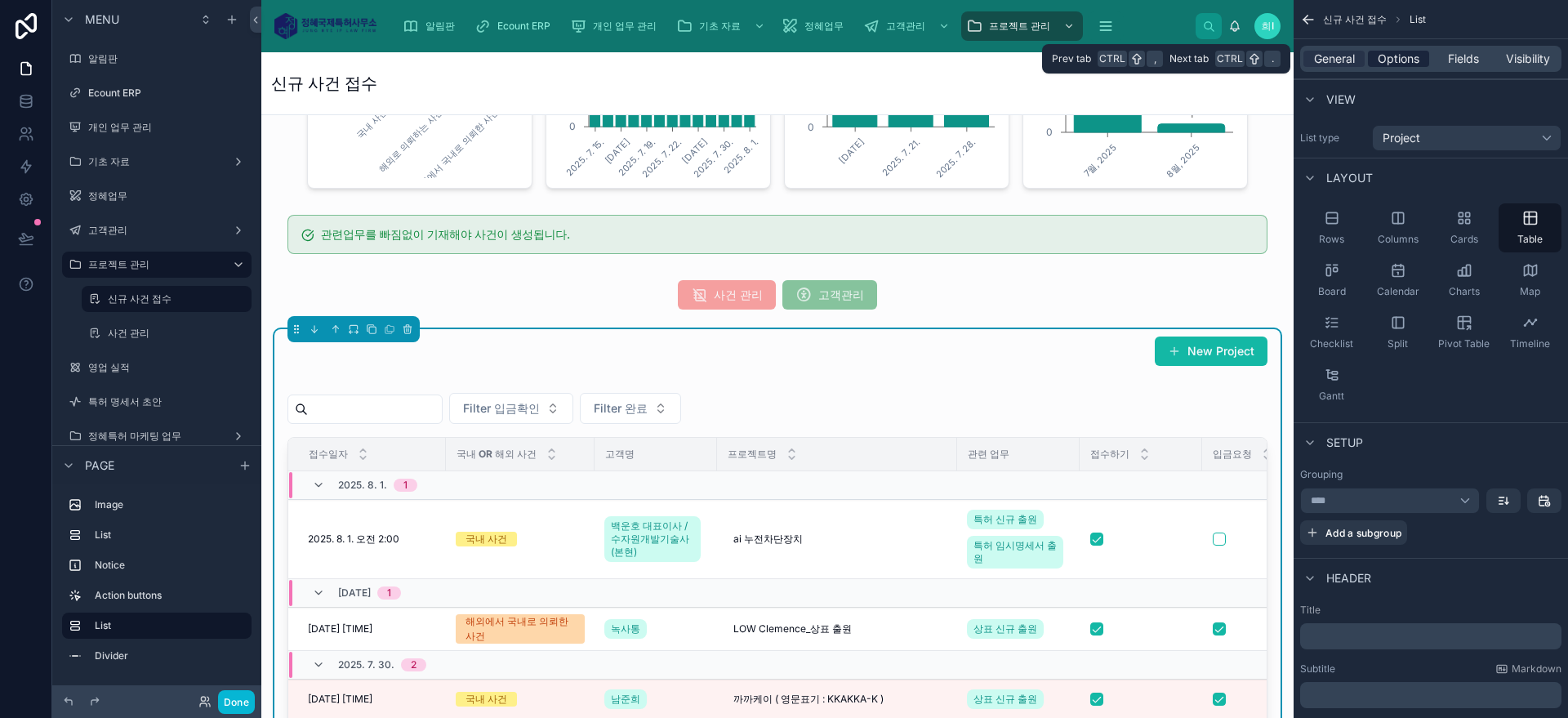 click on "Options" at bounding box center [1398, 59] 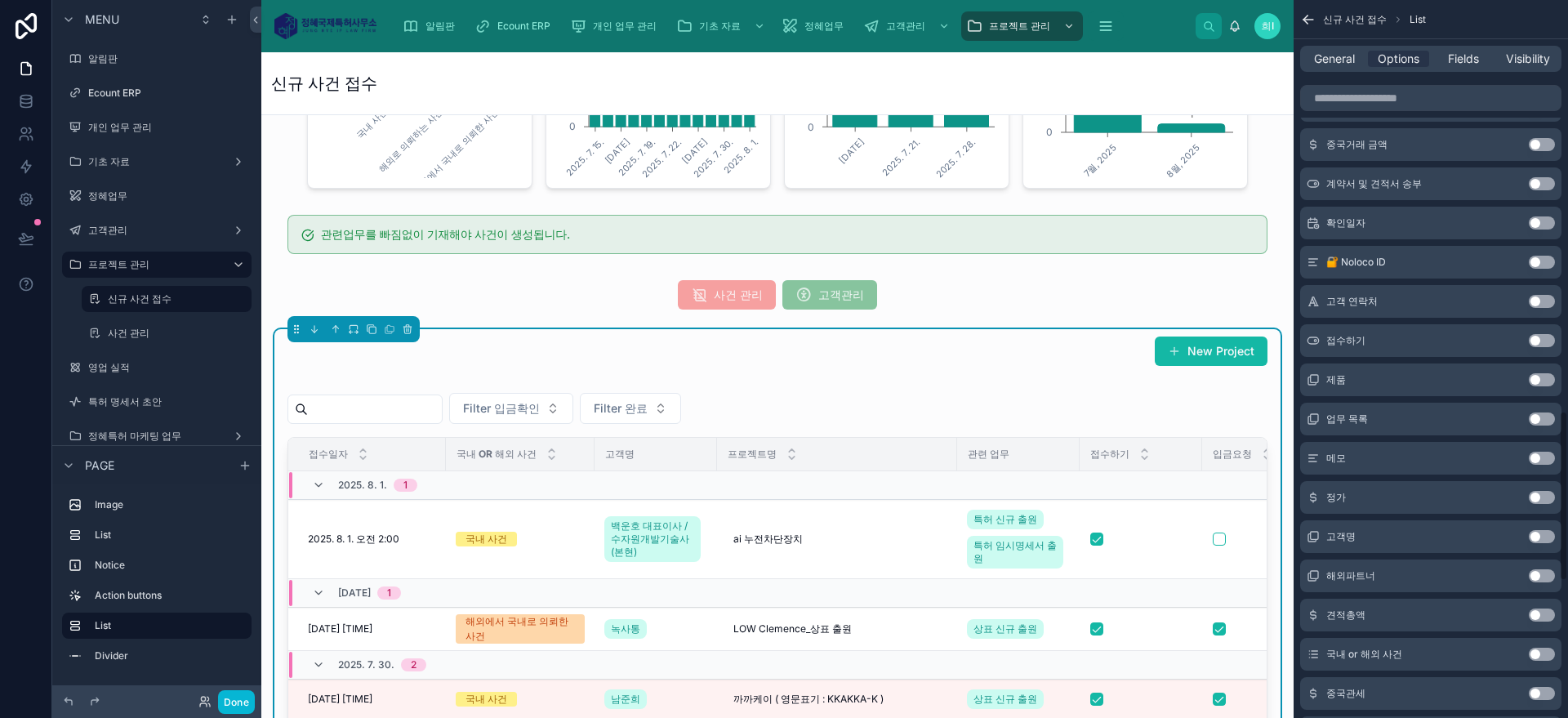 scroll, scrollTop: 1736, scrollLeft: 0, axis: vertical 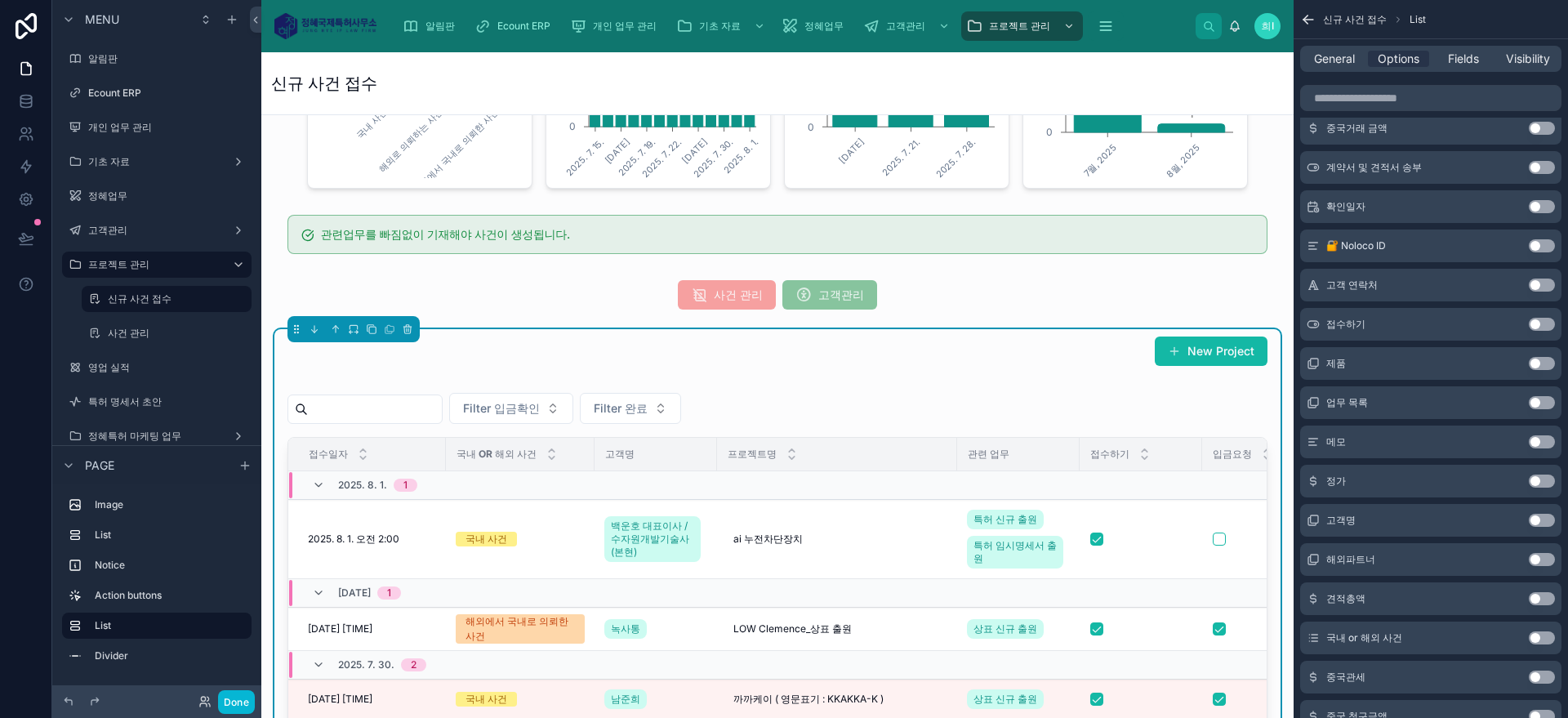 click on "Use setting" at bounding box center (1542, 520) 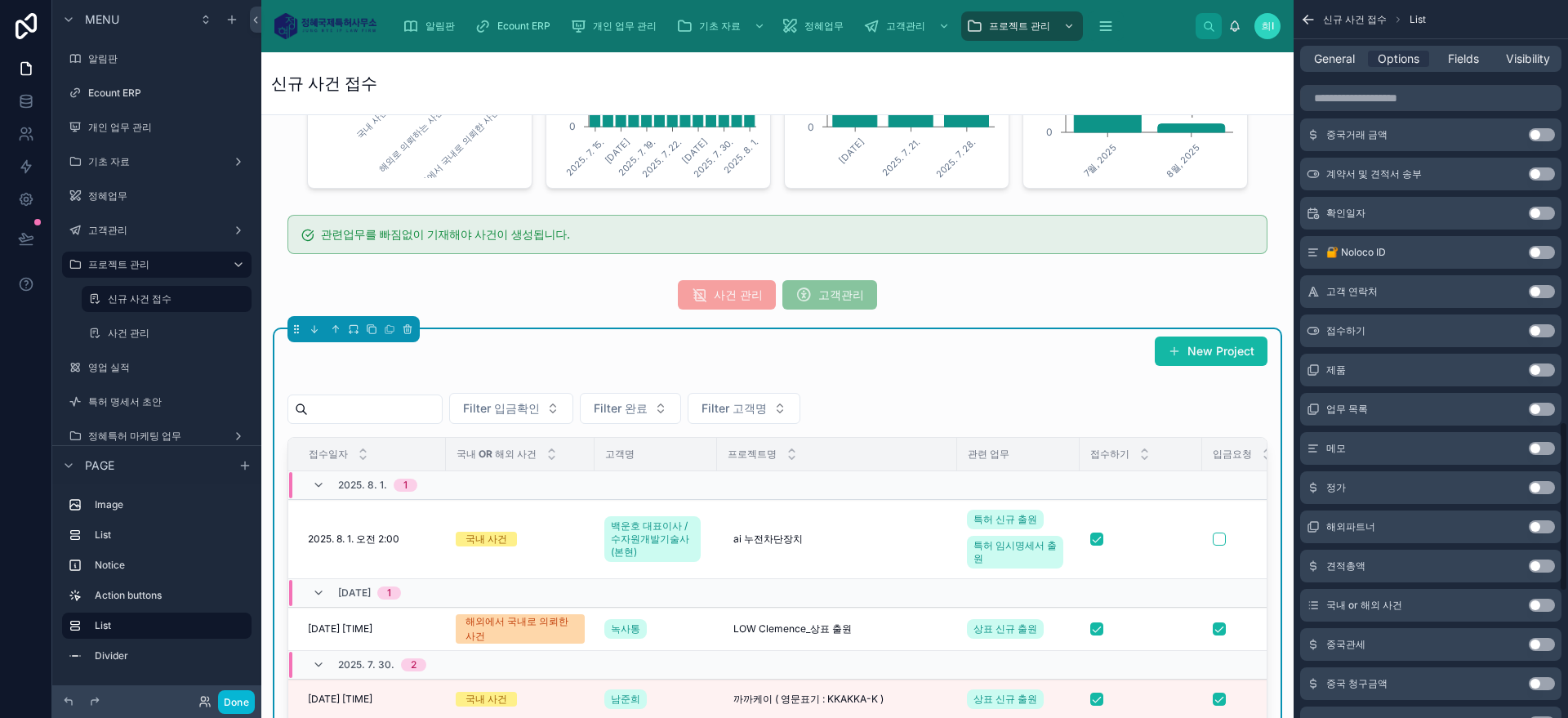 scroll, scrollTop: 1775, scrollLeft: 0, axis: vertical 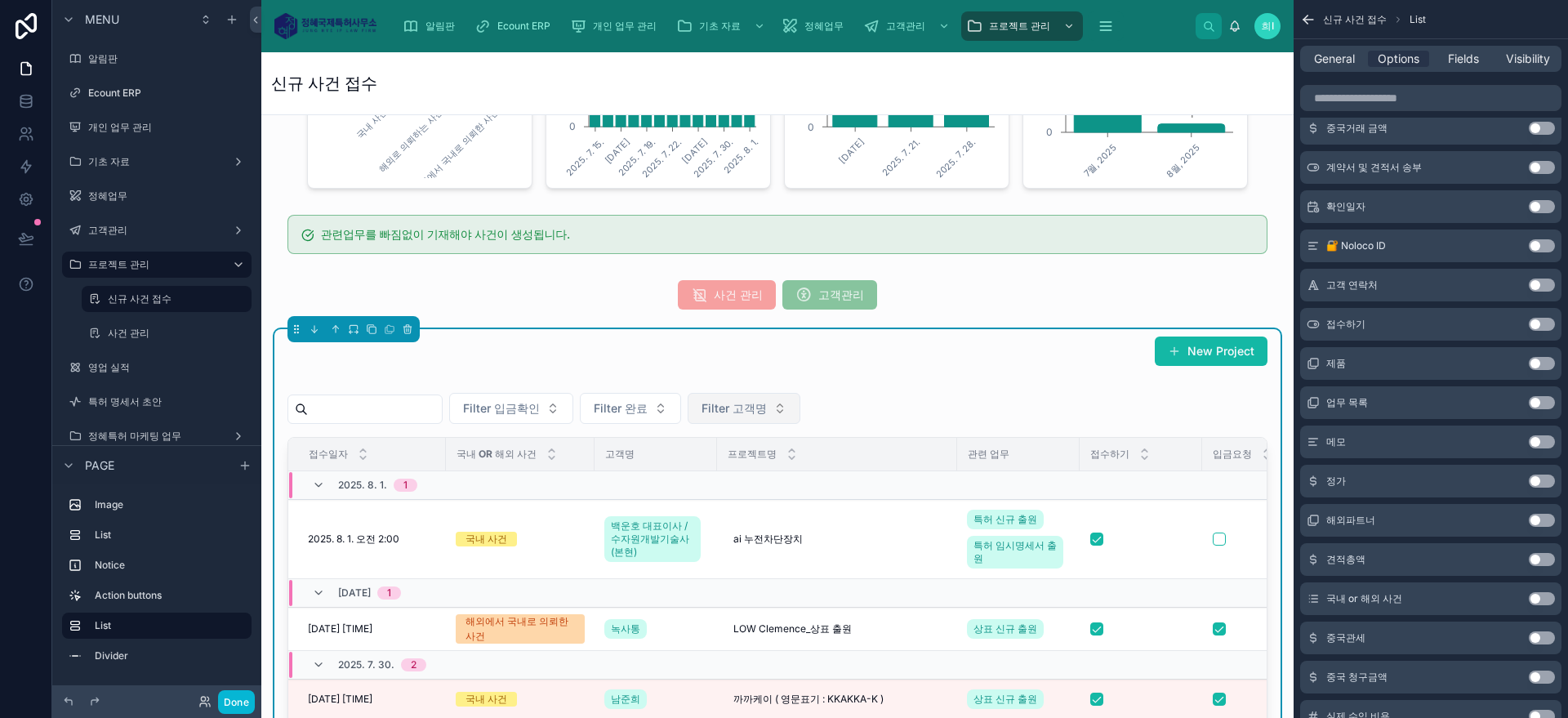 click on "Filter 고객명" at bounding box center (744, 408) 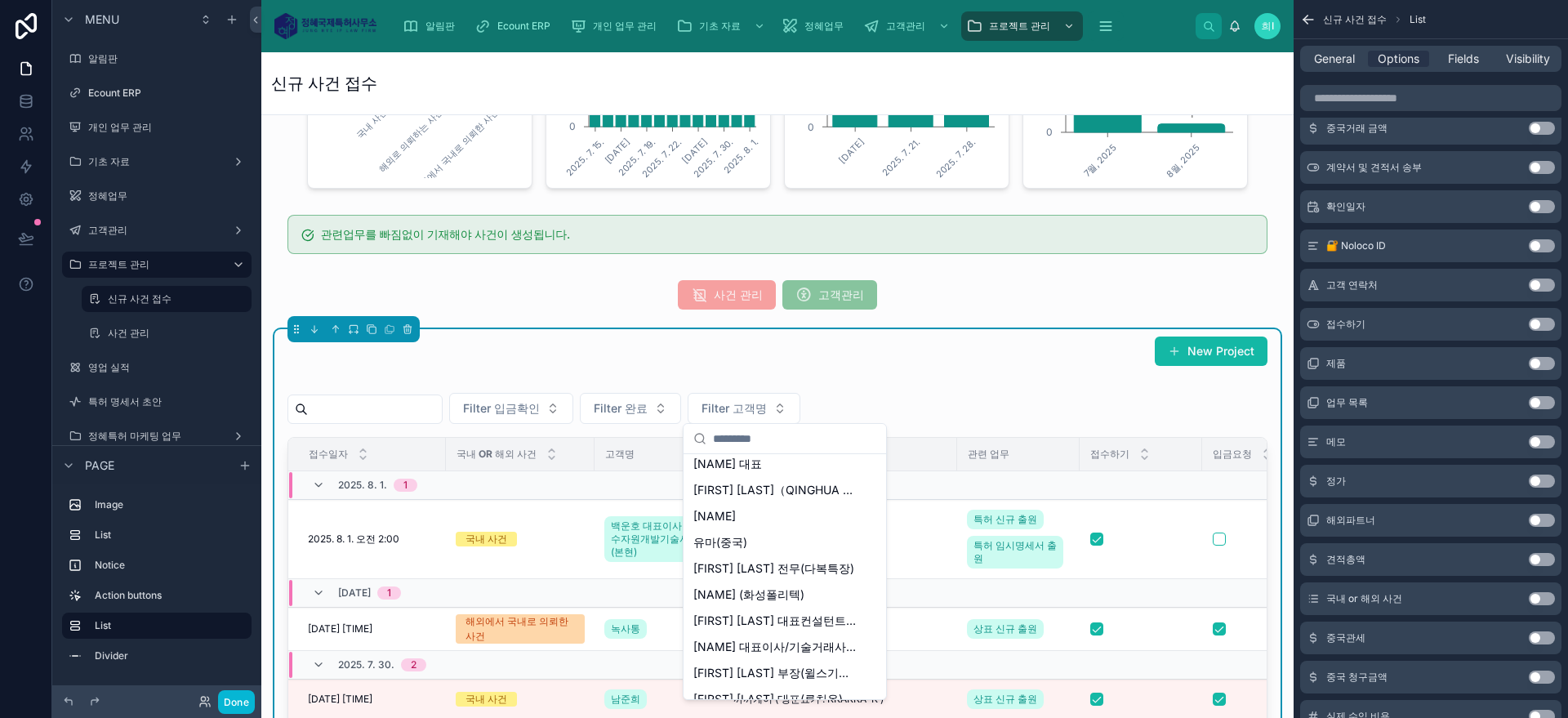 scroll, scrollTop: 586, scrollLeft: 0, axis: vertical 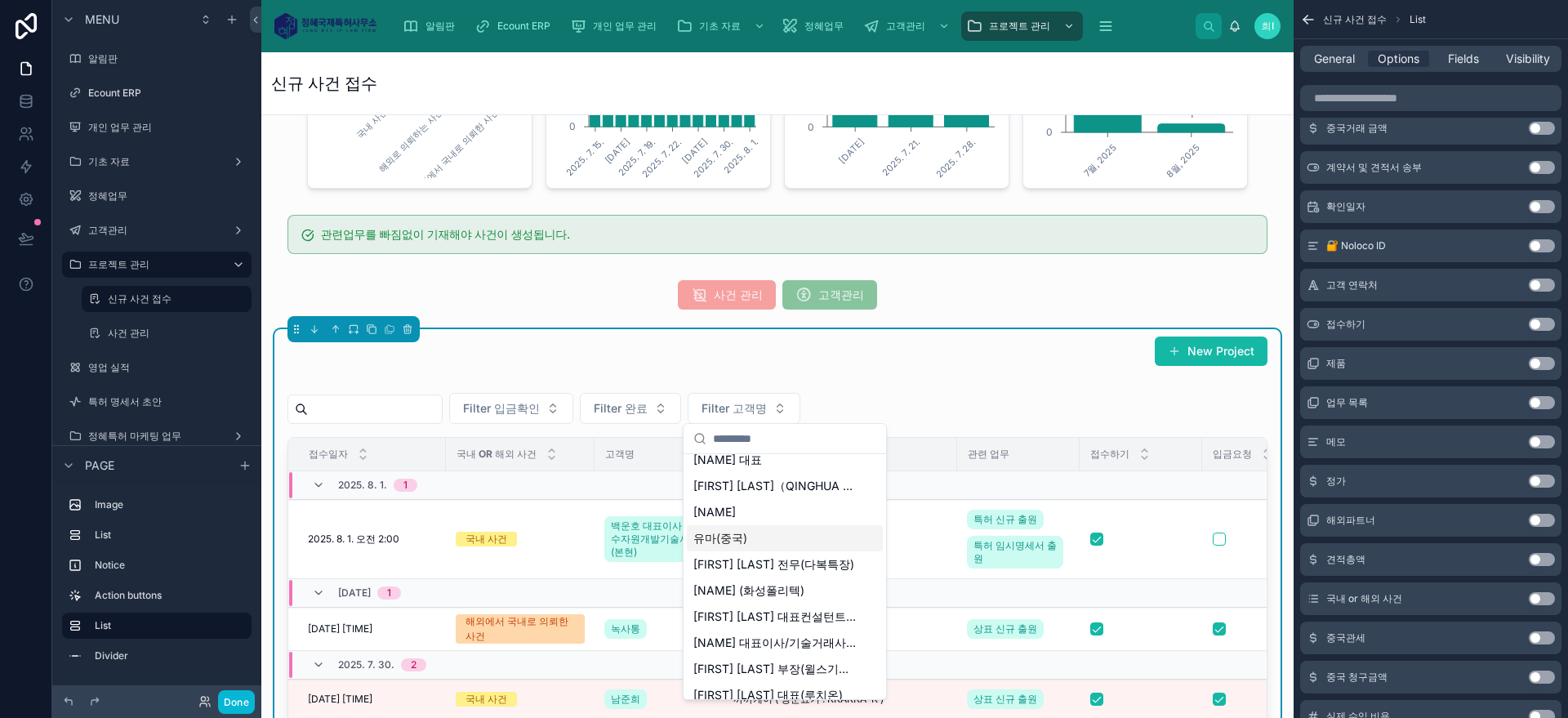 click on "유마(중국)" at bounding box center (785, 538) 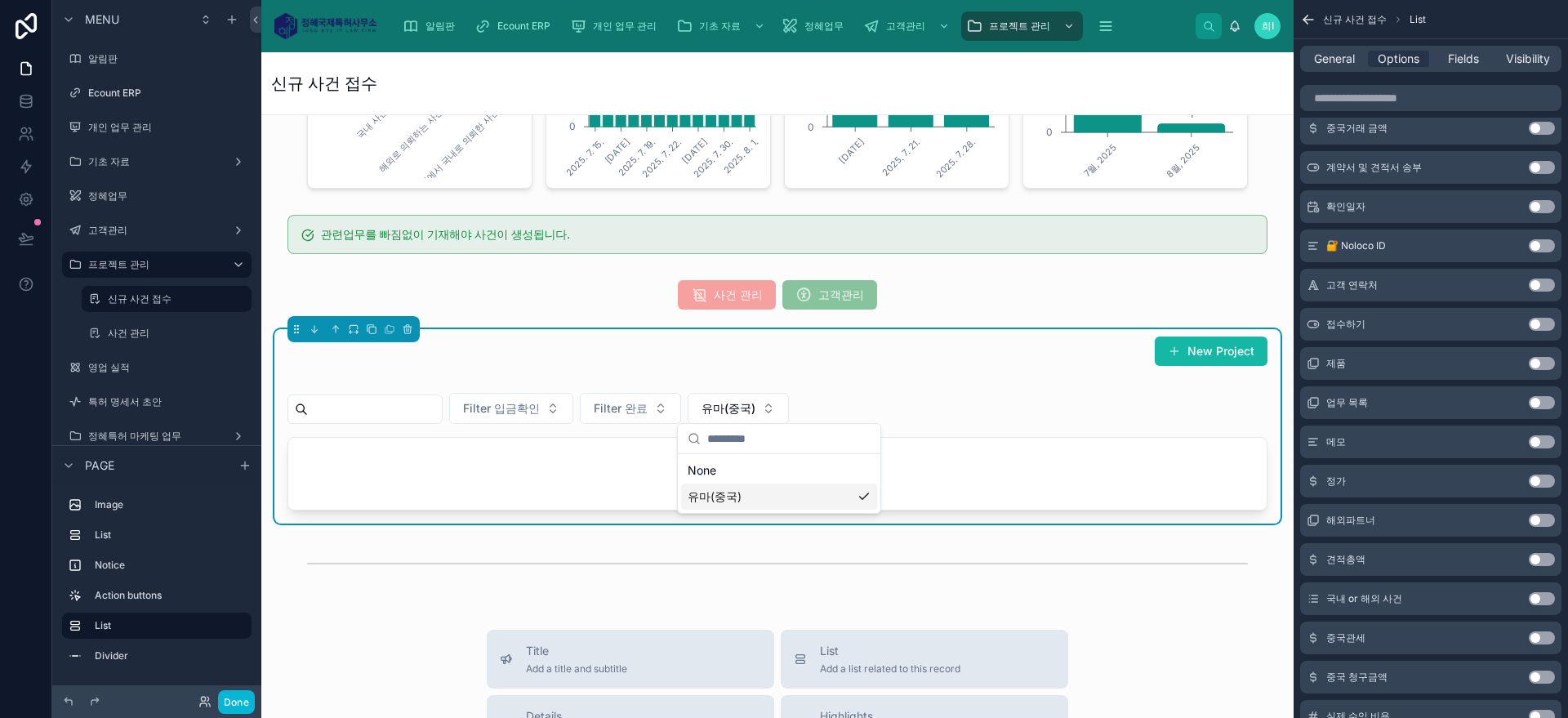 scroll, scrollTop: 0, scrollLeft: 0, axis: both 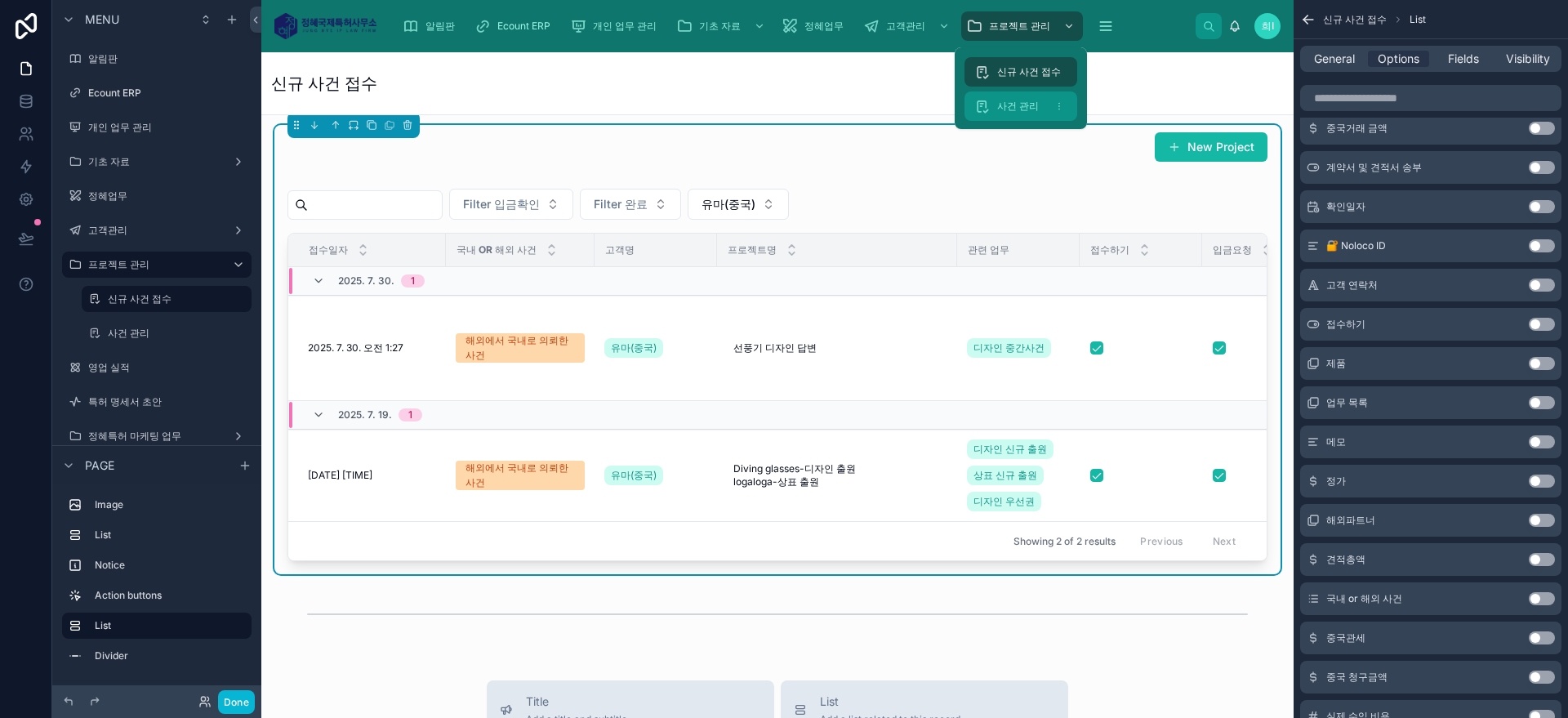 click on "사건 관리" at bounding box center (1018, 106) 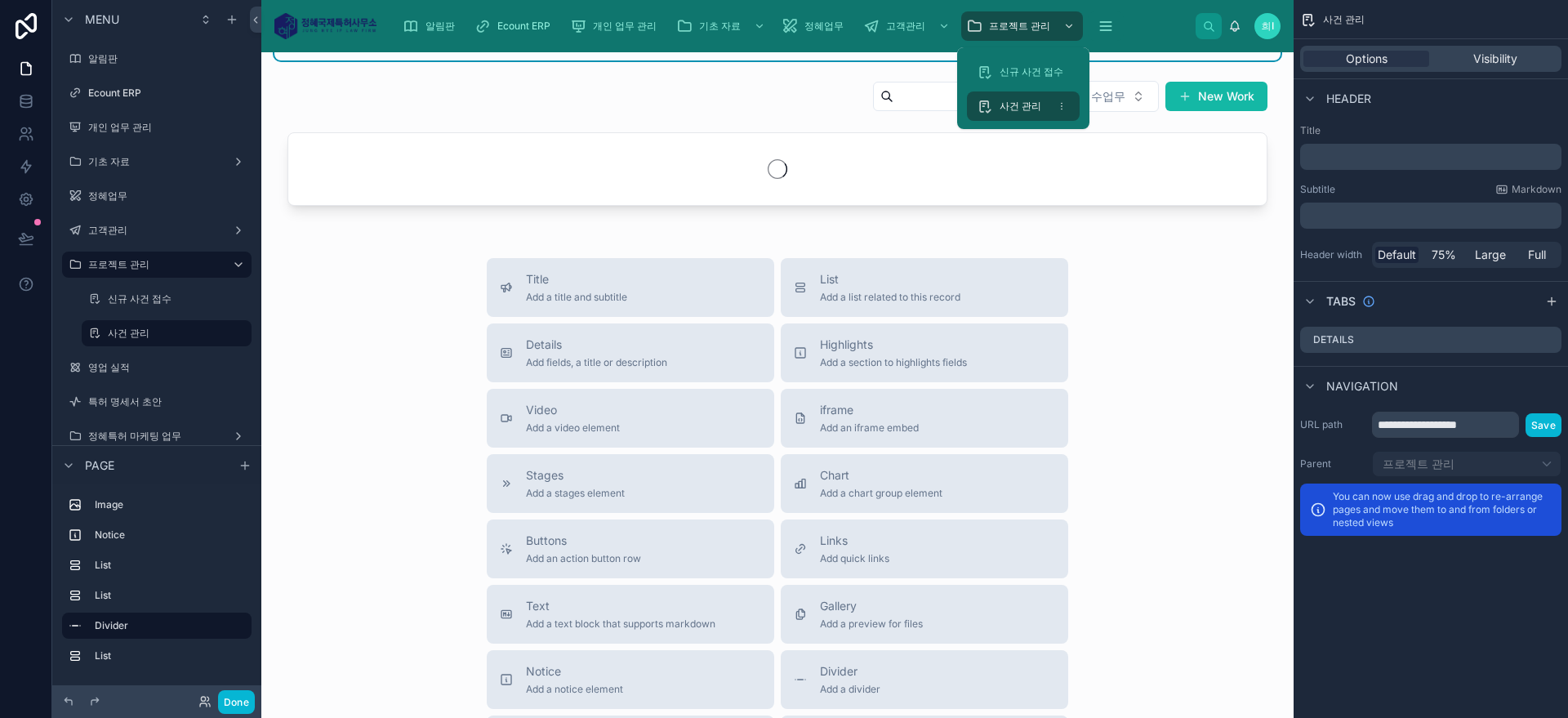 scroll, scrollTop: 0, scrollLeft: 0, axis: both 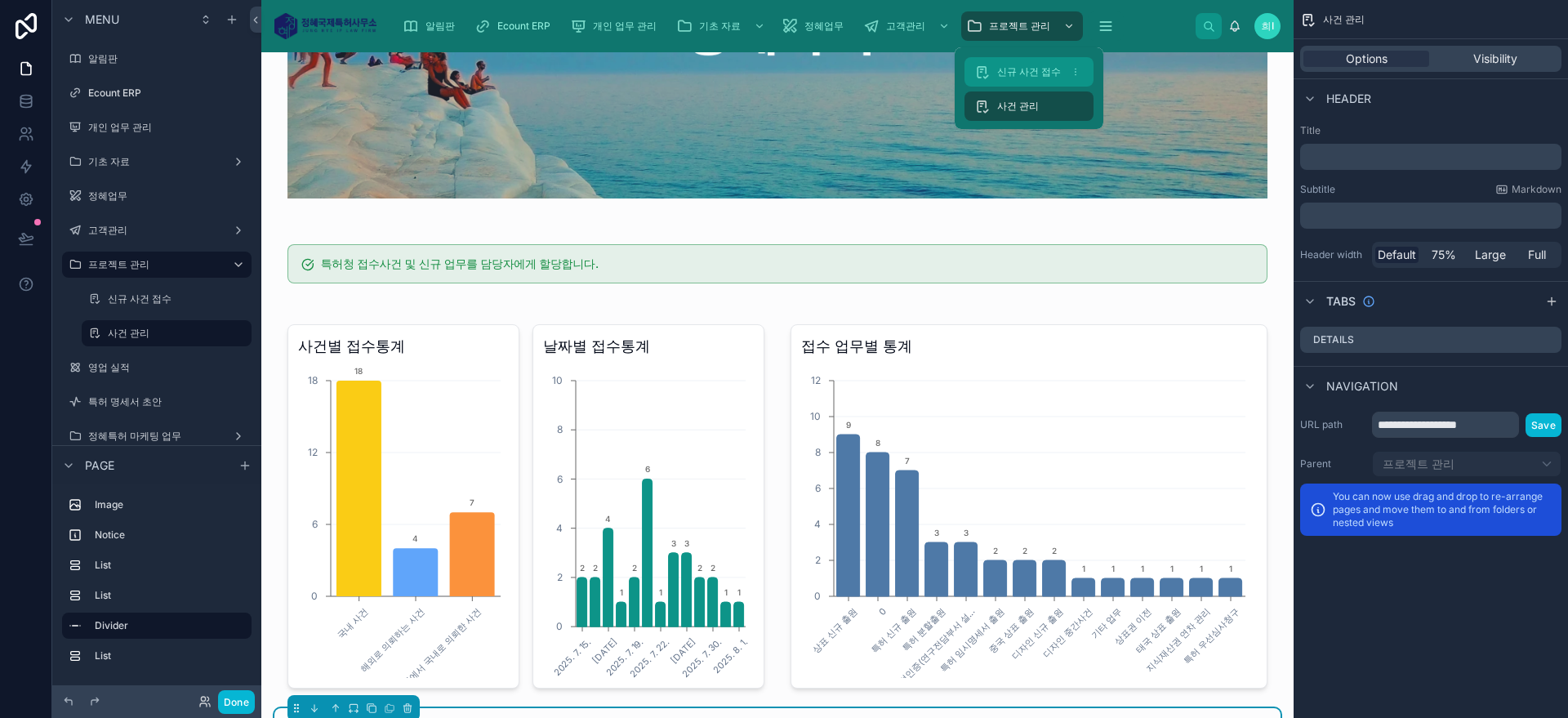 click on "신규 사건 접수" at bounding box center (1029, 72) 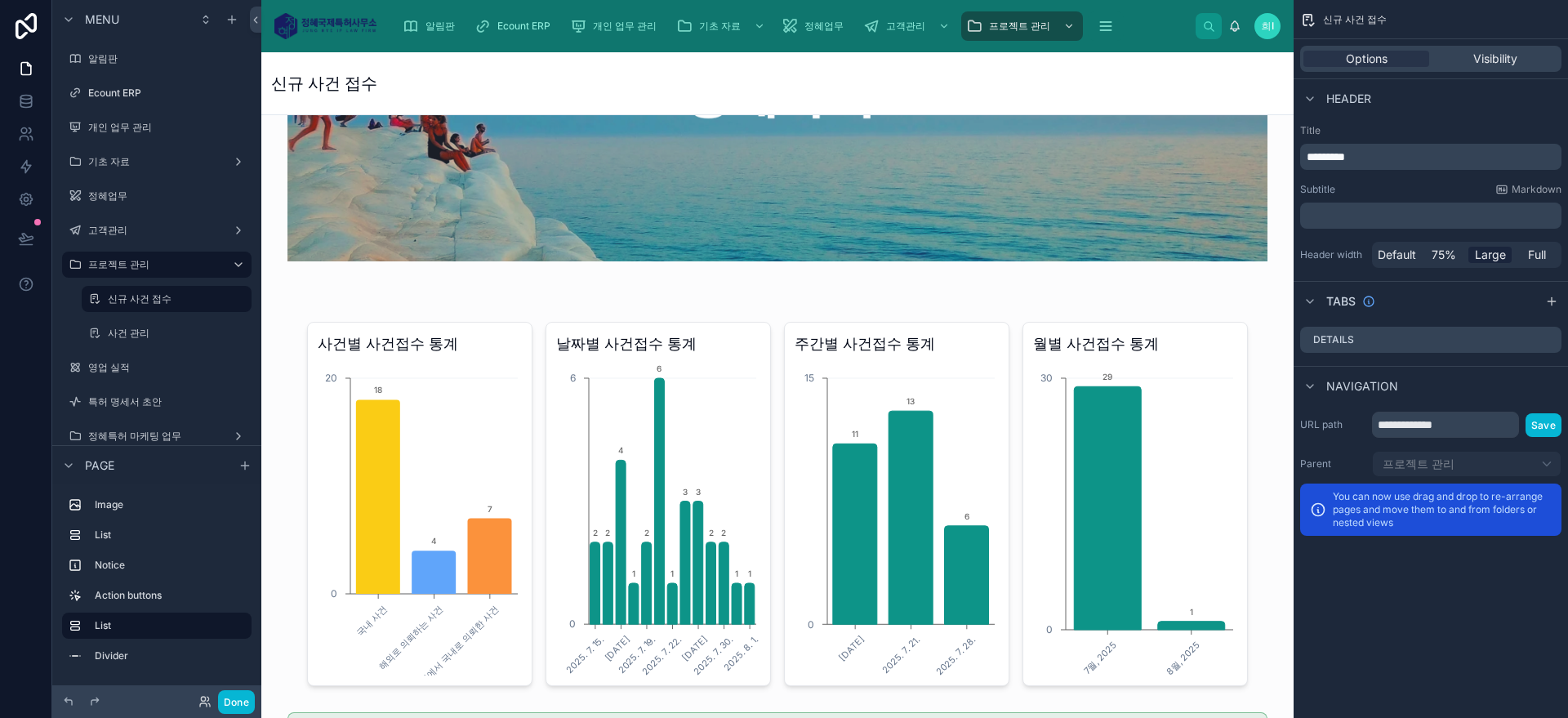 click on "Header" at bounding box center [1431, 98] 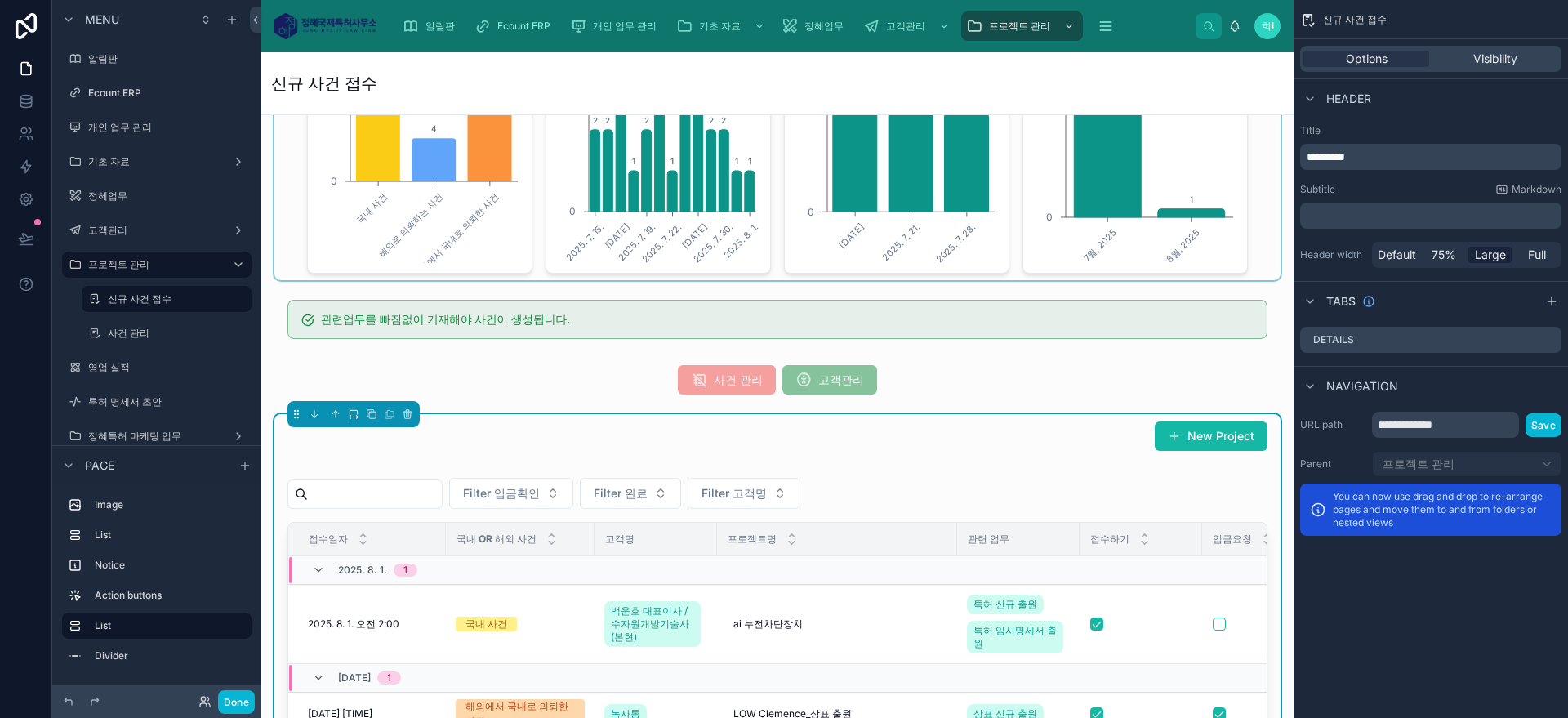 scroll, scrollTop: 633, scrollLeft: 0, axis: vertical 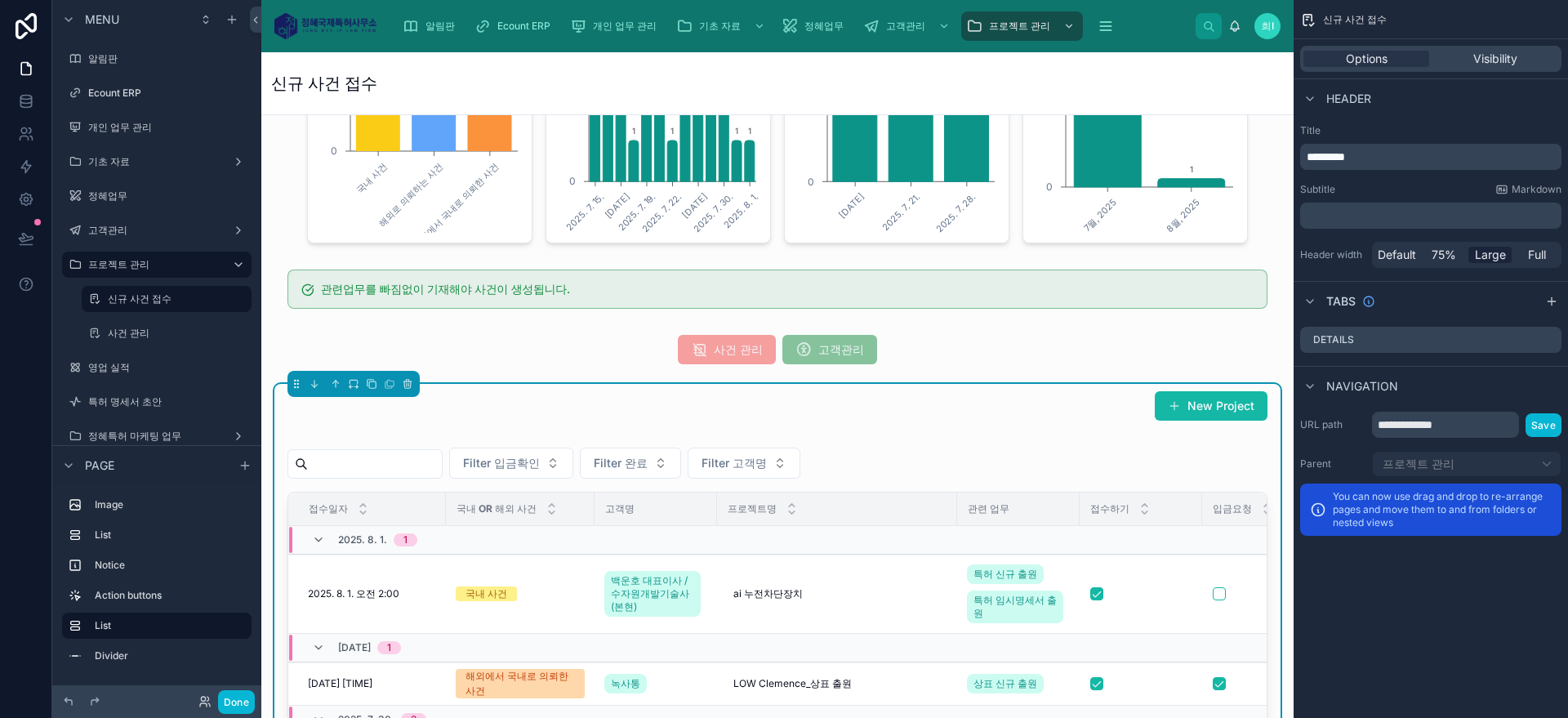 click on "Filter 입금확인 Filter 완료 Filter 고객명" at bounding box center (777, 466) 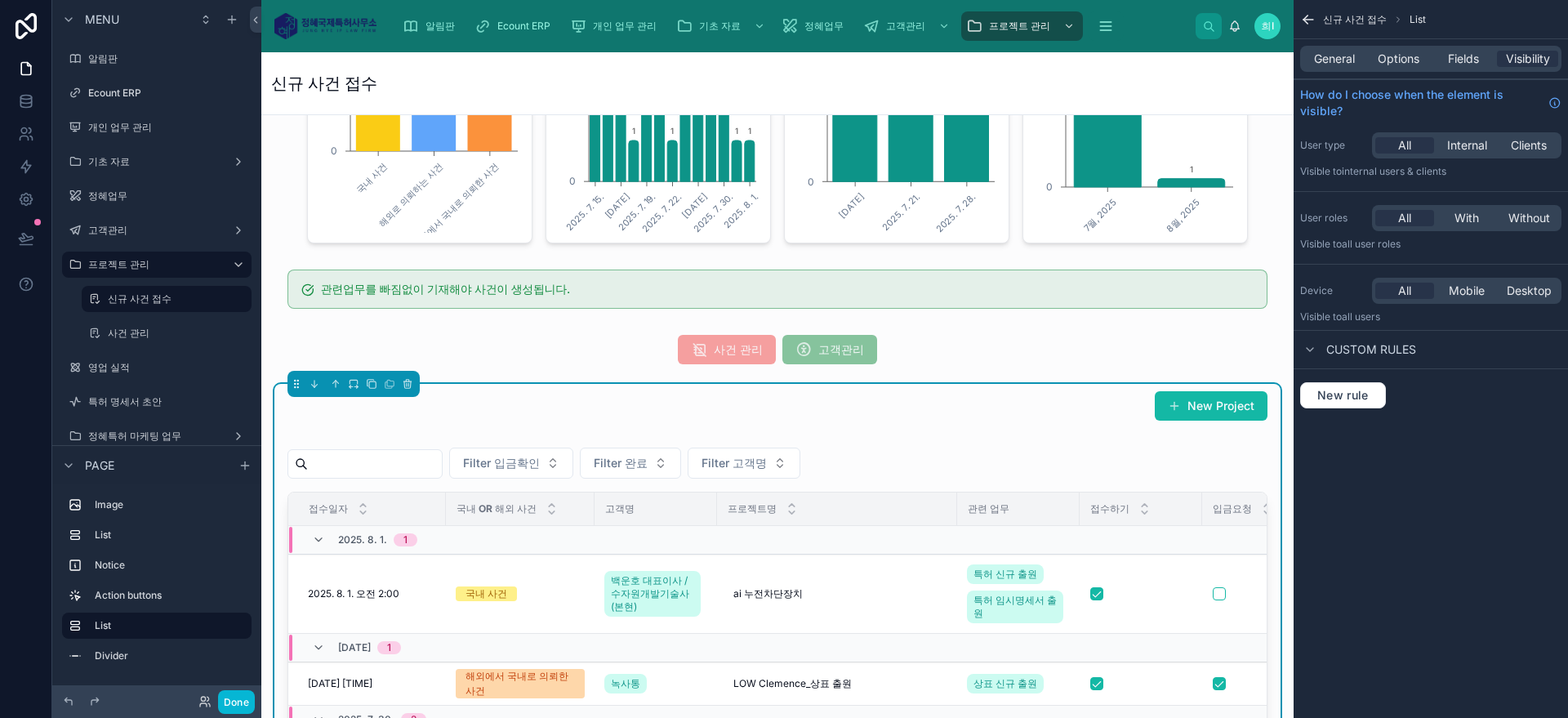 click on "Filter 입금확인 Filter 완료 Filter 고객명" at bounding box center [777, 466] 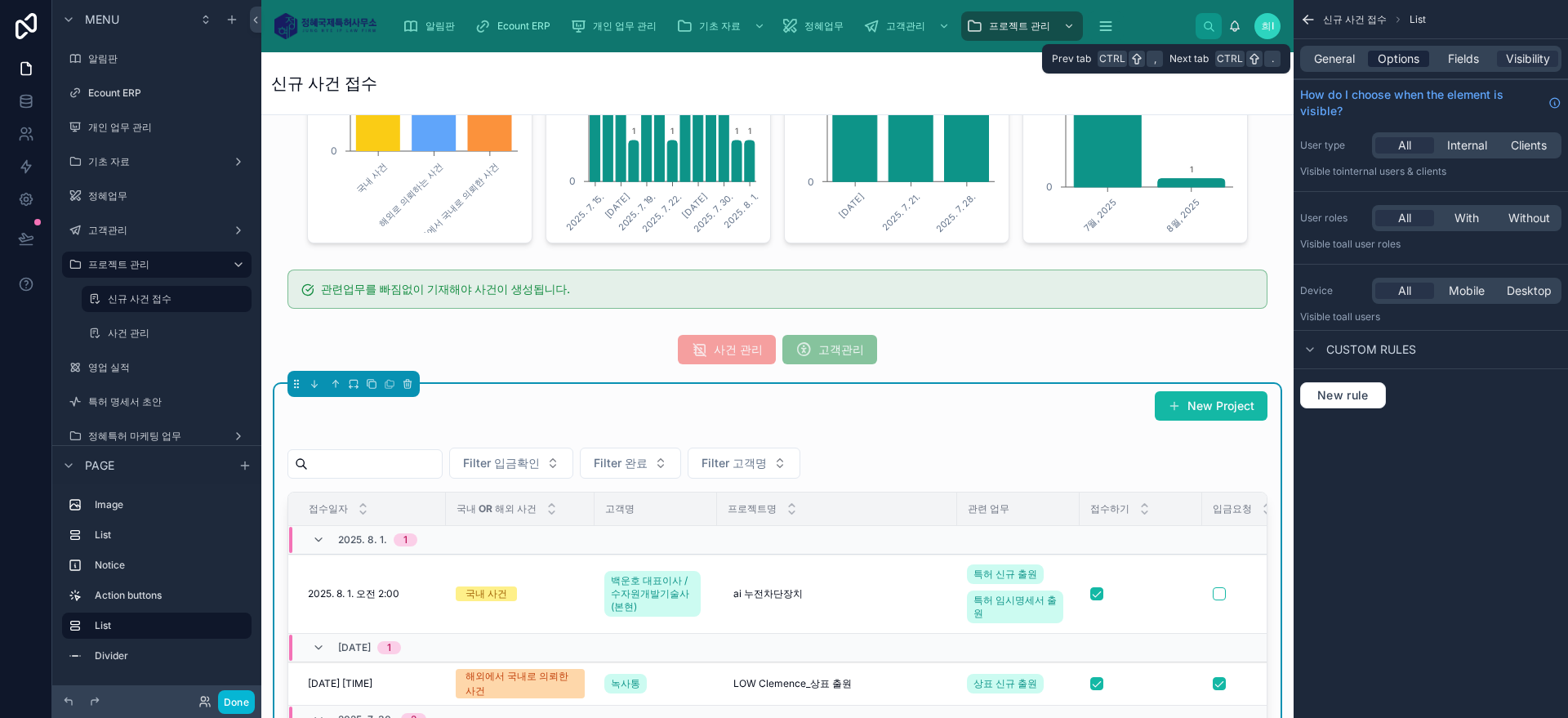 click on "Options" at bounding box center [1398, 59] 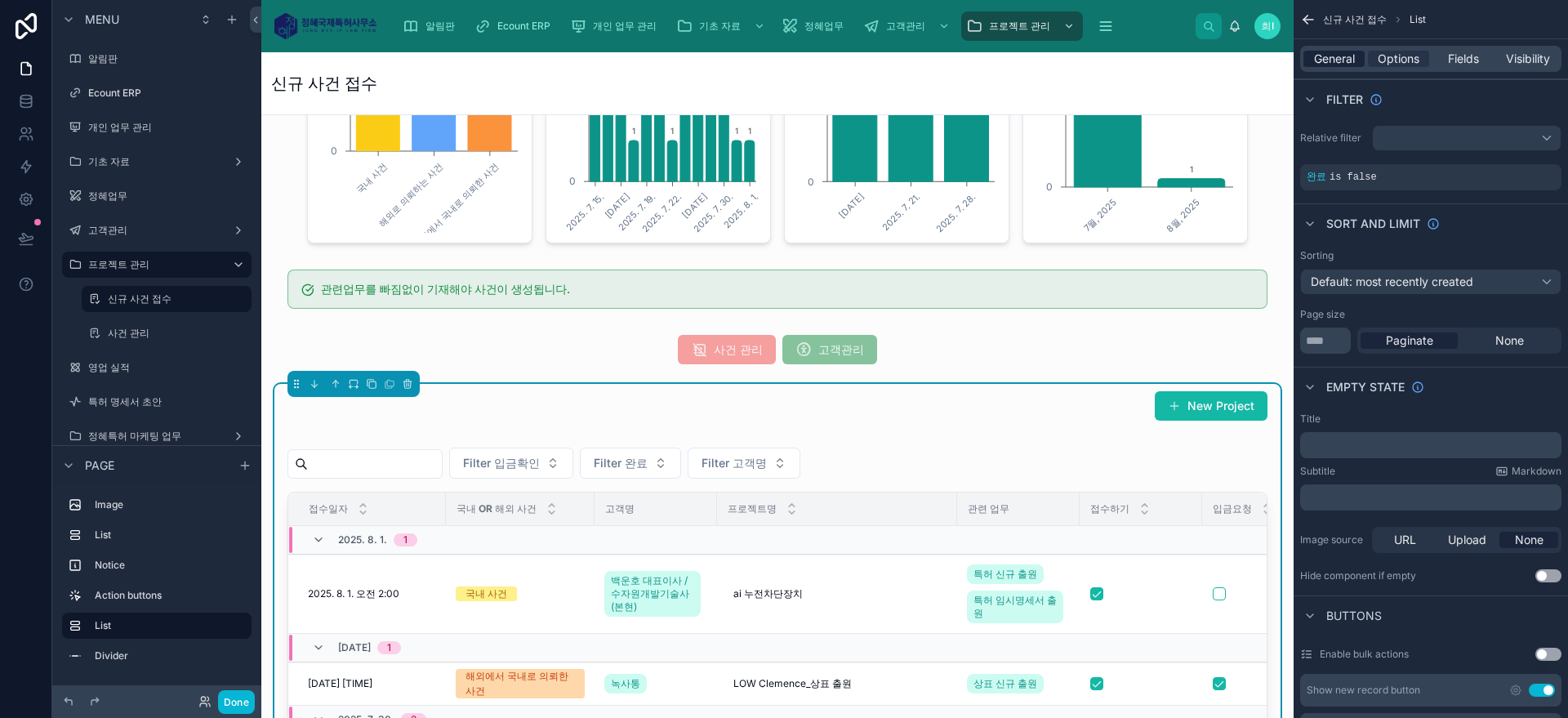 click on "General" at bounding box center [1334, 59] 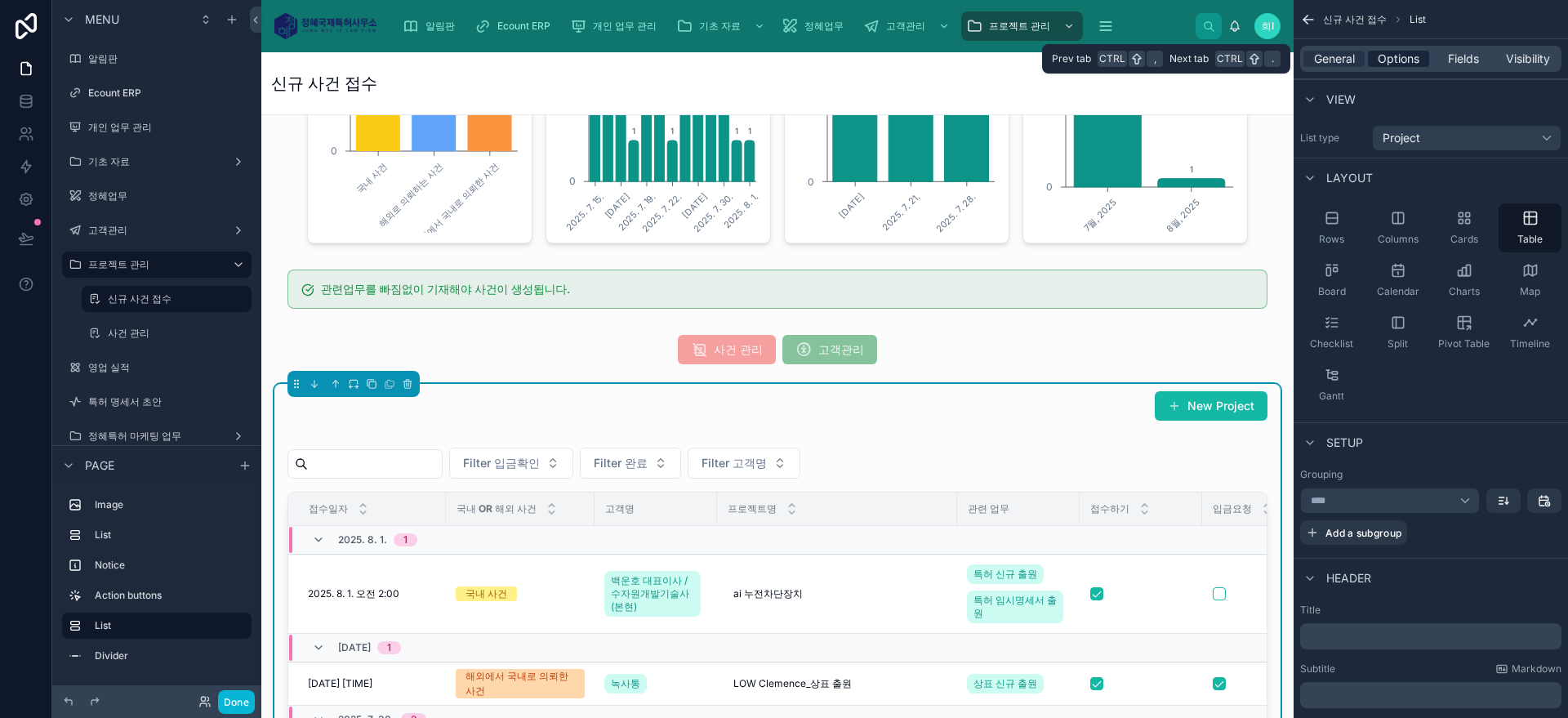 click on "Options" at bounding box center [1398, 59] 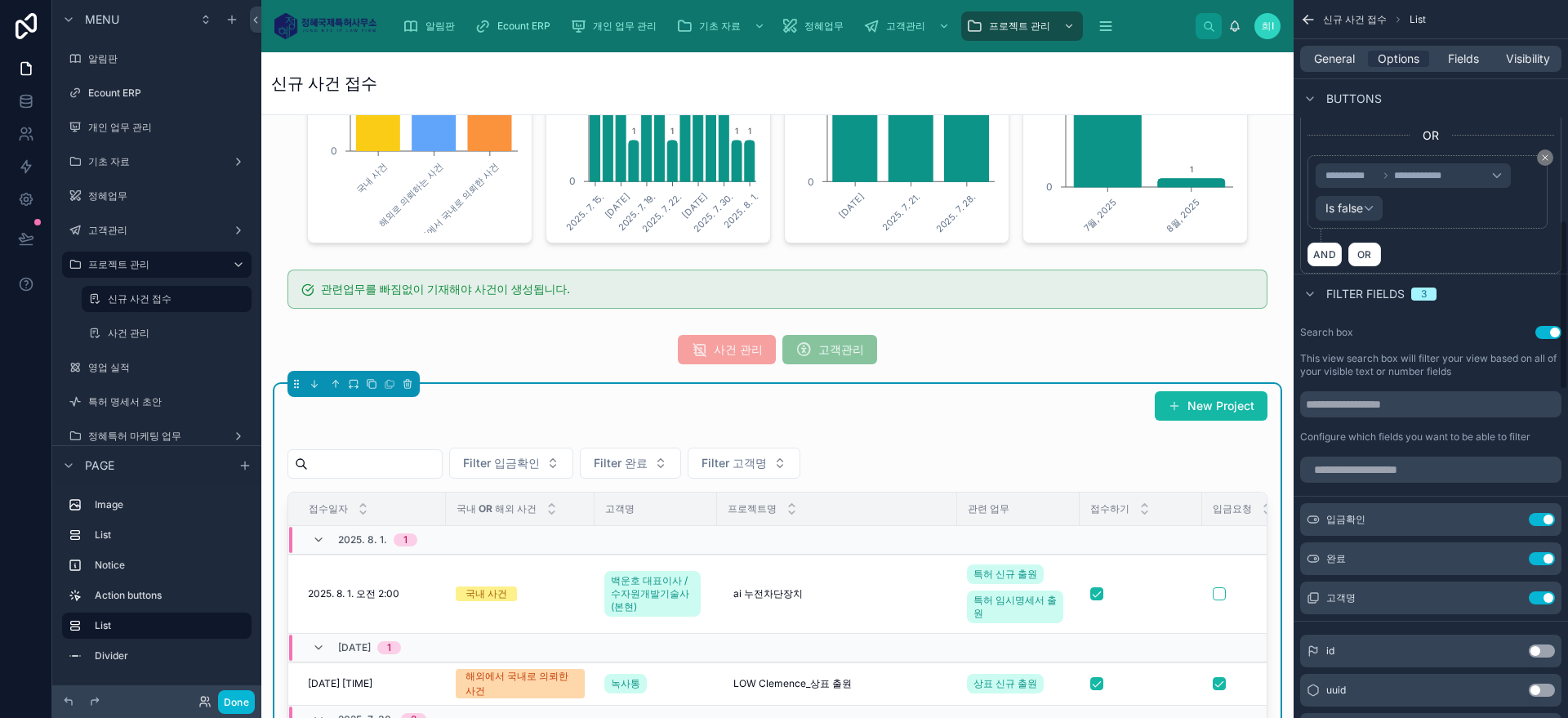 scroll, scrollTop: 946, scrollLeft: 0, axis: vertical 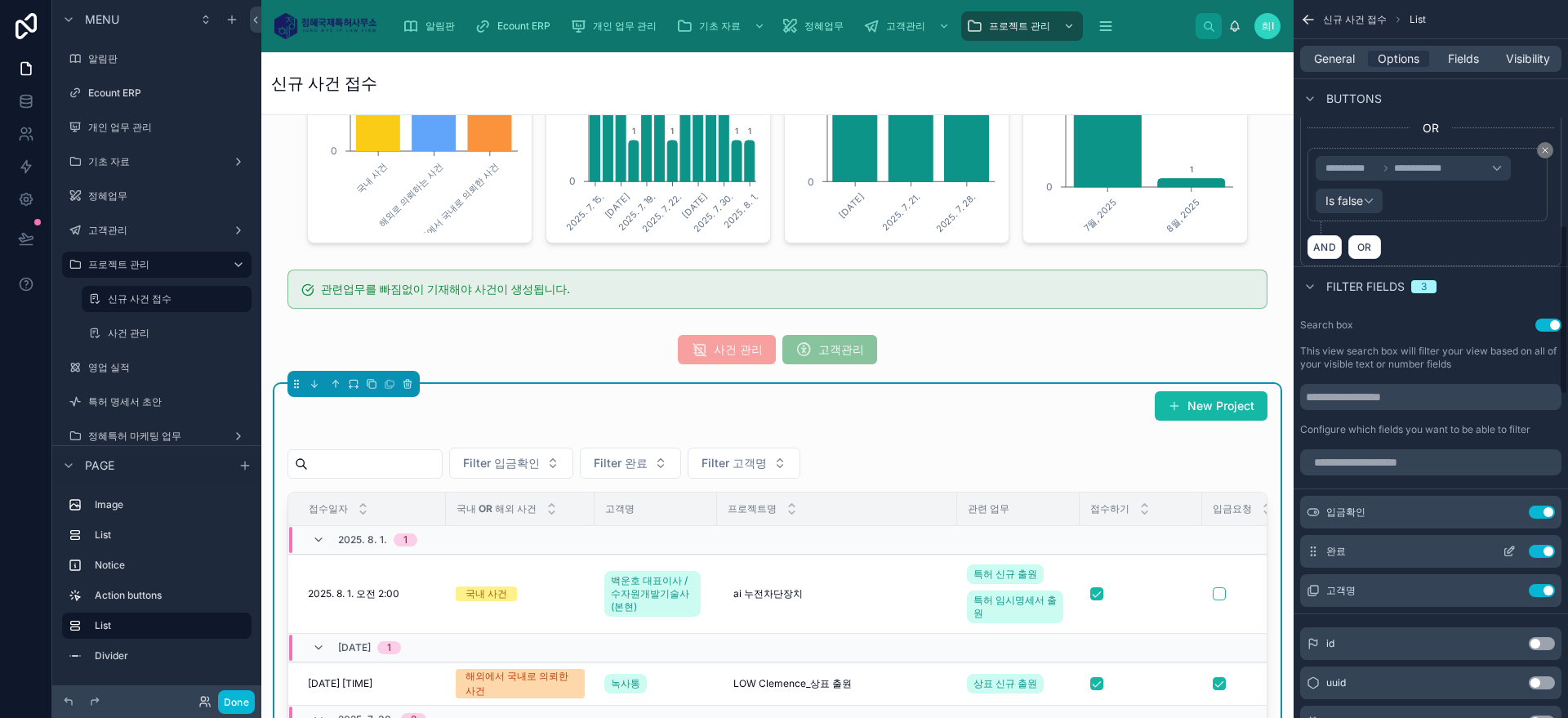 click on "Use setting" at bounding box center [1542, 551] 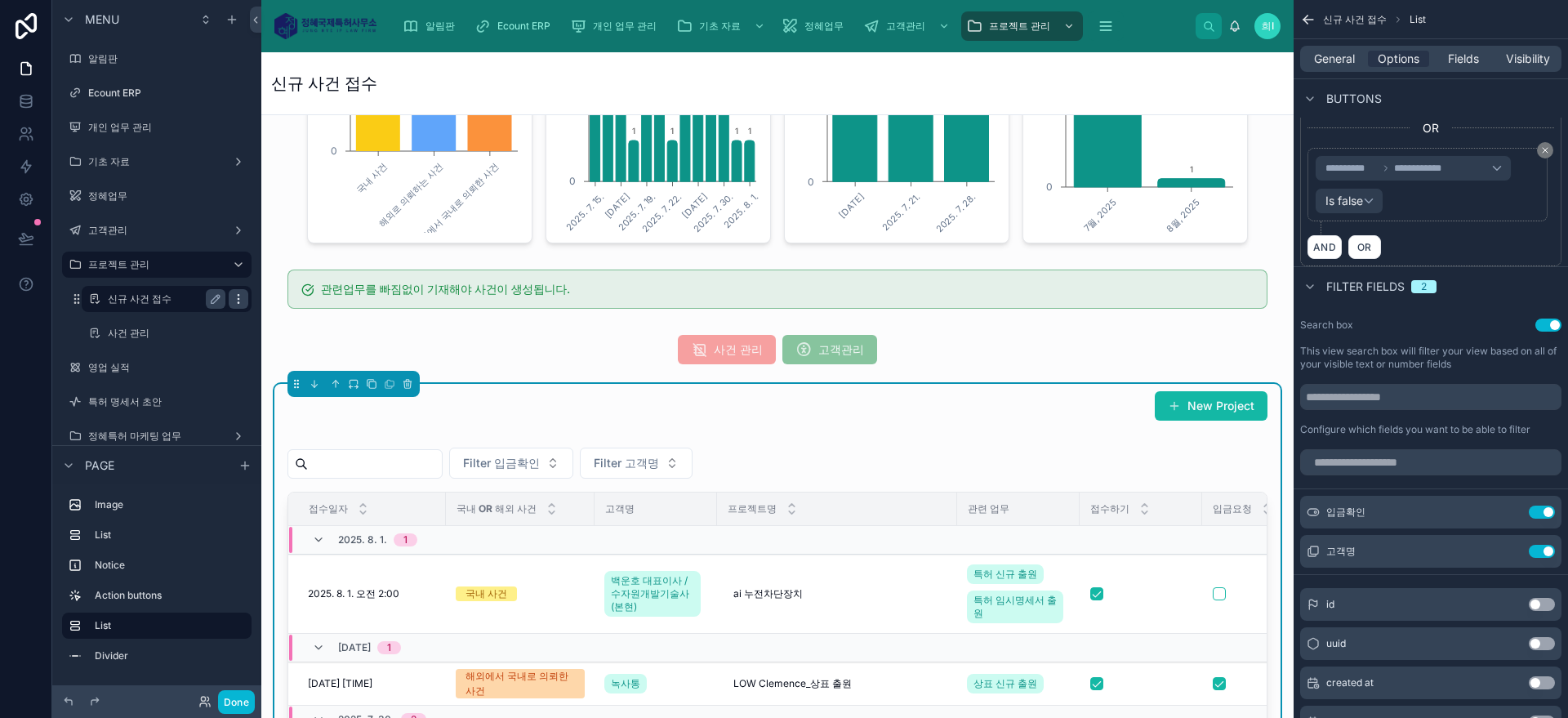 click 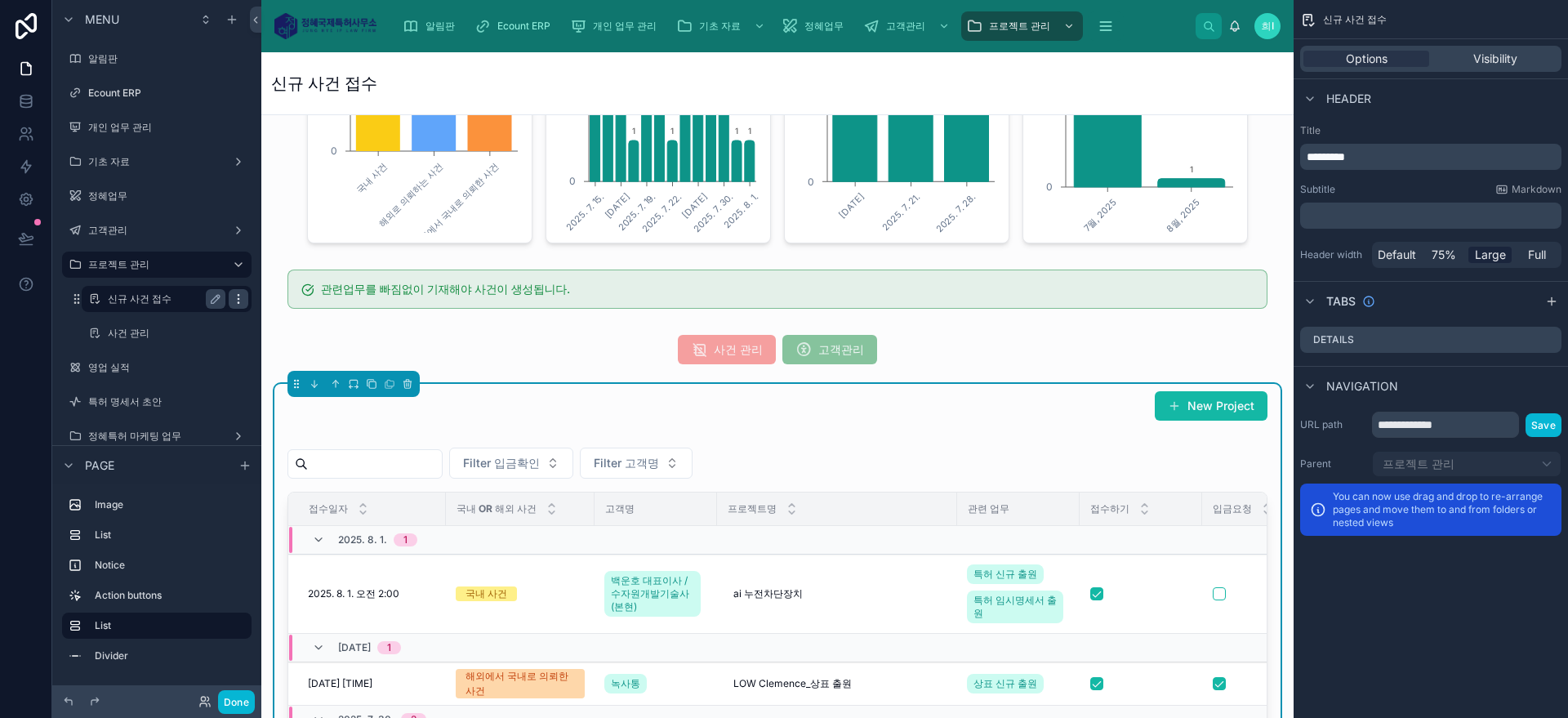 scroll, scrollTop: 0, scrollLeft: 0, axis: both 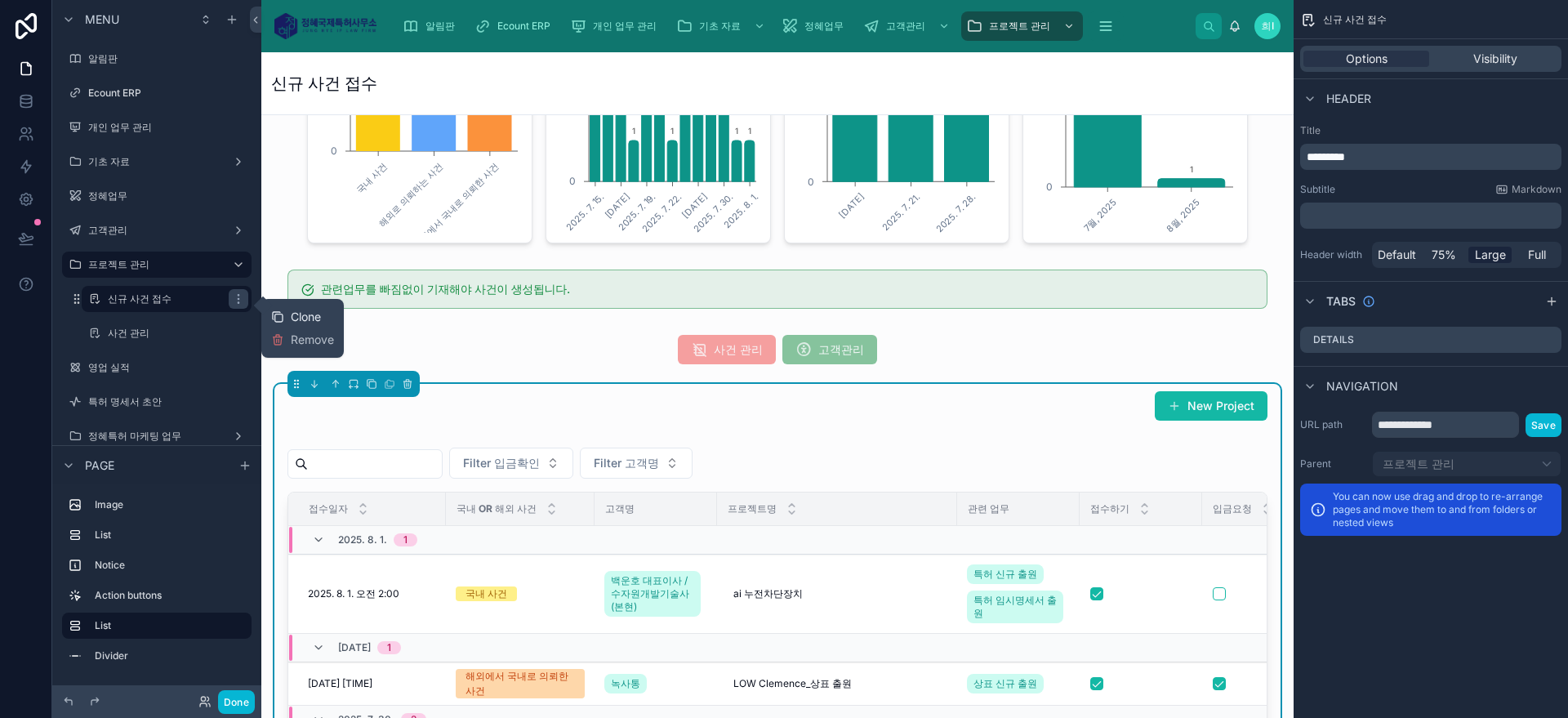 click on "Clone" at bounding box center [296, 317] 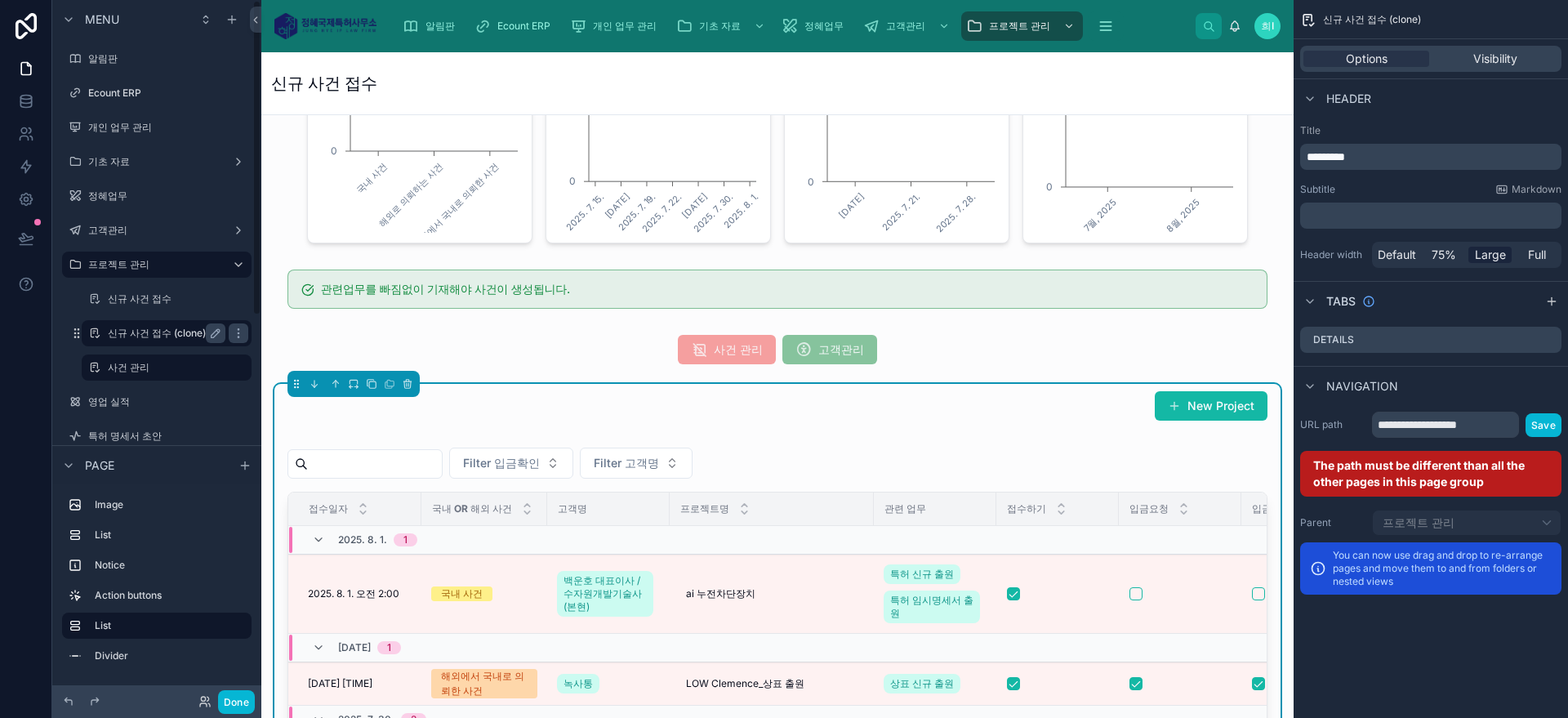 click 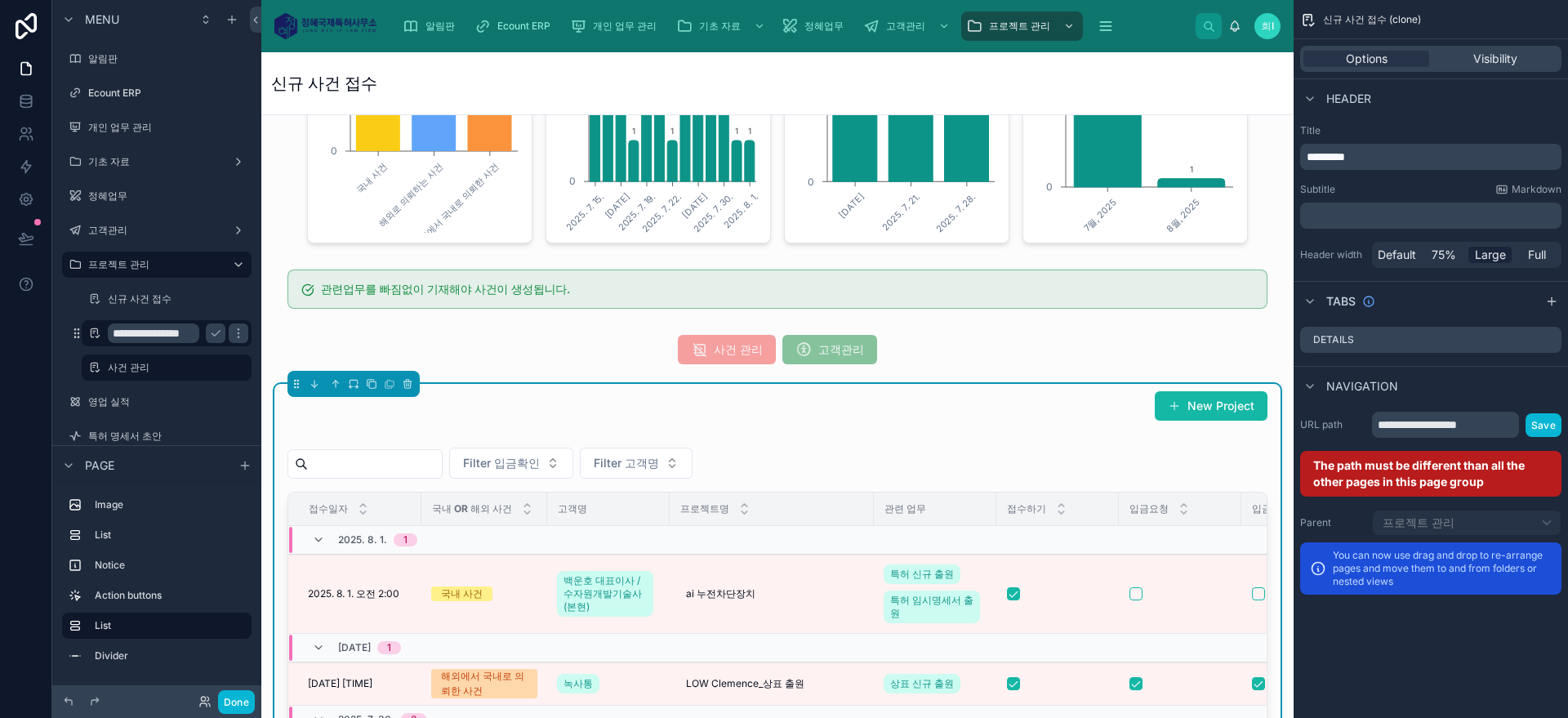 click on "**********" at bounding box center [154, 333] 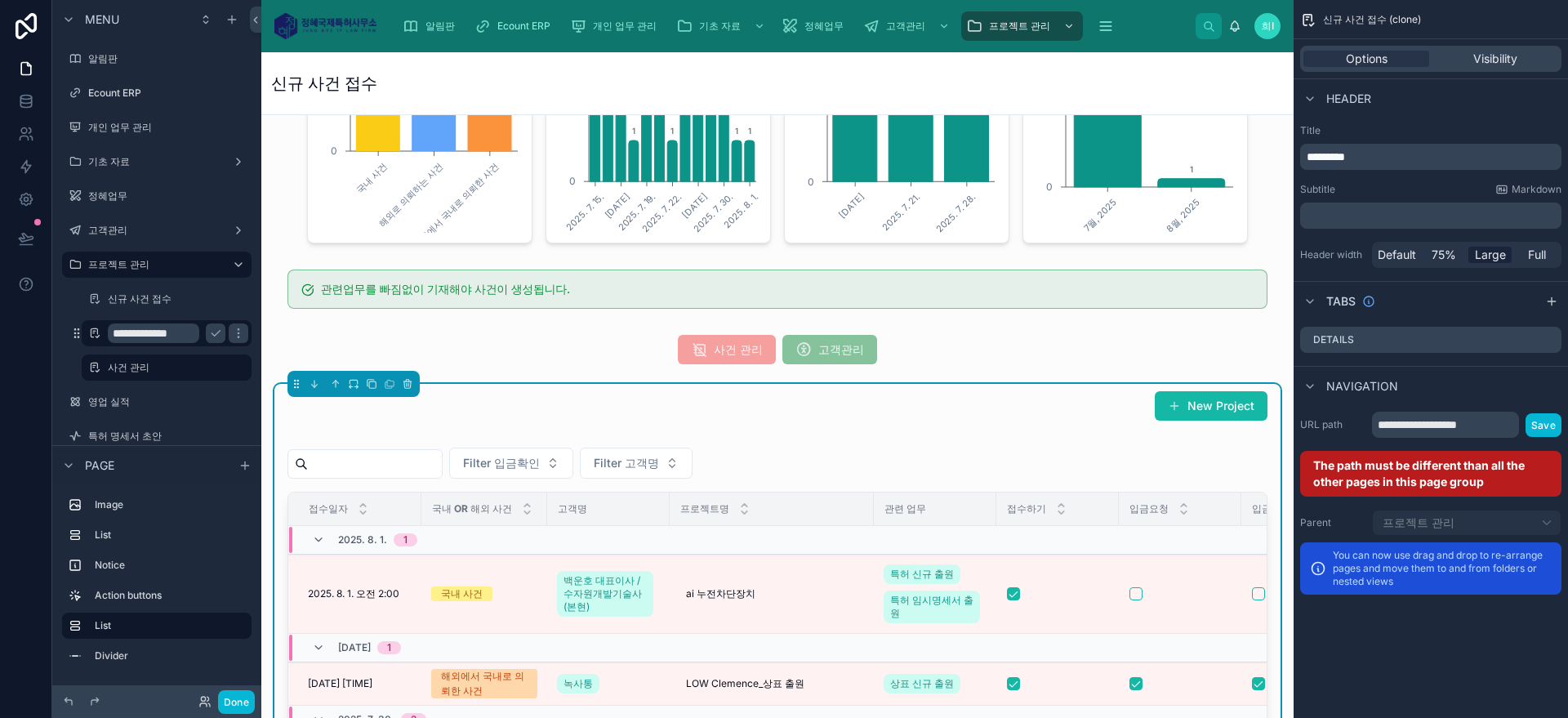scroll, scrollTop: 0, scrollLeft: 28, axis: horizontal 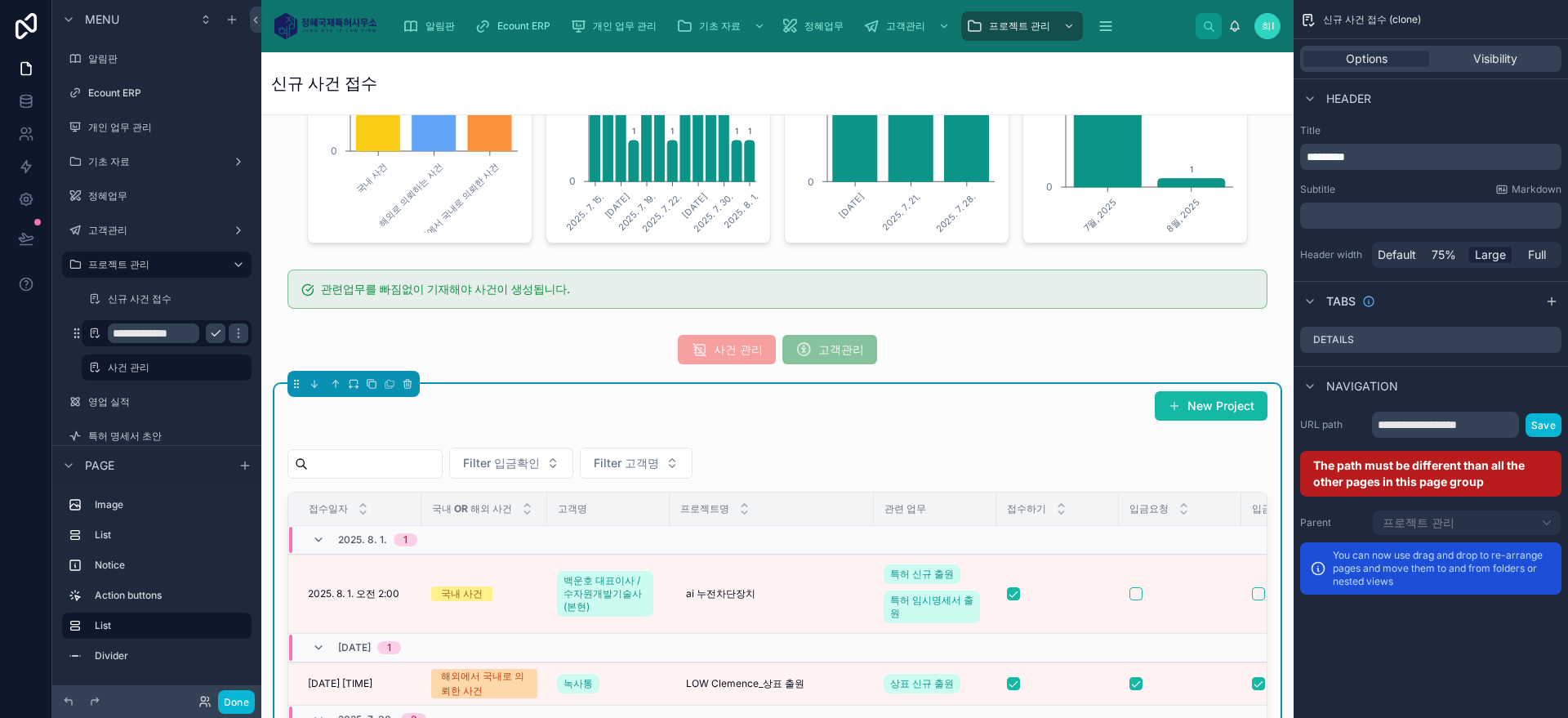 type on "**********" 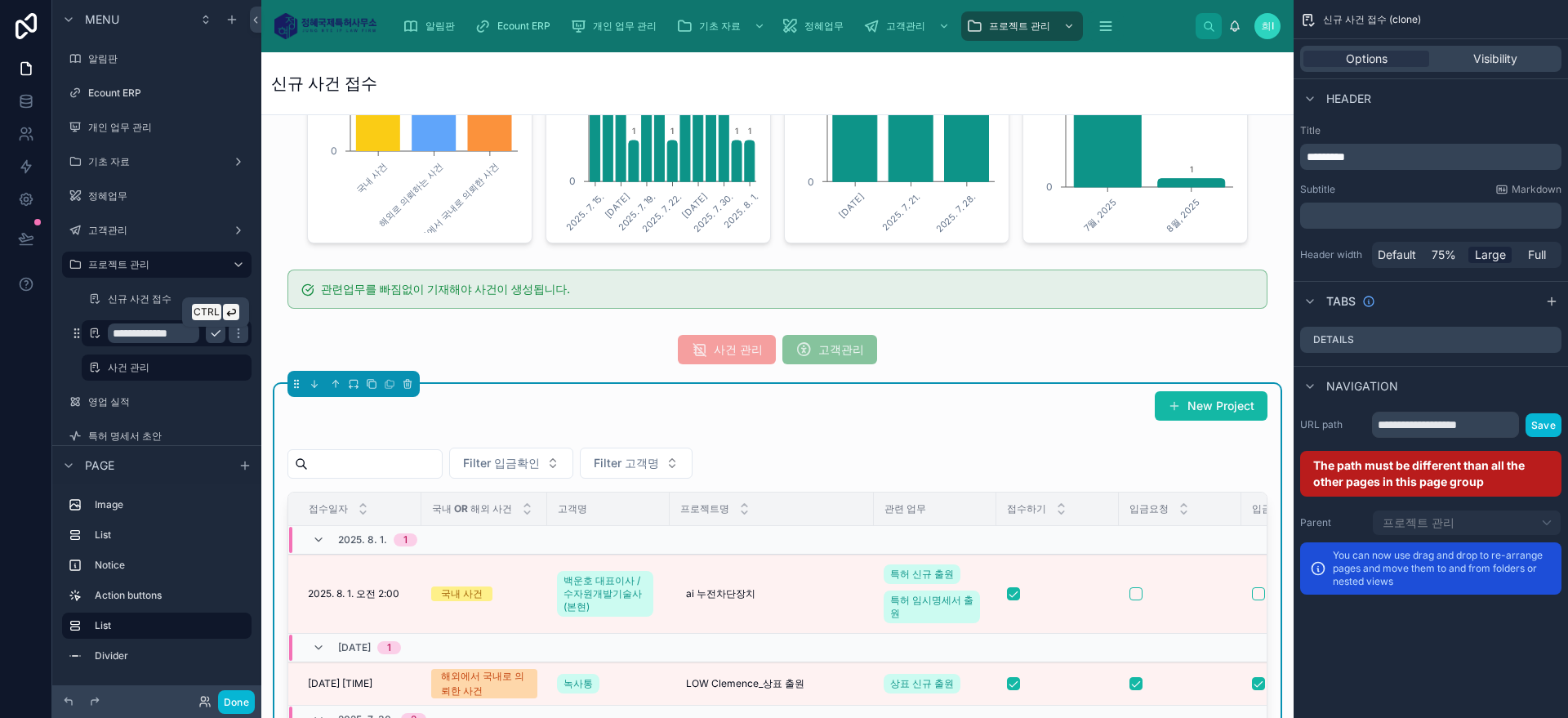 click 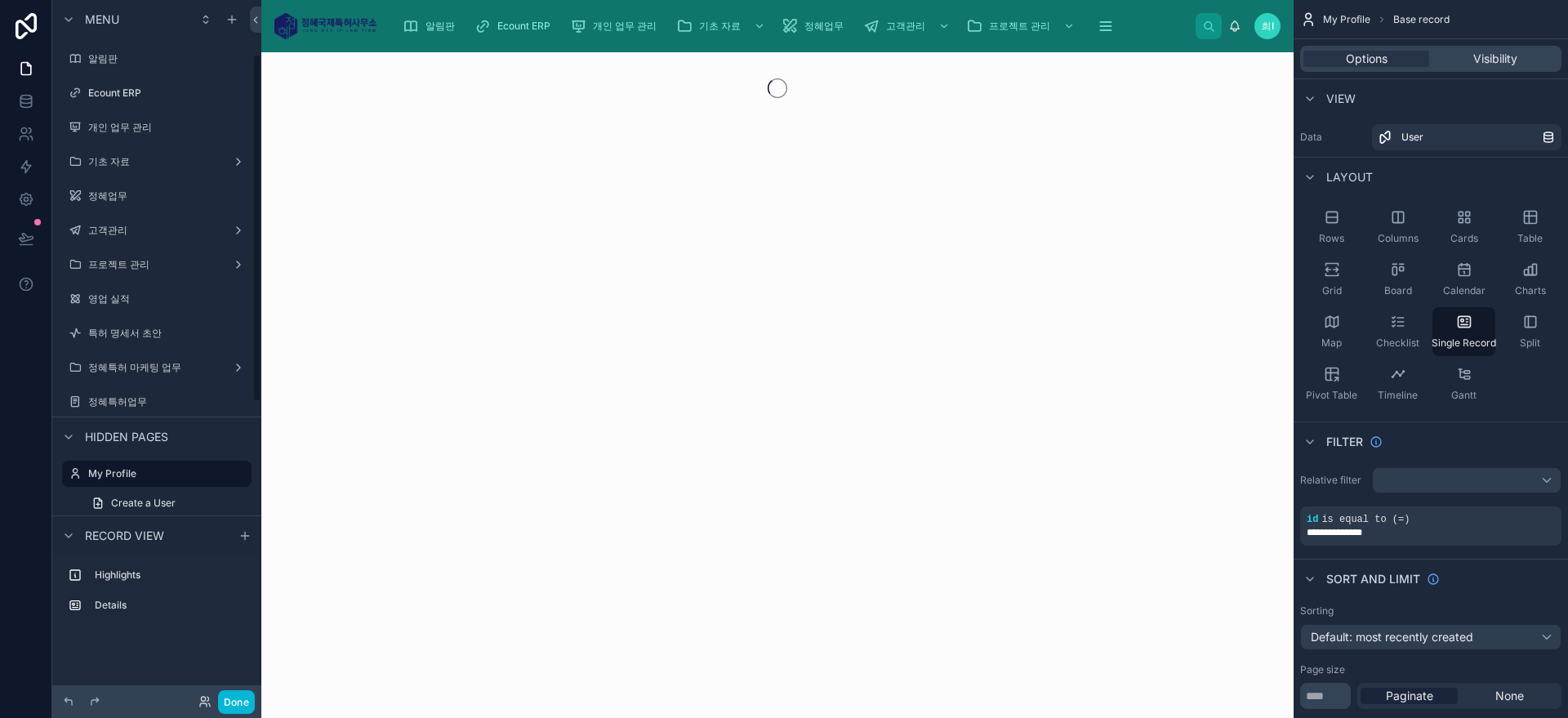 scroll, scrollTop: 0, scrollLeft: 0, axis: both 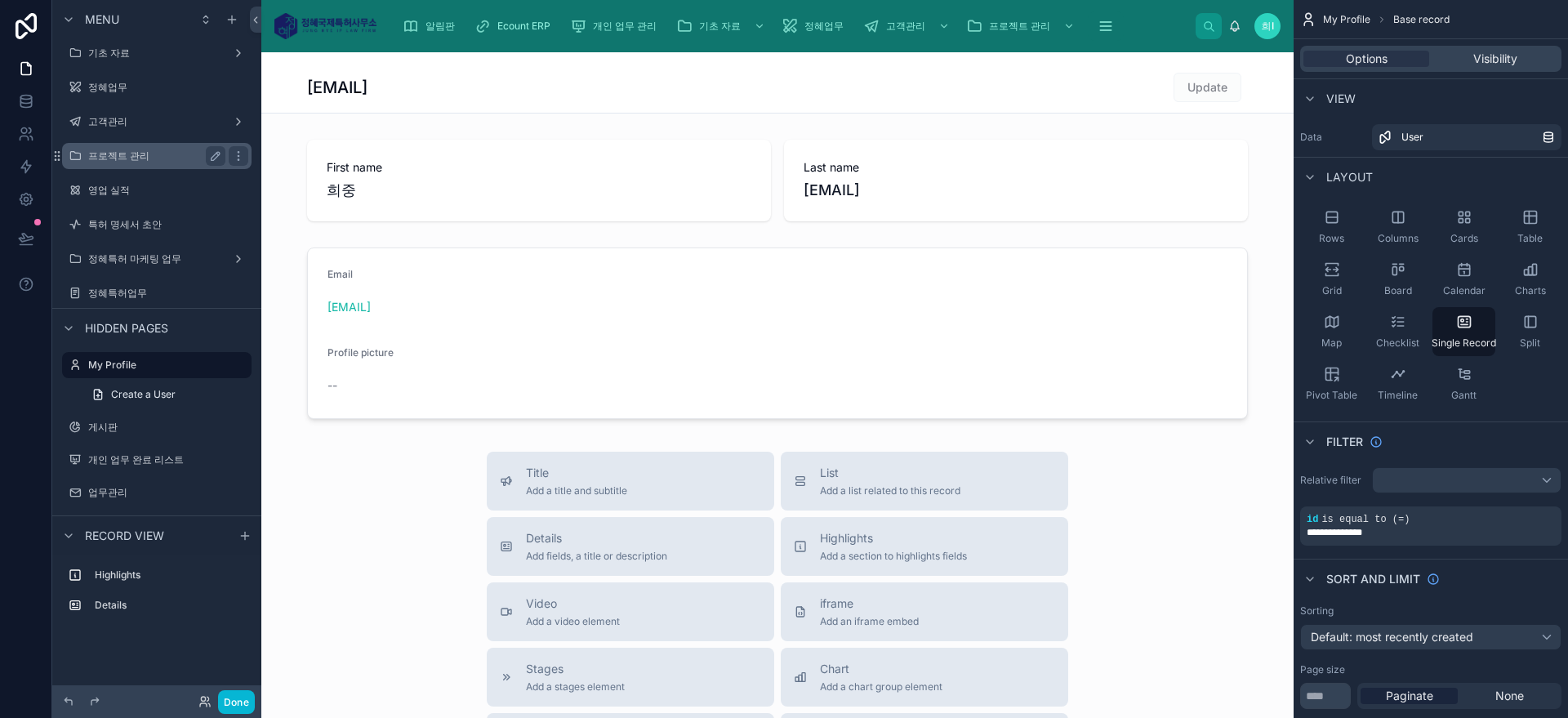 click on "프로젝트 관리" at bounding box center (154, 156) 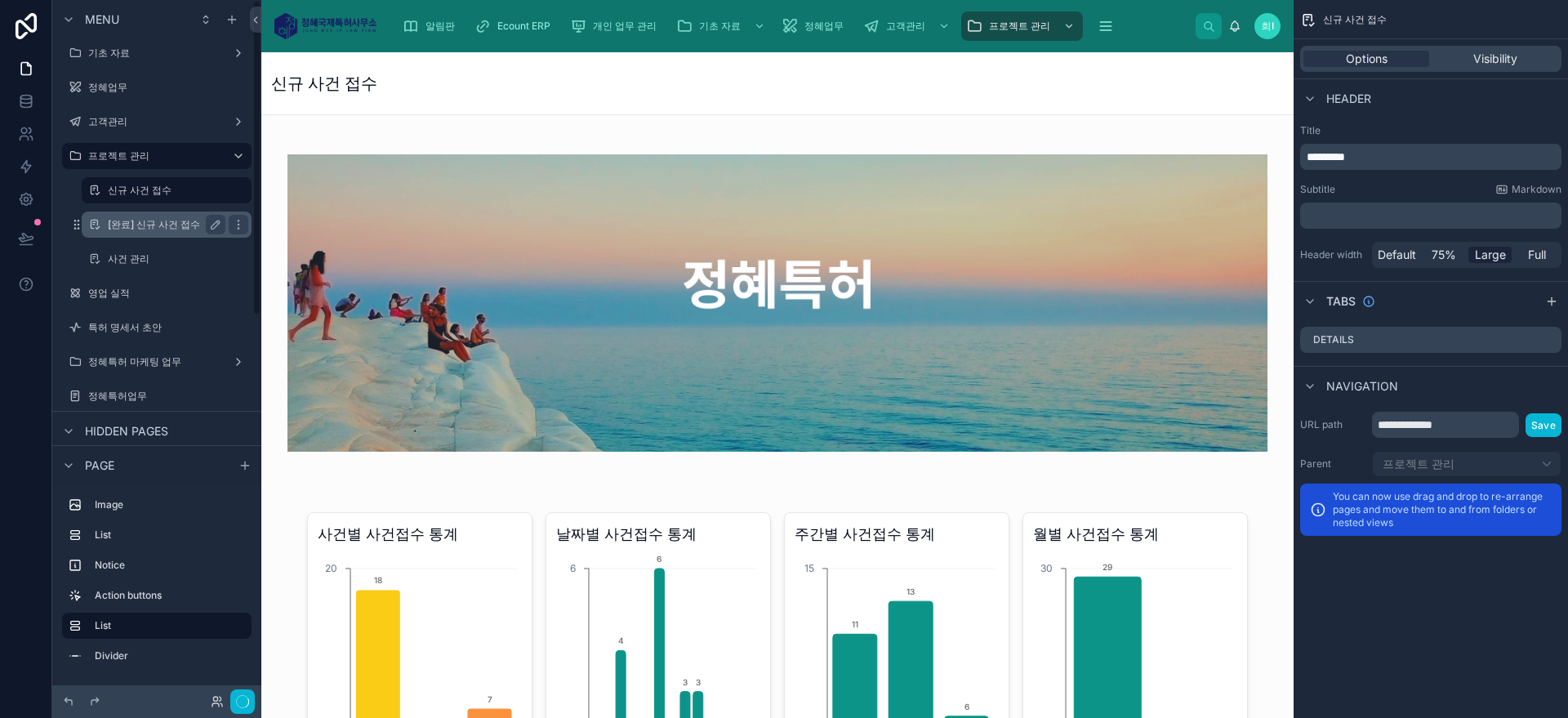 scroll, scrollTop: 0, scrollLeft: 0, axis: both 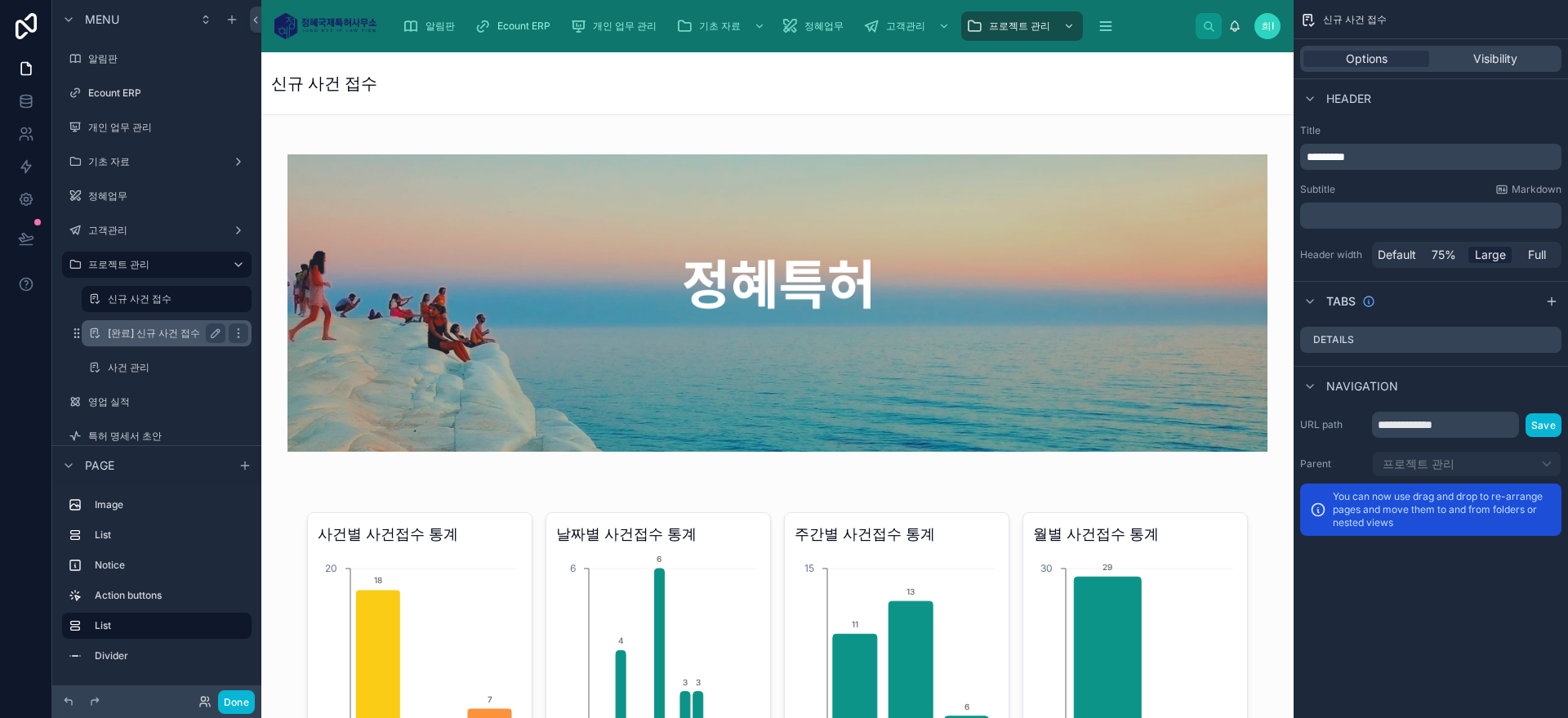 click on "[완료] 신규 사건 접수" at bounding box center [163, 333] 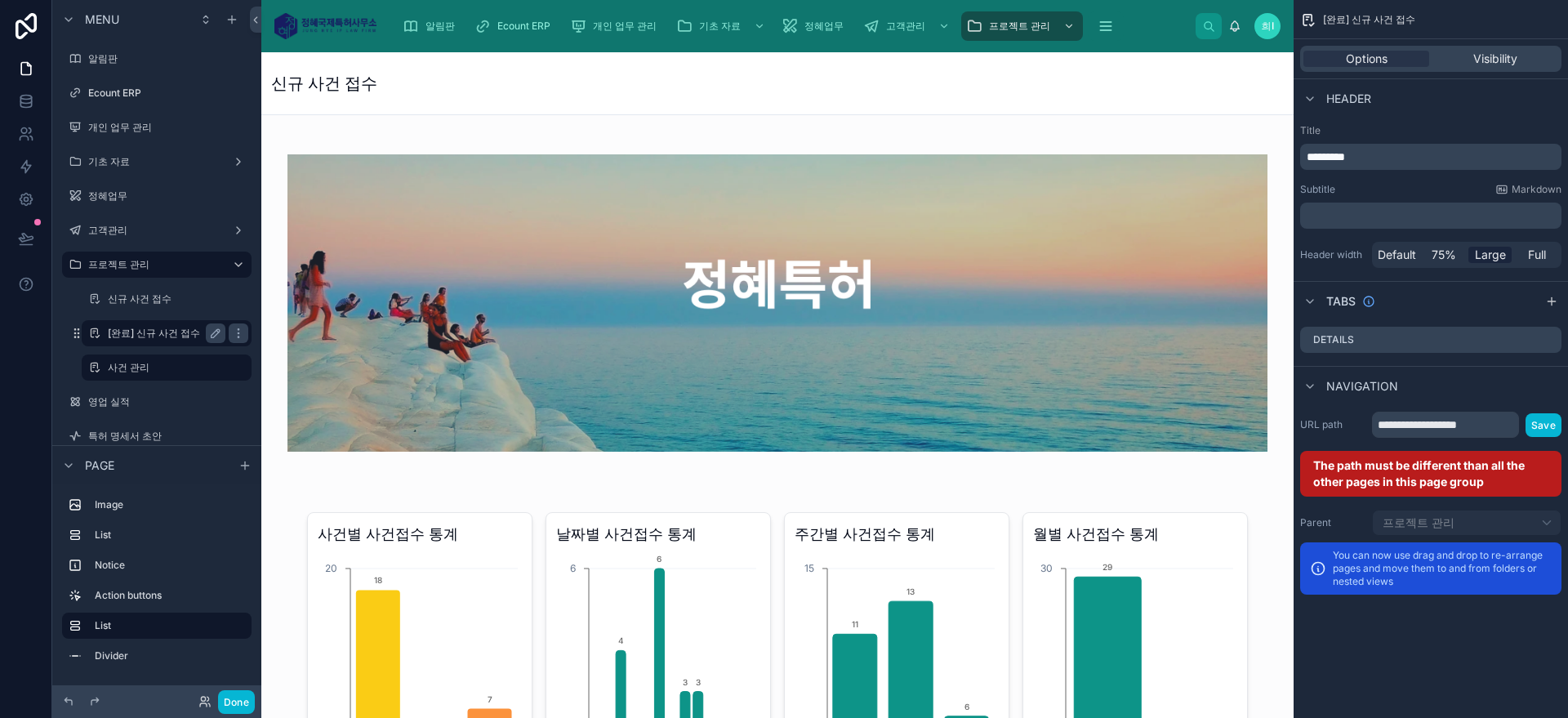 click on "[완료] 신규 사건 접수" at bounding box center (163, 333) 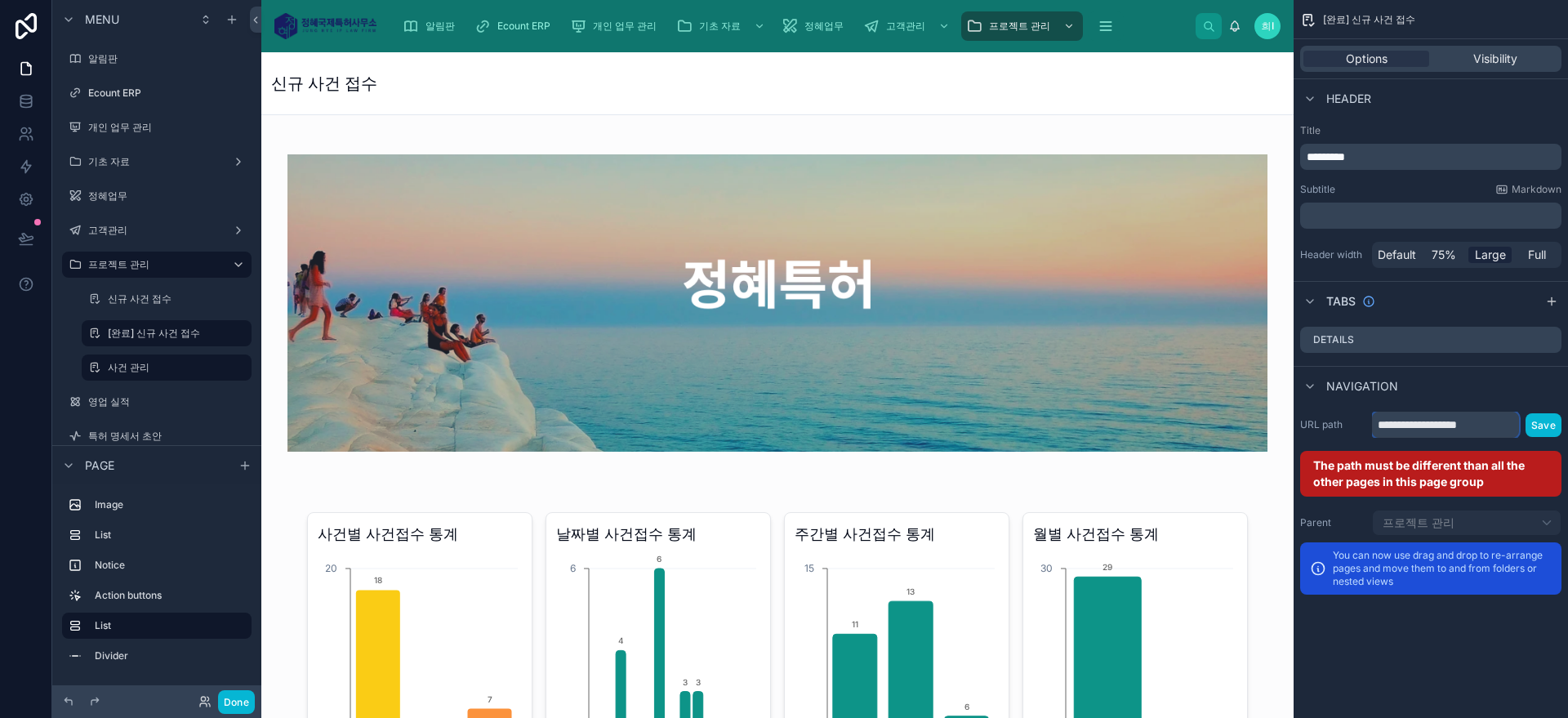 click on "**********" at bounding box center (1446, 425) 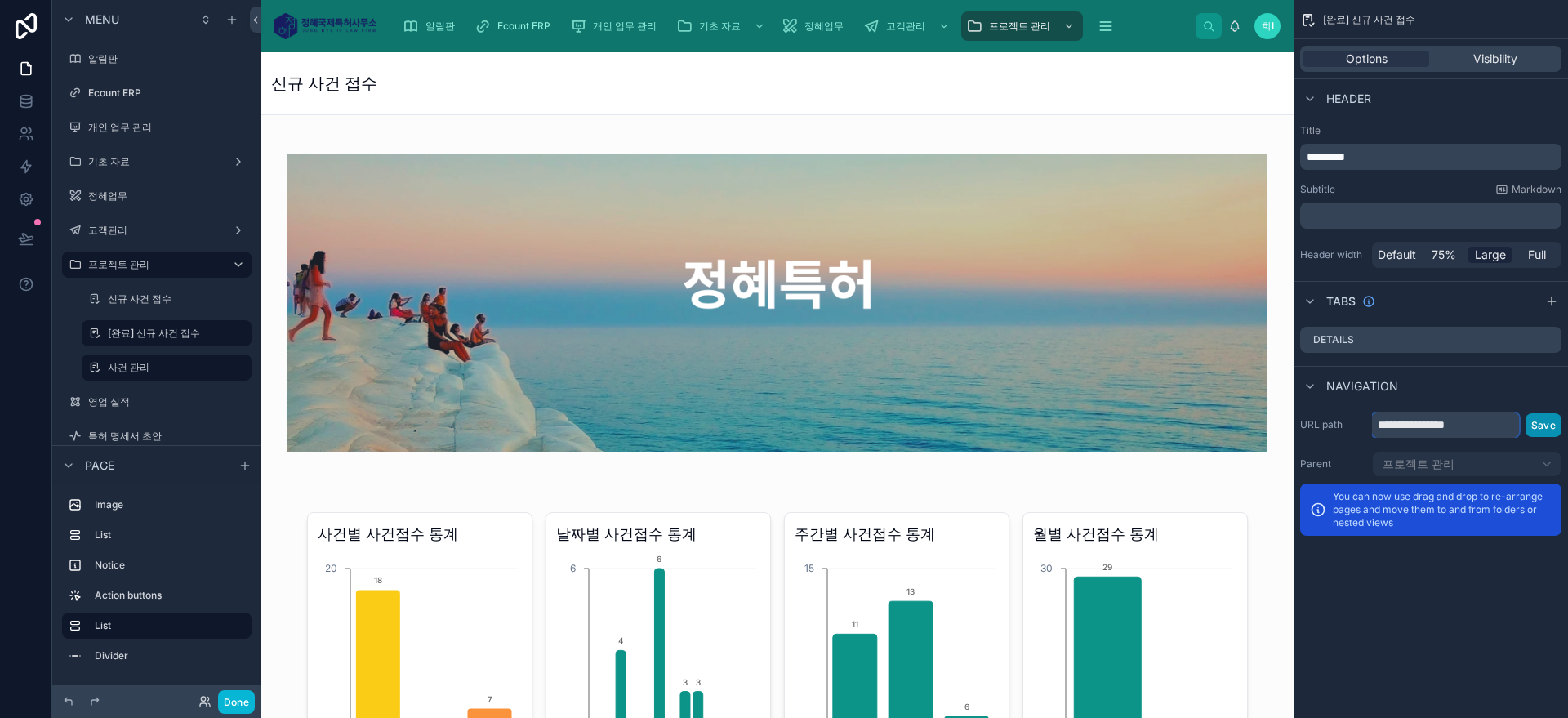 type on "**********" 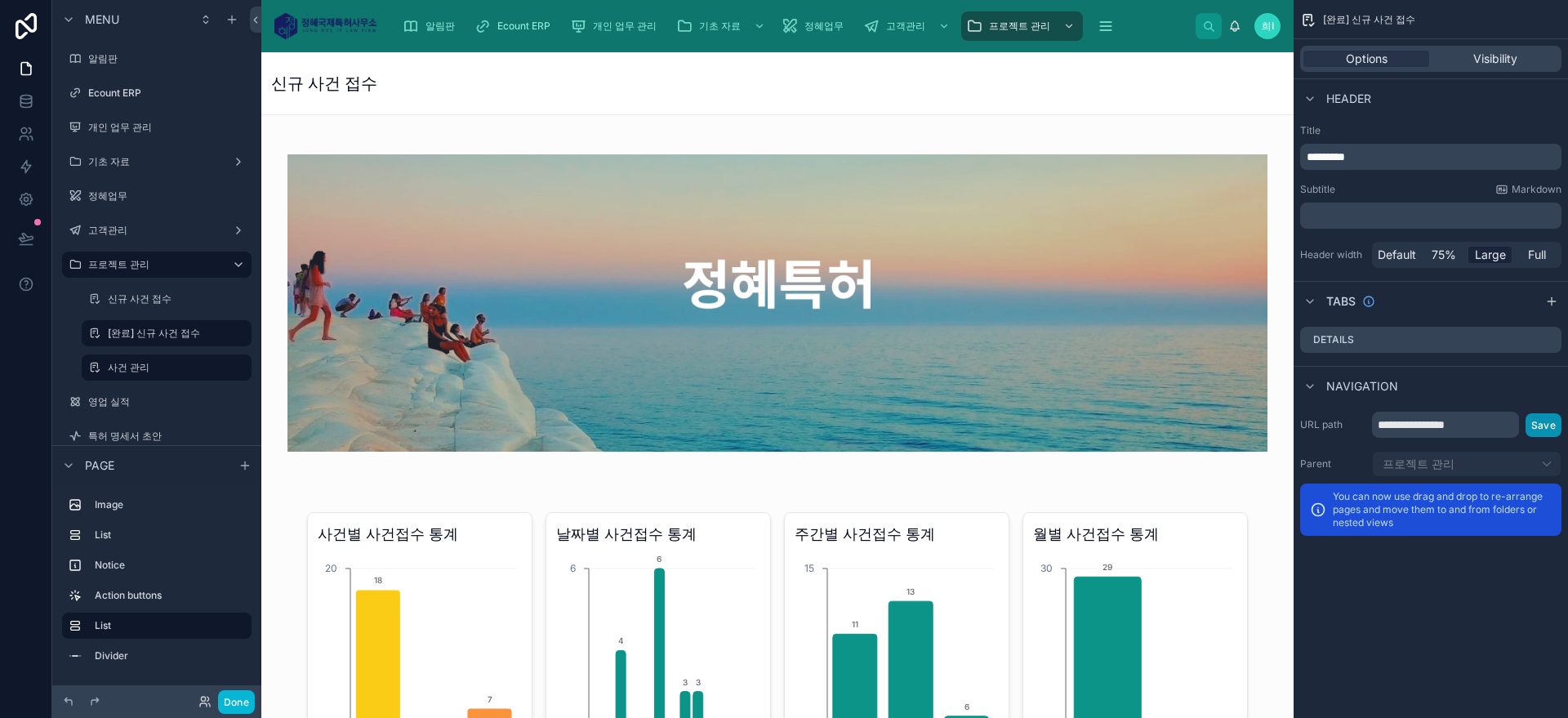 click on "Save" at bounding box center (1544, 425) 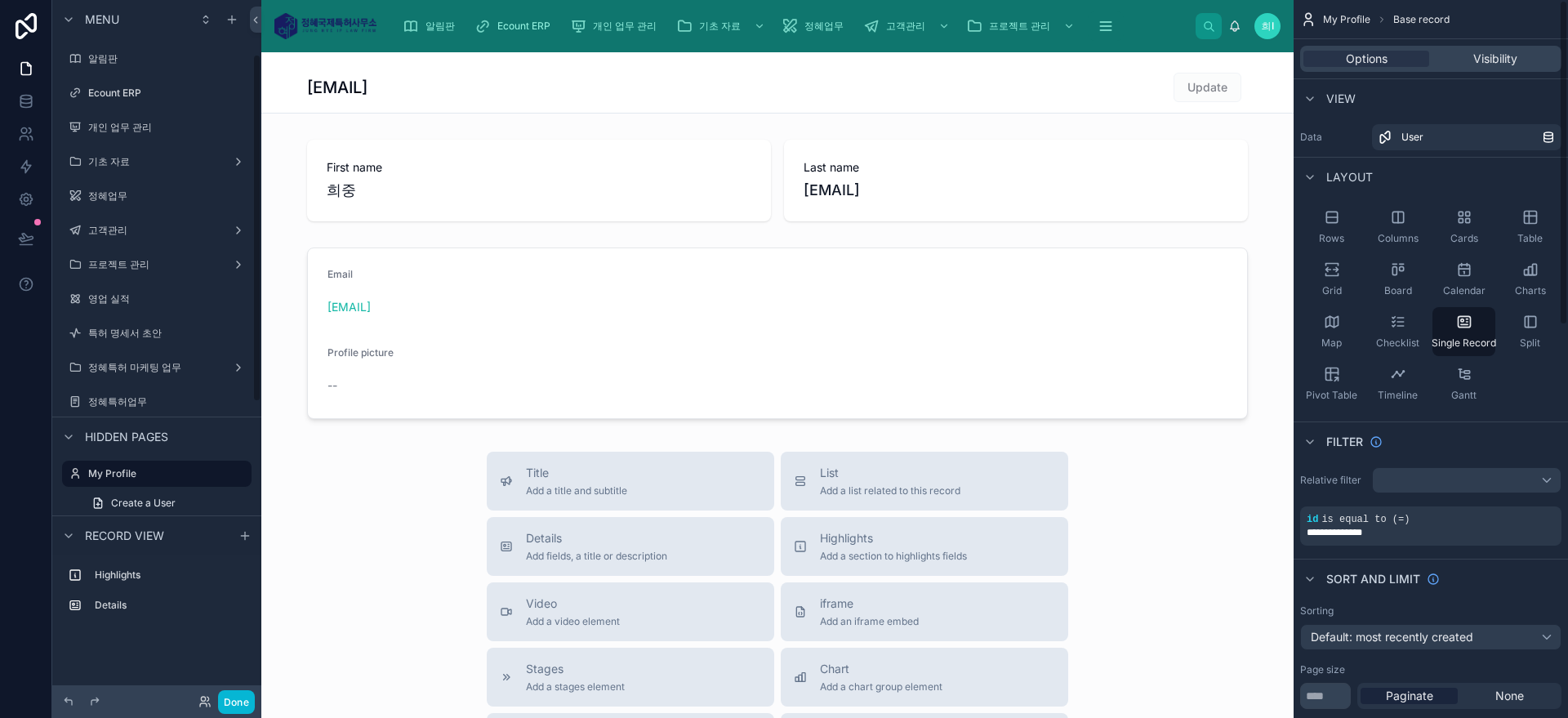 scroll, scrollTop: 109, scrollLeft: 0, axis: vertical 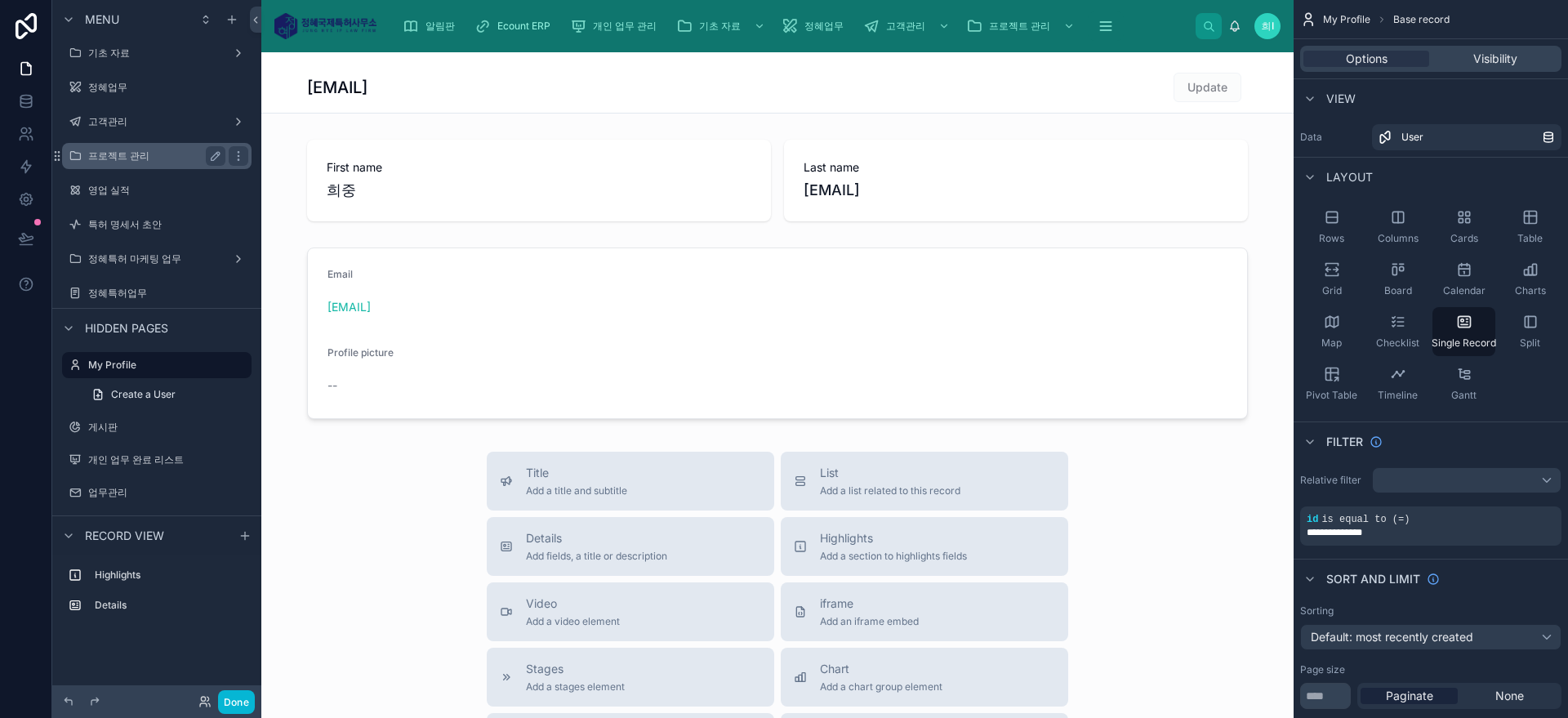 click on "프로젝트 관리" at bounding box center [154, 156] 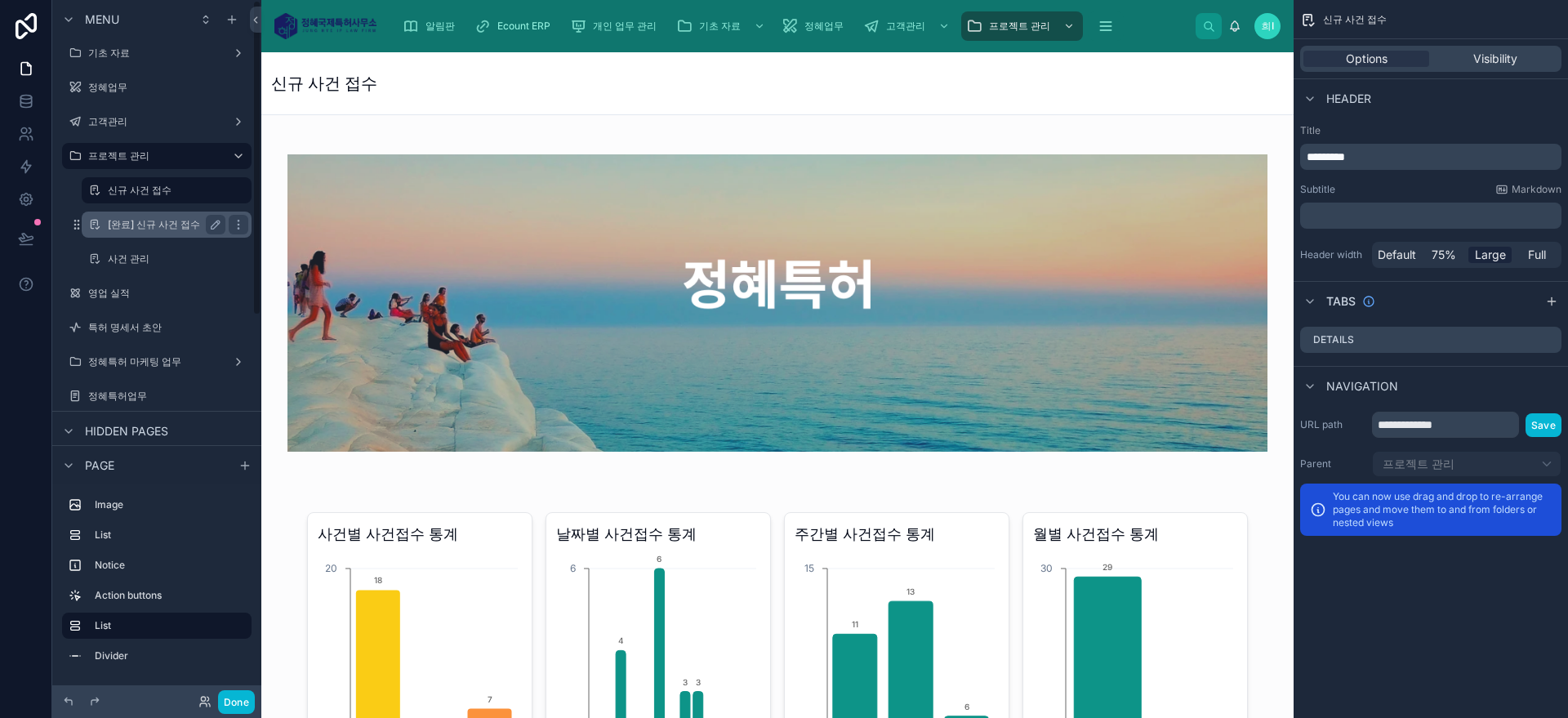scroll, scrollTop: 0, scrollLeft: 0, axis: both 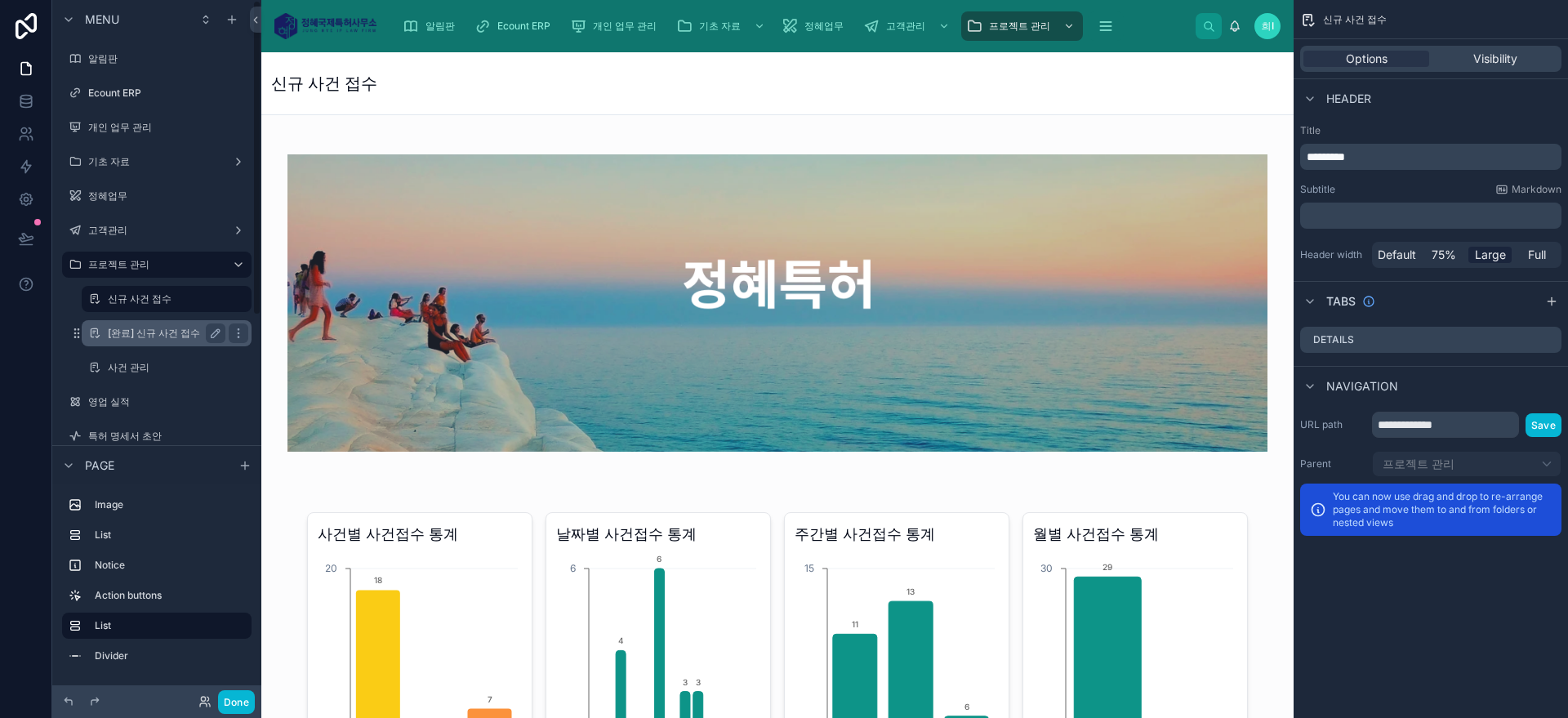 click on "[완료] 신규 사건 접수" at bounding box center (163, 333) 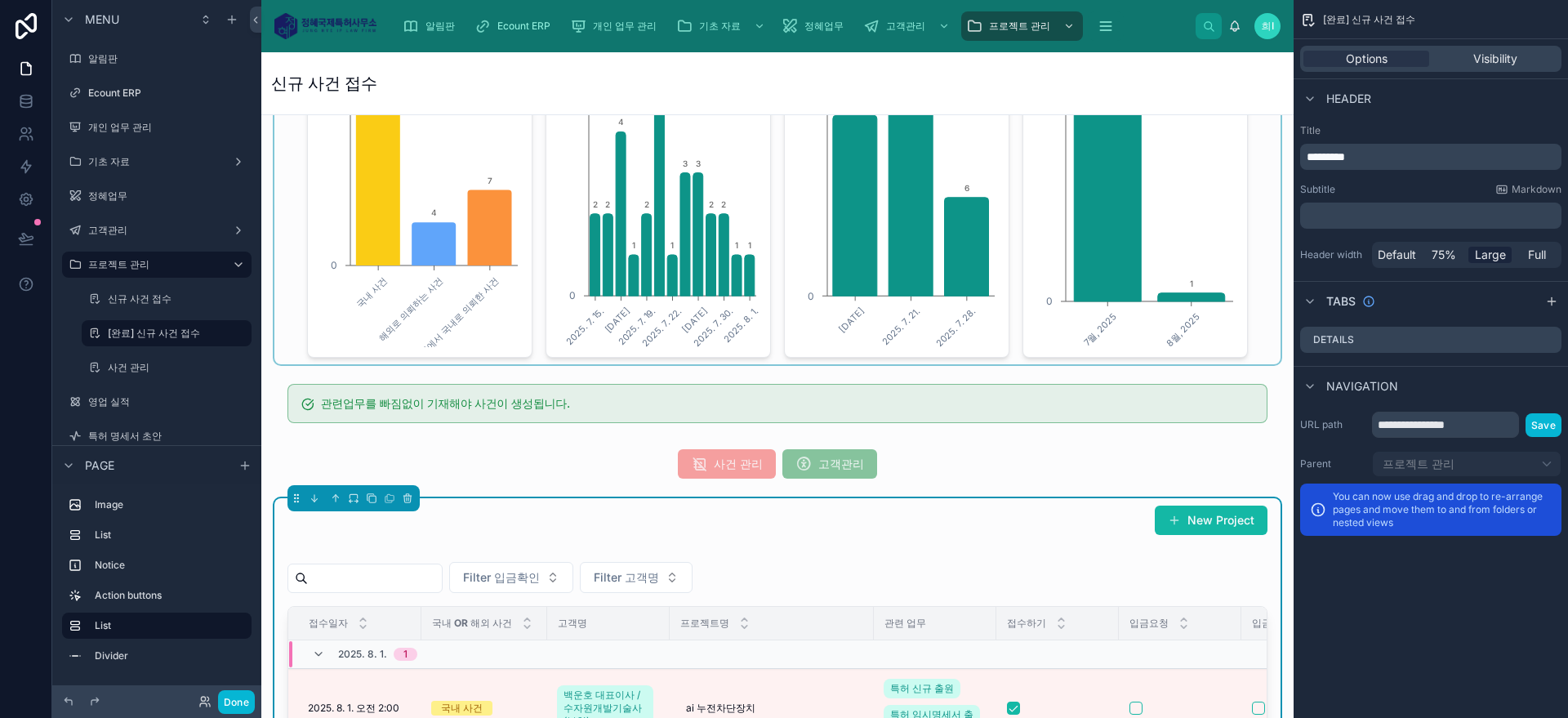 scroll, scrollTop: 524, scrollLeft: 0, axis: vertical 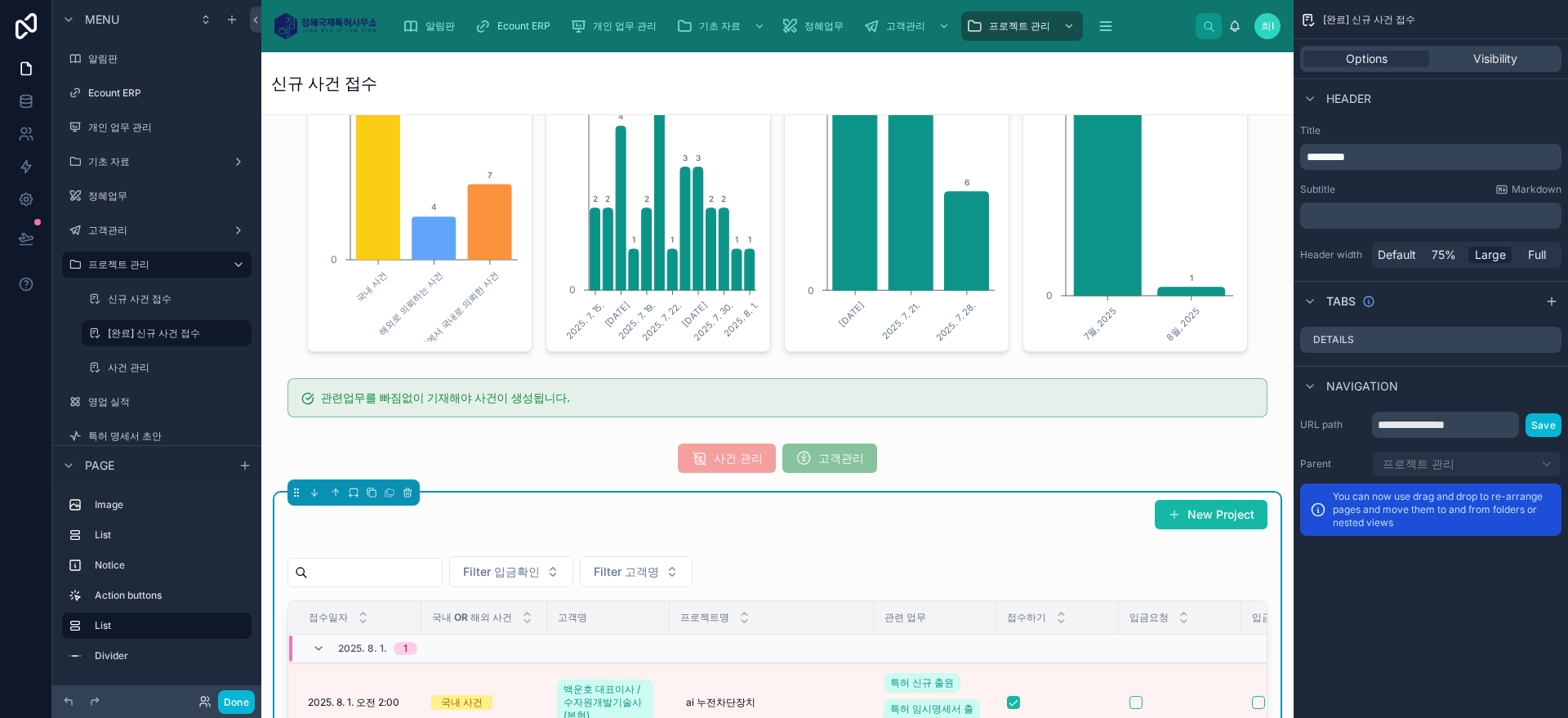 click on "New Project" at bounding box center [777, 518] 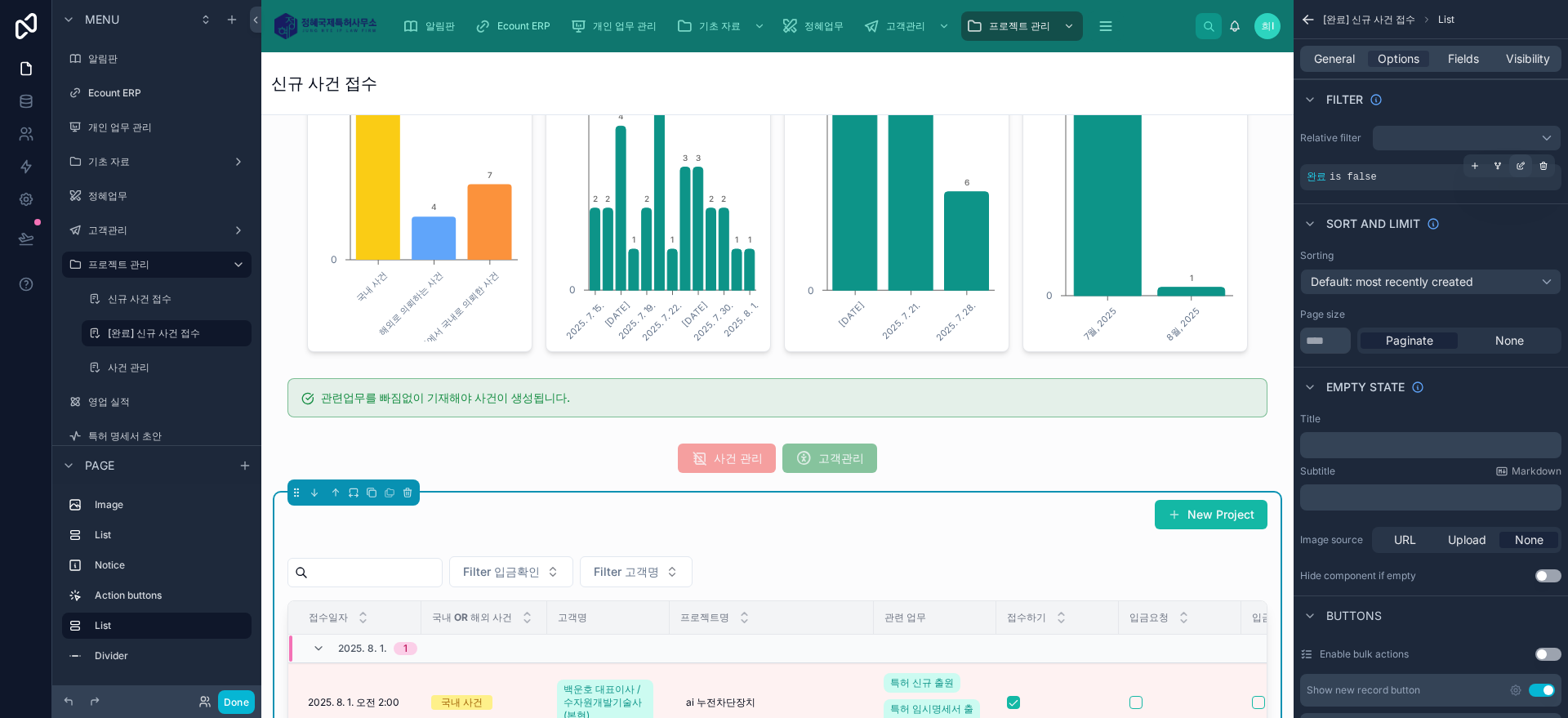 click 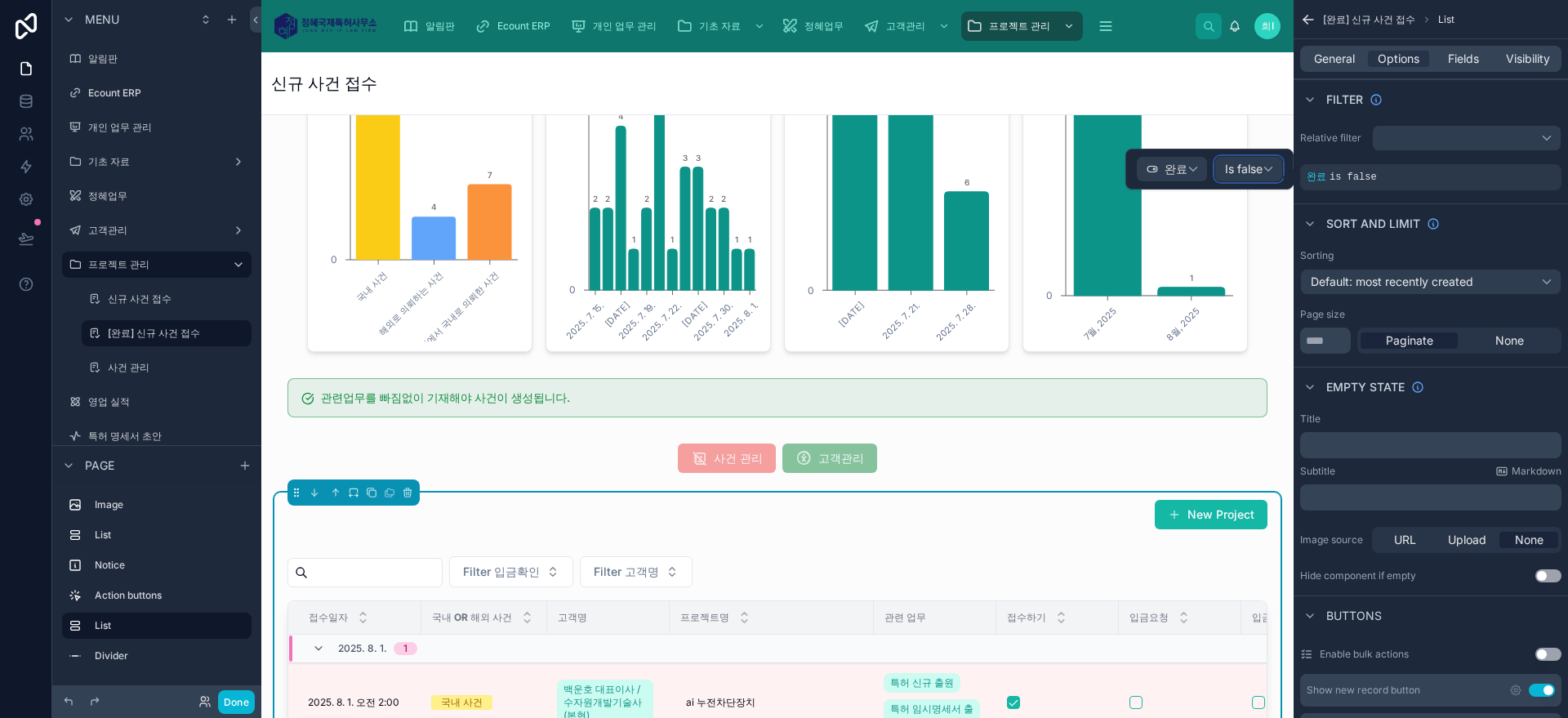 click on "Is false" at bounding box center (1244, 169) 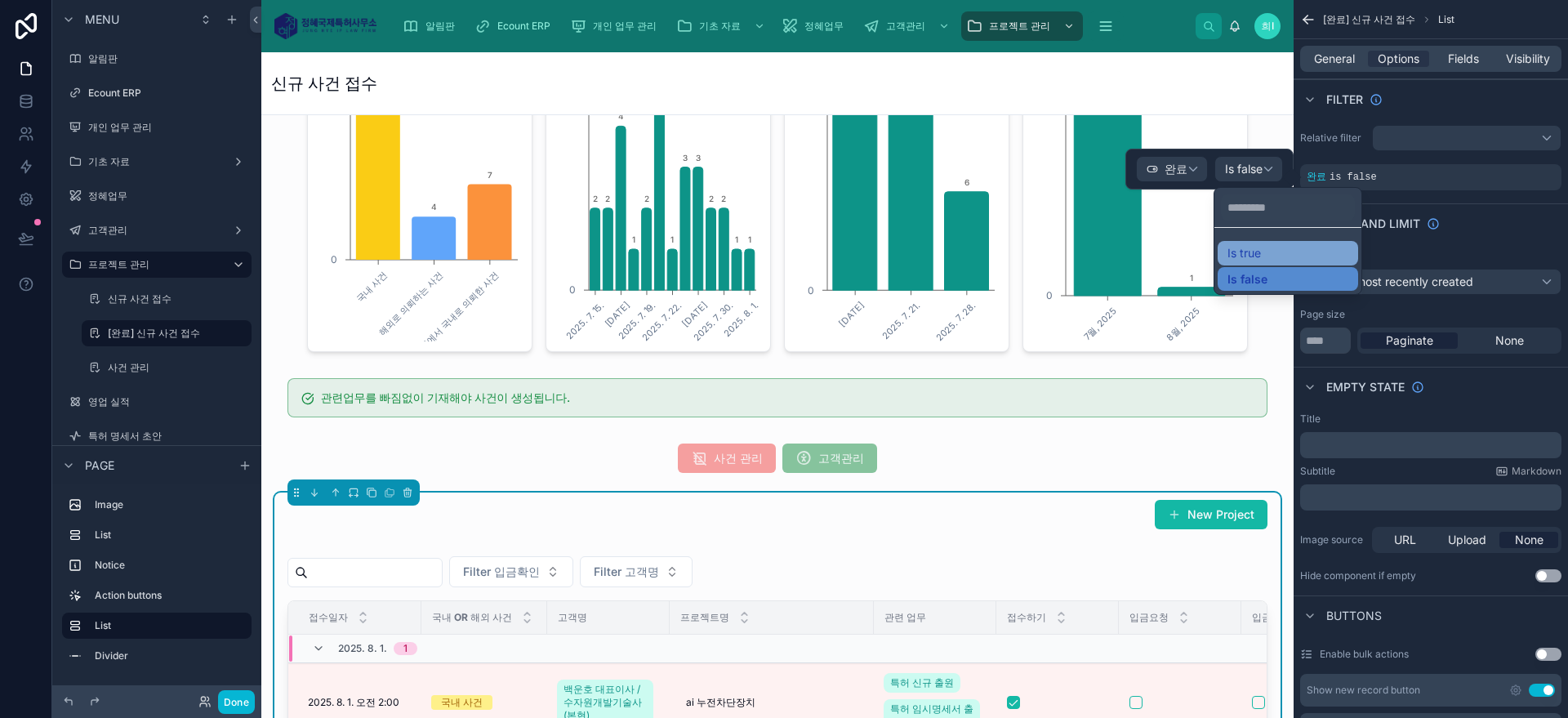 click on "Is true" at bounding box center [1244, 253] 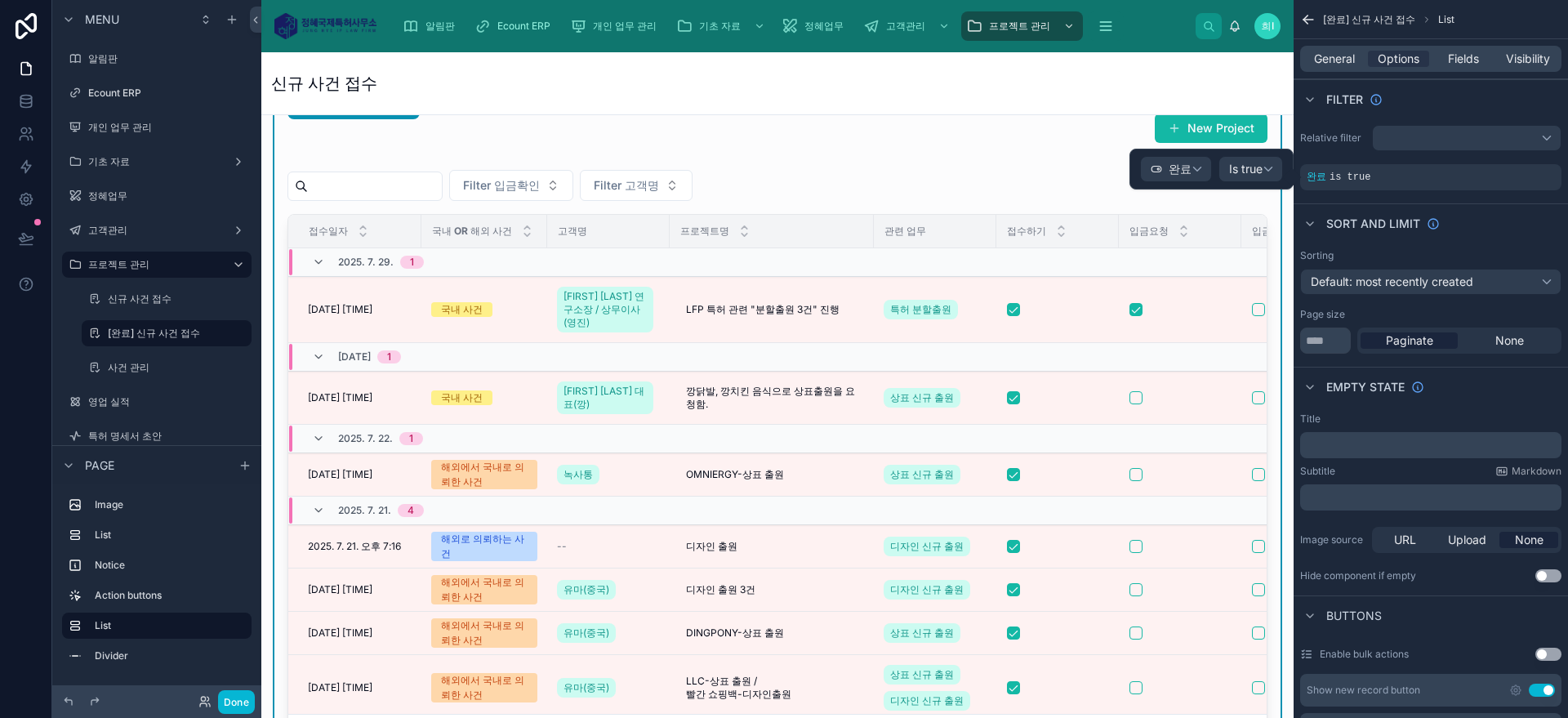 scroll, scrollTop: 912, scrollLeft: 0, axis: vertical 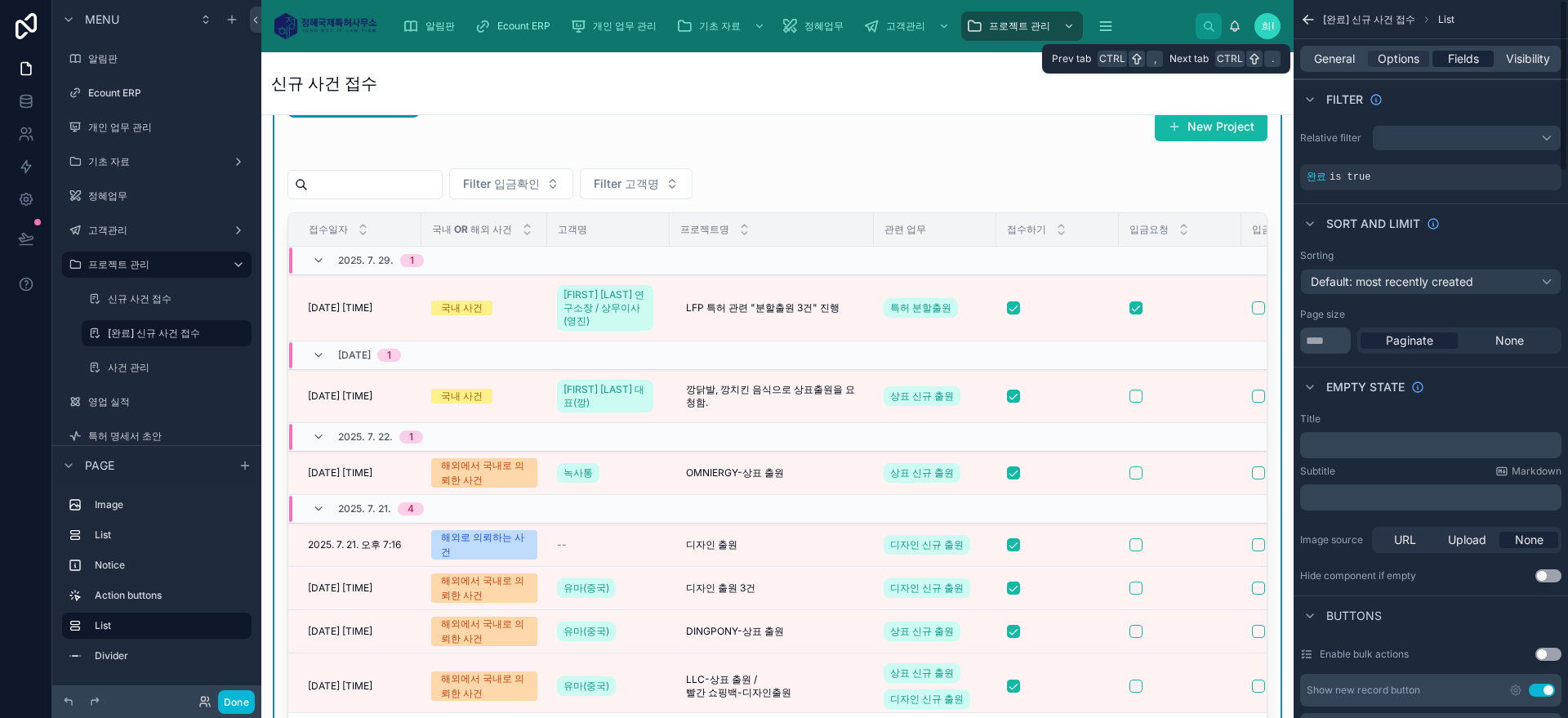 click on "Fields" at bounding box center (1463, 59) 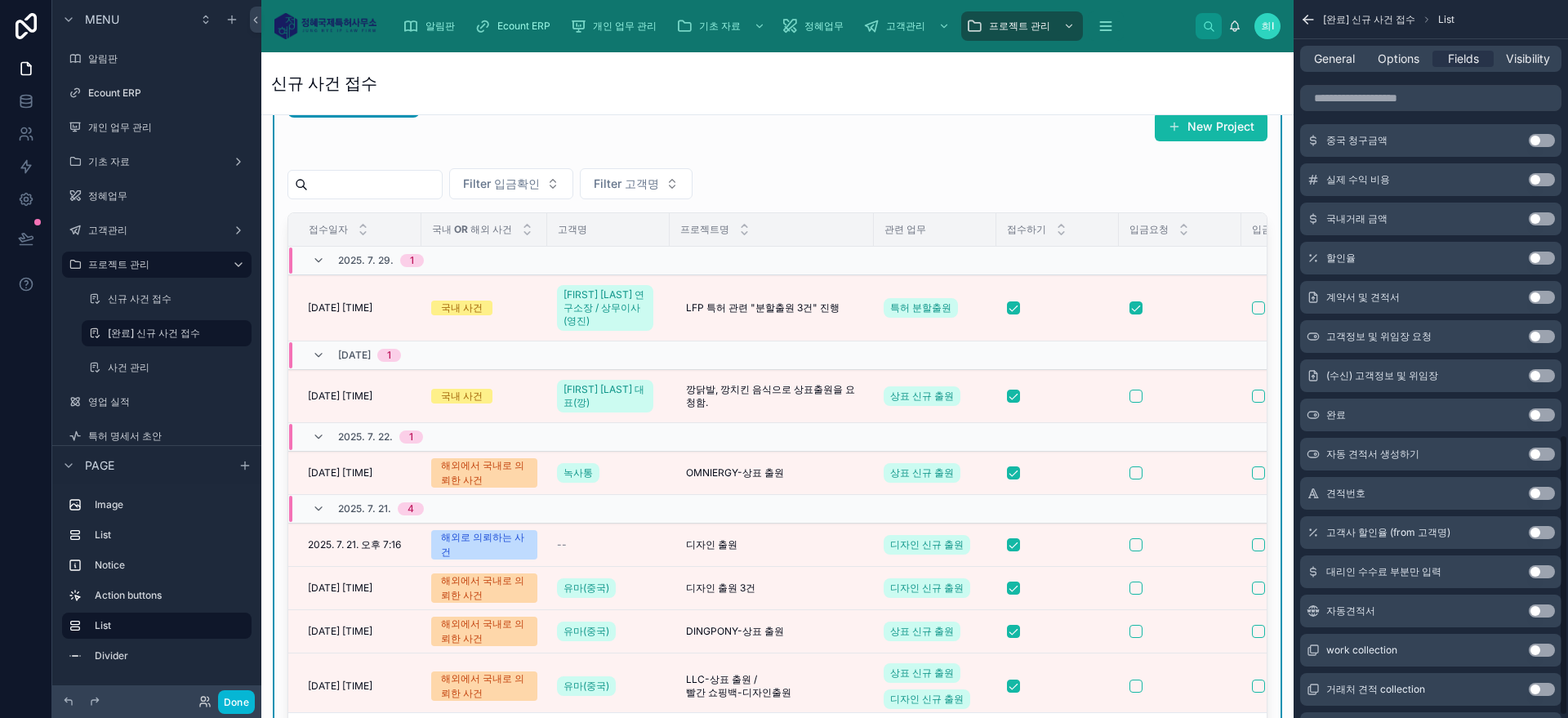 scroll, scrollTop: 1114, scrollLeft: 0, axis: vertical 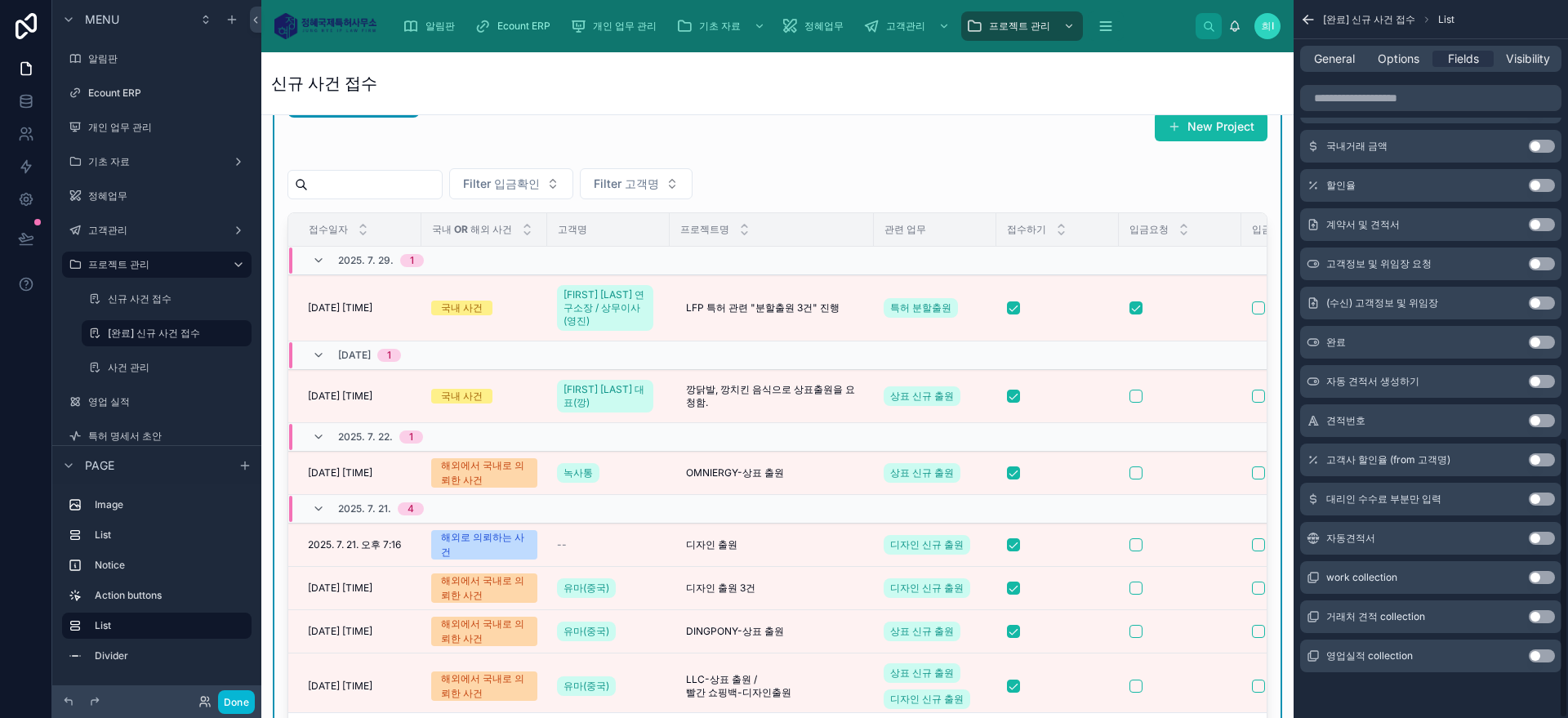click on "Use setting" at bounding box center [1542, 342] 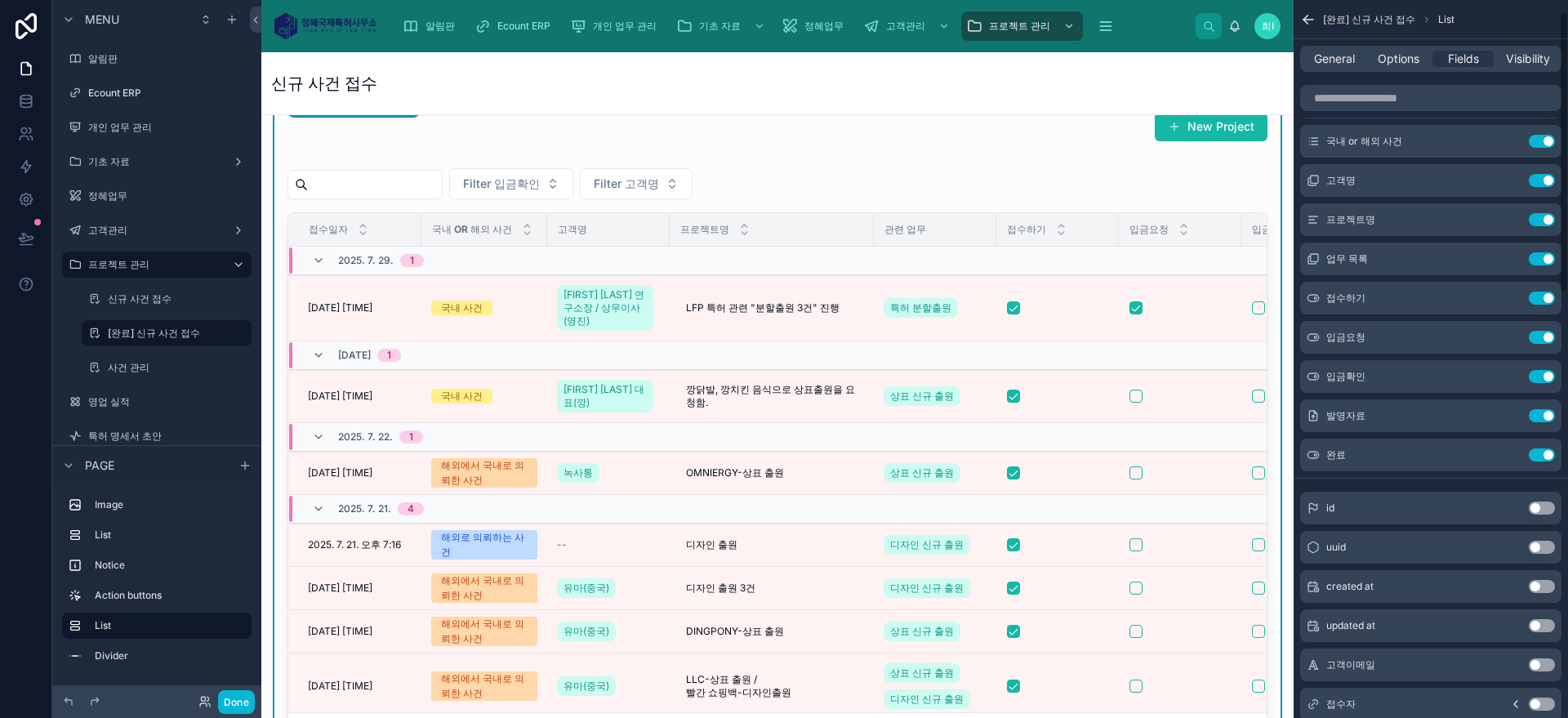scroll, scrollTop: 0, scrollLeft: 0, axis: both 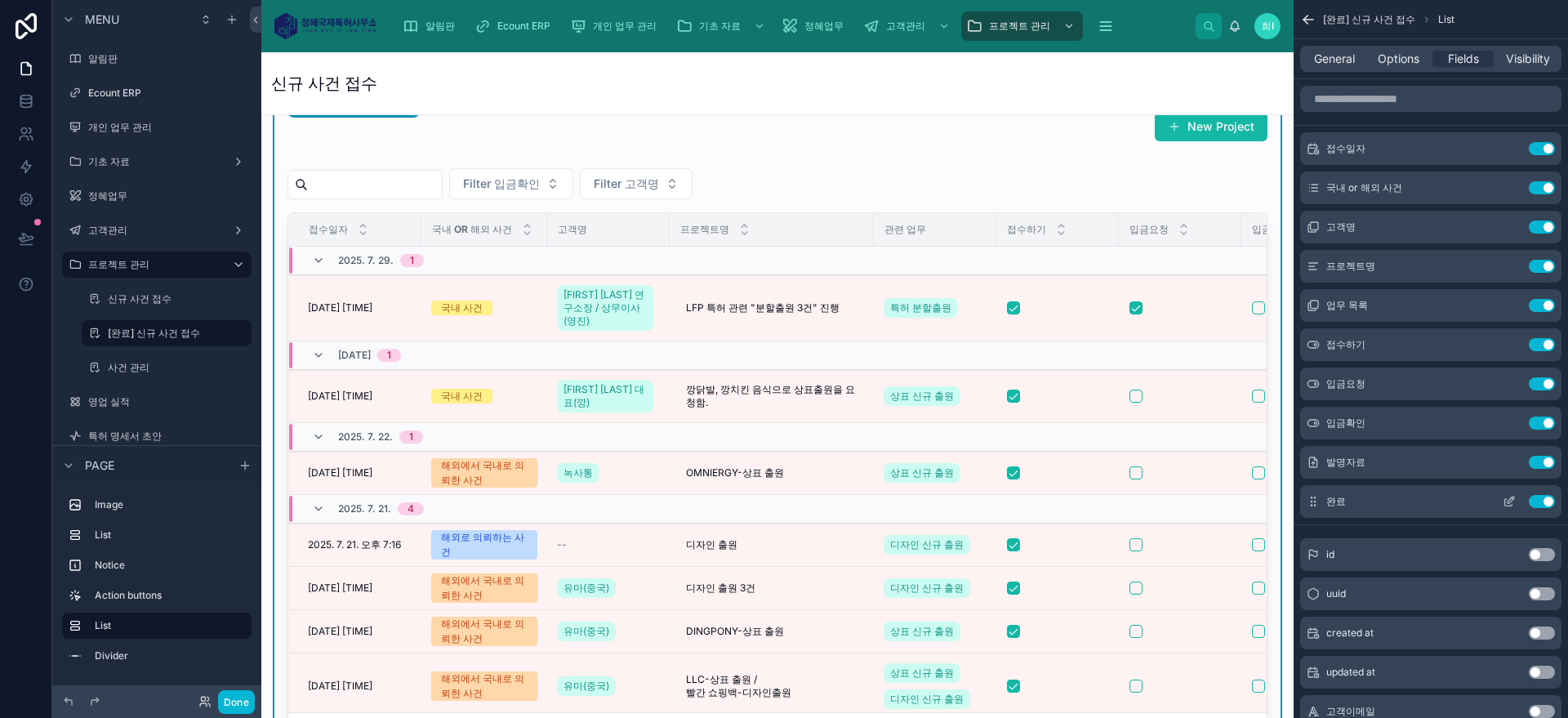 drag, startPoint x: 1317, startPoint y: 502, endPoint x: 1320, endPoint y: 515, distance: 13.34166 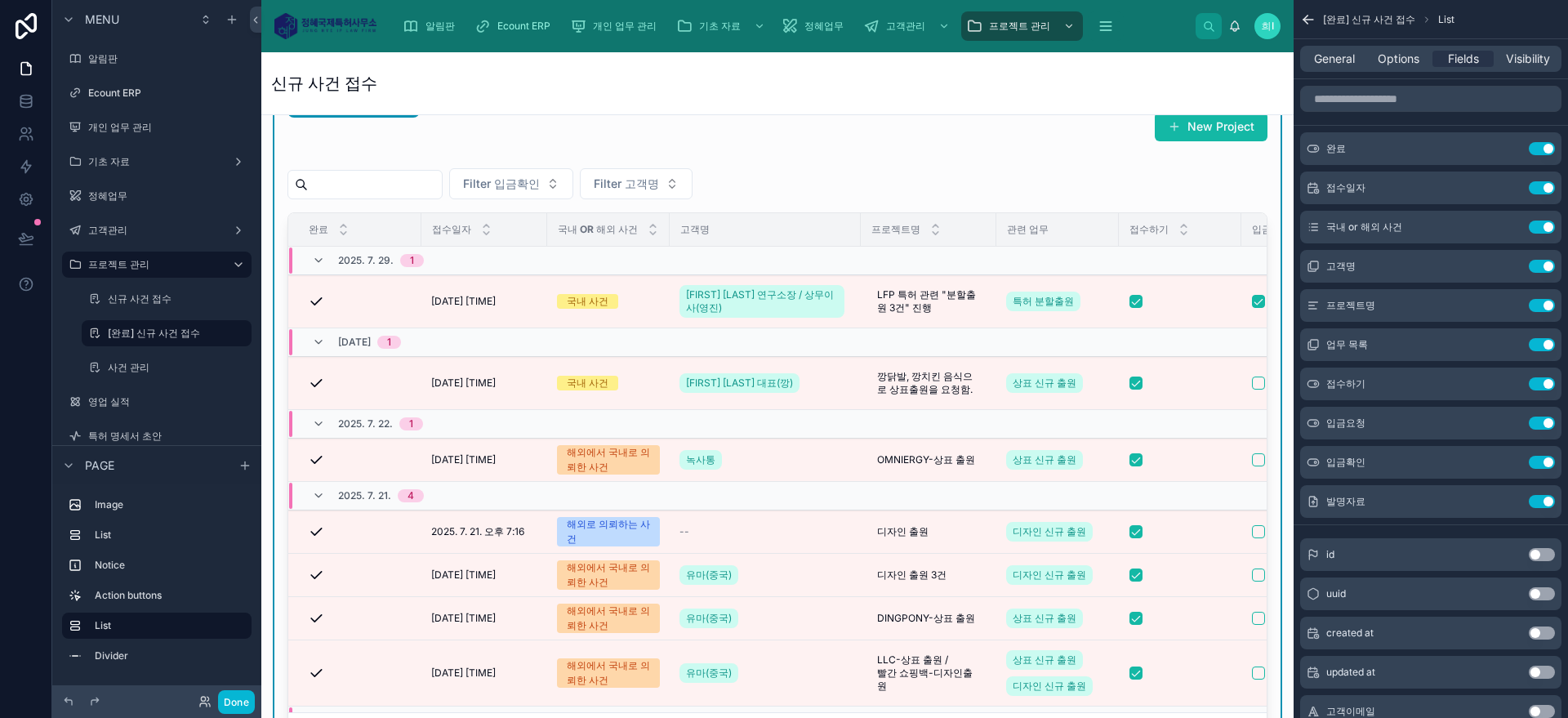 drag, startPoint x: 421, startPoint y: 223, endPoint x: 394, endPoint y: 223, distance: 27 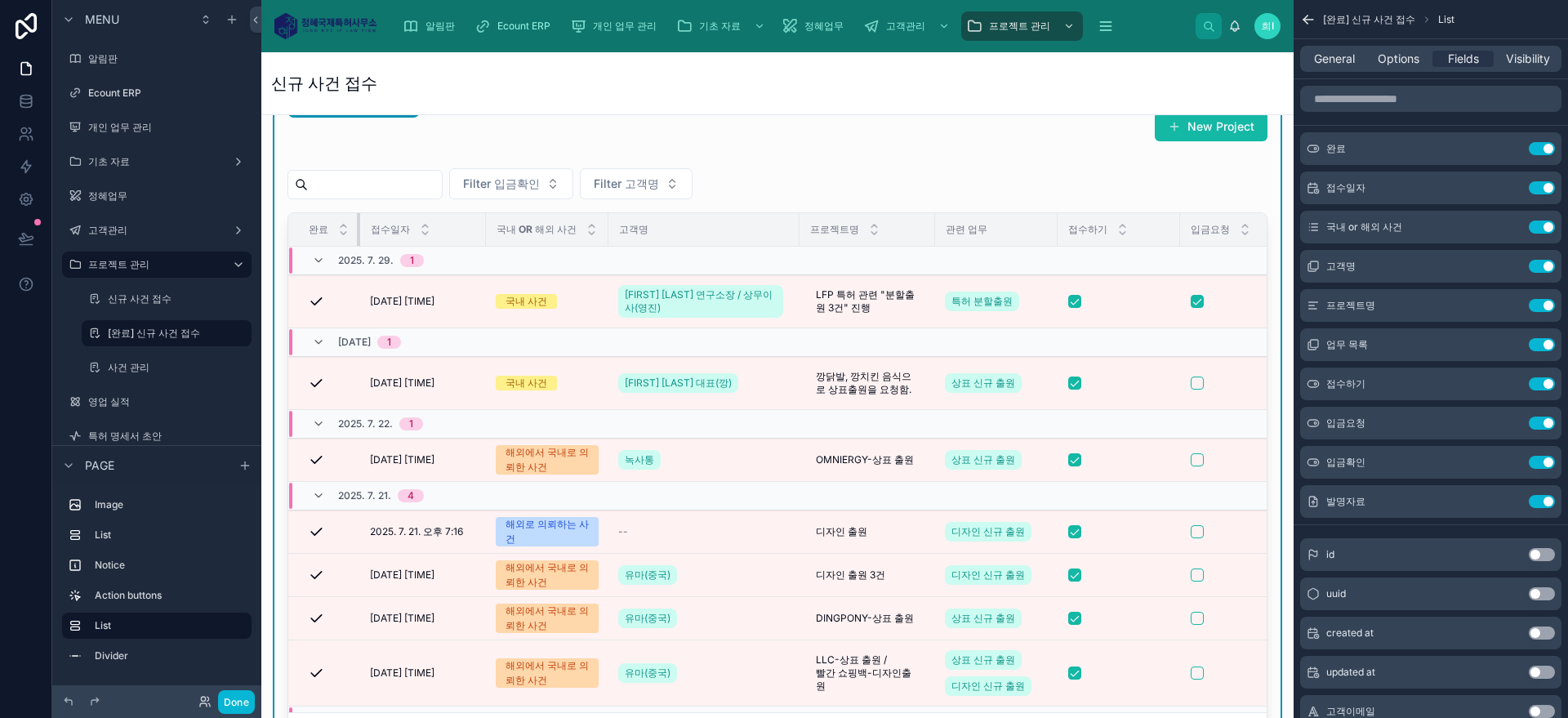 drag, startPoint x: 420, startPoint y: 223, endPoint x: 359, endPoint y: 223, distance: 61 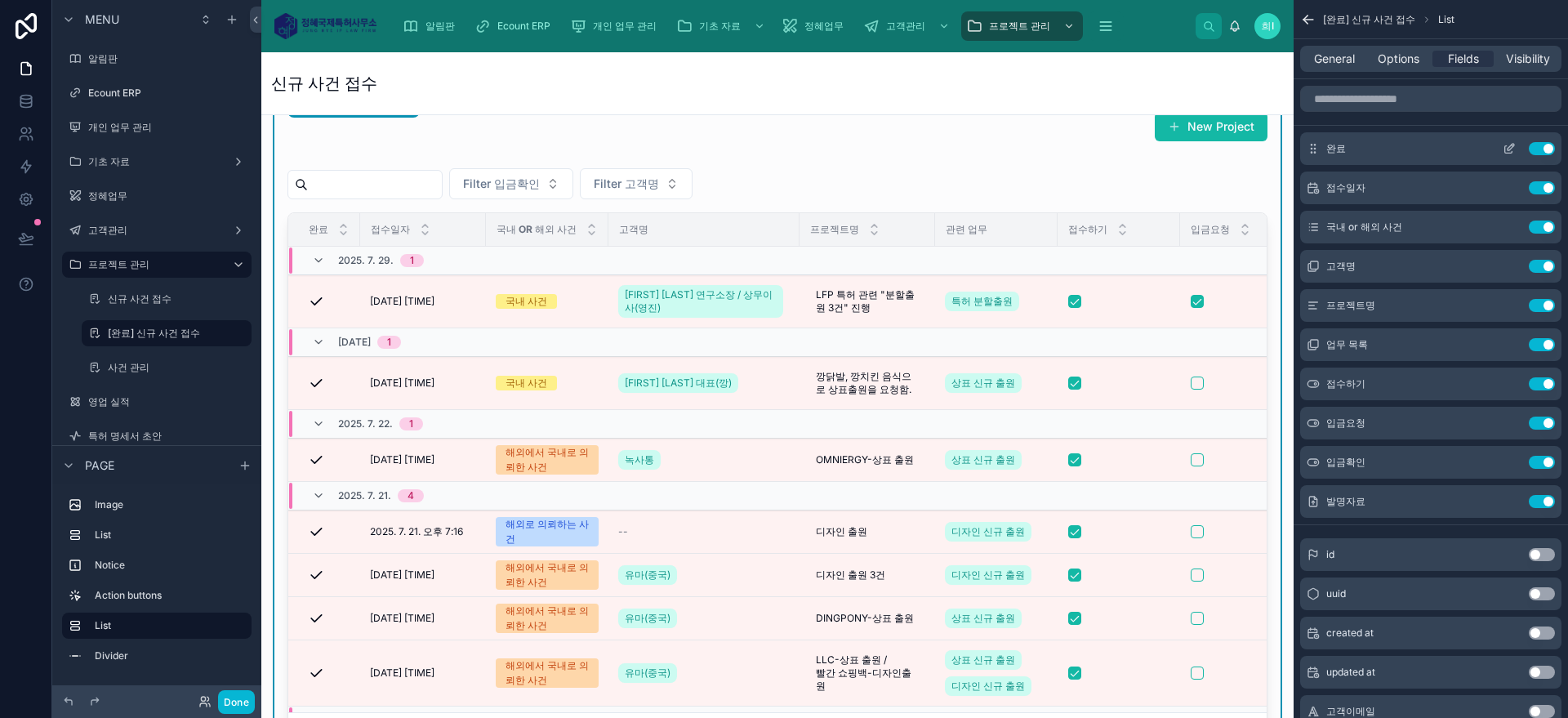 click 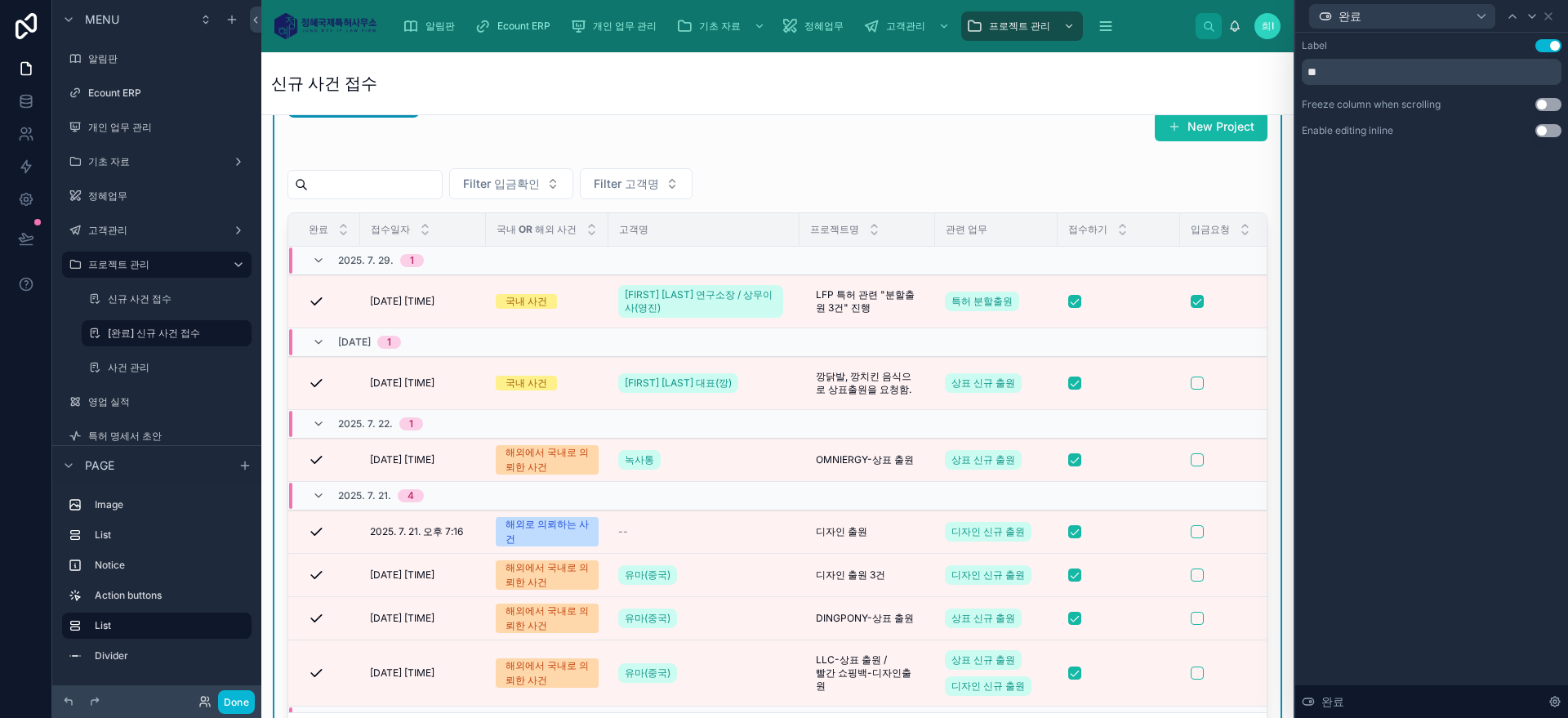 click on "Use setting" at bounding box center (1548, 131) 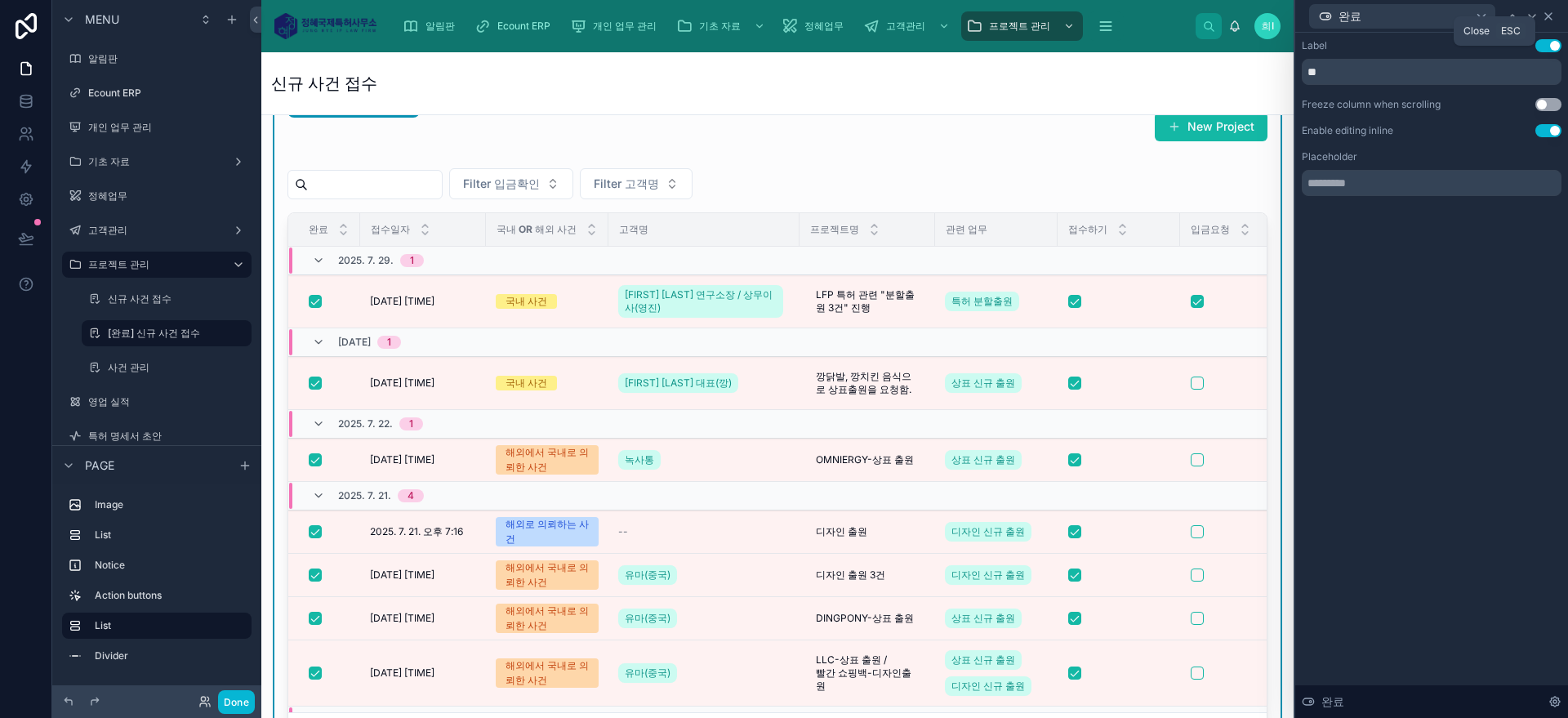 click 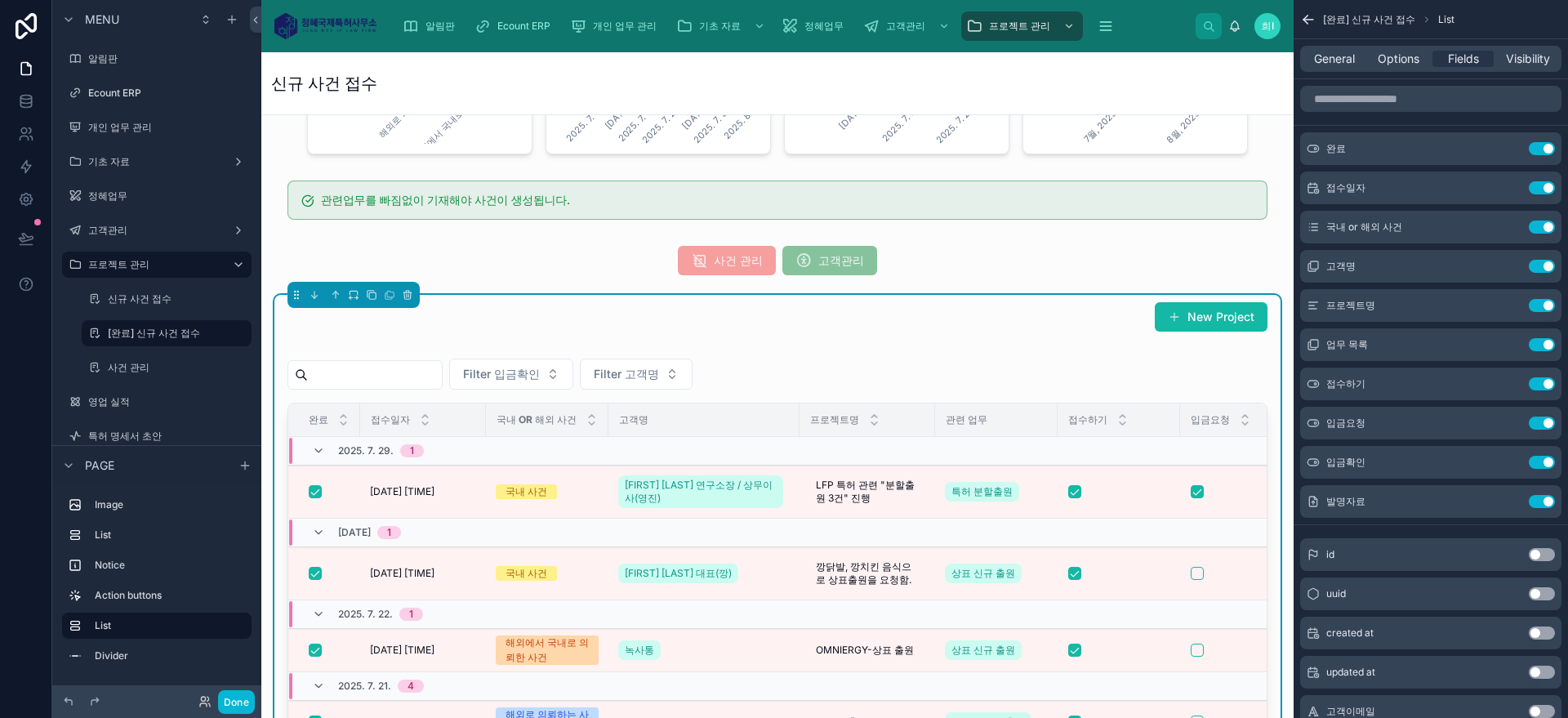 scroll, scrollTop: 715, scrollLeft: 0, axis: vertical 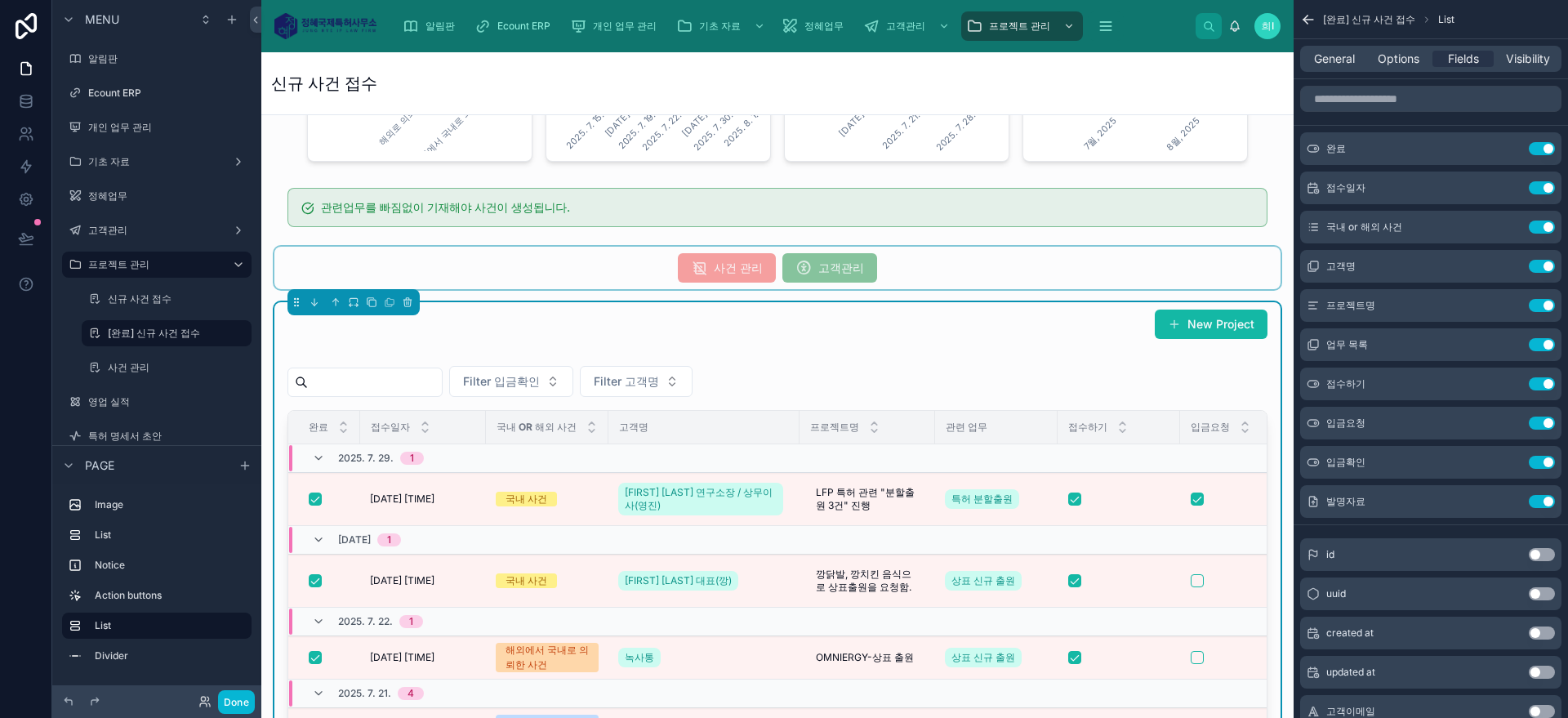 click at bounding box center [777, 268] 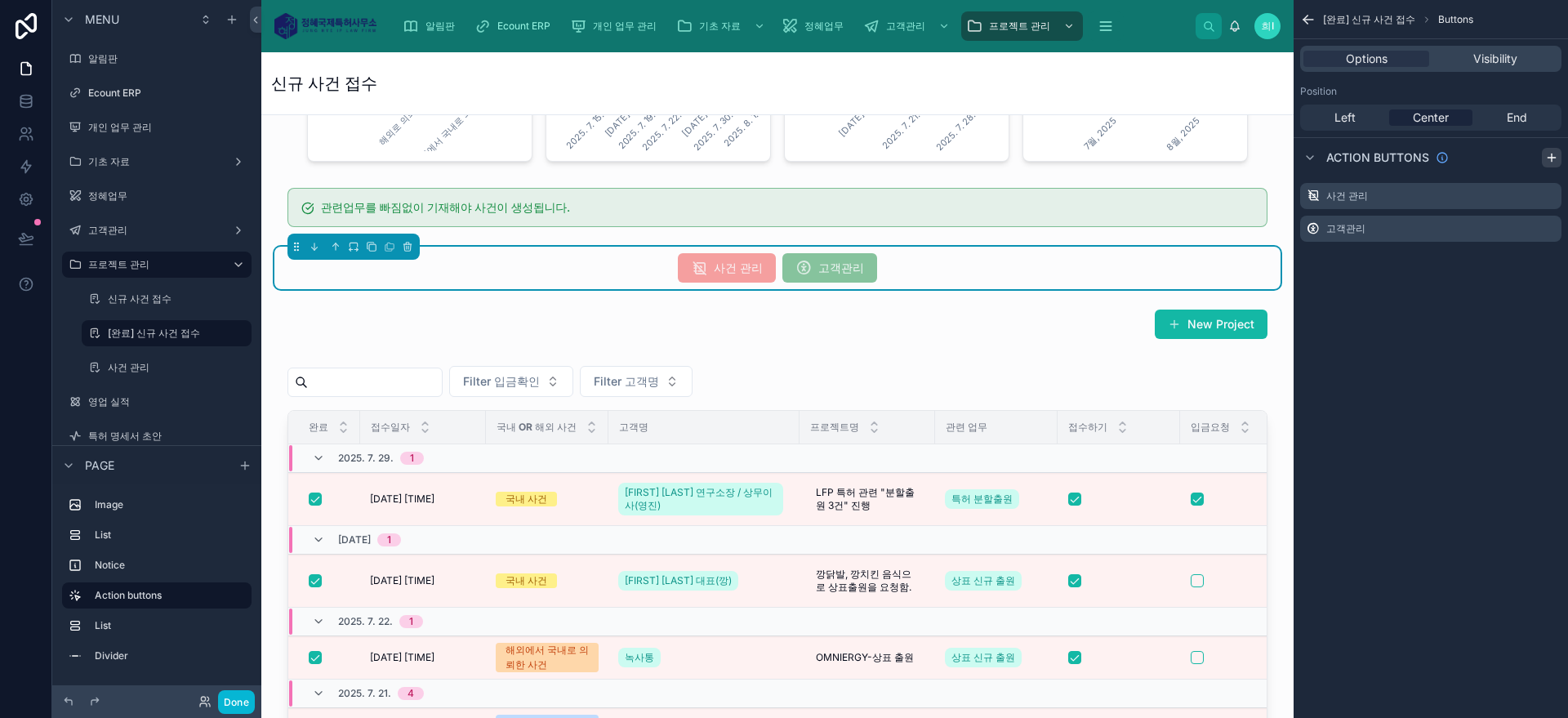 click at bounding box center (1552, 158) 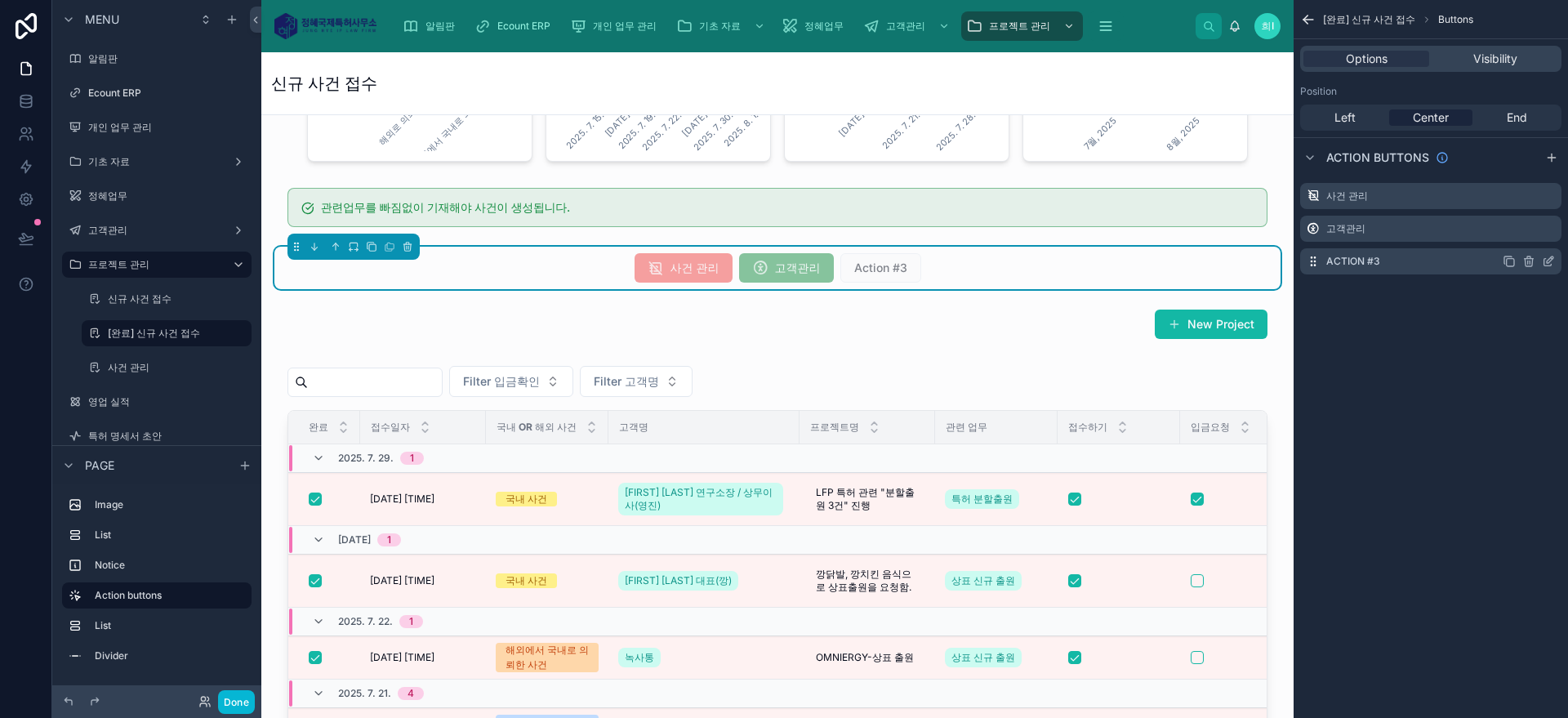 click 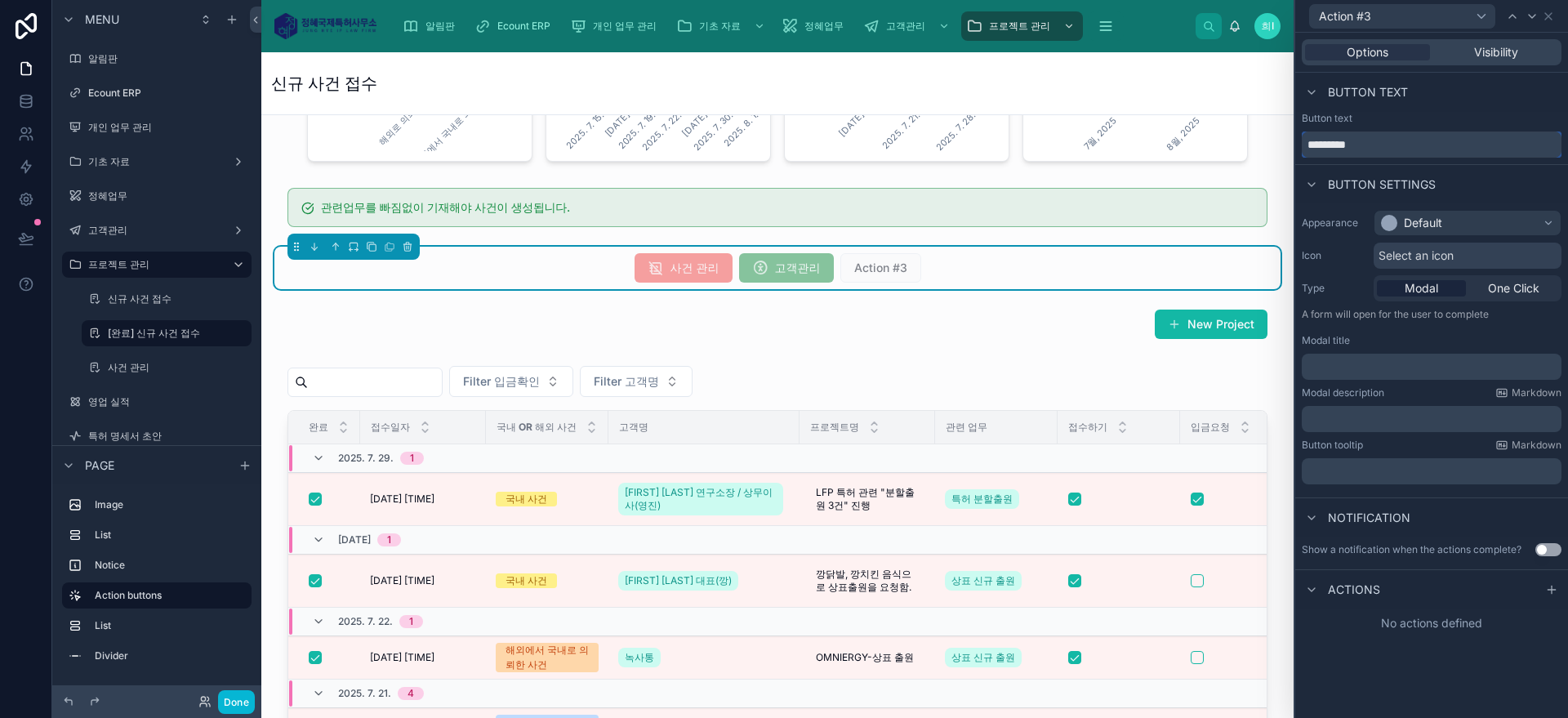 click on "*********" at bounding box center [1432, 145] 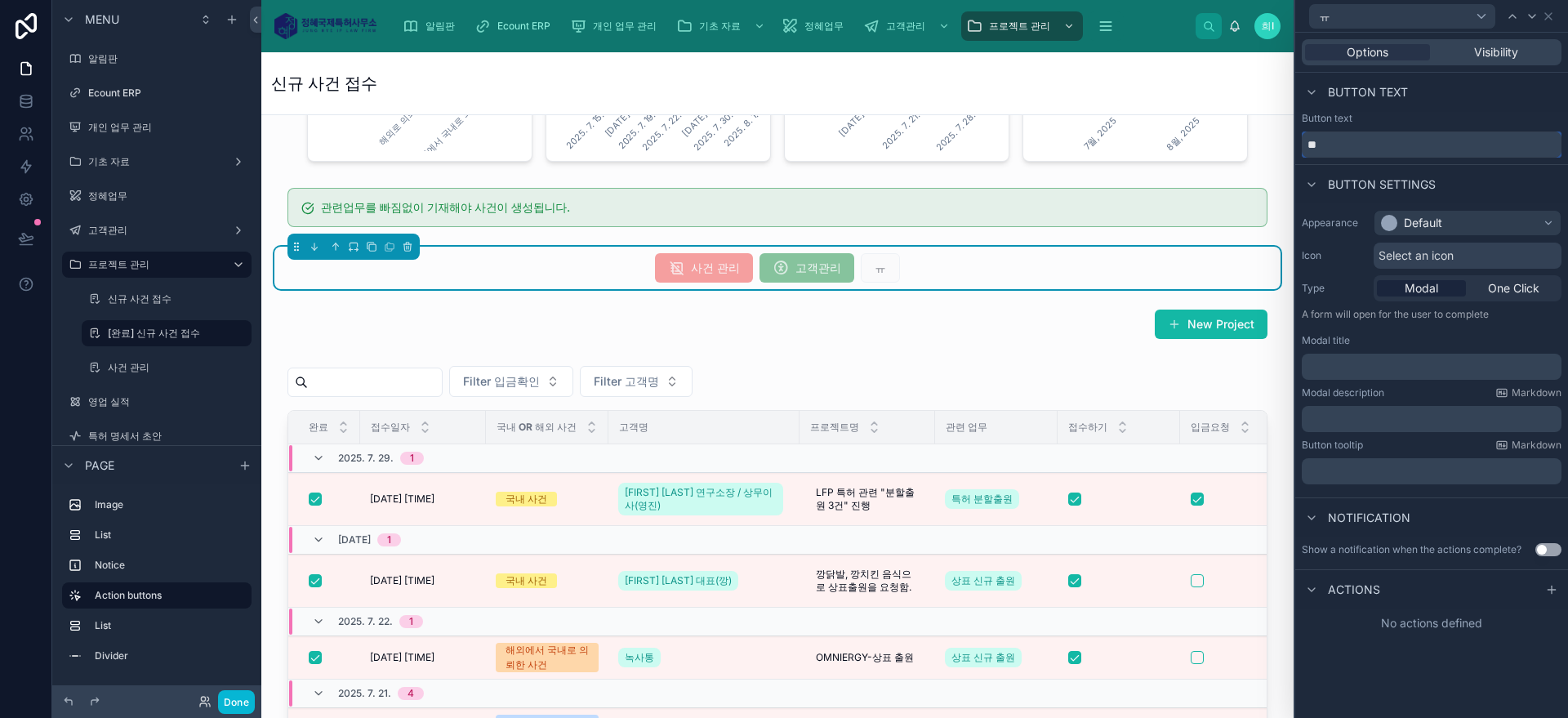 type on "*" 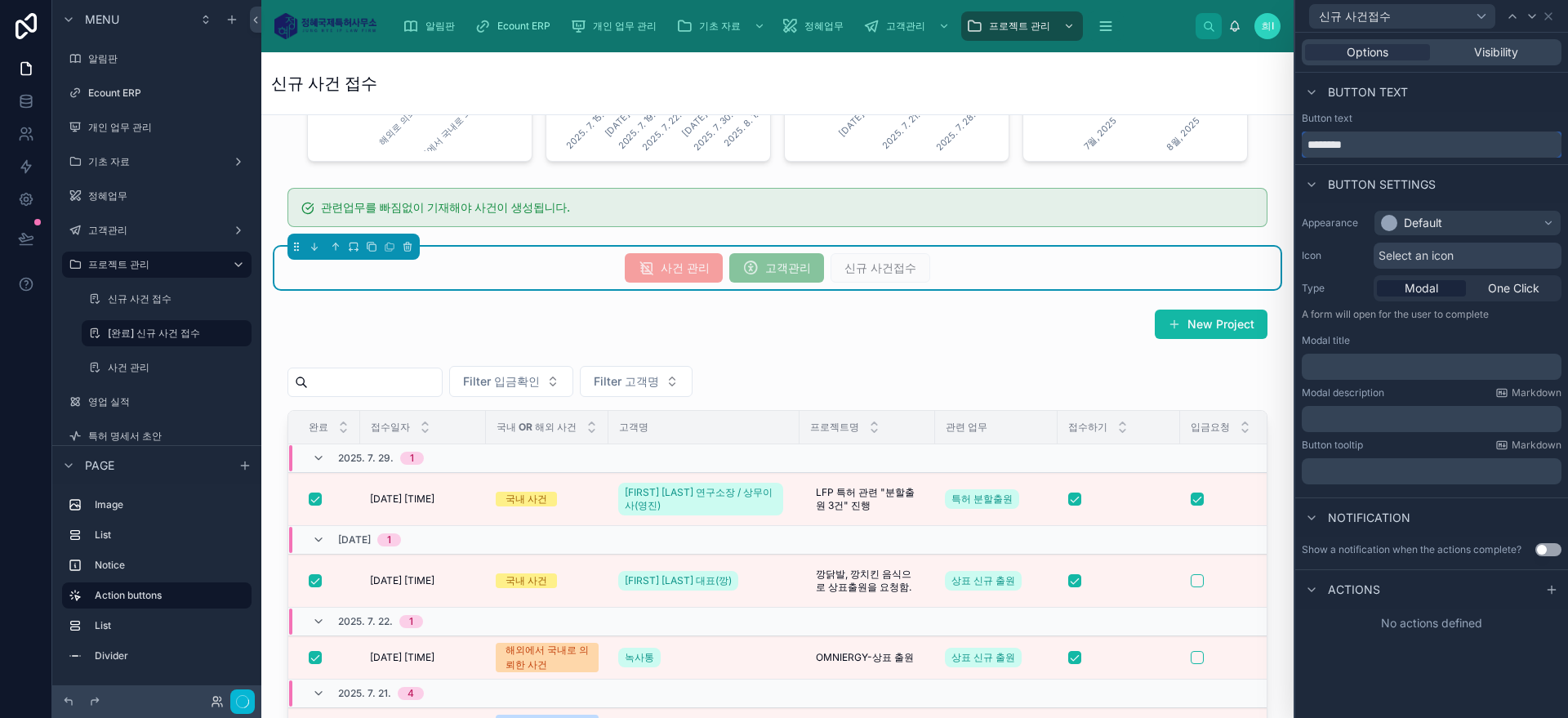 type on "*******" 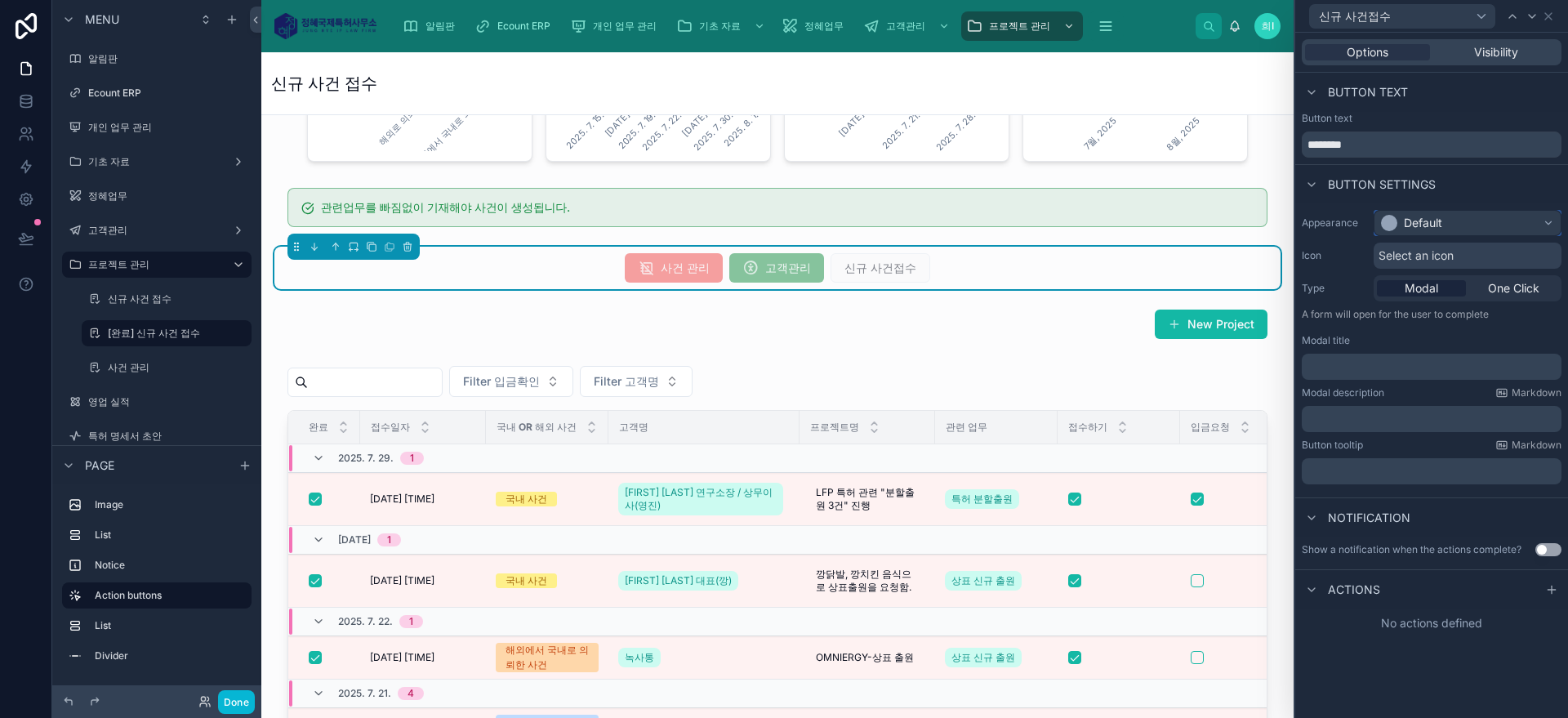 click on "Default" at bounding box center [1468, 223] 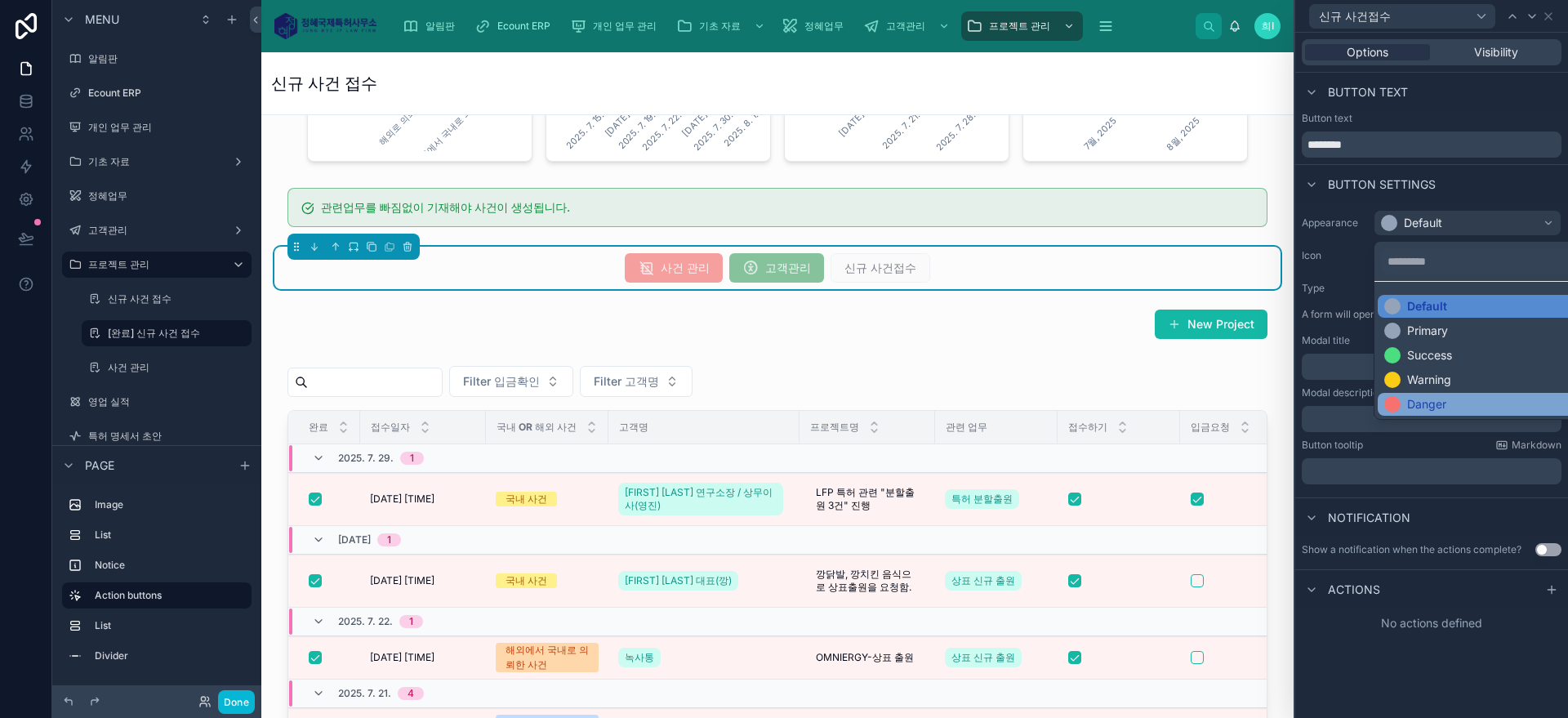 click on "Danger" at bounding box center (1487, 404) 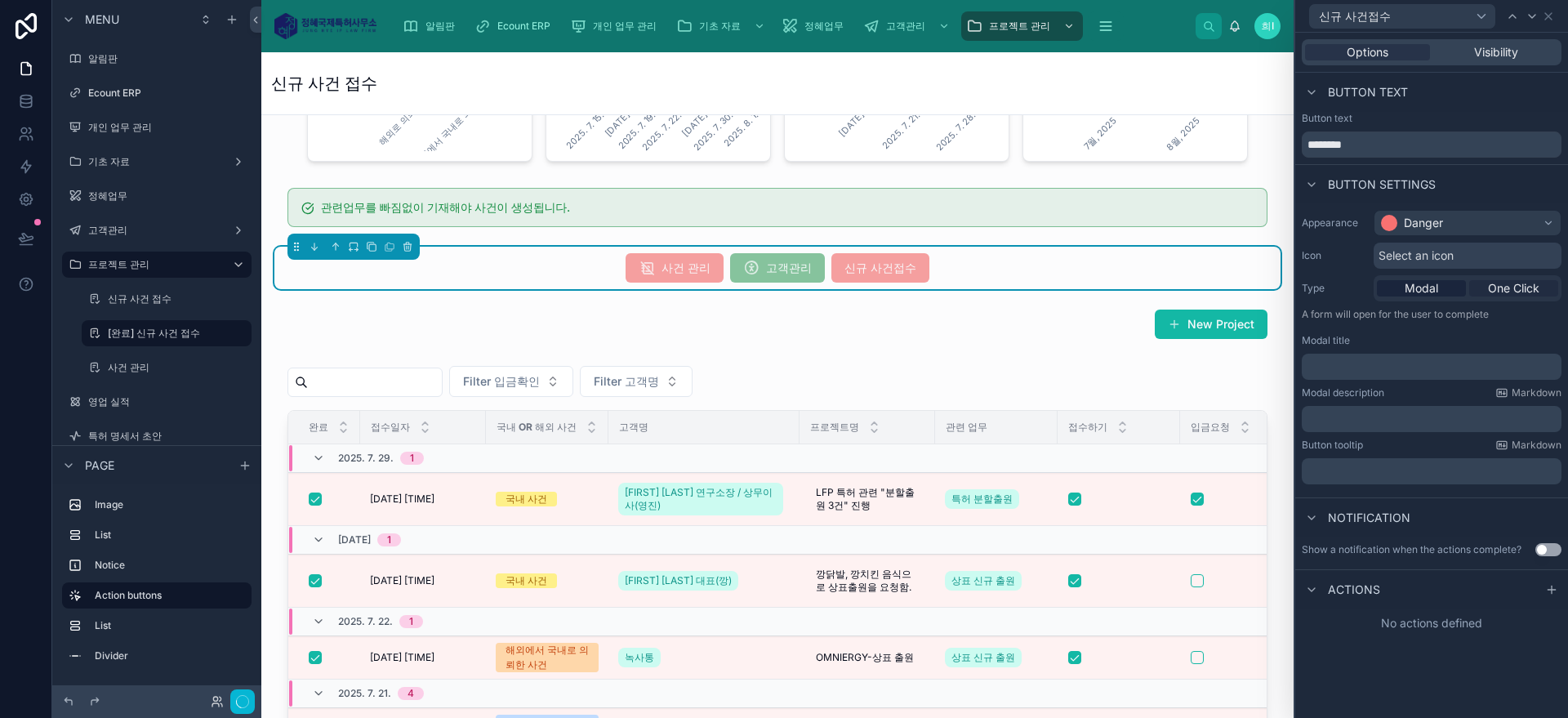 click on "One Click" at bounding box center (1513, 288) 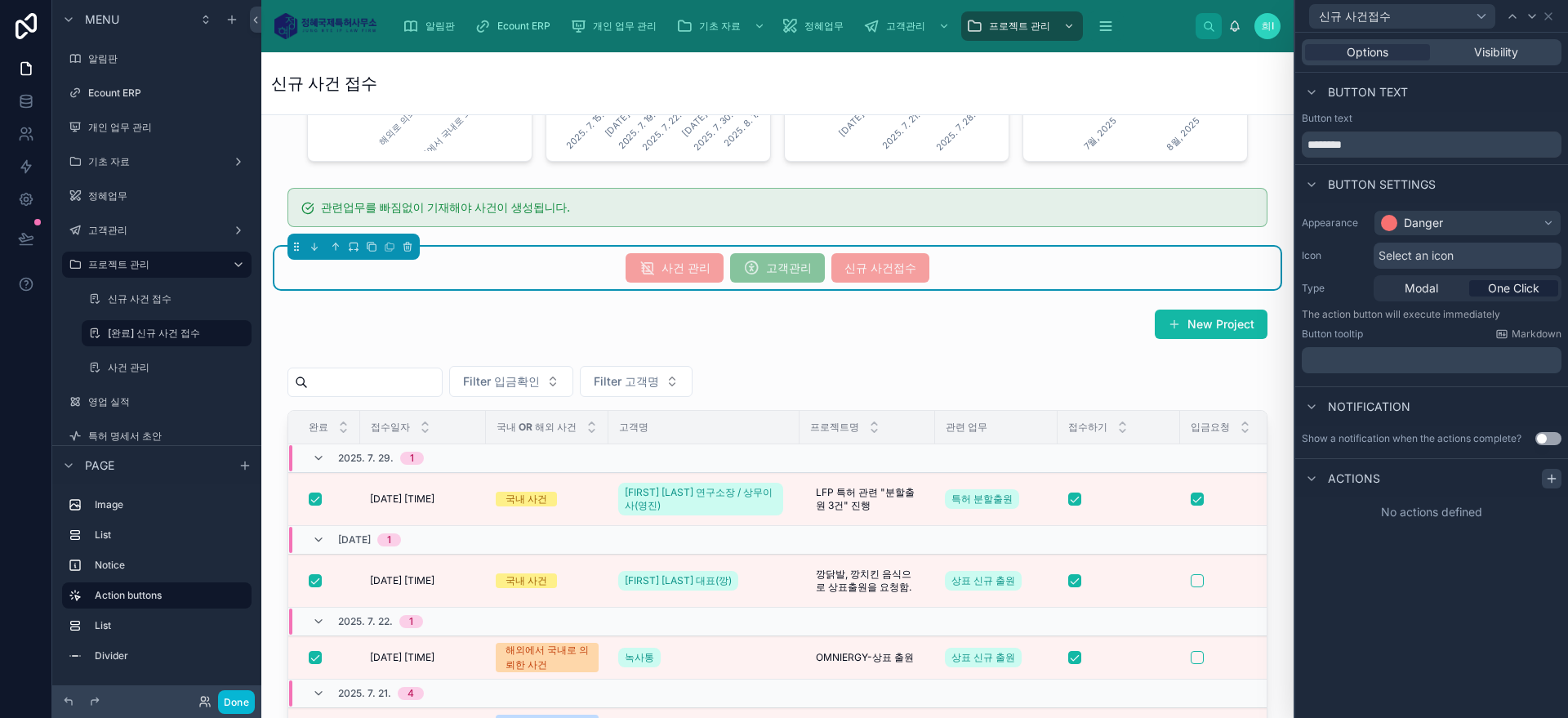 click 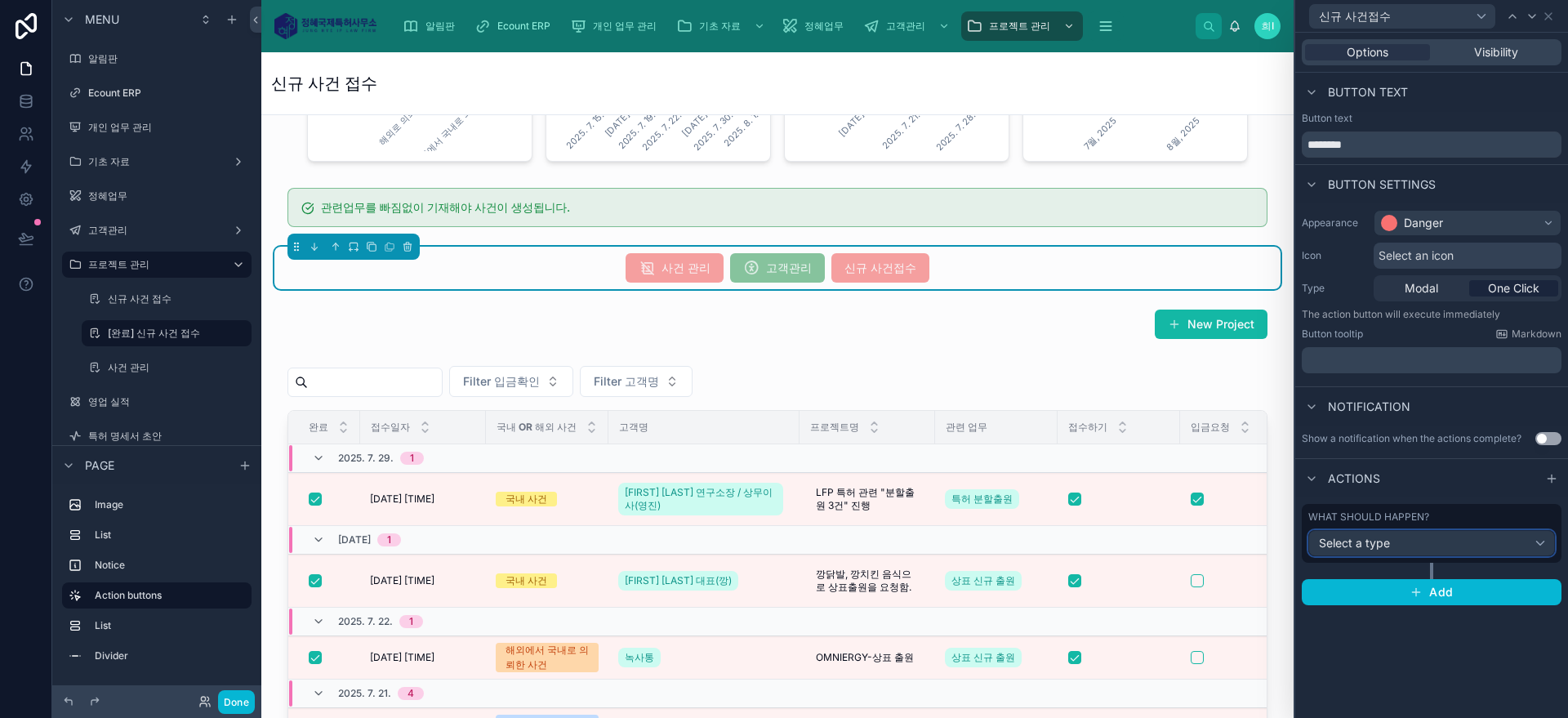 click on "Select a type" at bounding box center [1432, 543] 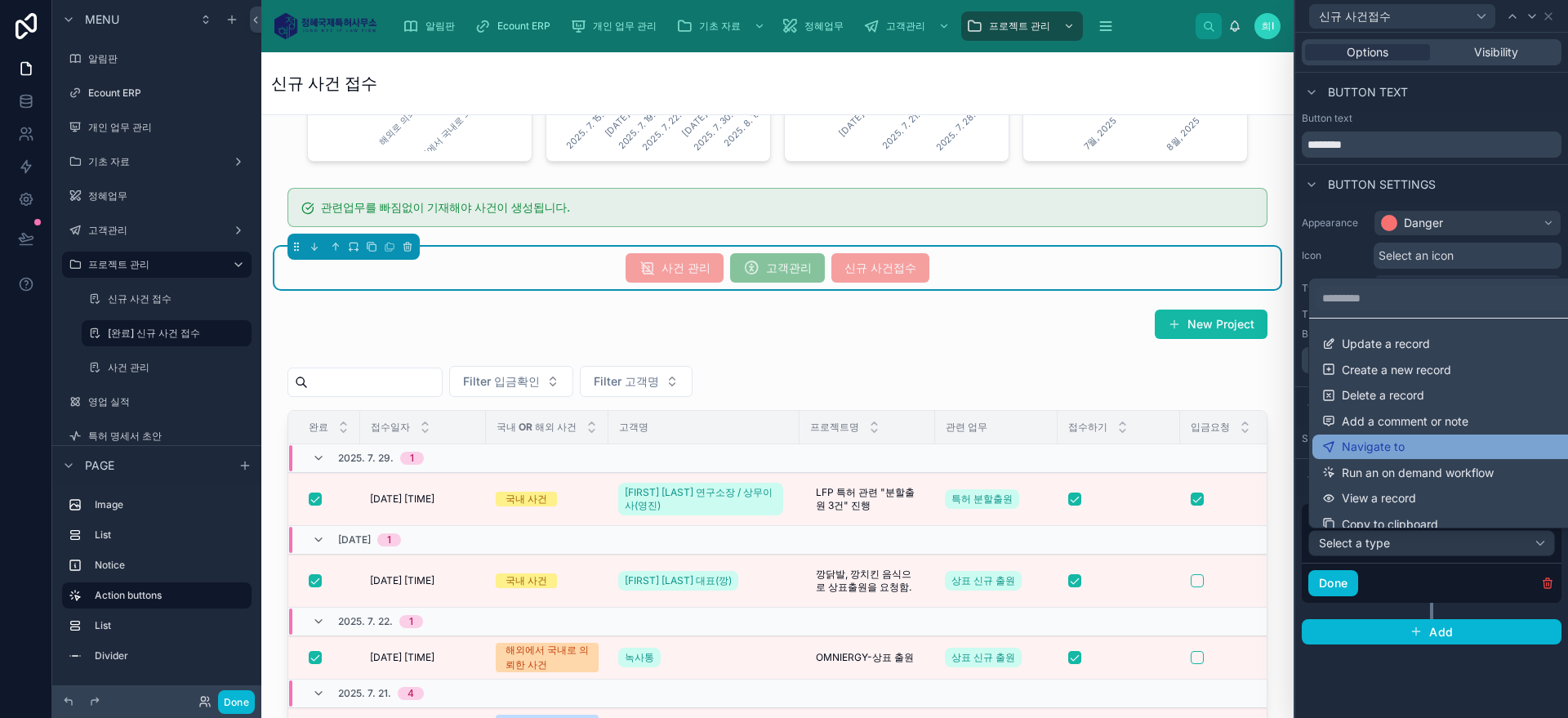 click on "Navigate to" at bounding box center [1451, 447] 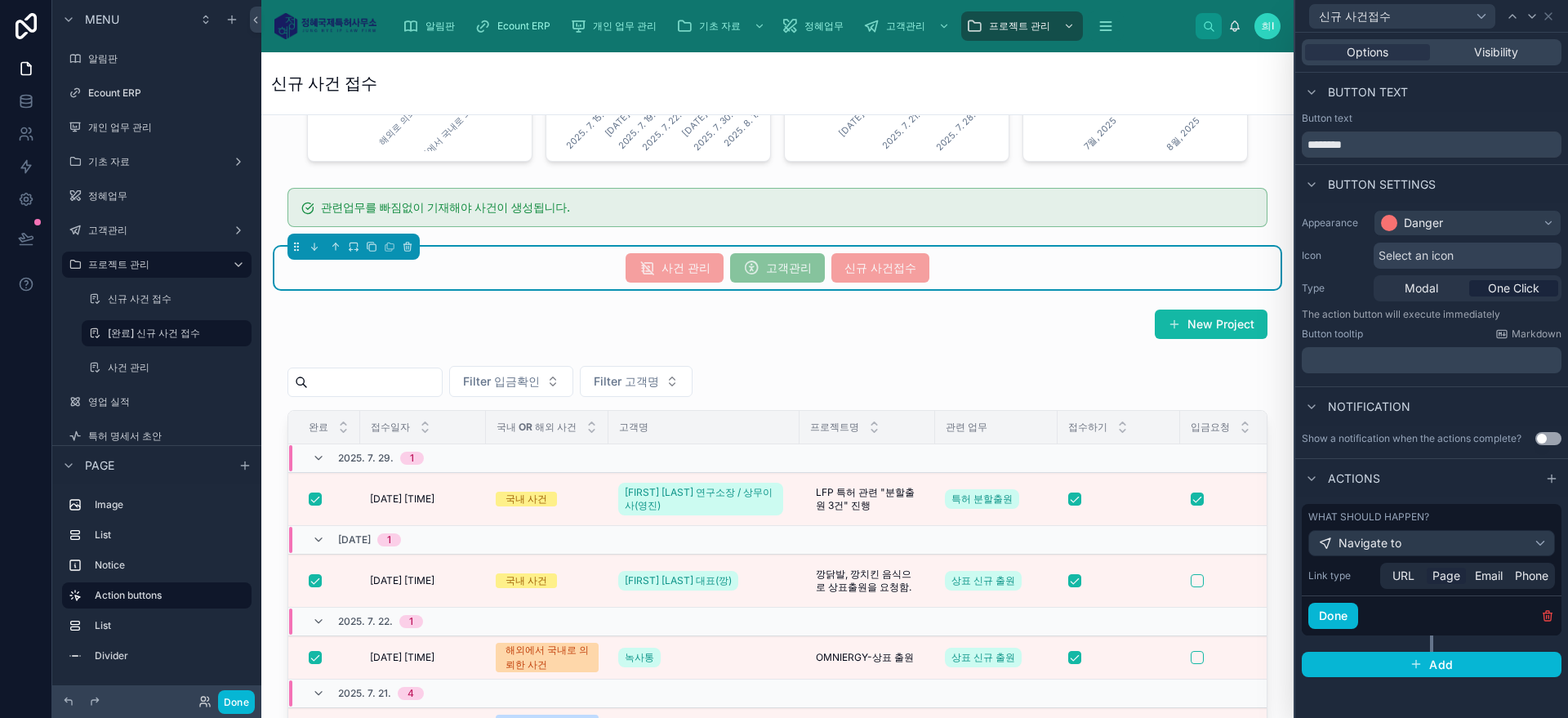 click on "Page" at bounding box center (1446, 576) 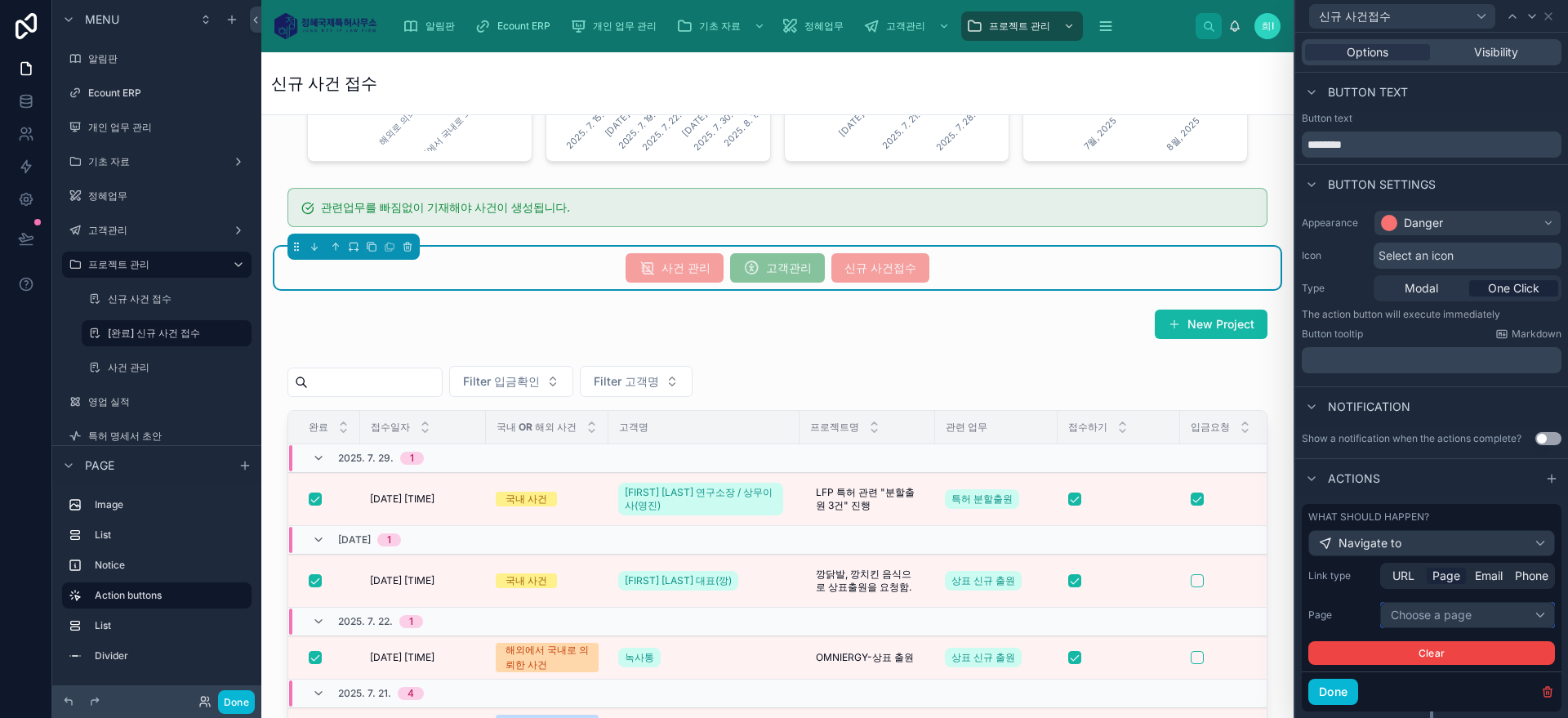 click on "Choose a page" at bounding box center [1468, 615] 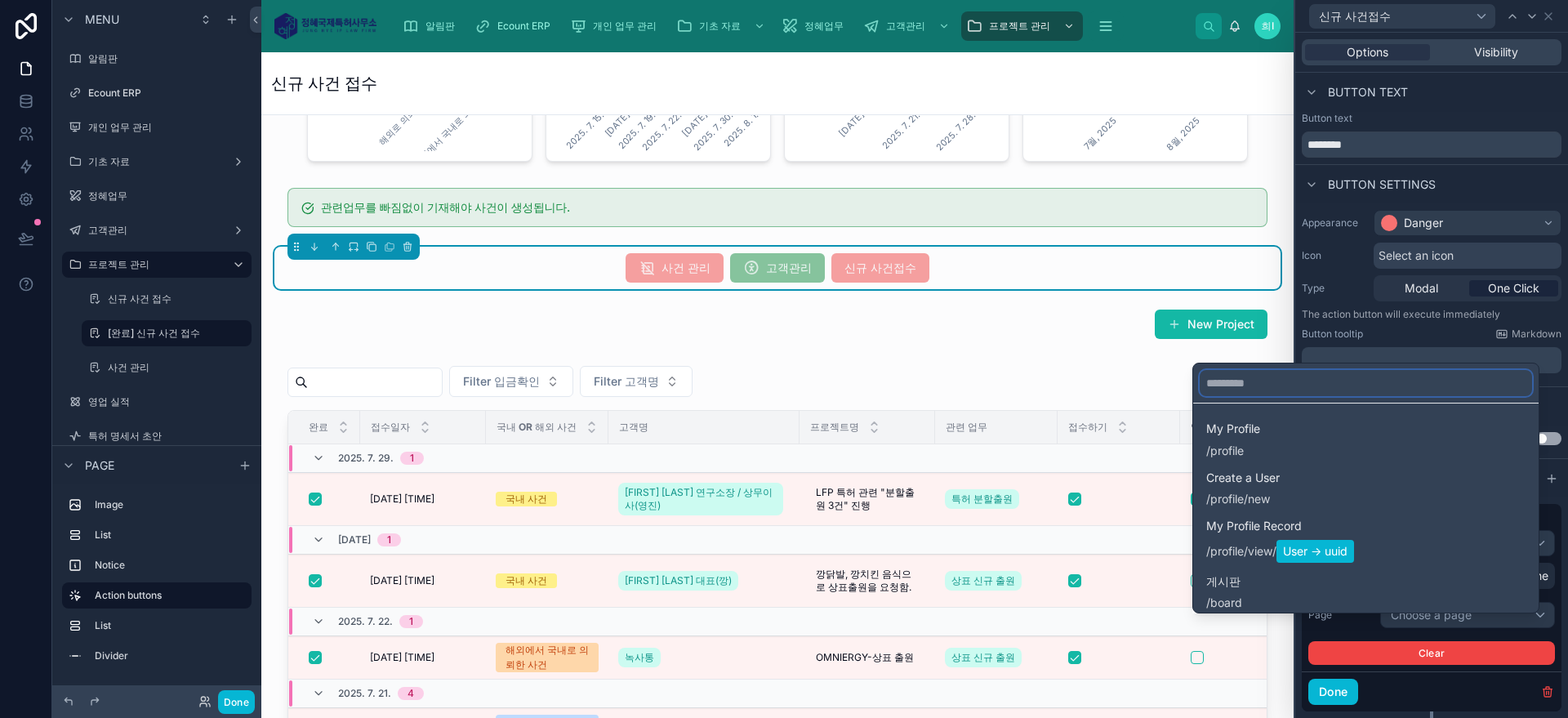click at bounding box center (1365, 383) 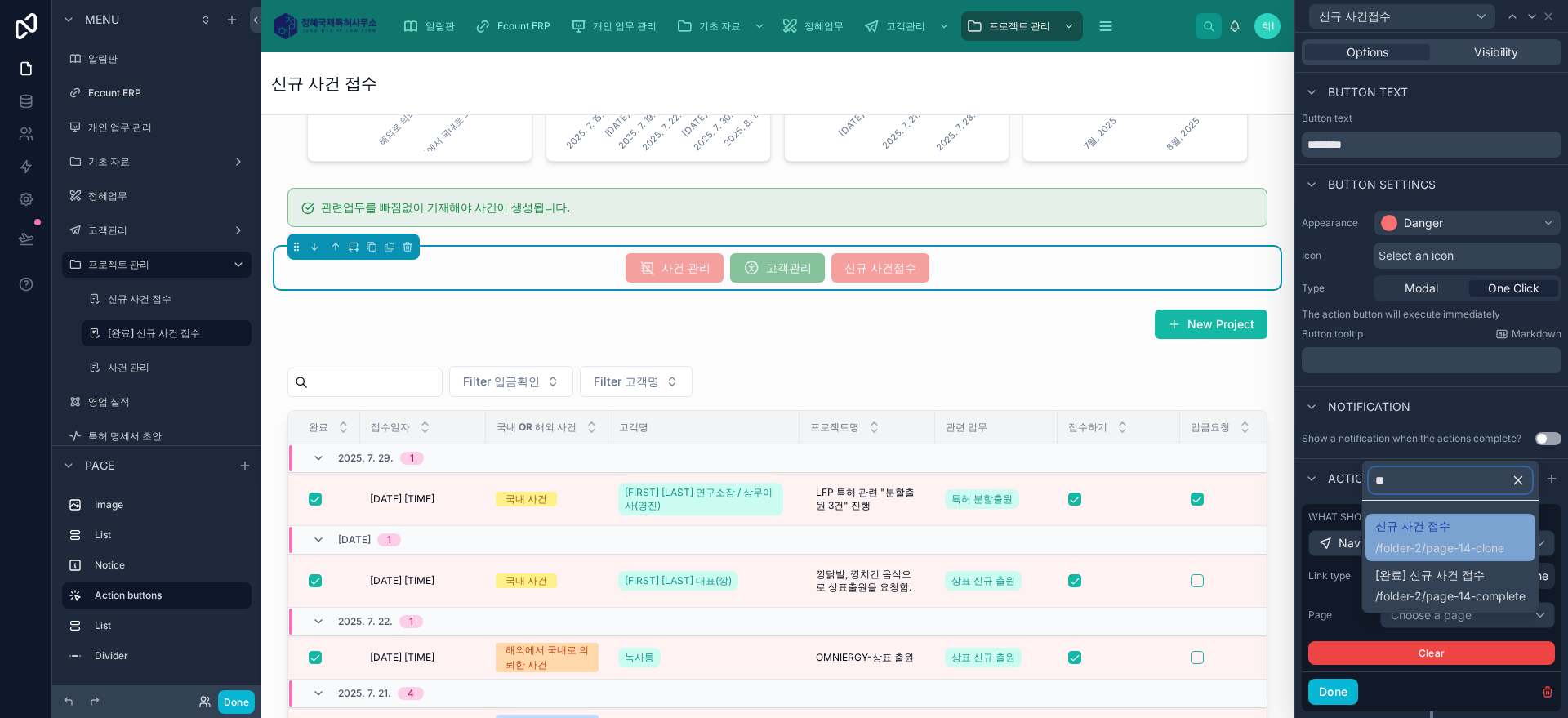 type on "**" 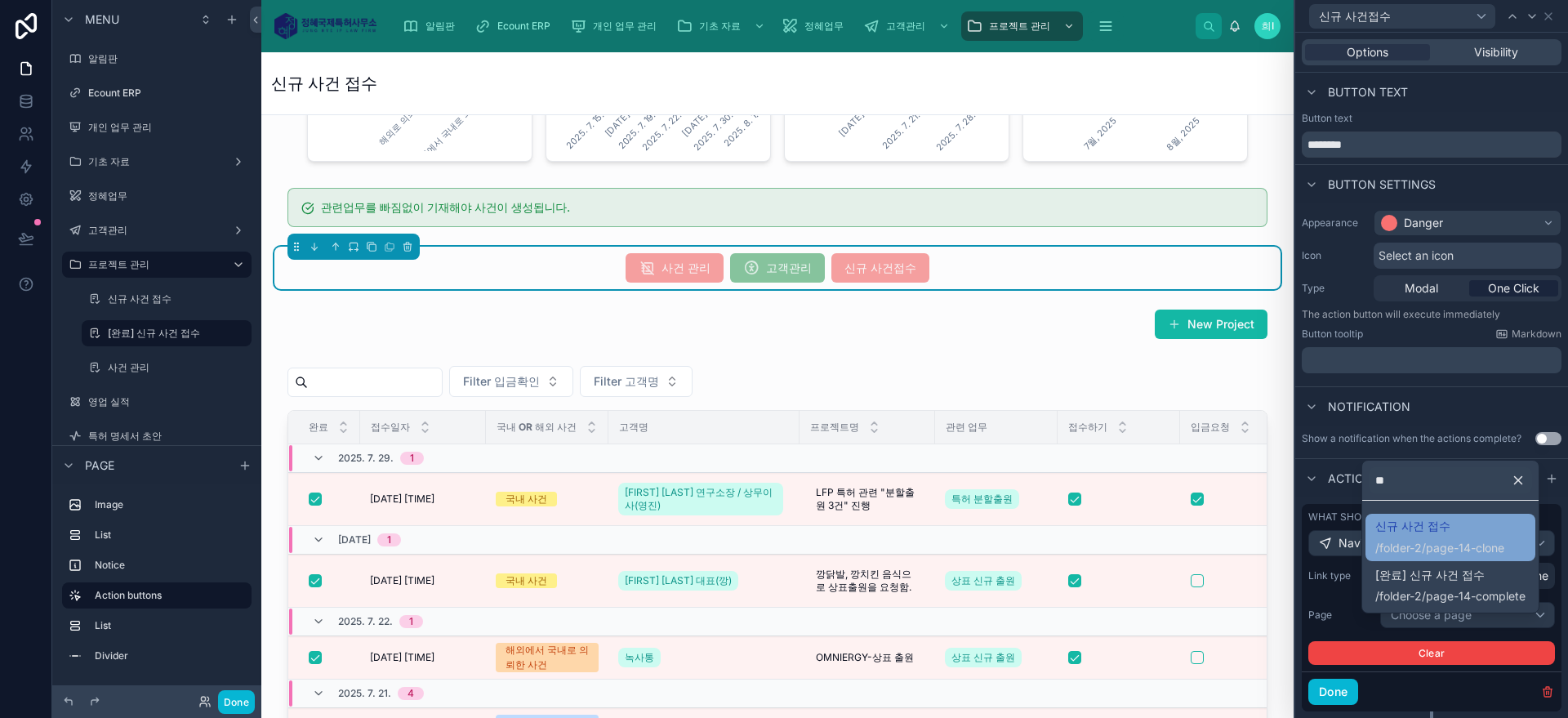 click on "신규 사건 접수" at bounding box center (1440, 526) 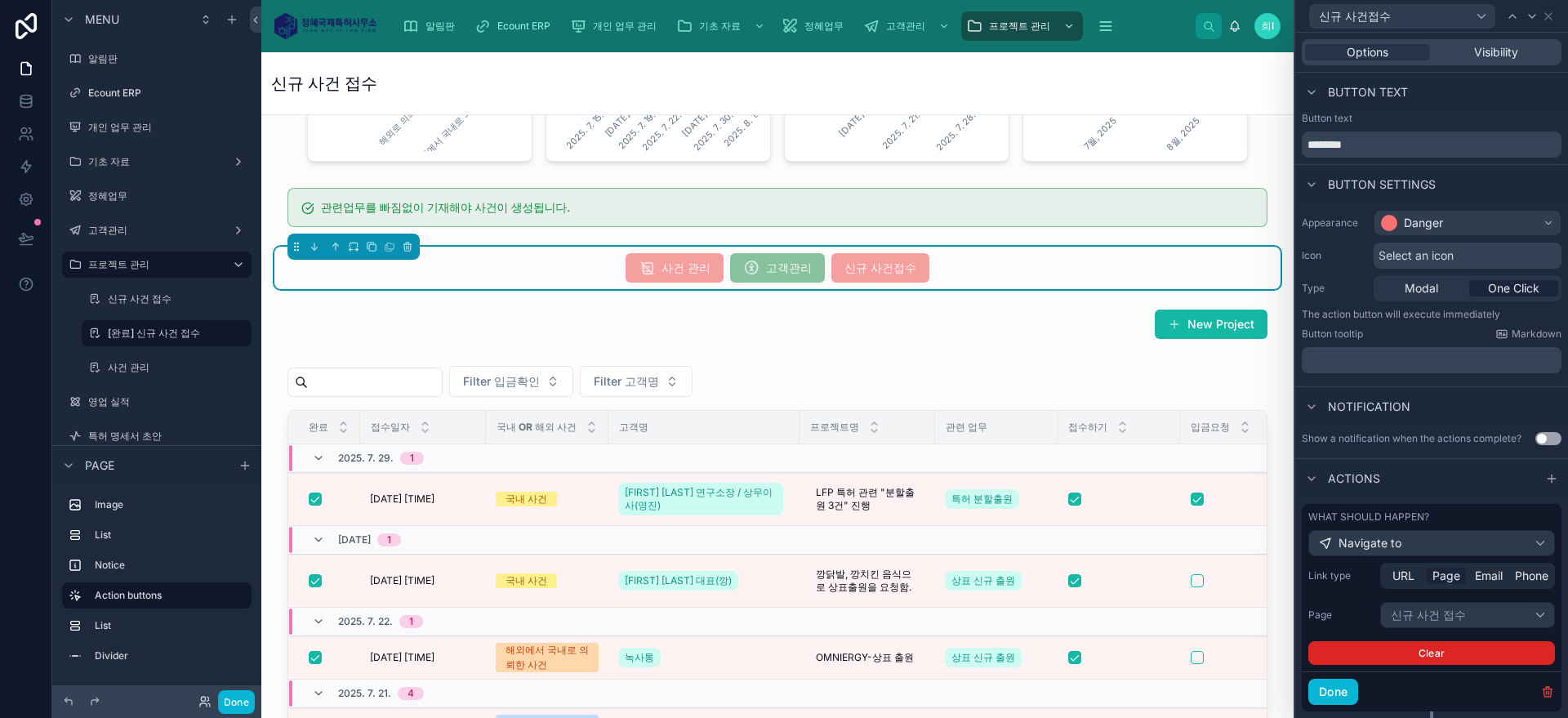 scroll, scrollTop: 55, scrollLeft: 0, axis: vertical 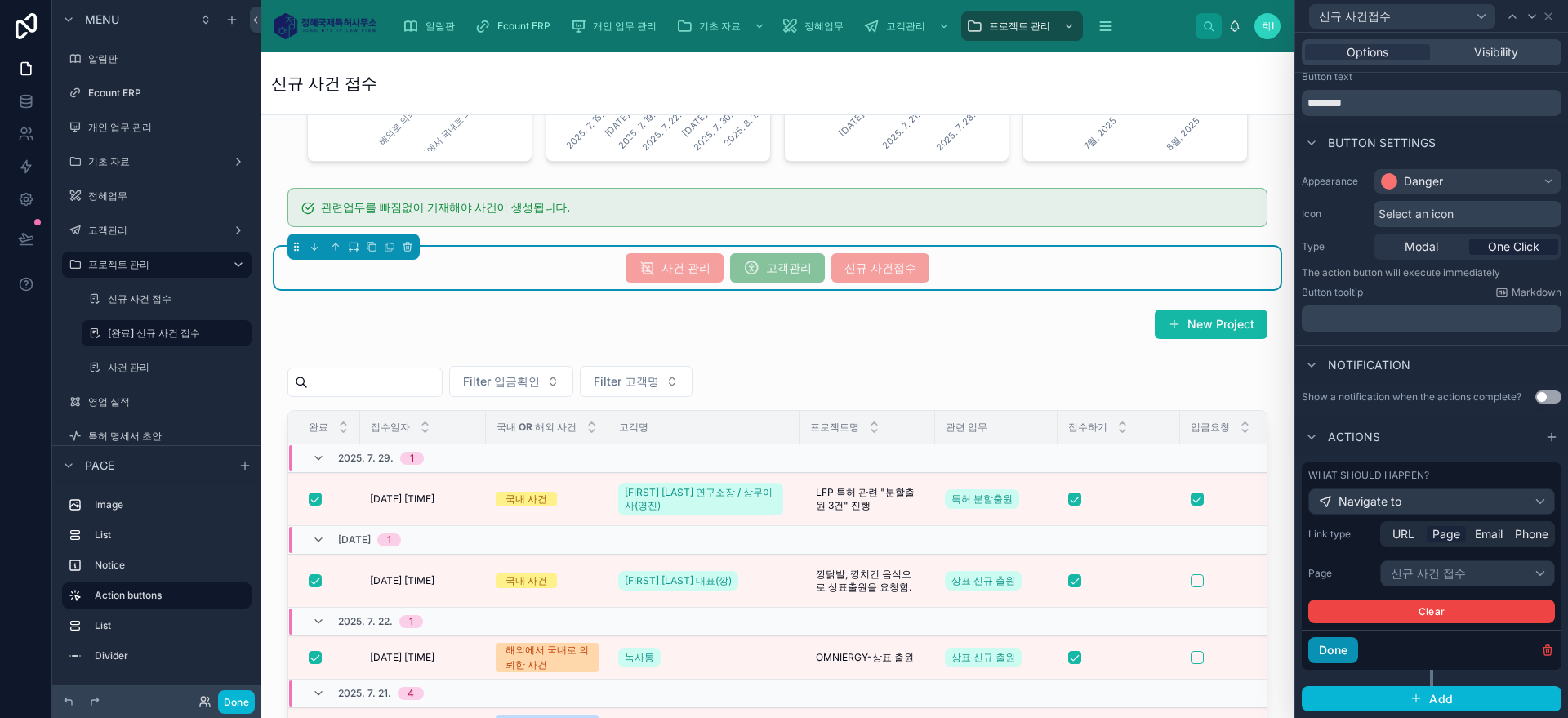 click on "Done" at bounding box center (1333, 650) 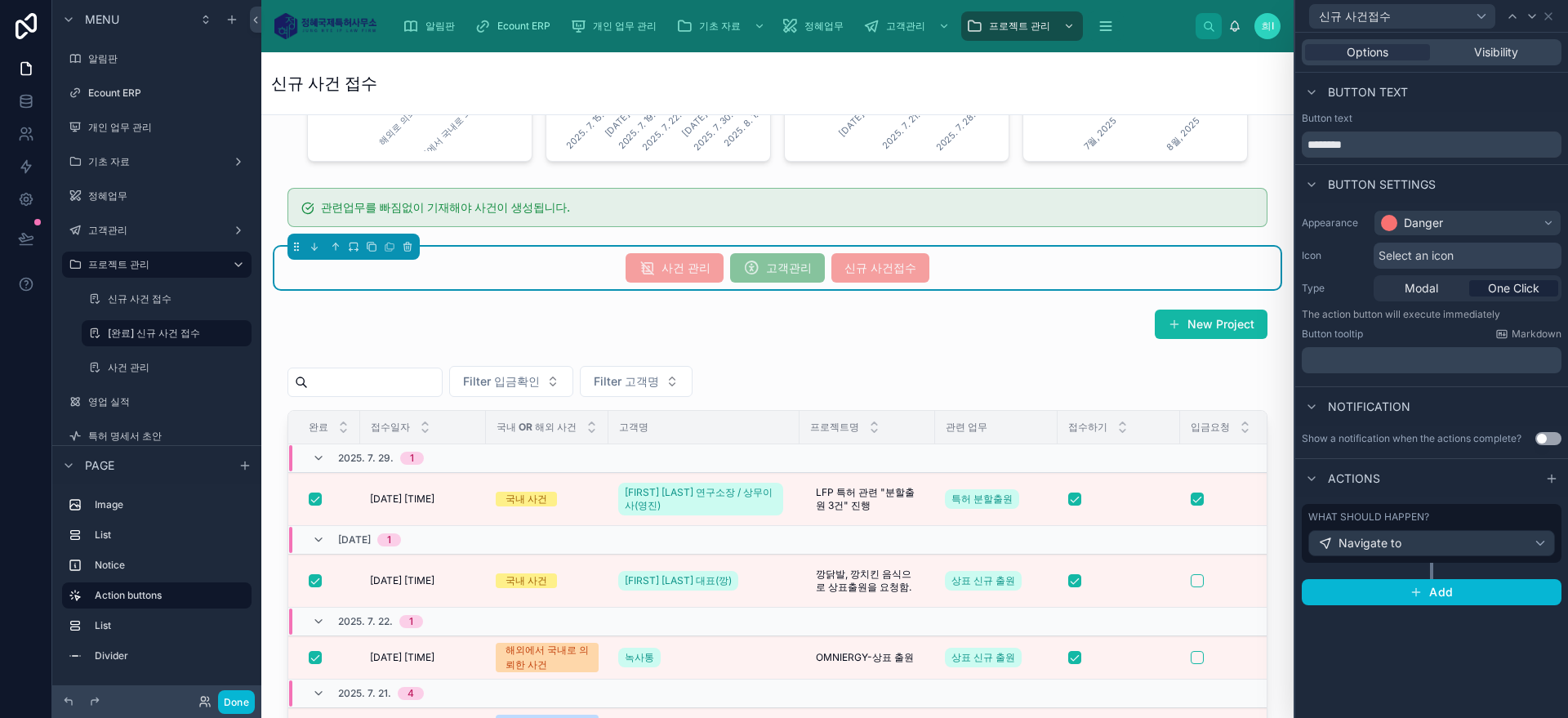 scroll, scrollTop: 0, scrollLeft: 0, axis: both 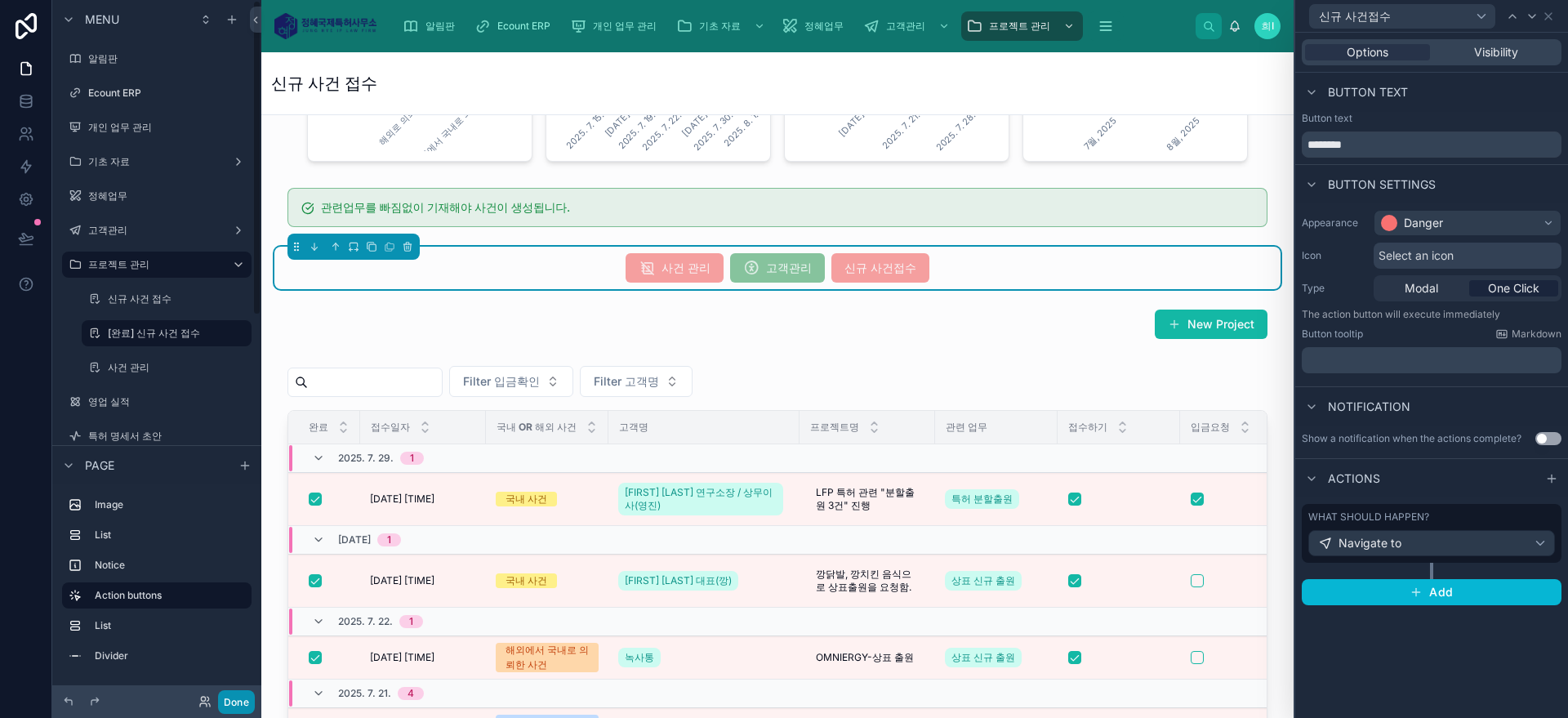 click on "Done" at bounding box center (236, 702) 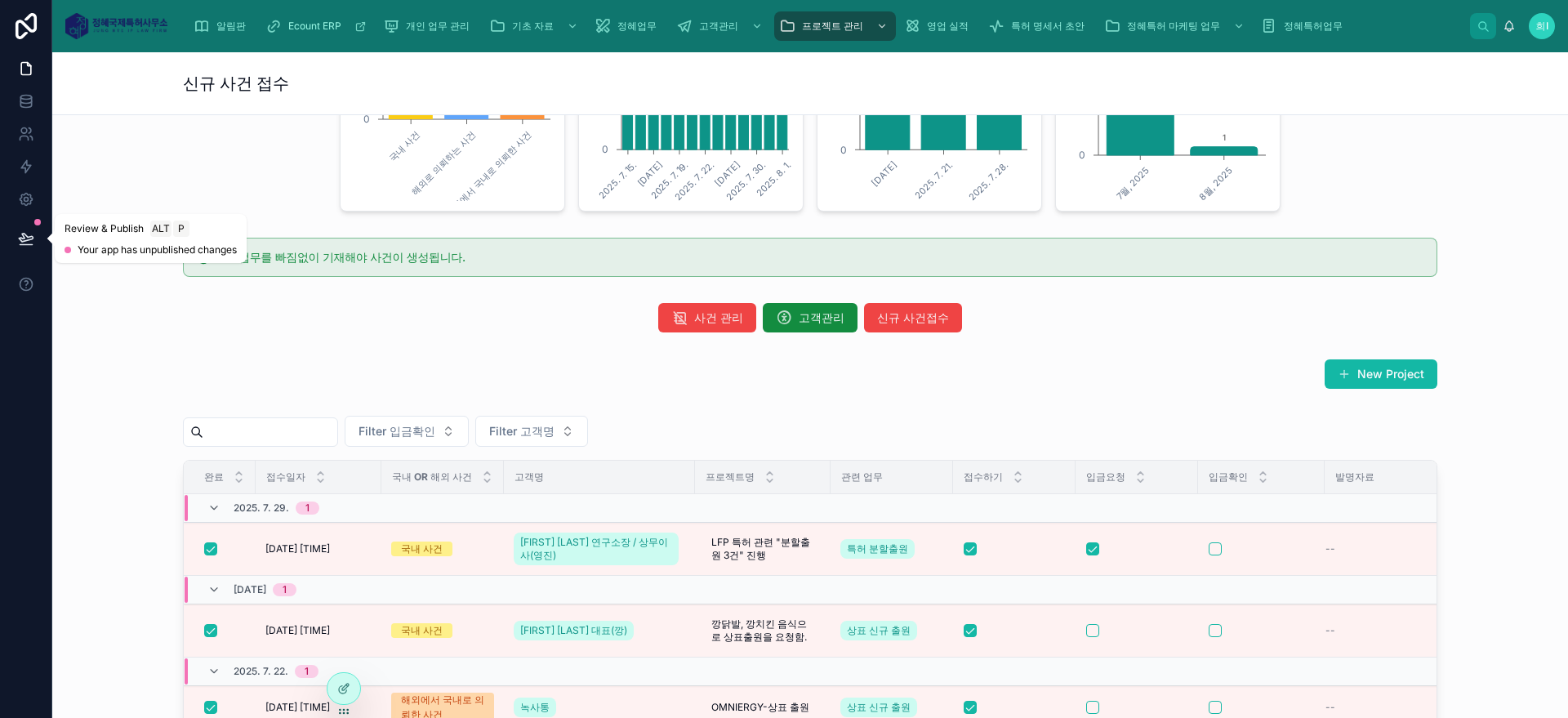 click at bounding box center (26, 239) 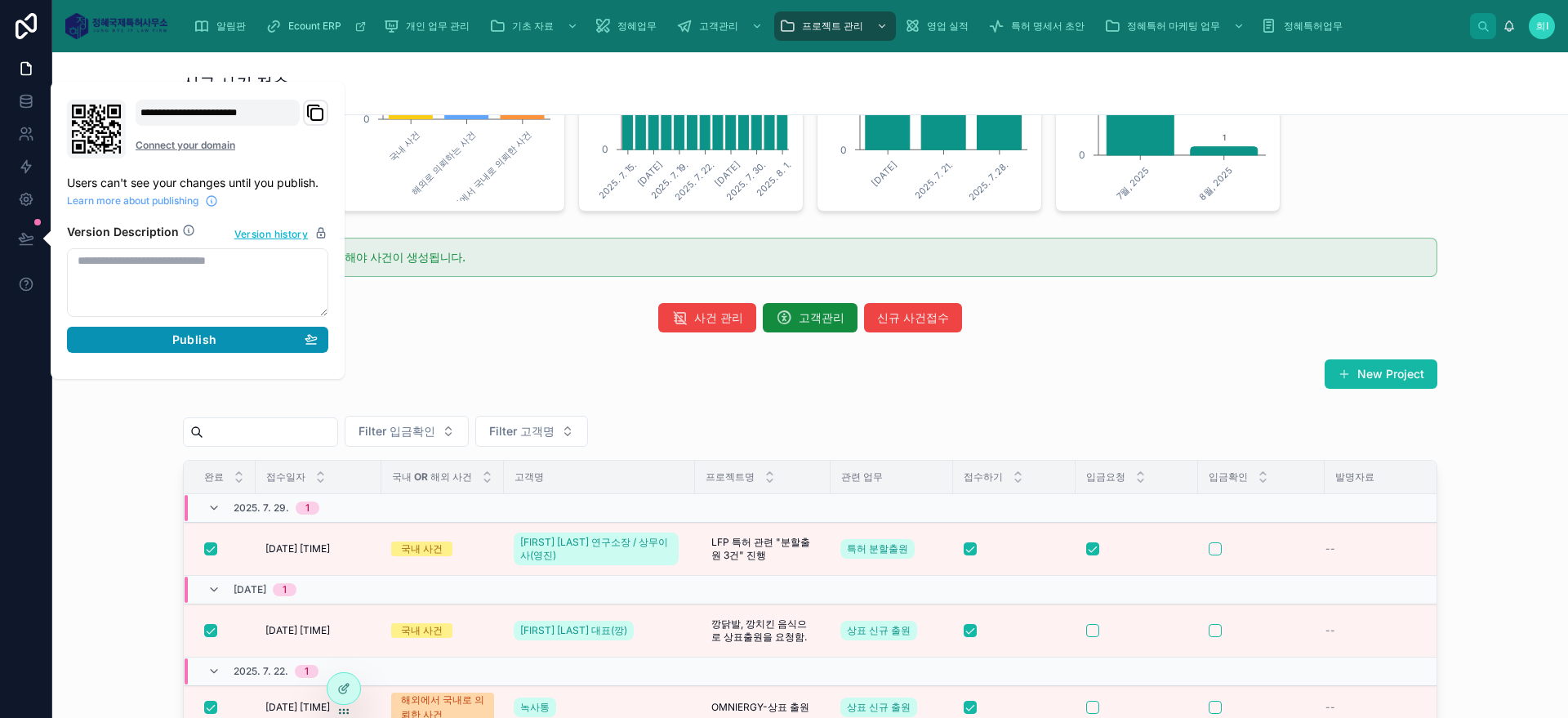 click on "Publish" at bounding box center (198, 340) 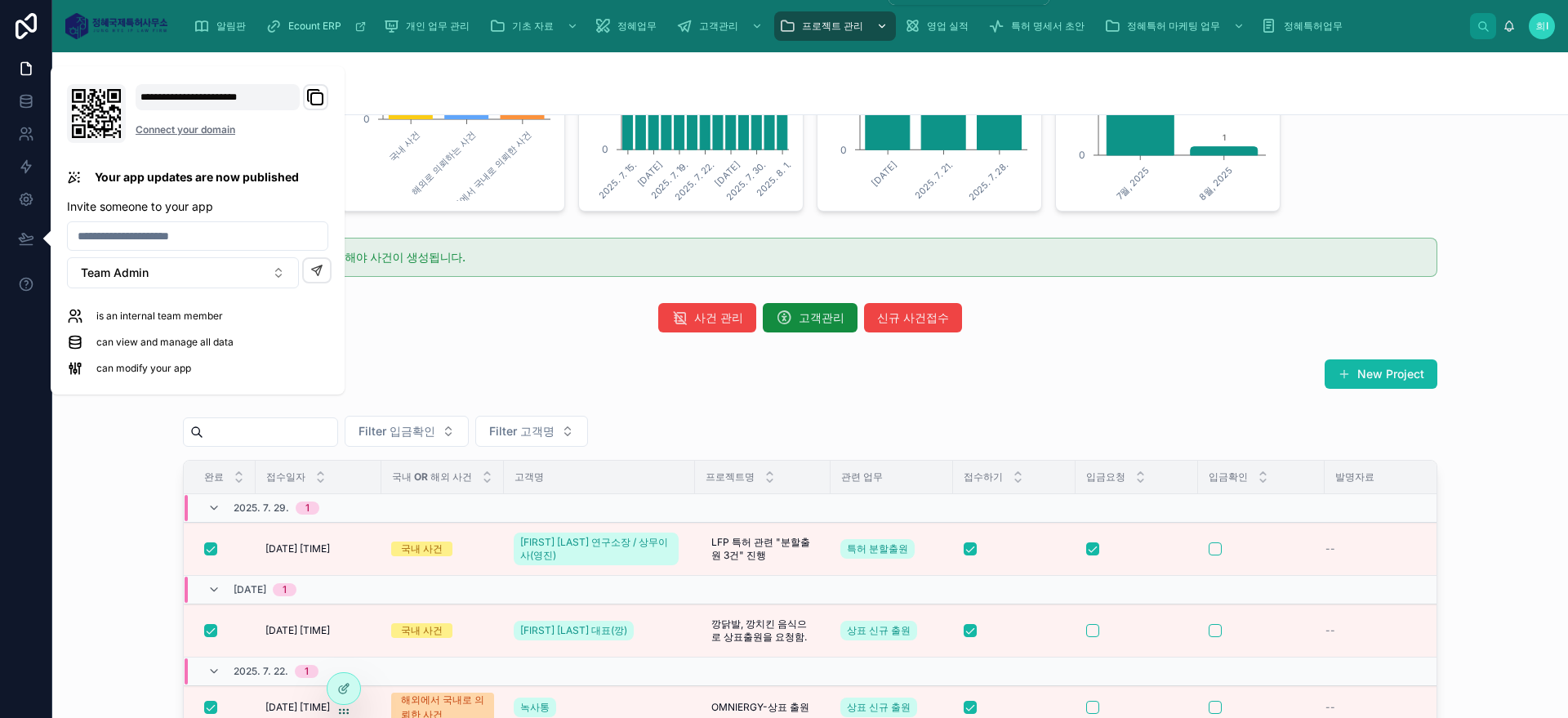 click at bounding box center (880, 26) 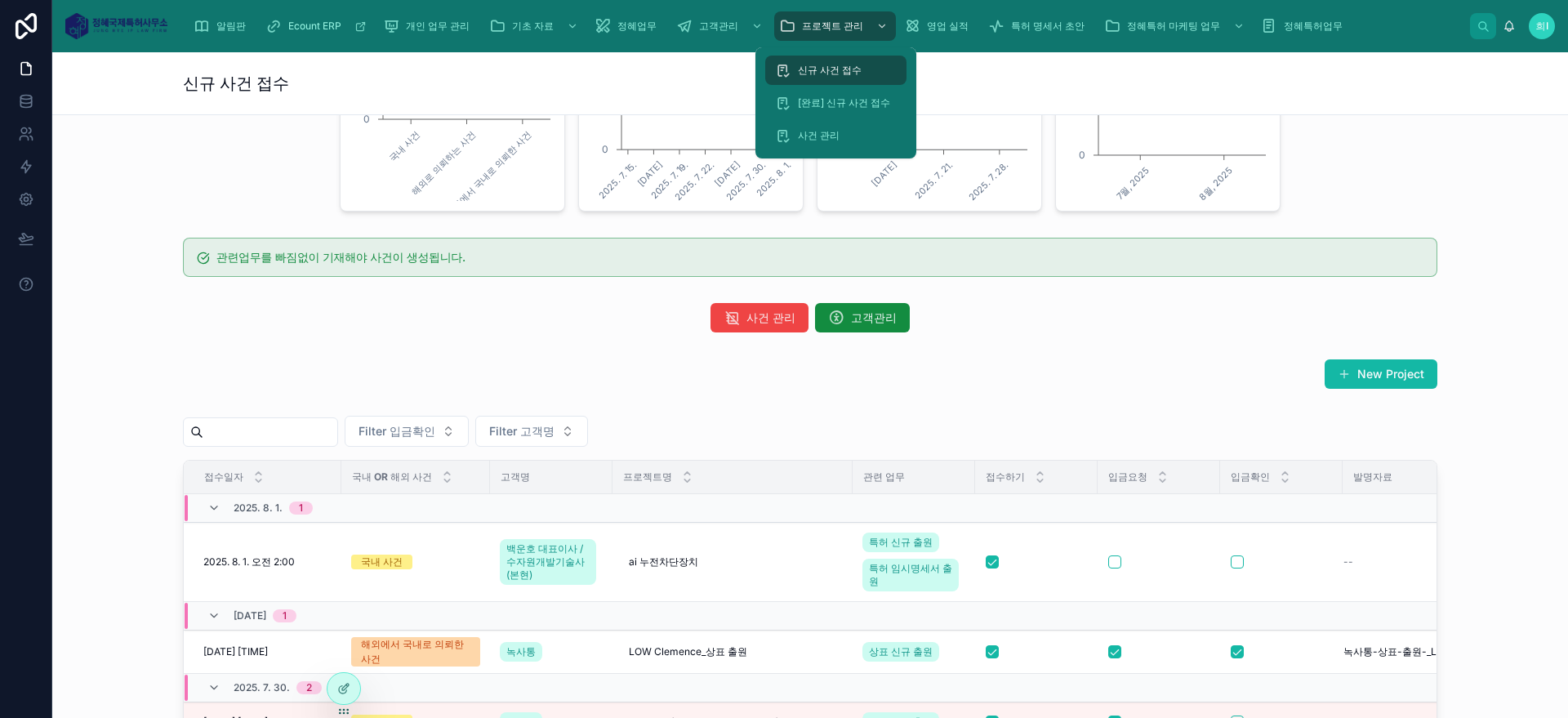 scroll, scrollTop: 0, scrollLeft: 0, axis: both 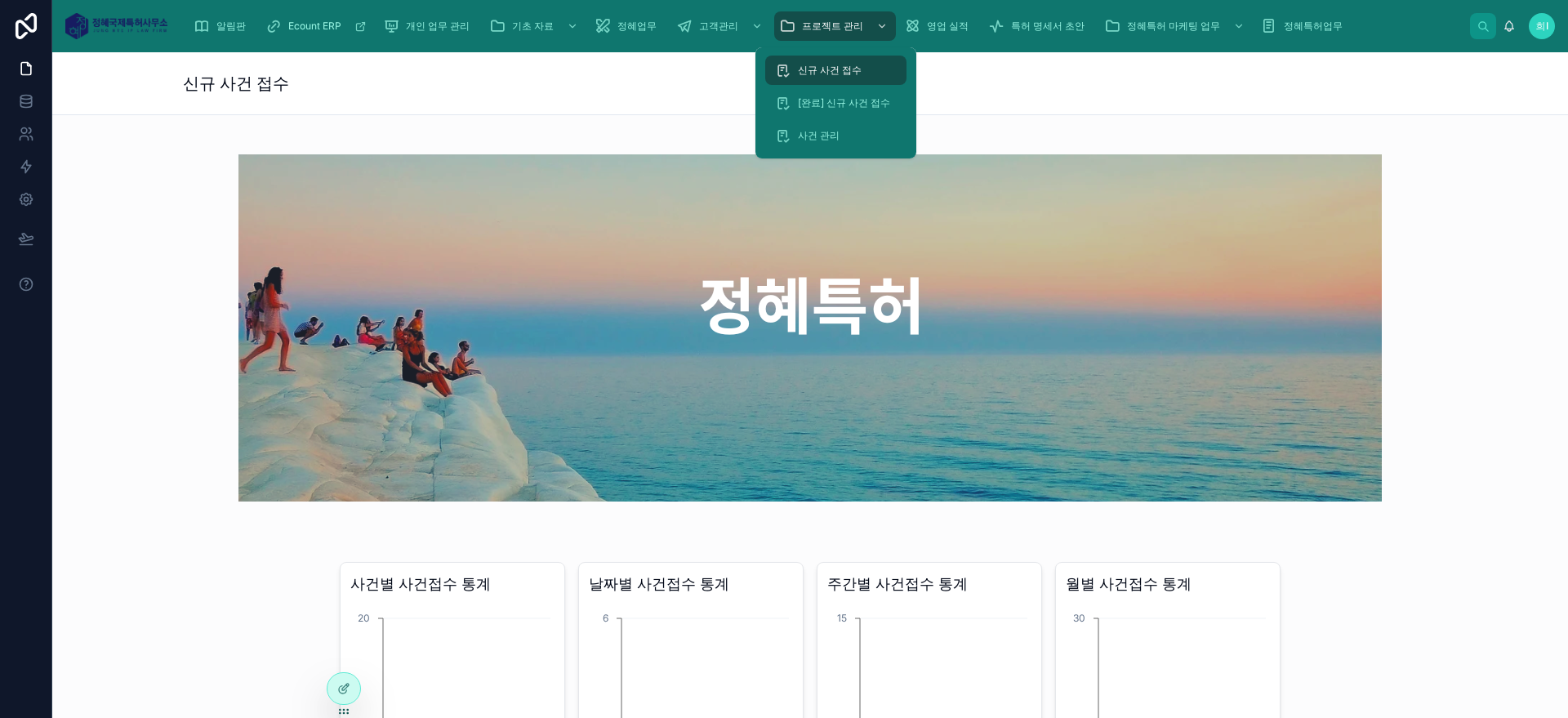 click on "신규 사건 접수" at bounding box center [830, 70] 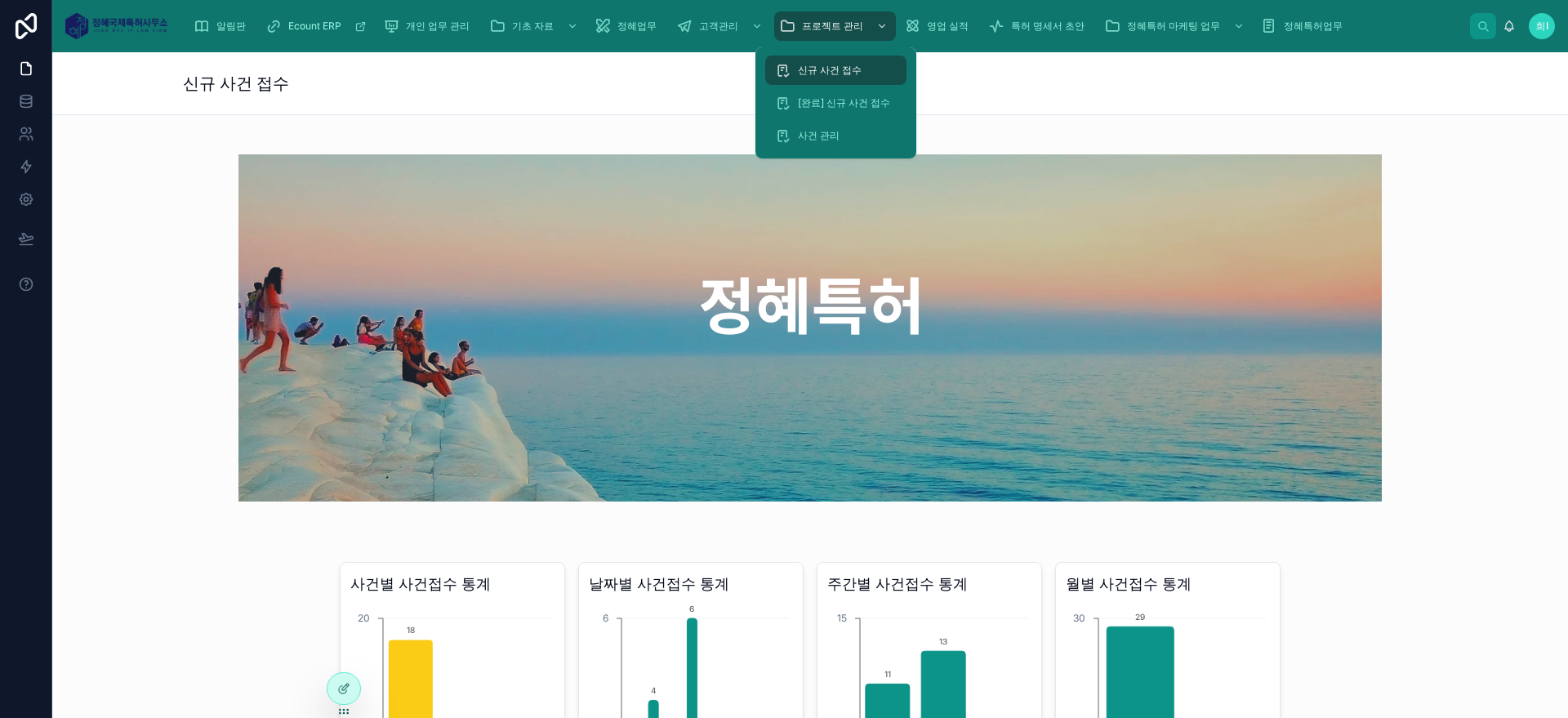 click on "신규 사건 접수" at bounding box center [830, 70] 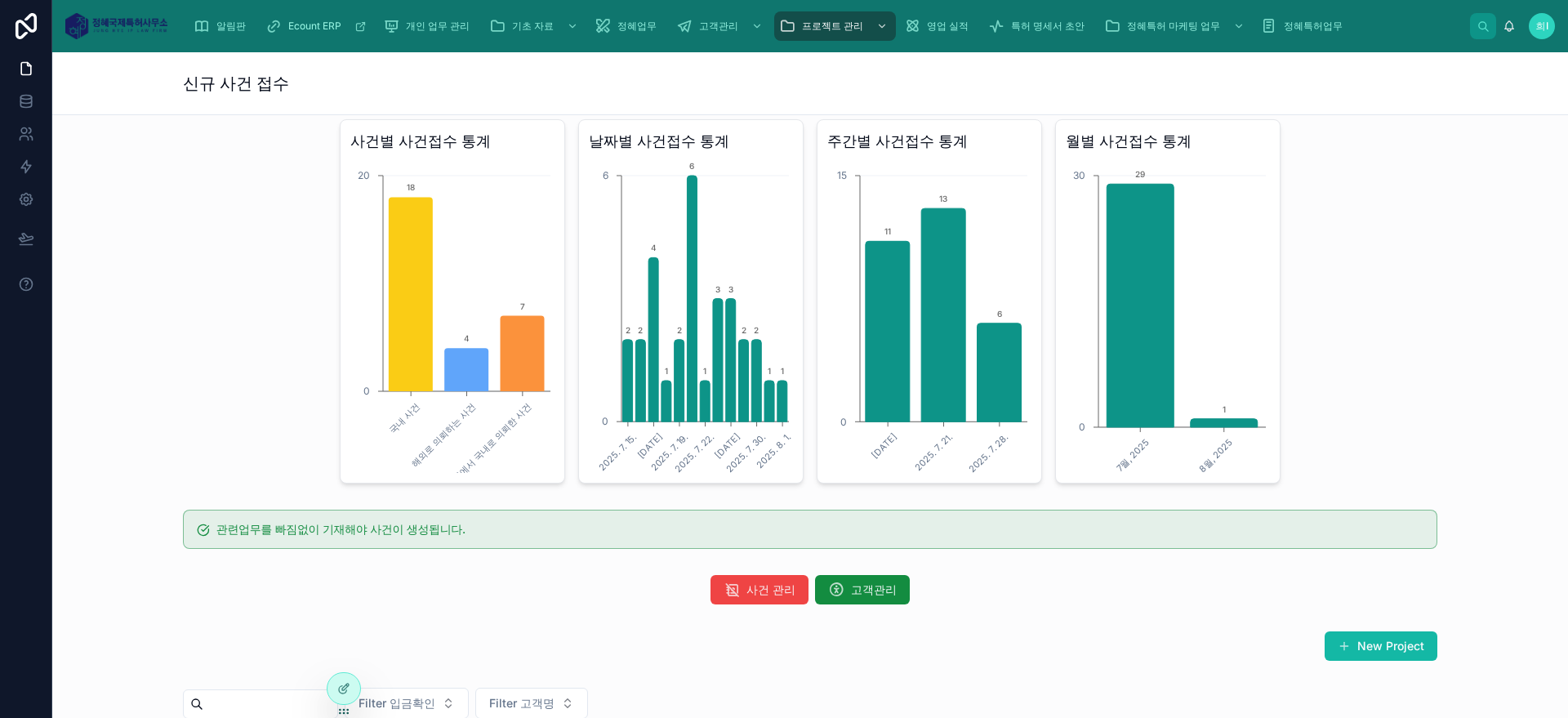 scroll, scrollTop: 599, scrollLeft: 0, axis: vertical 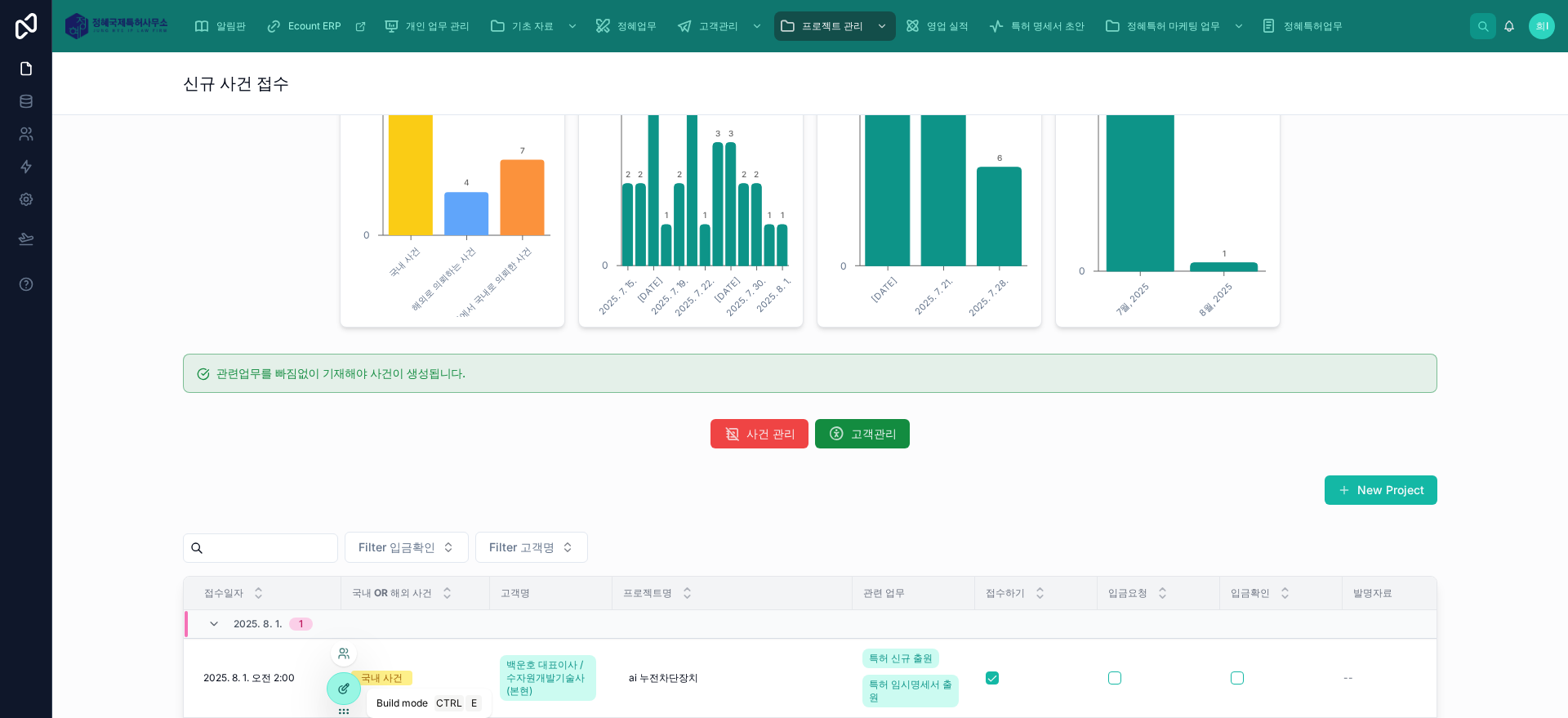 click at bounding box center [344, 689] 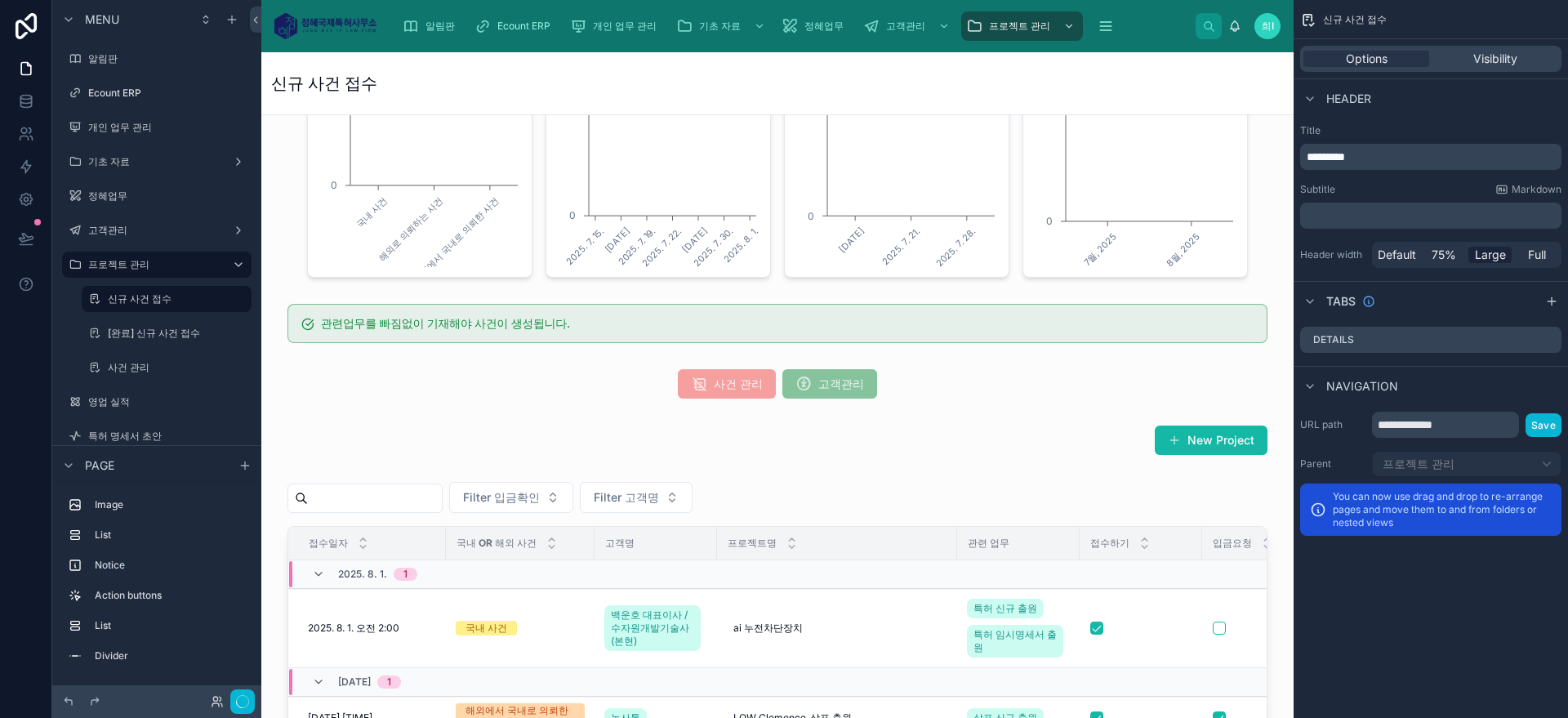click at bounding box center [777, 384] 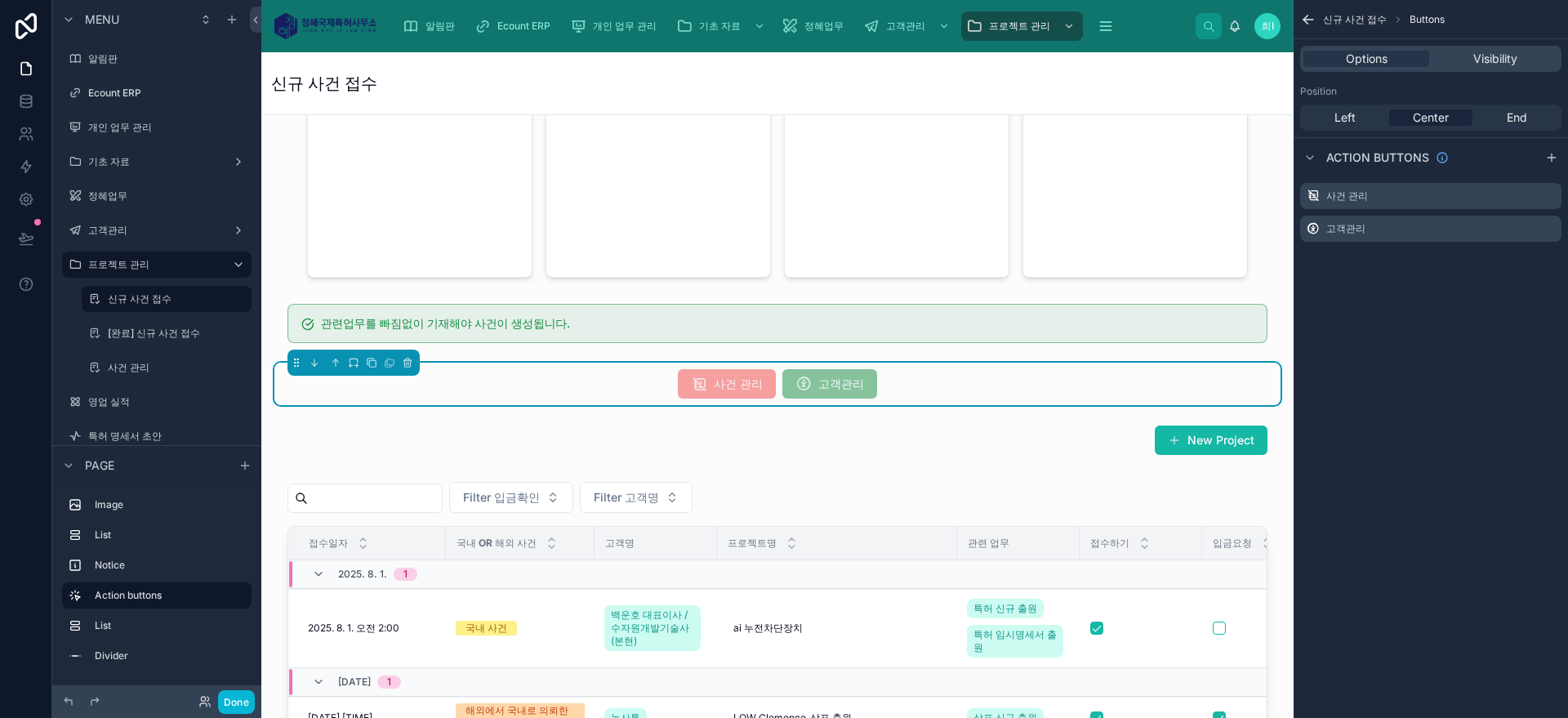 click on "사건 관리 고객관리" at bounding box center (777, 384) 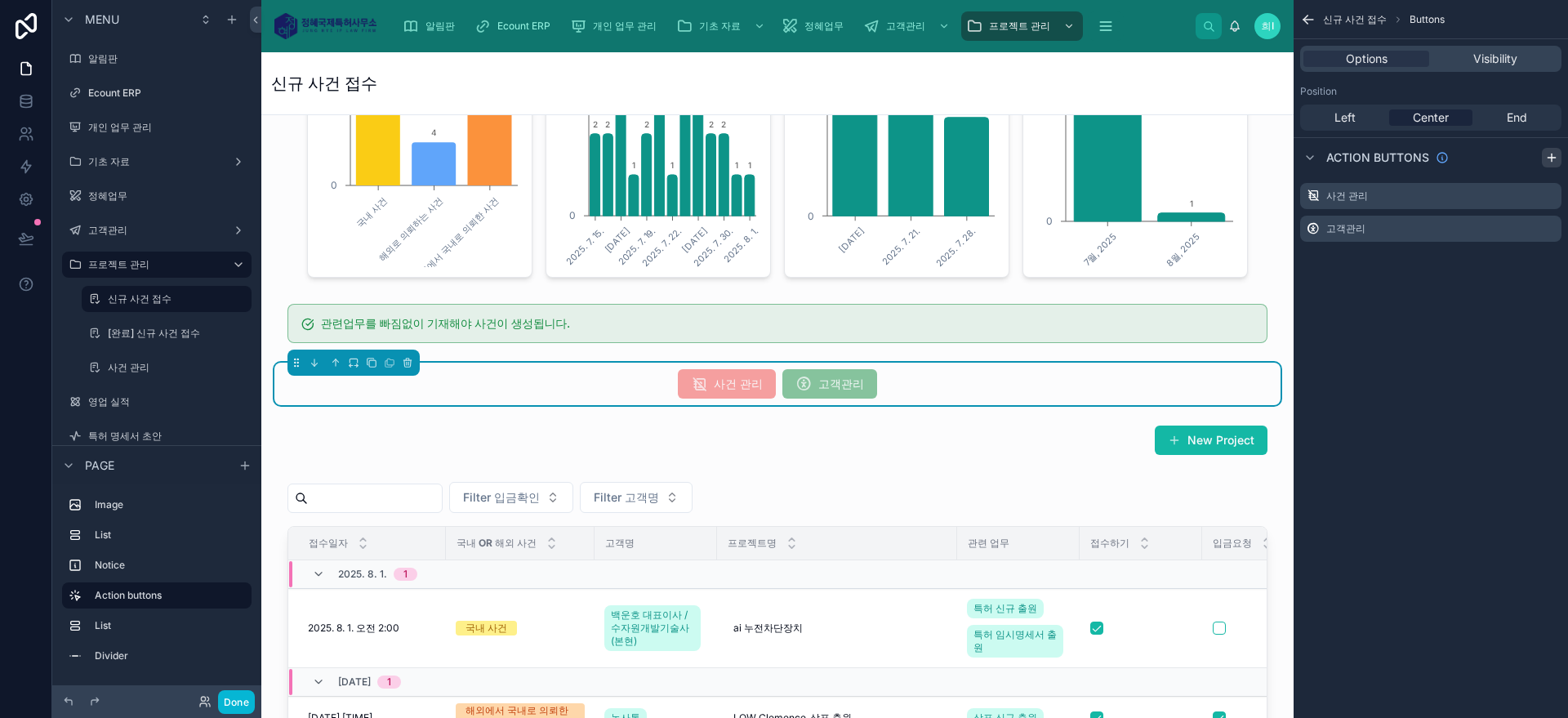 click 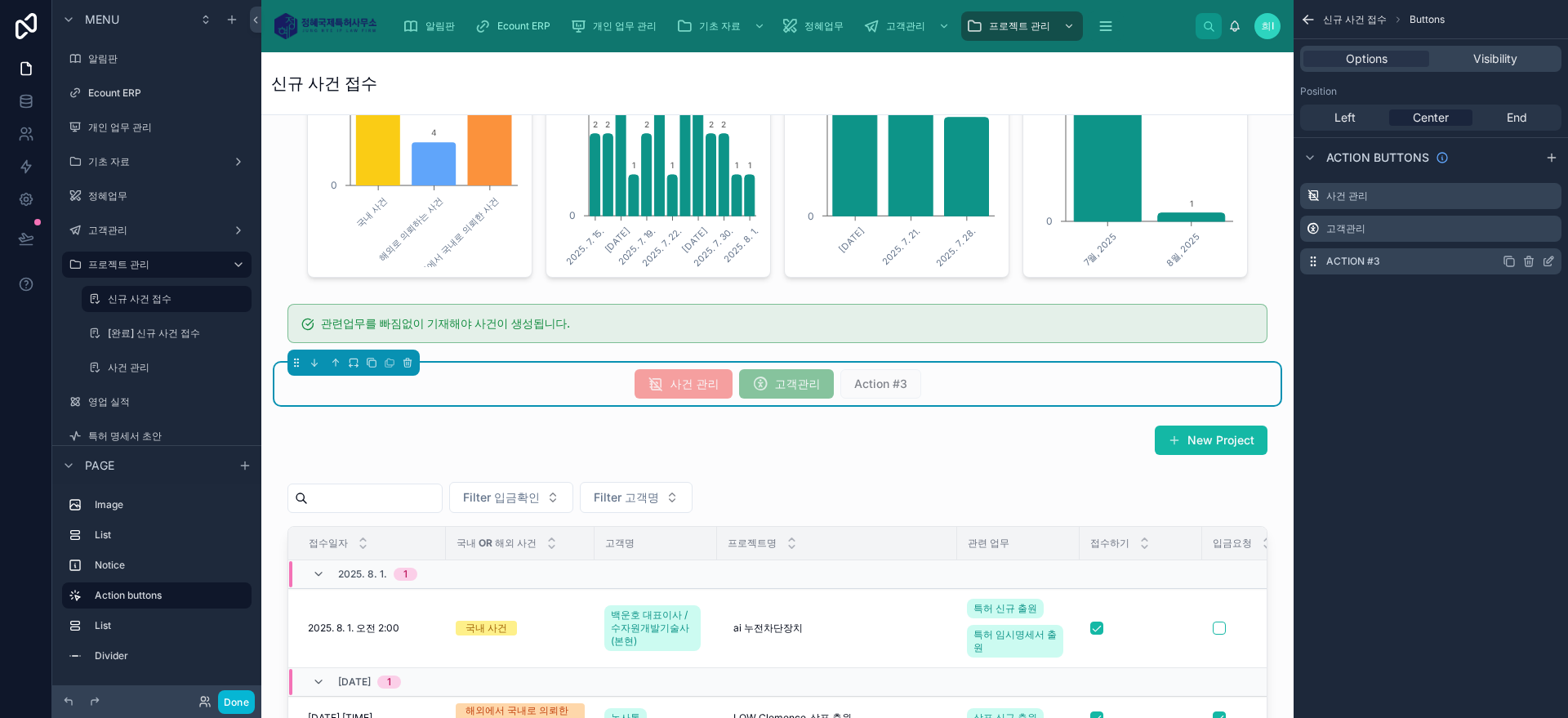 click 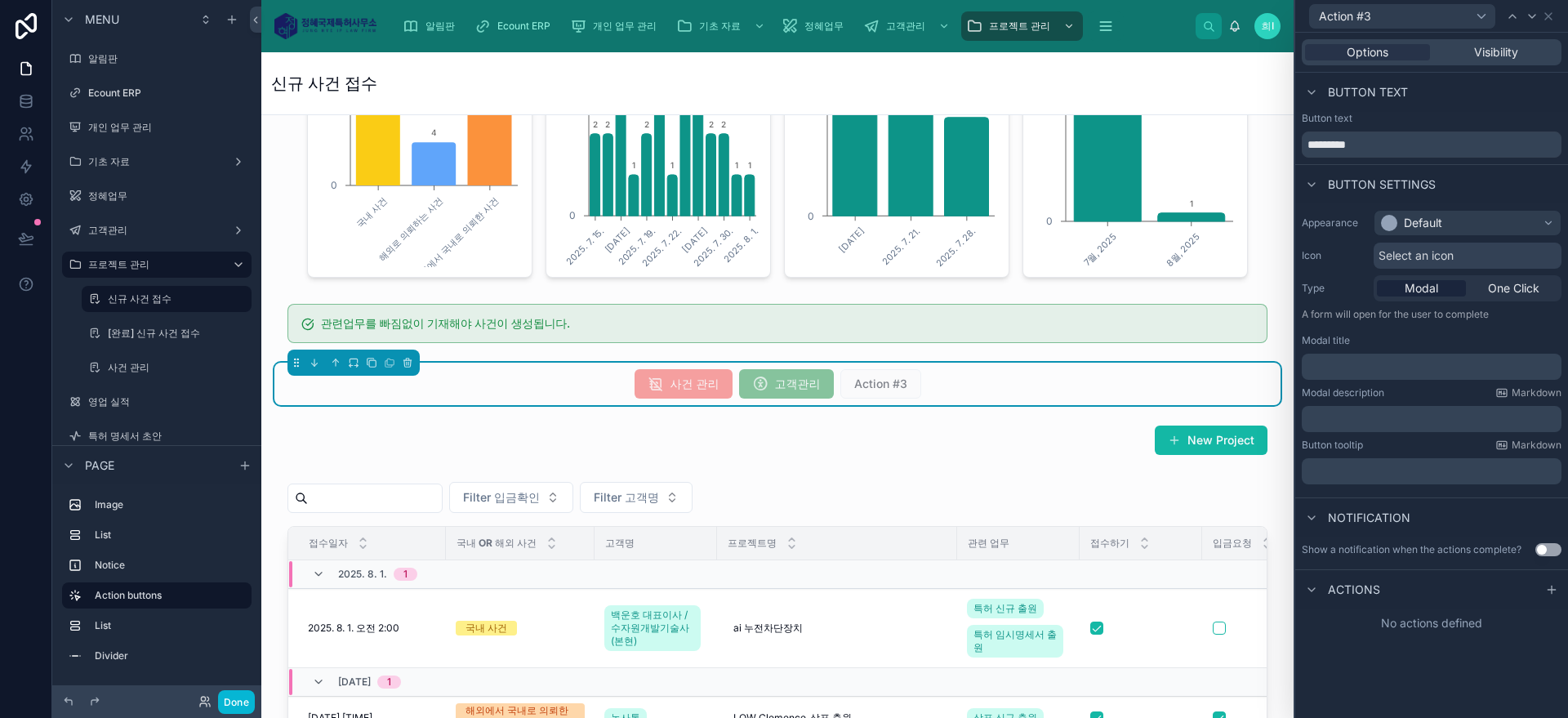click on "Button text *********" at bounding box center [1432, 135] 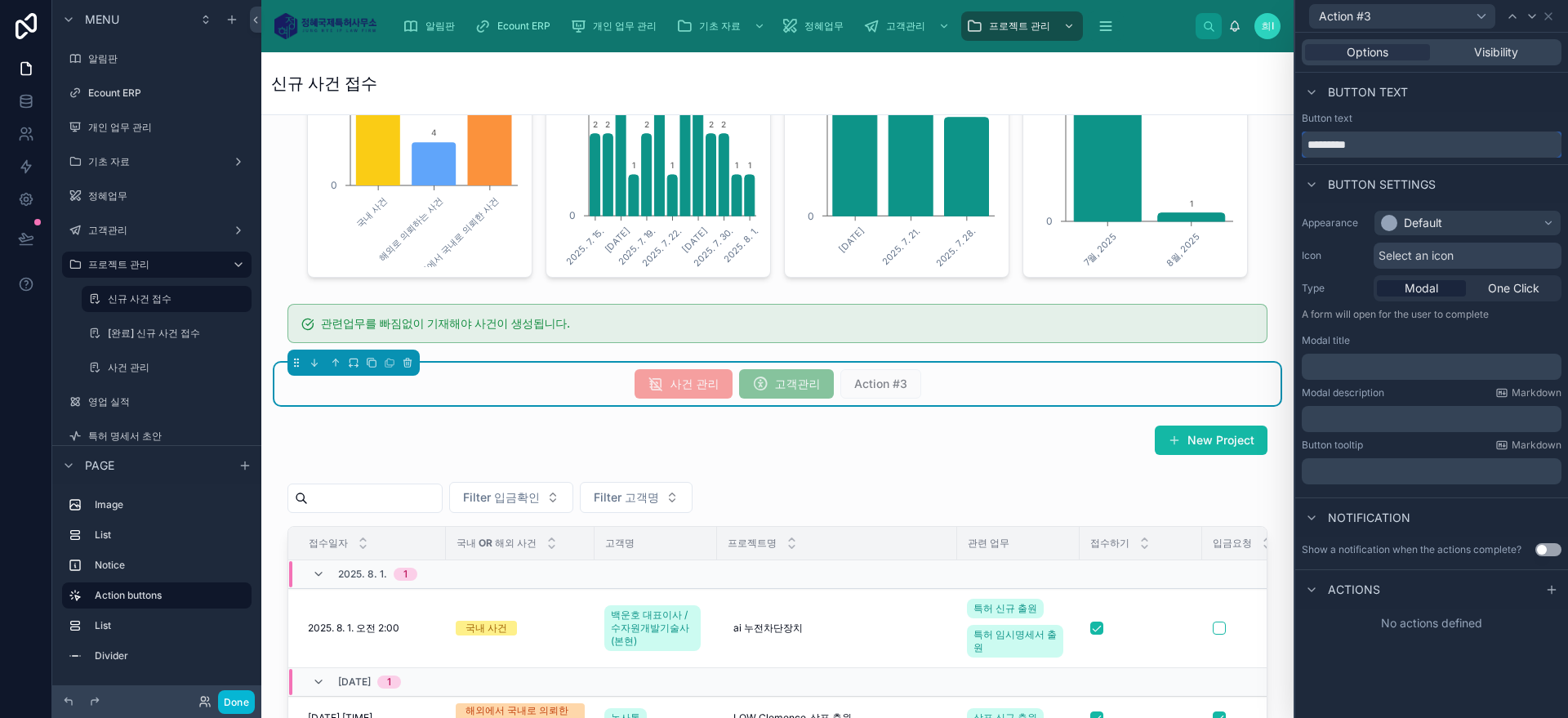 click on "*********" at bounding box center (1432, 145) 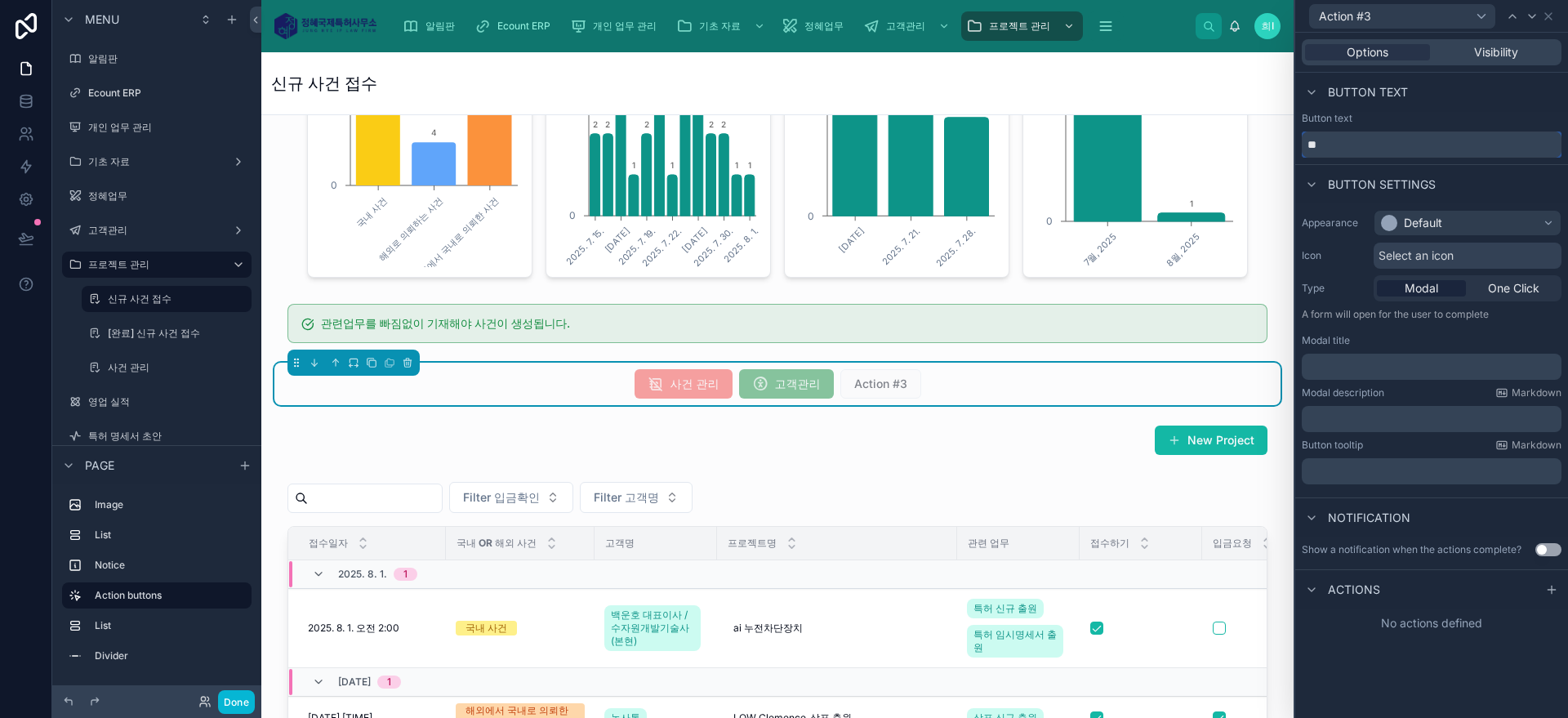 type on "*" 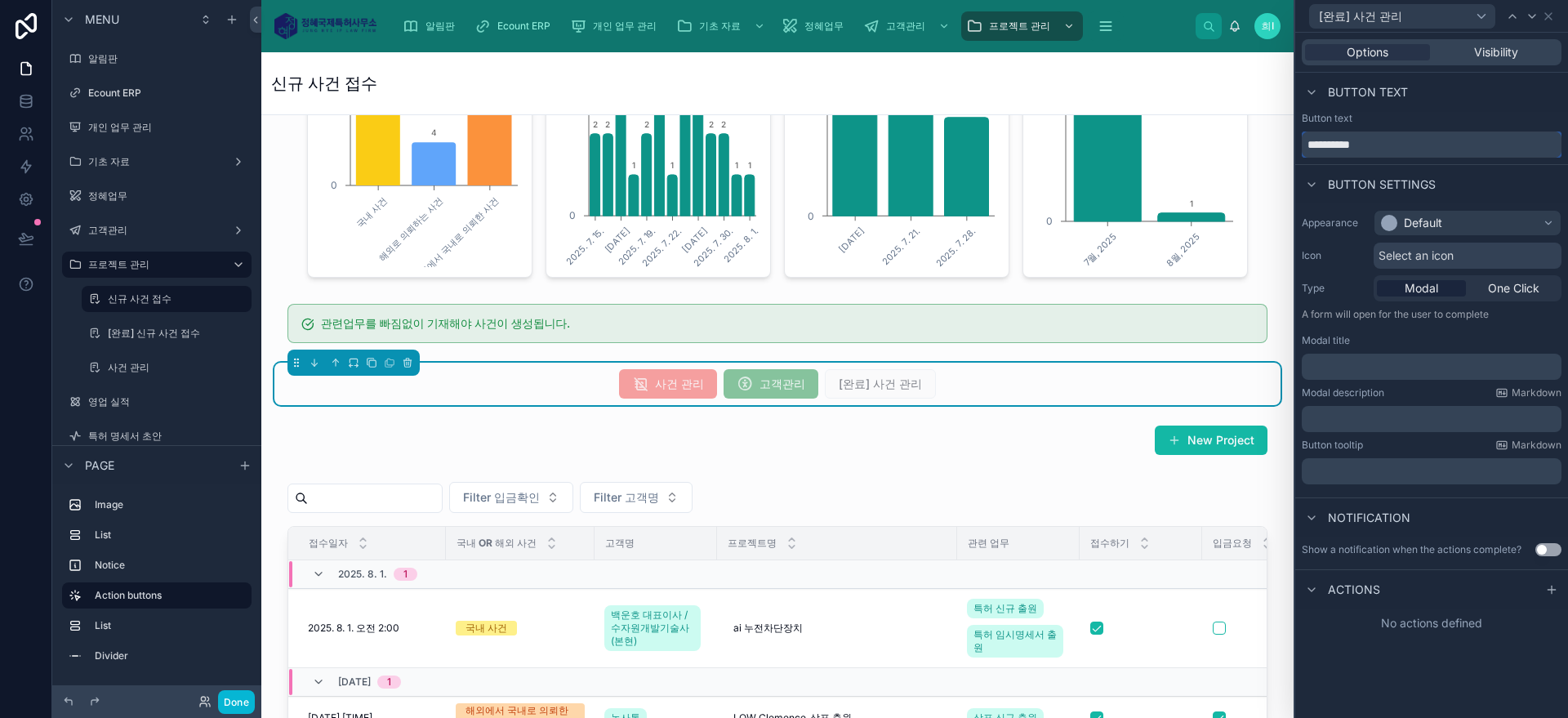 type on "**********" 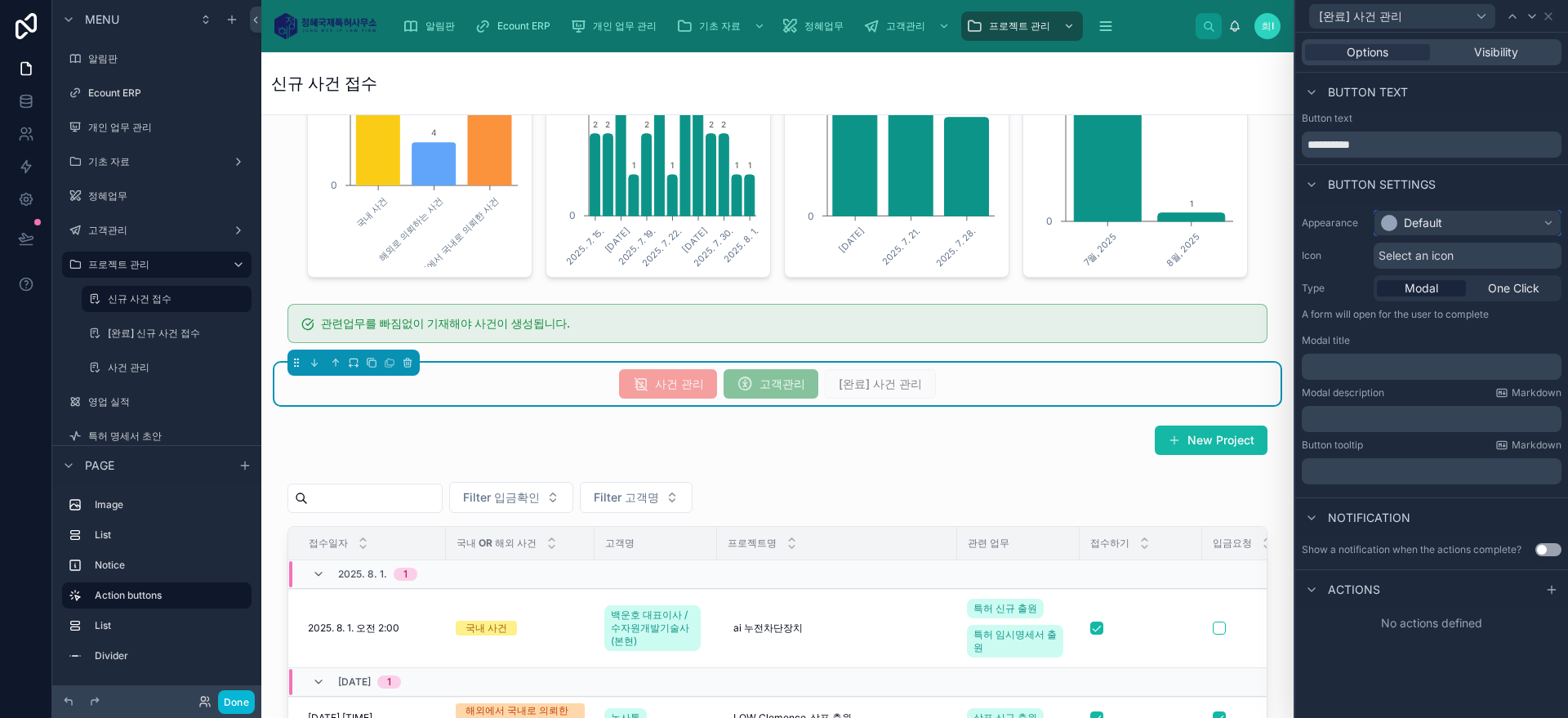 click on "Default" at bounding box center [1468, 223] 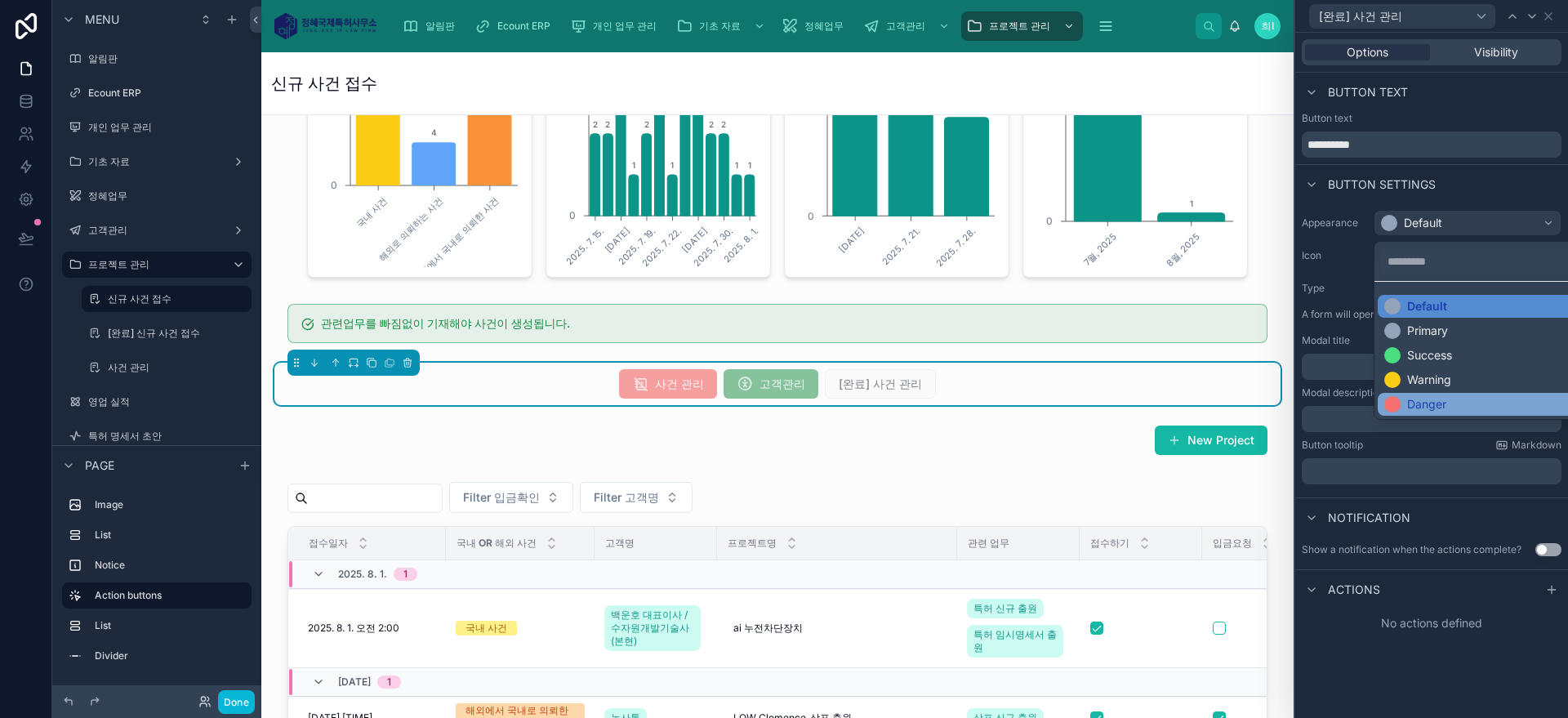 click on "Danger" at bounding box center [1427, 404] 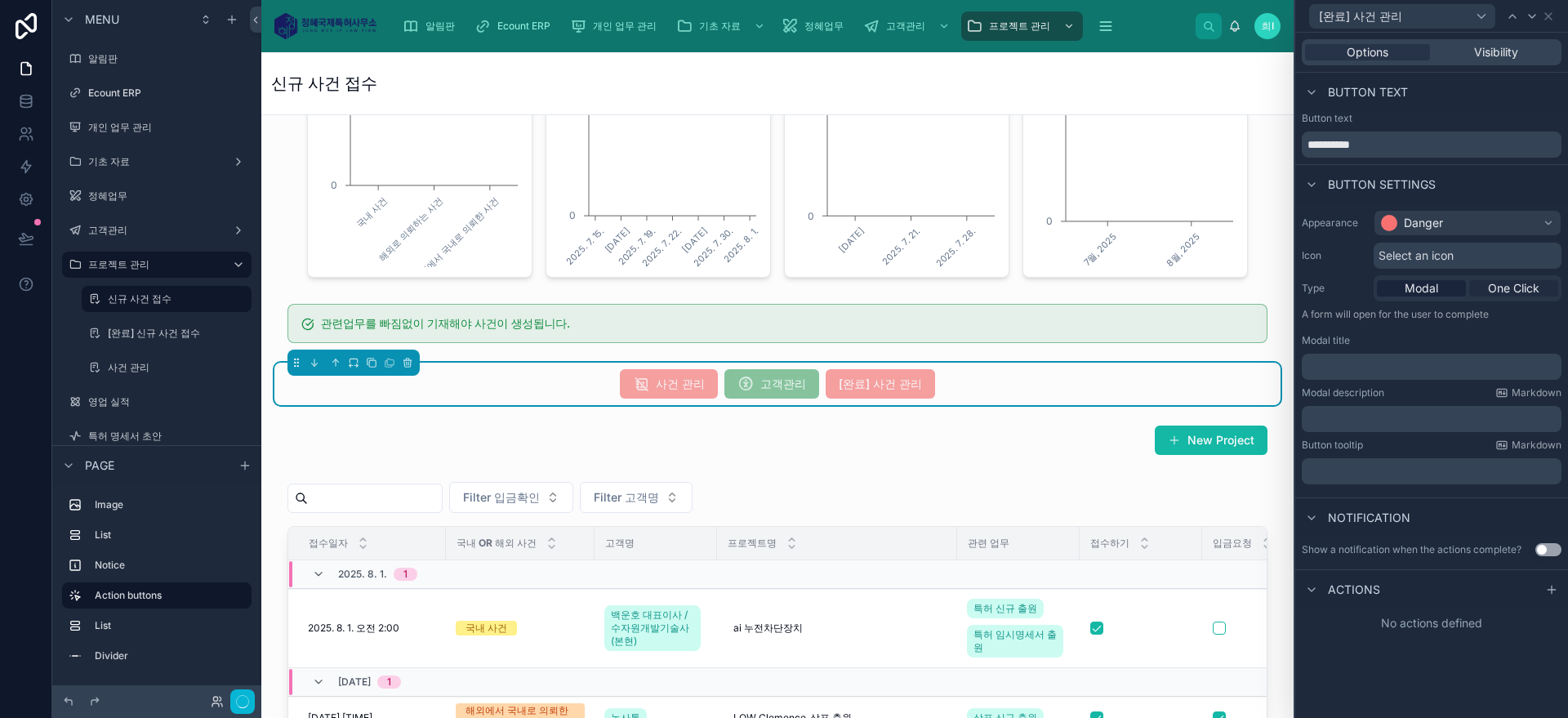 click on "One Click" at bounding box center (1513, 288) 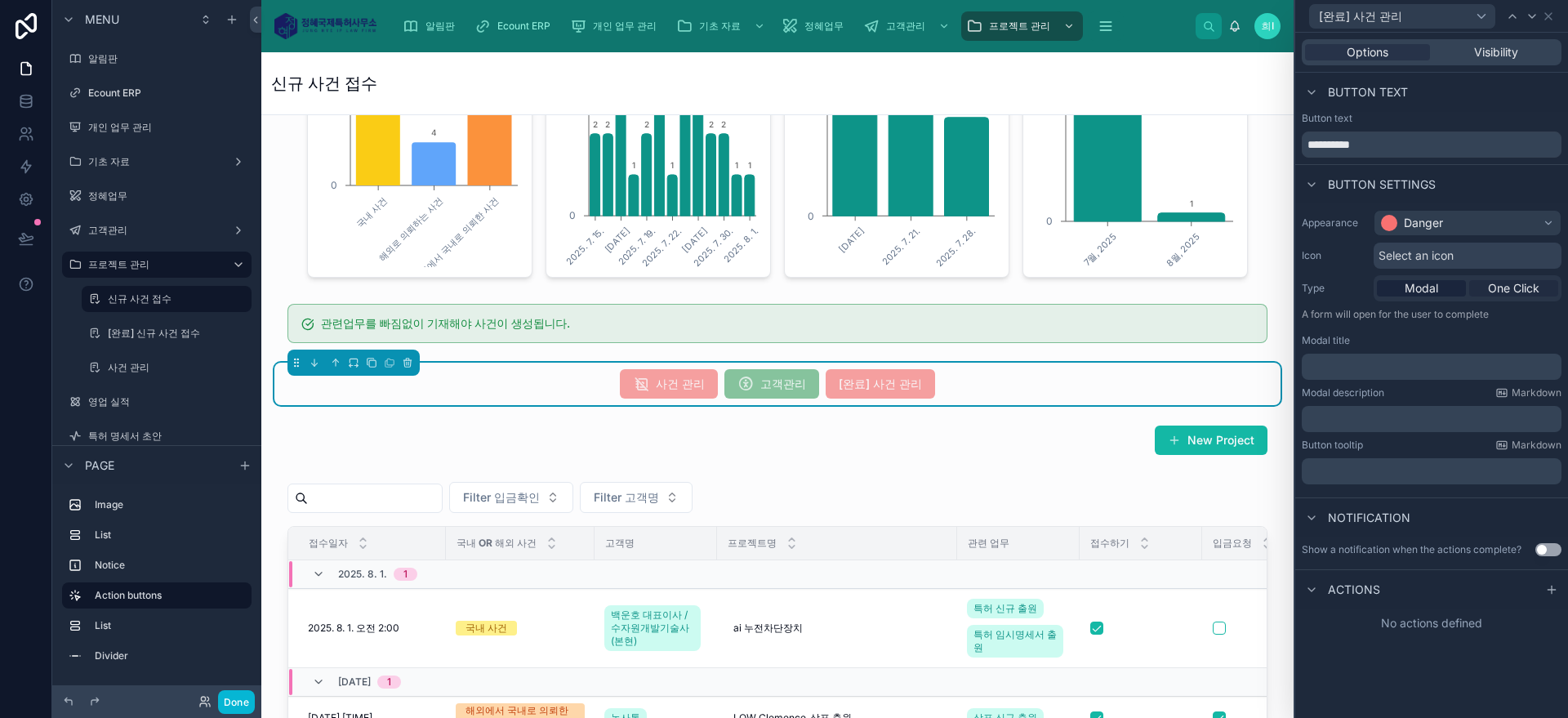 click on "One Click" at bounding box center [1513, 288] 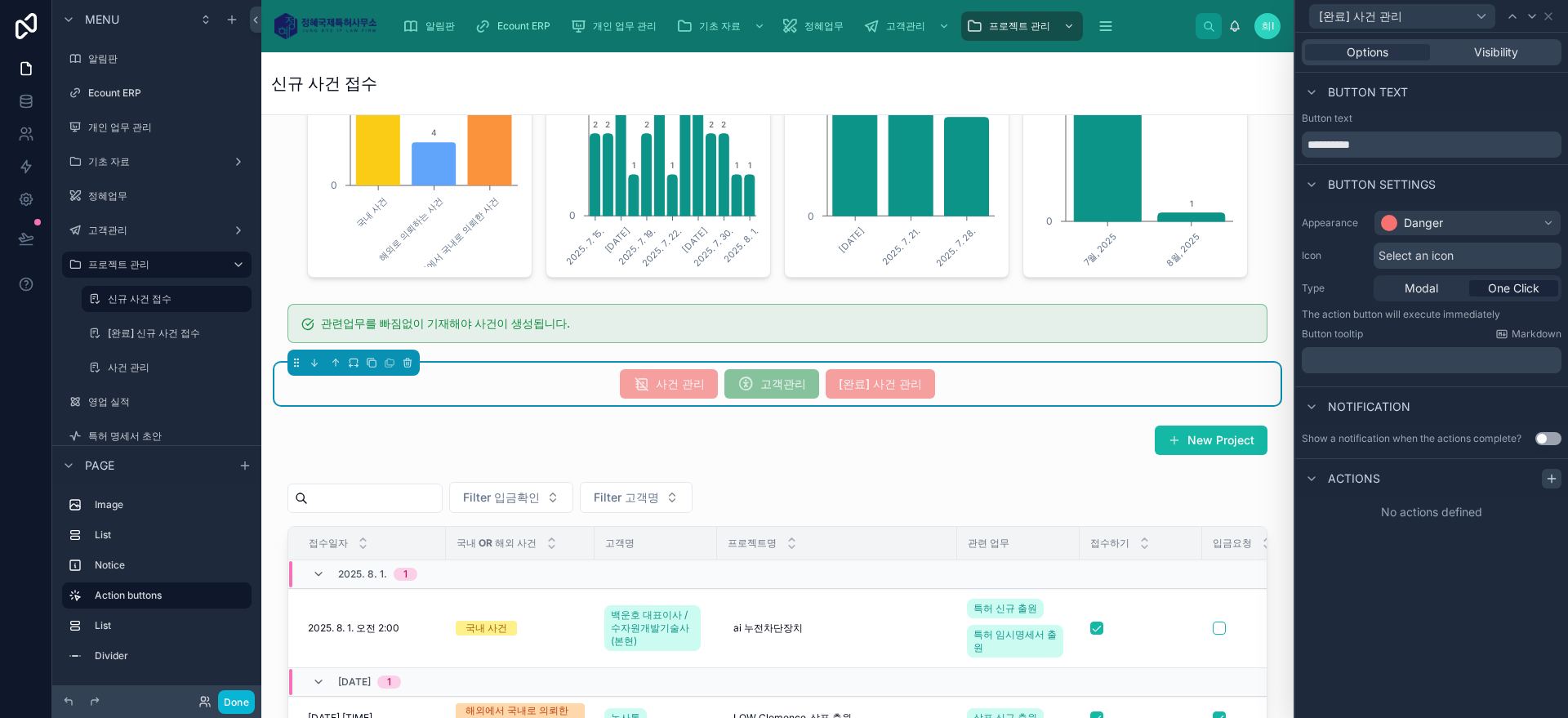 click 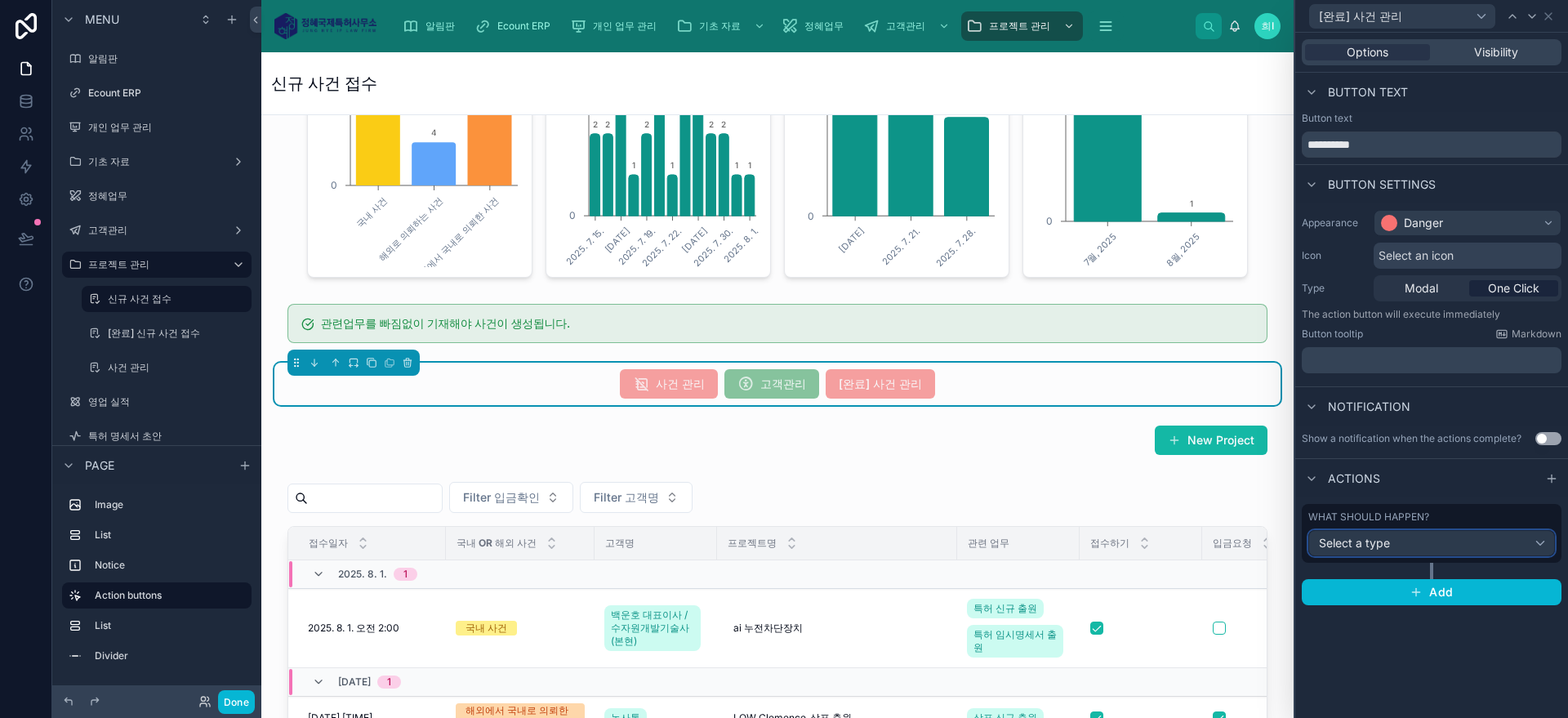 click on "Select a type" at bounding box center (1432, 543) 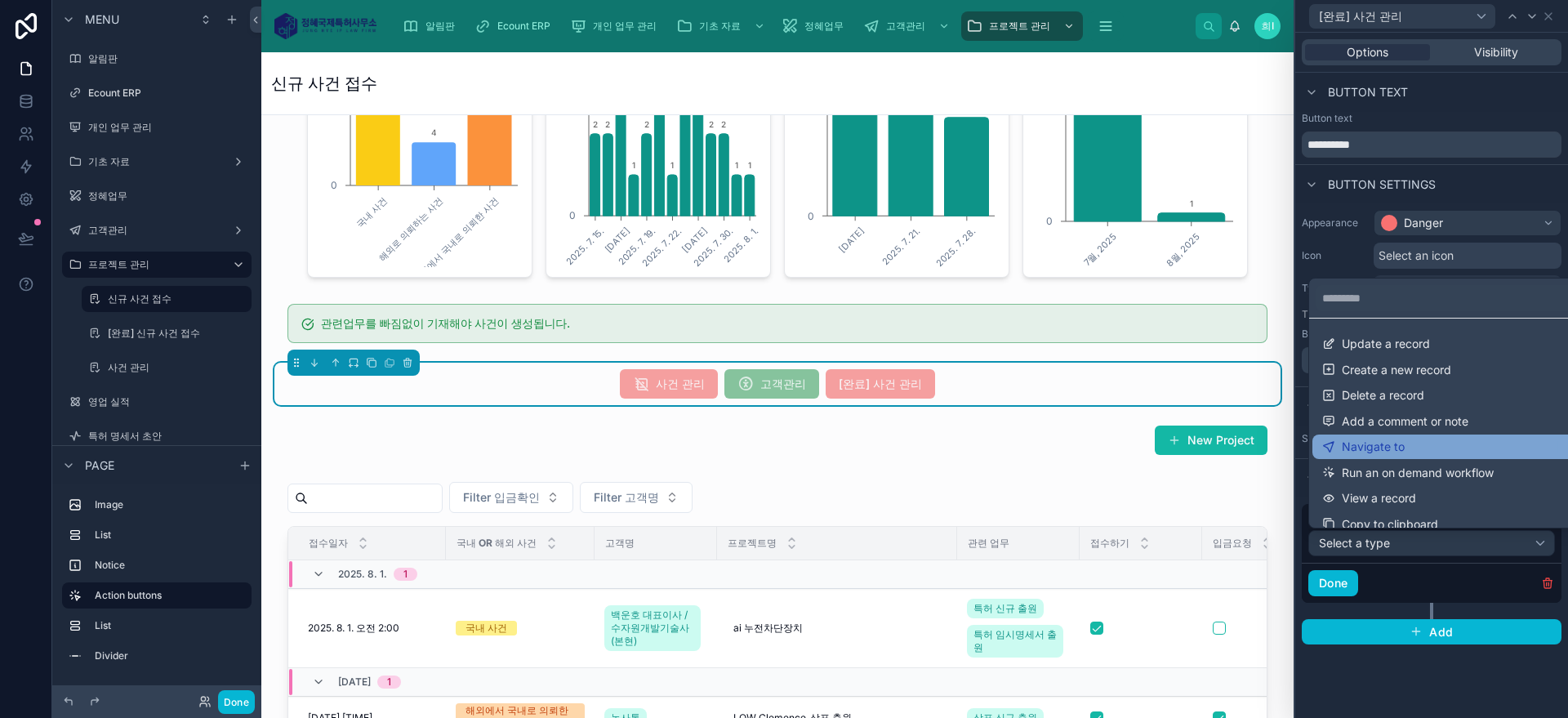 click on "Navigate to" at bounding box center [1451, 447] 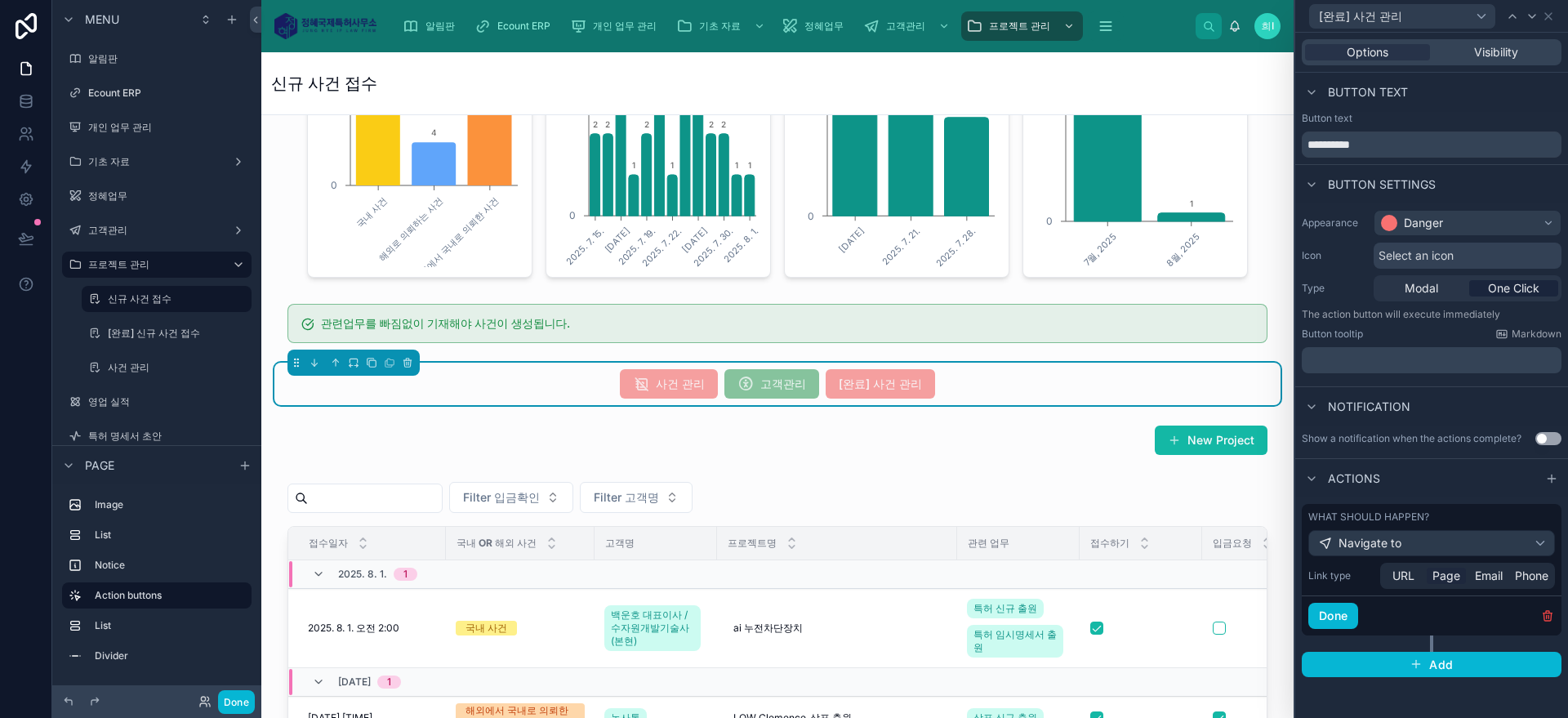 click on "Page" at bounding box center [1446, 576] 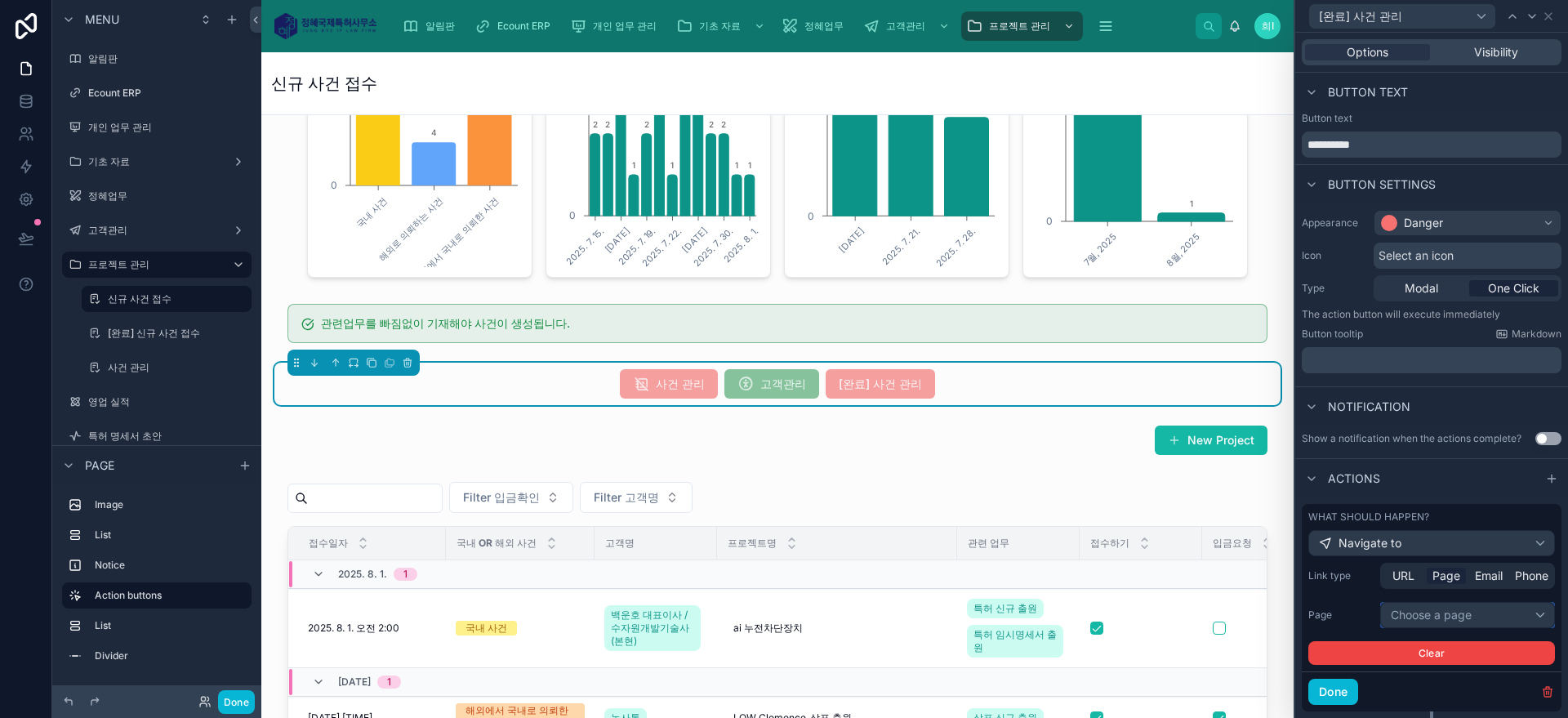 click on "Choose a page" at bounding box center (1468, 615) 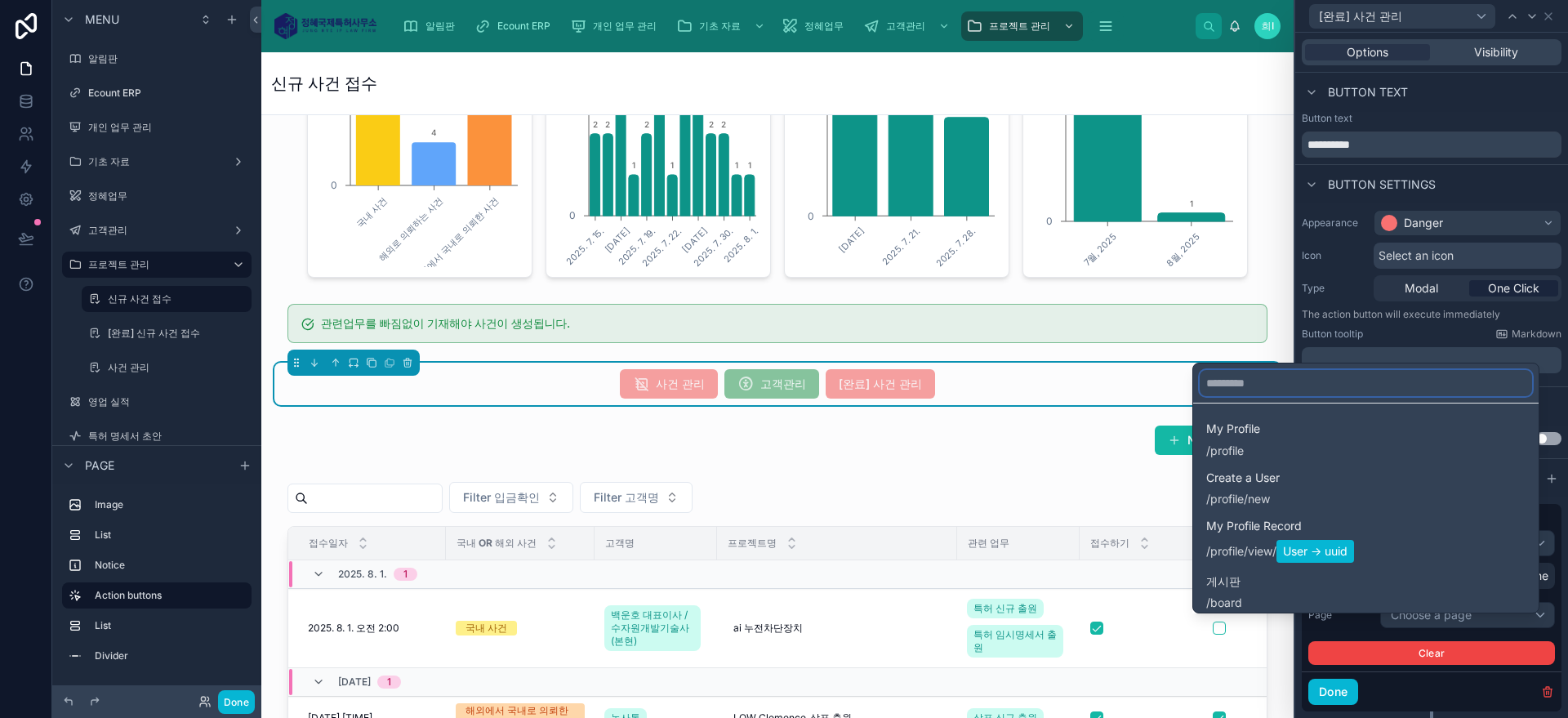 click at bounding box center (1365, 383) 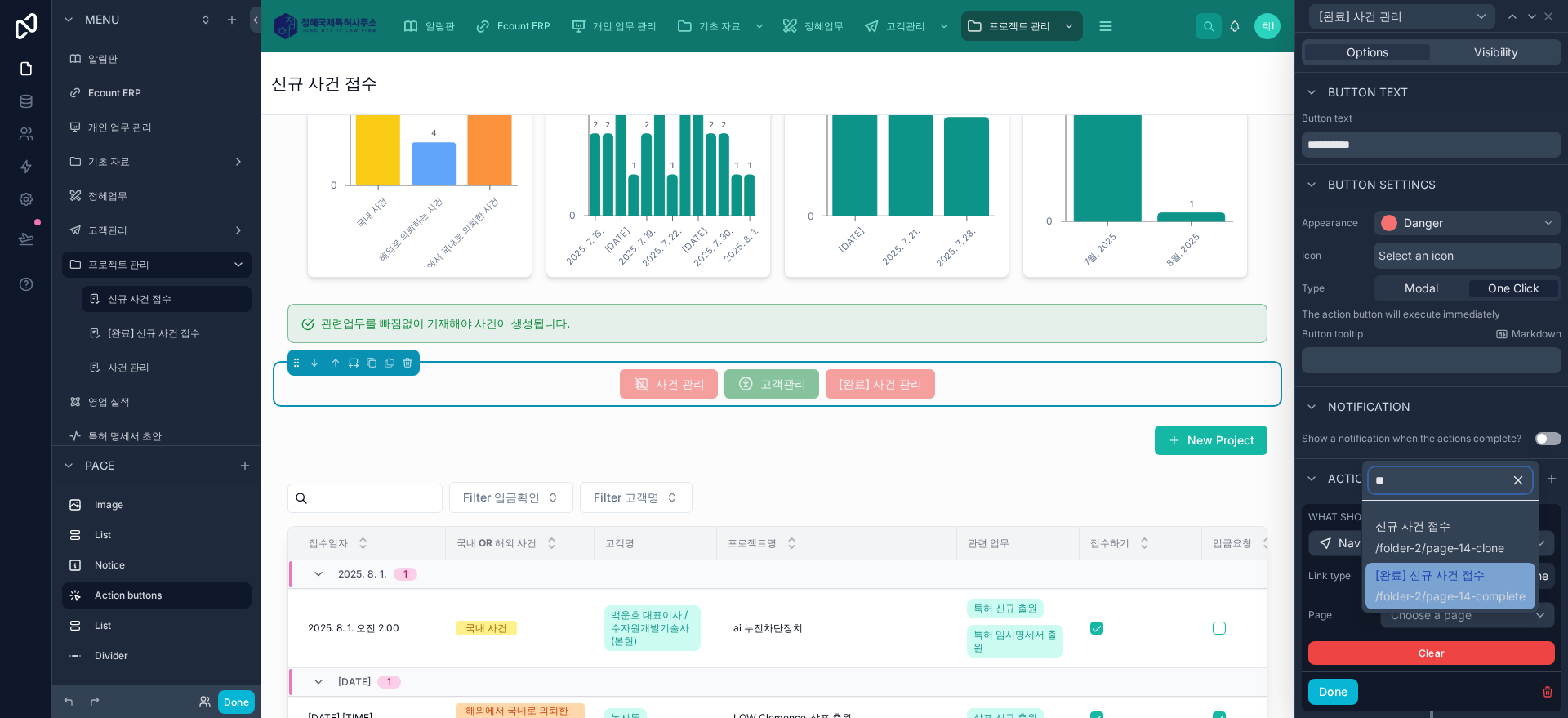 type on "**" 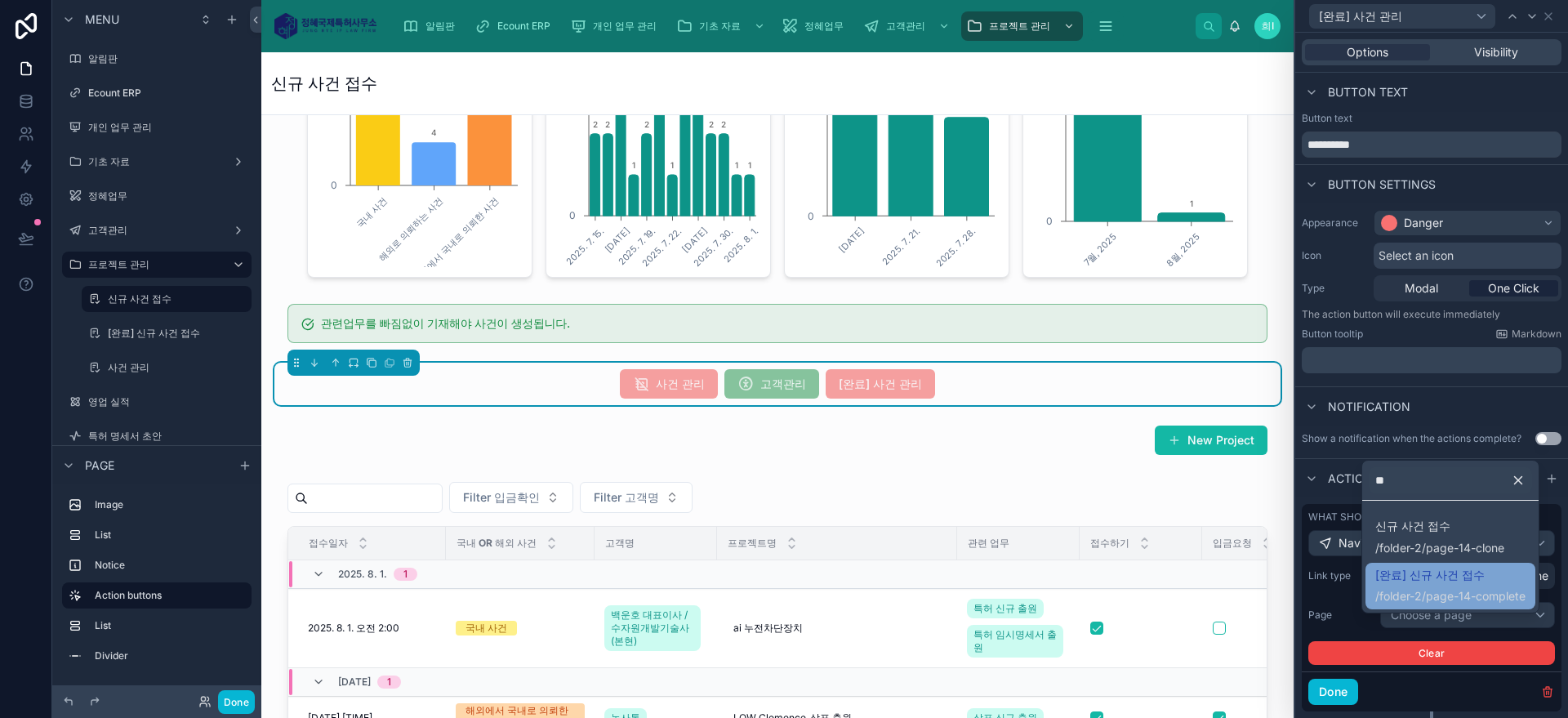 click on "[완료] 신규 사건 접수 /folder-2/page-14-complete" at bounding box center [1450, 586] 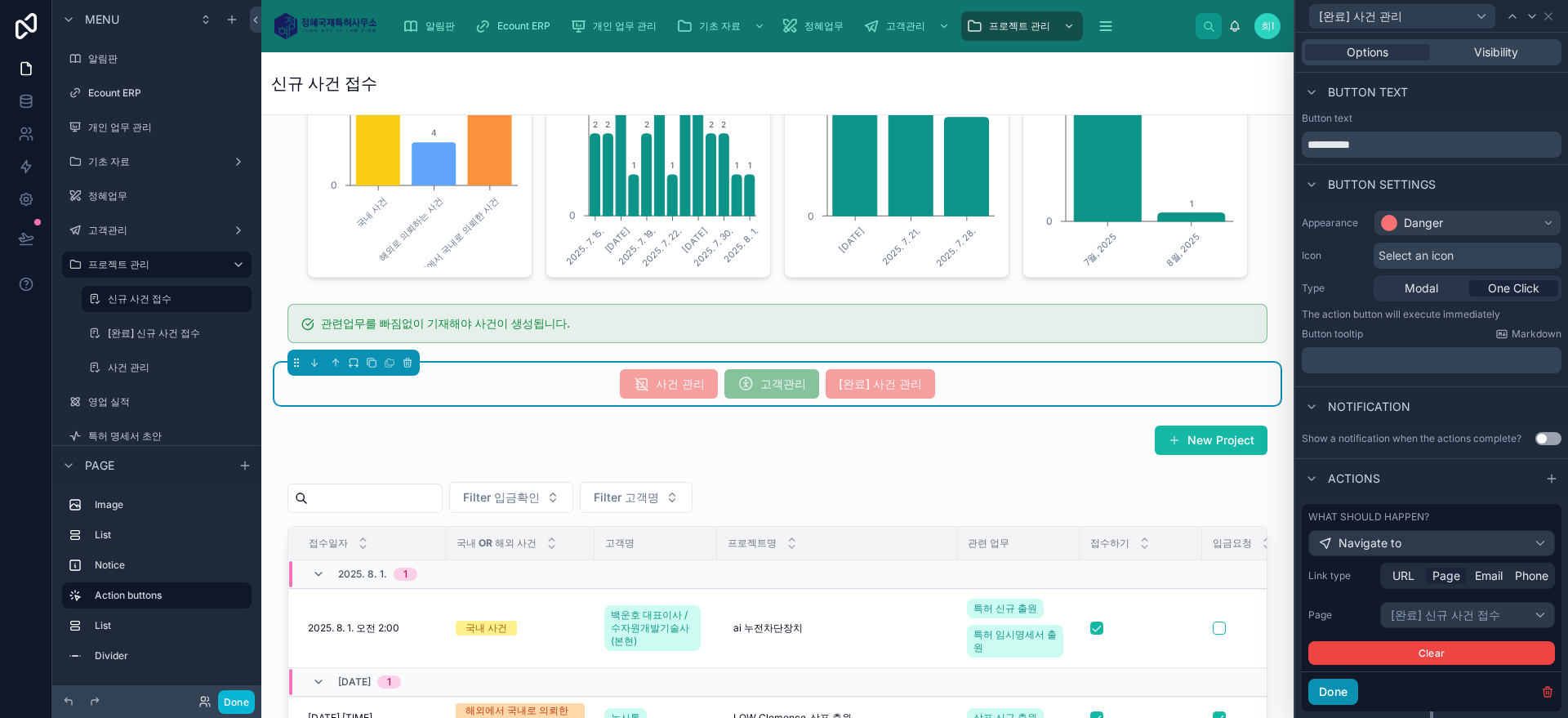 click on "Done" at bounding box center [1333, 692] 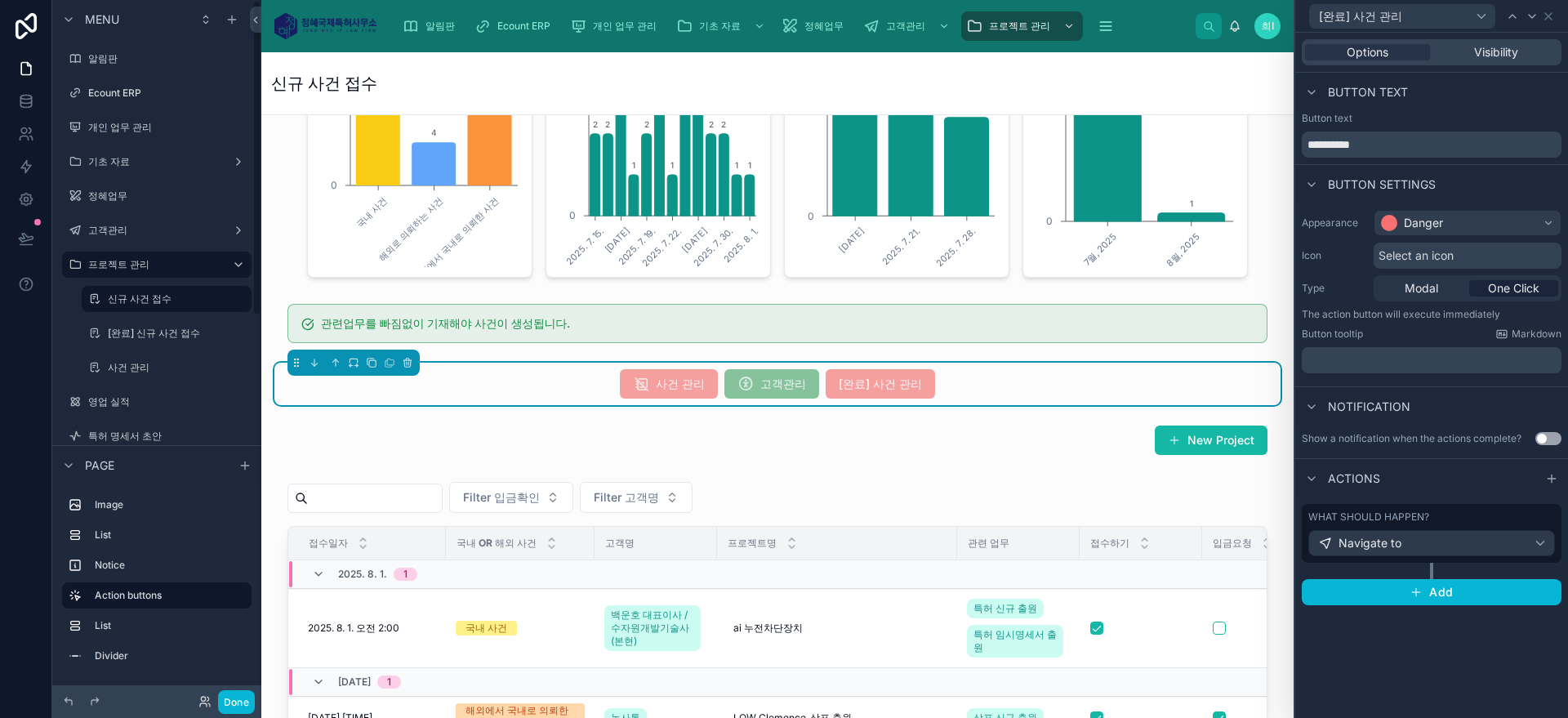 click at bounding box center (26, 359) 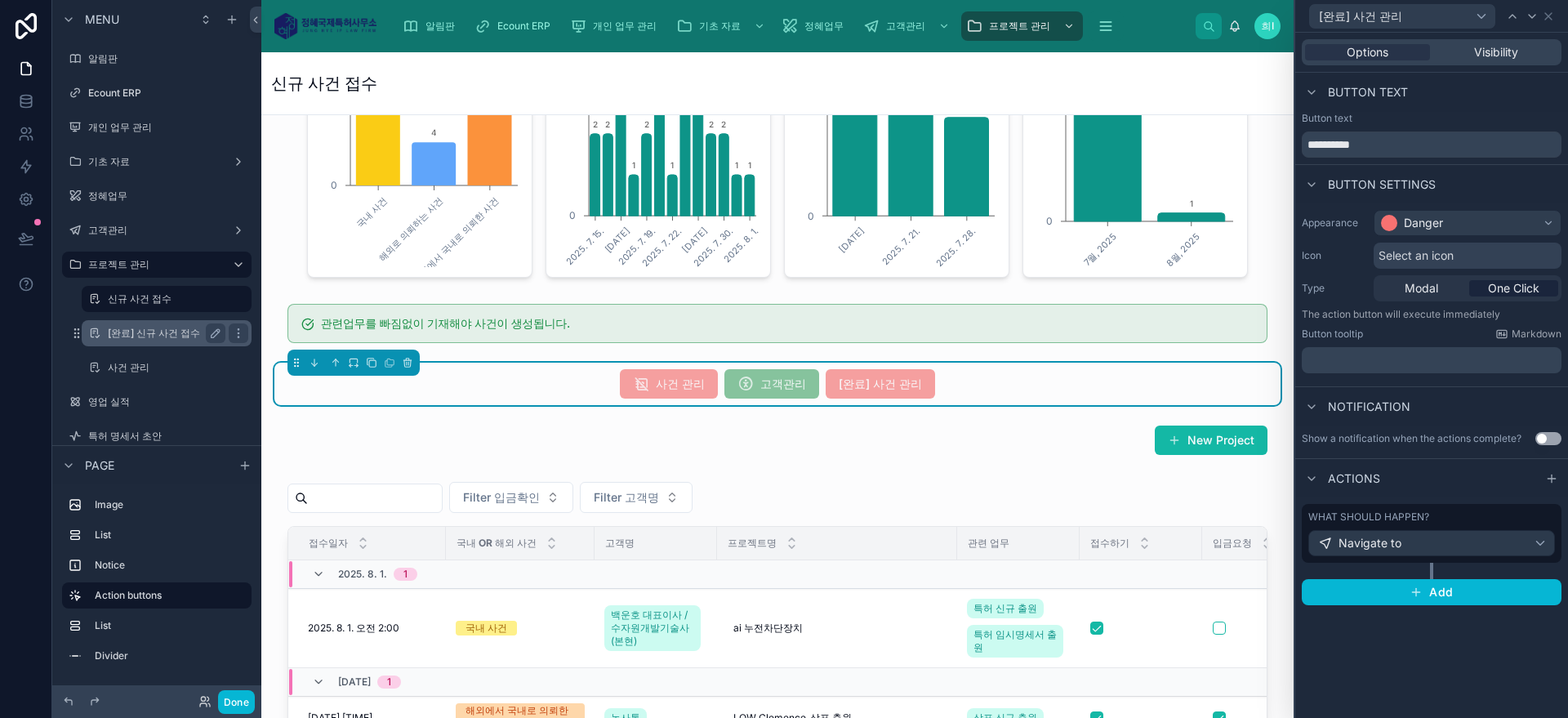 click on "[완료] 신규 사건 접수" at bounding box center [163, 333] 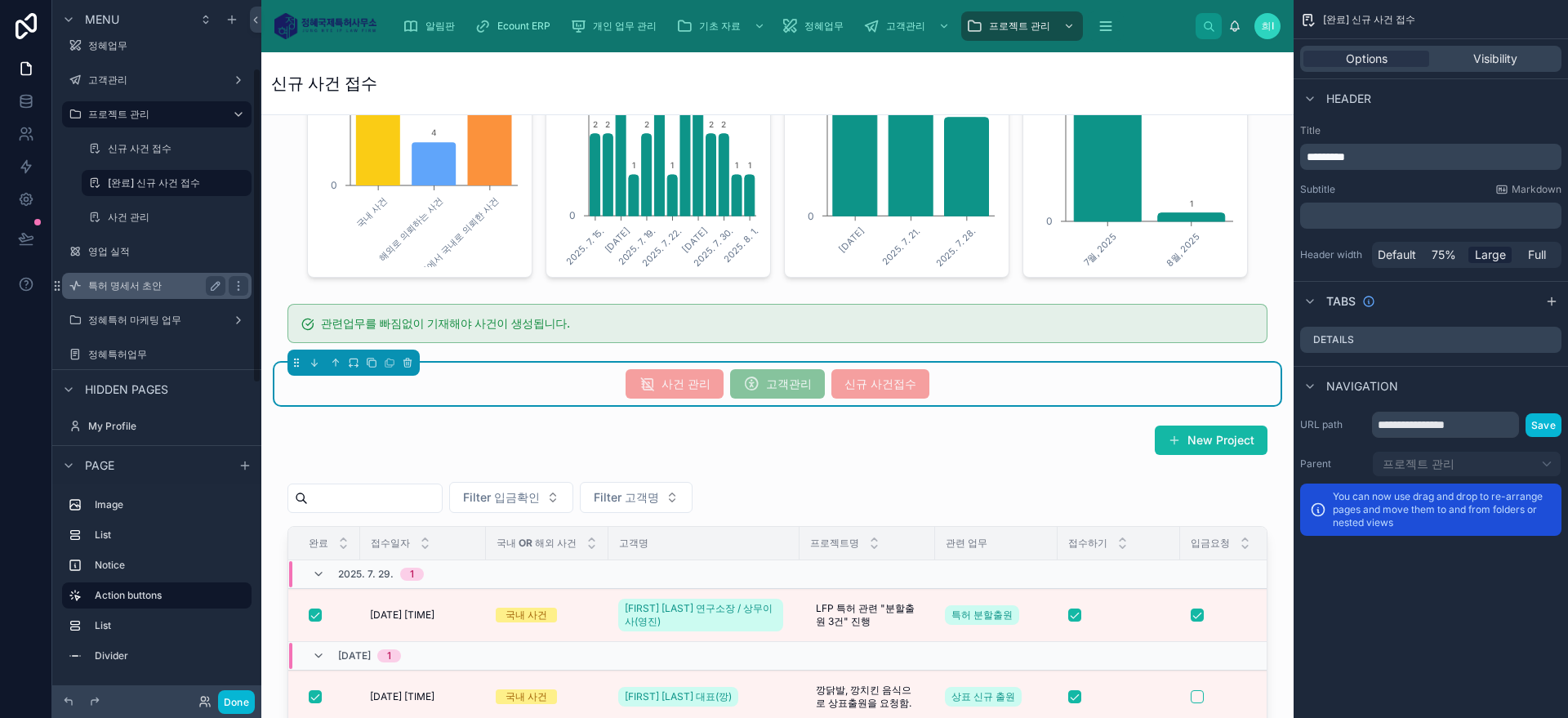 scroll, scrollTop: 149, scrollLeft: 0, axis: vertical 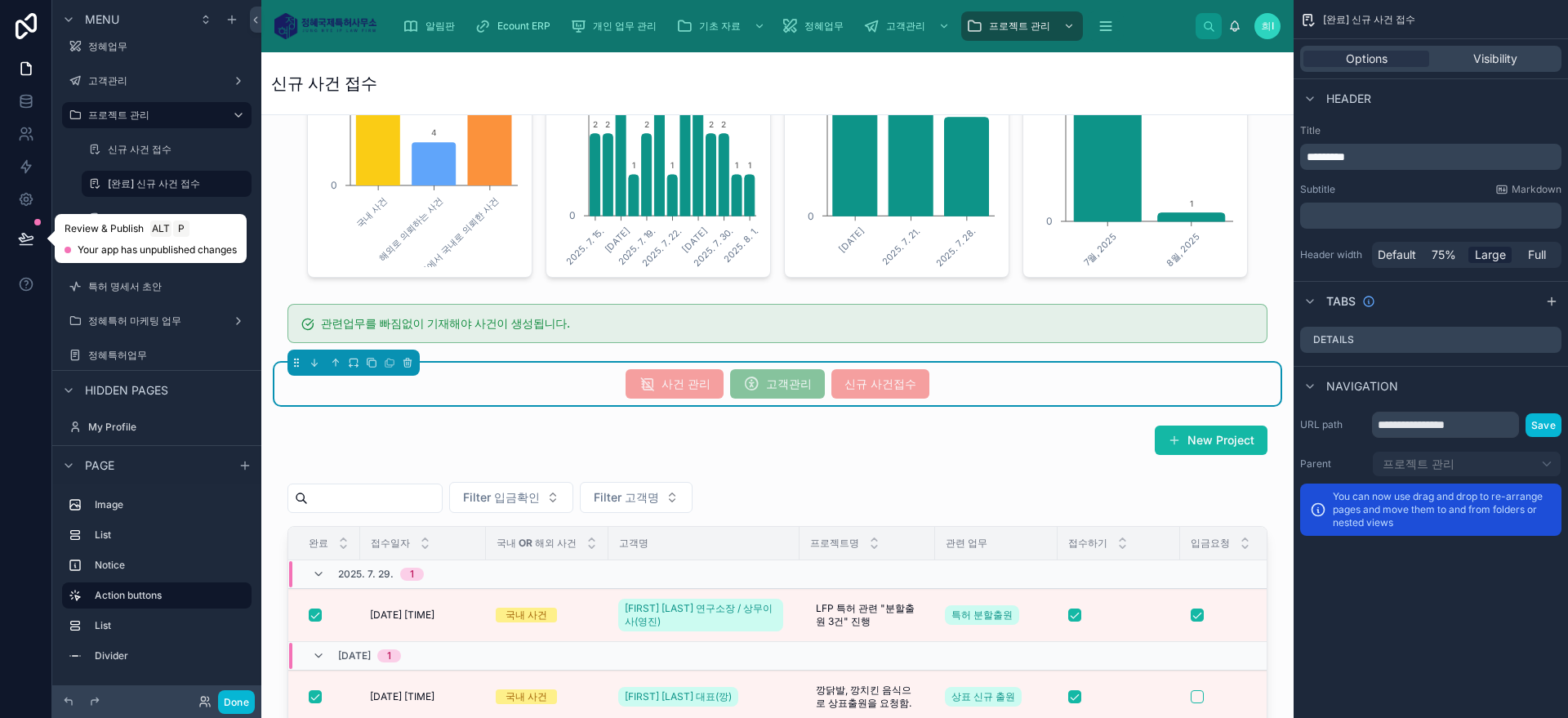click 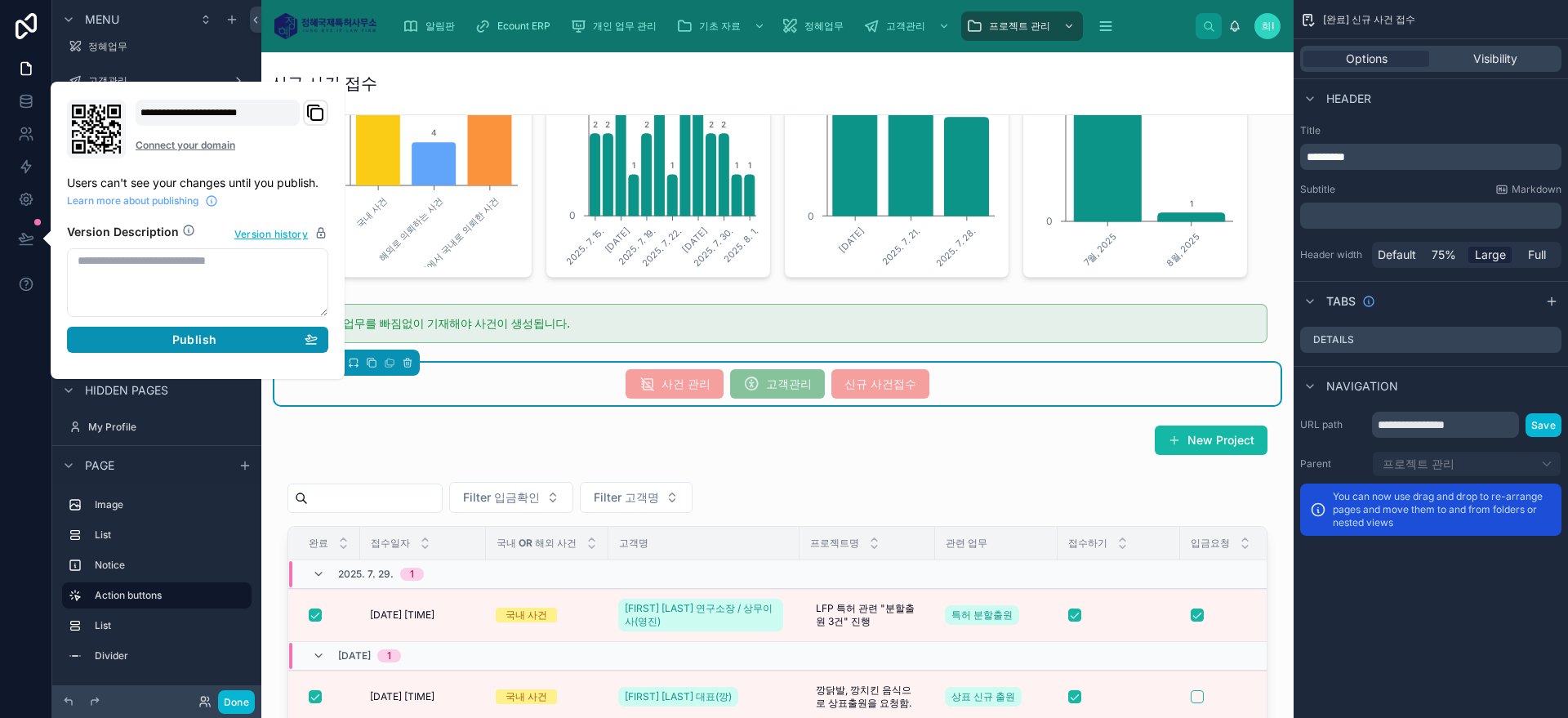 click on "Publish" at bounding box center [198, 340] 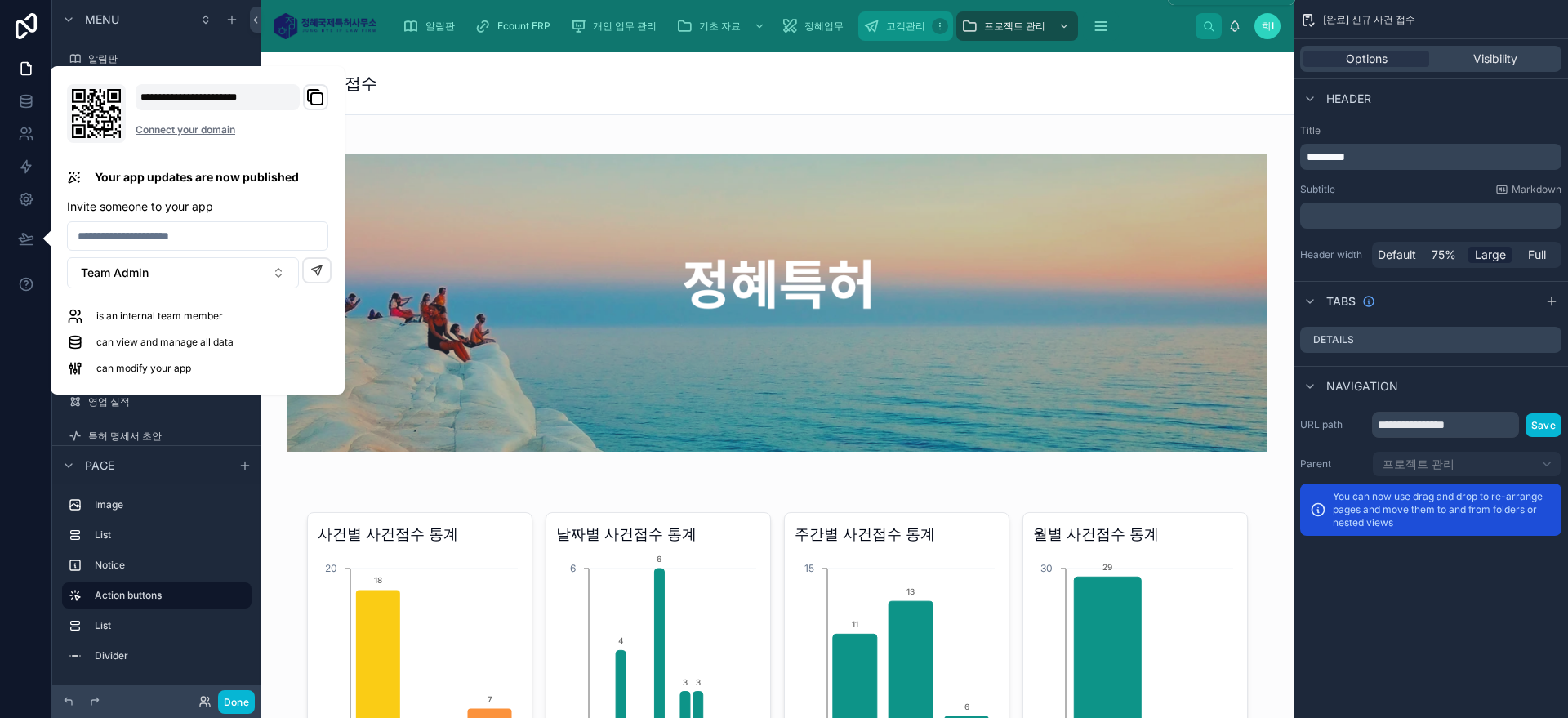 scroll, scrollTop: 0, scrollLeft: 0, axis: both 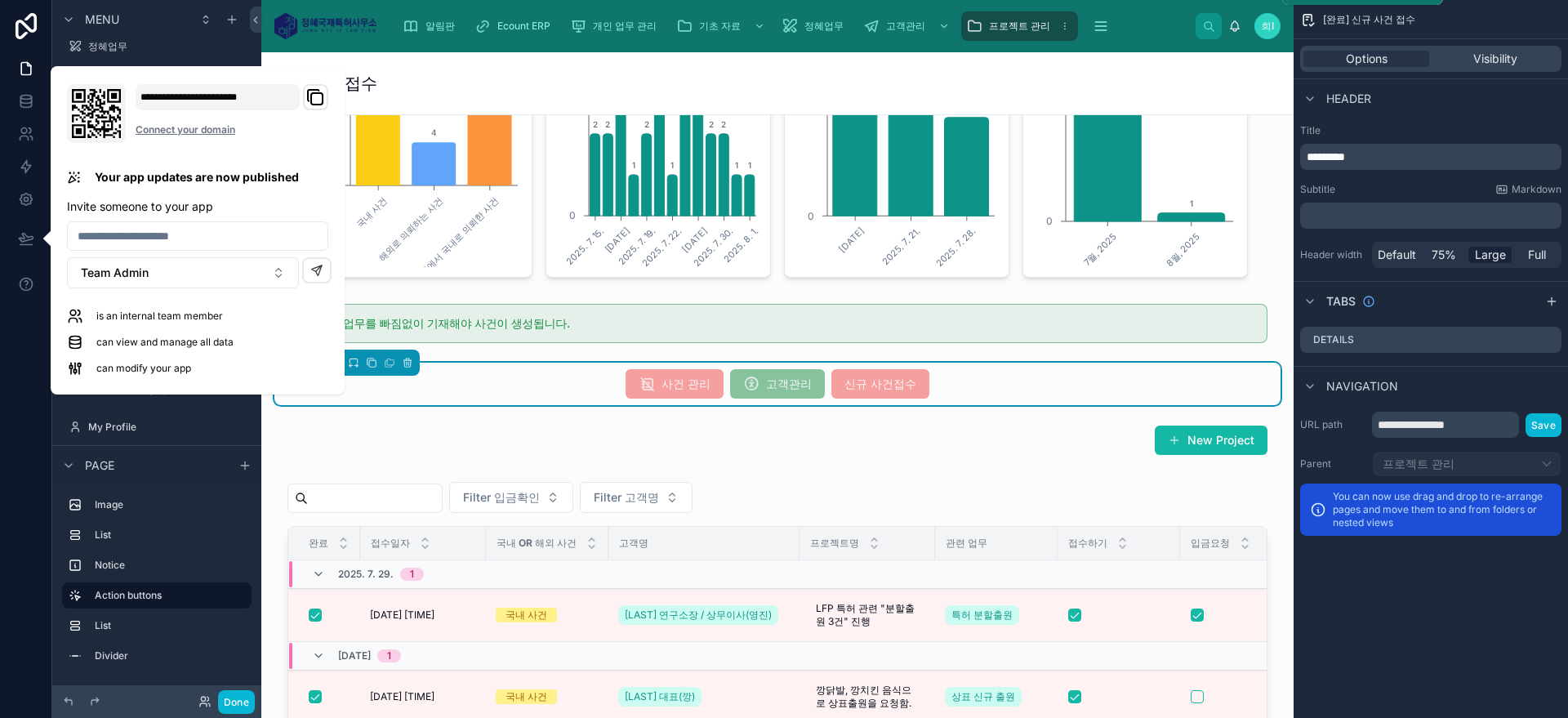 click on "프로젝트 관리" at bounding box center (1019, 26) 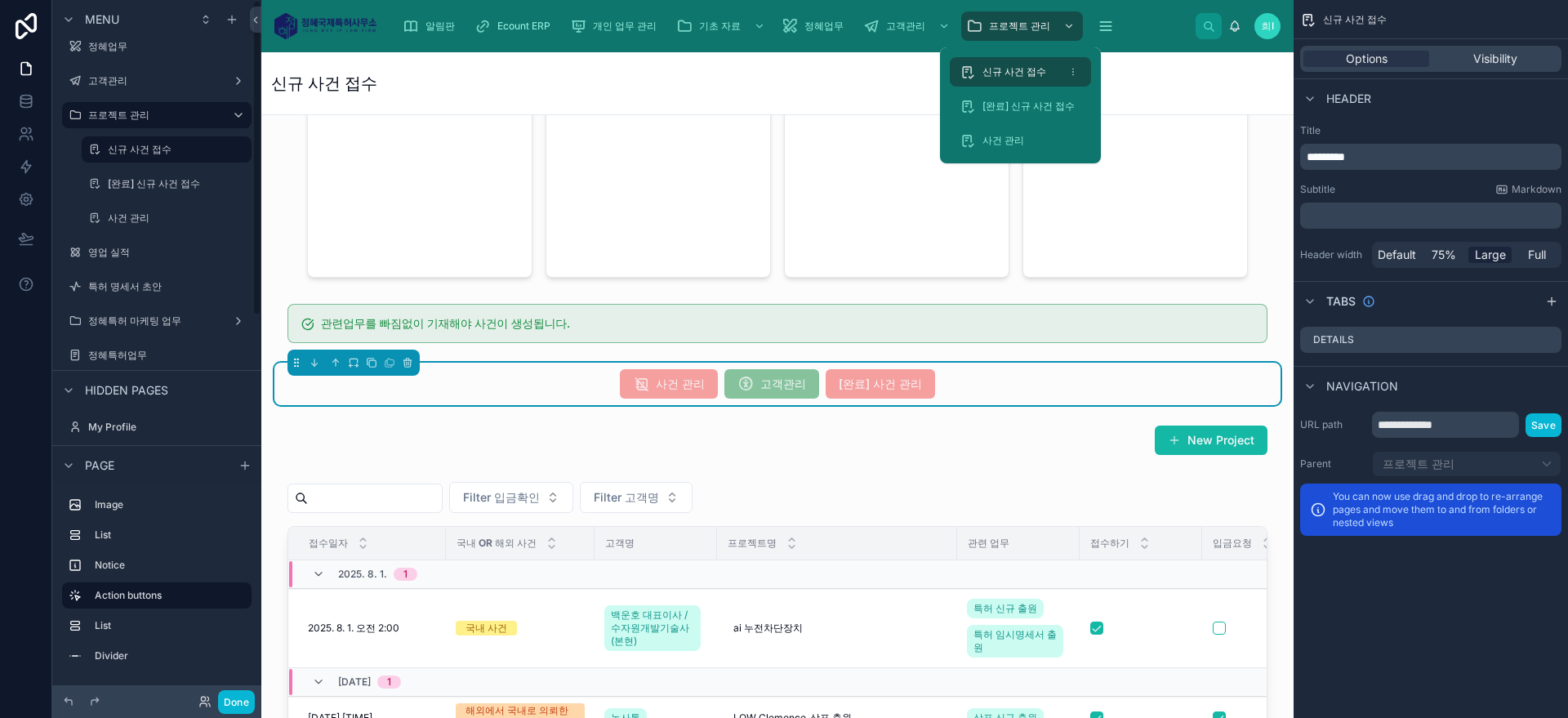click on "신규 사건 접수" at bounding box center [1014, 72] 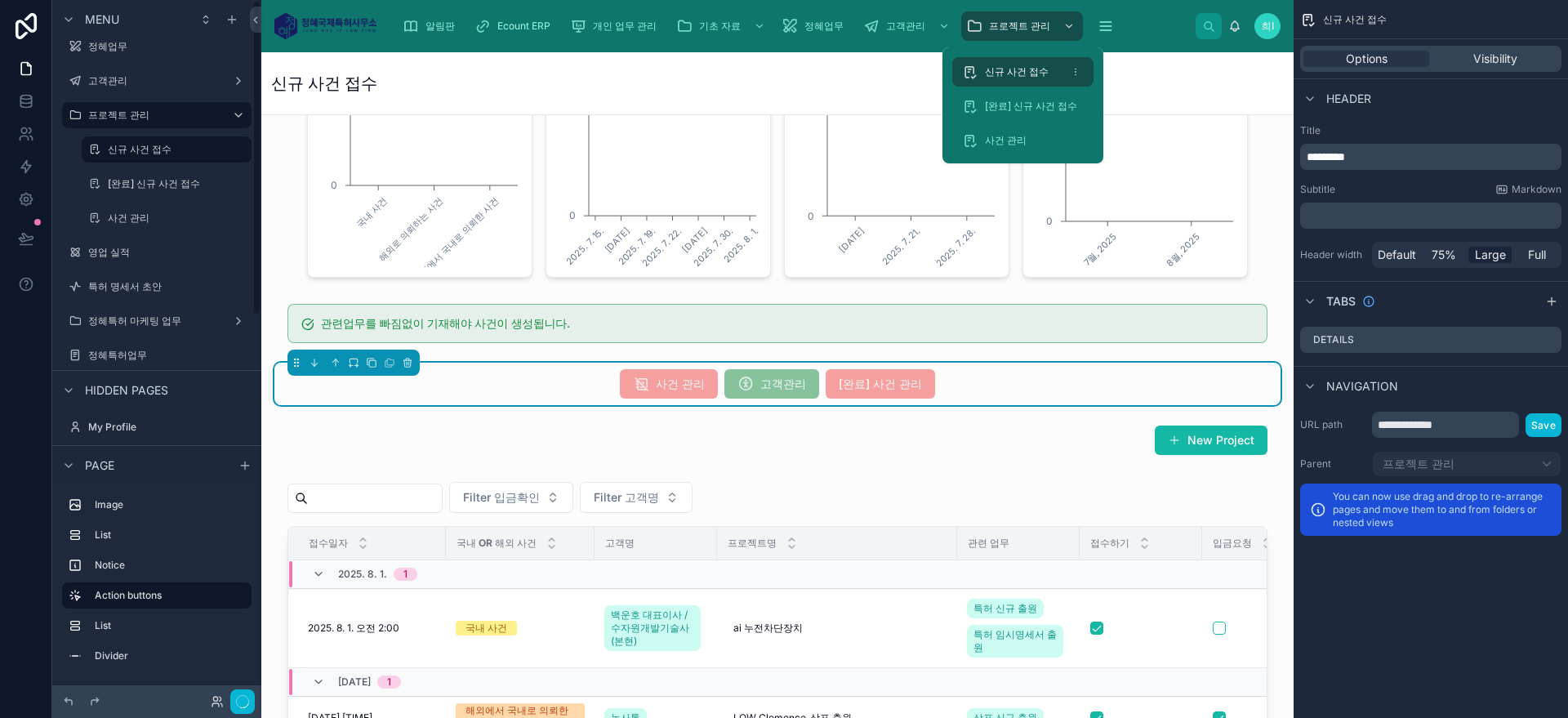 scroll, scrollTop: 0, scrollLeft: 0, axis: both 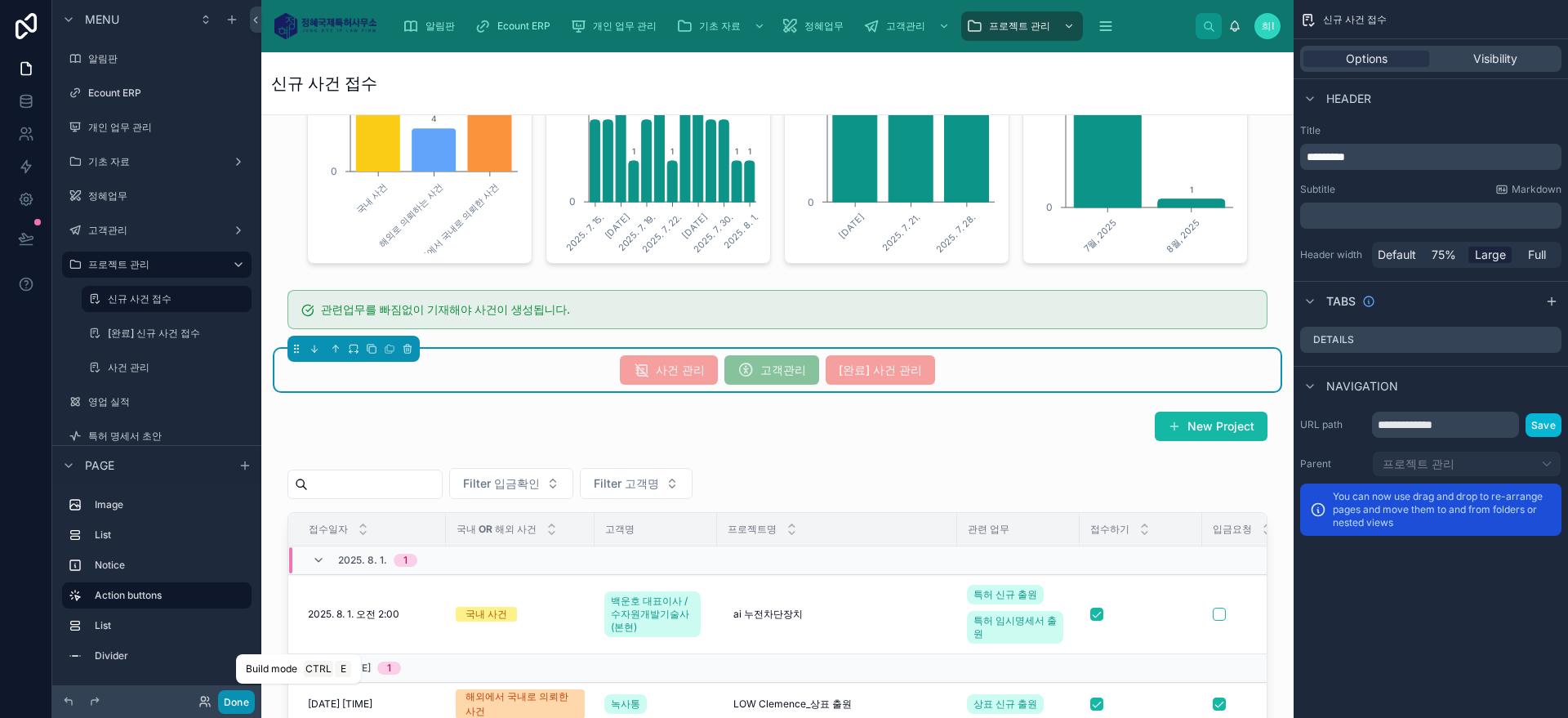 click on "Done" at bounding box center [236, 702] 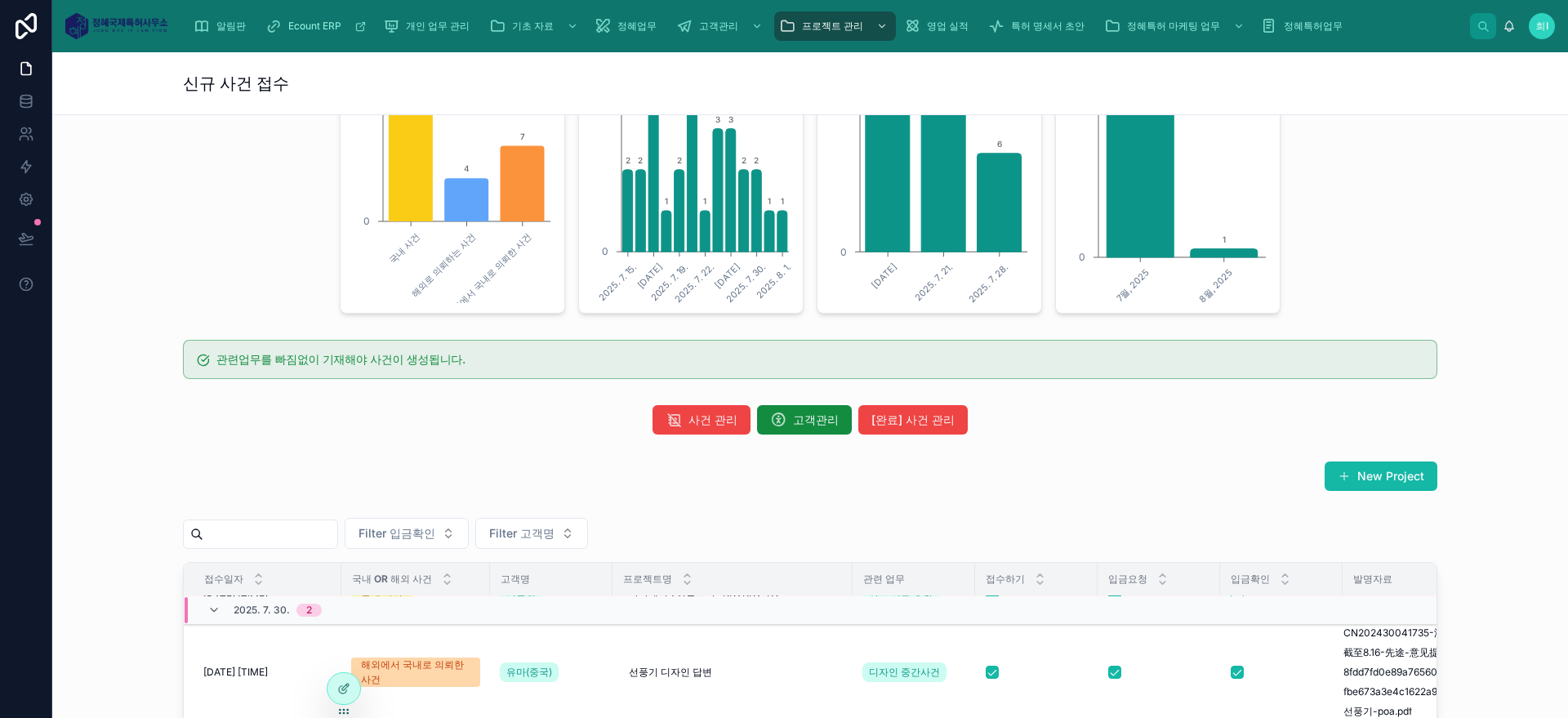 scroll, scrollTop: 177, scrollLeft: 0, axis: vertical 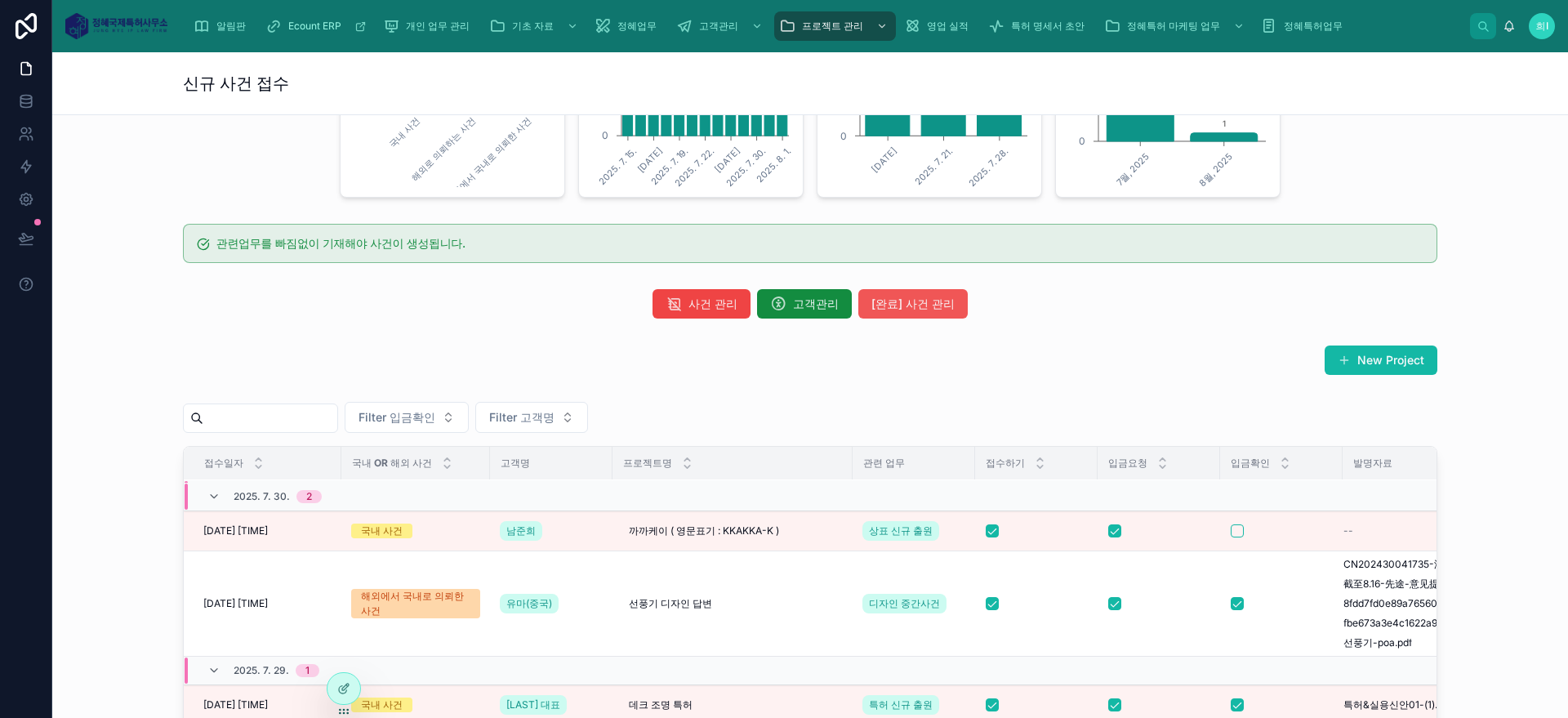 click on "[완료] 사건 관리" at bounding box center (913, 304) 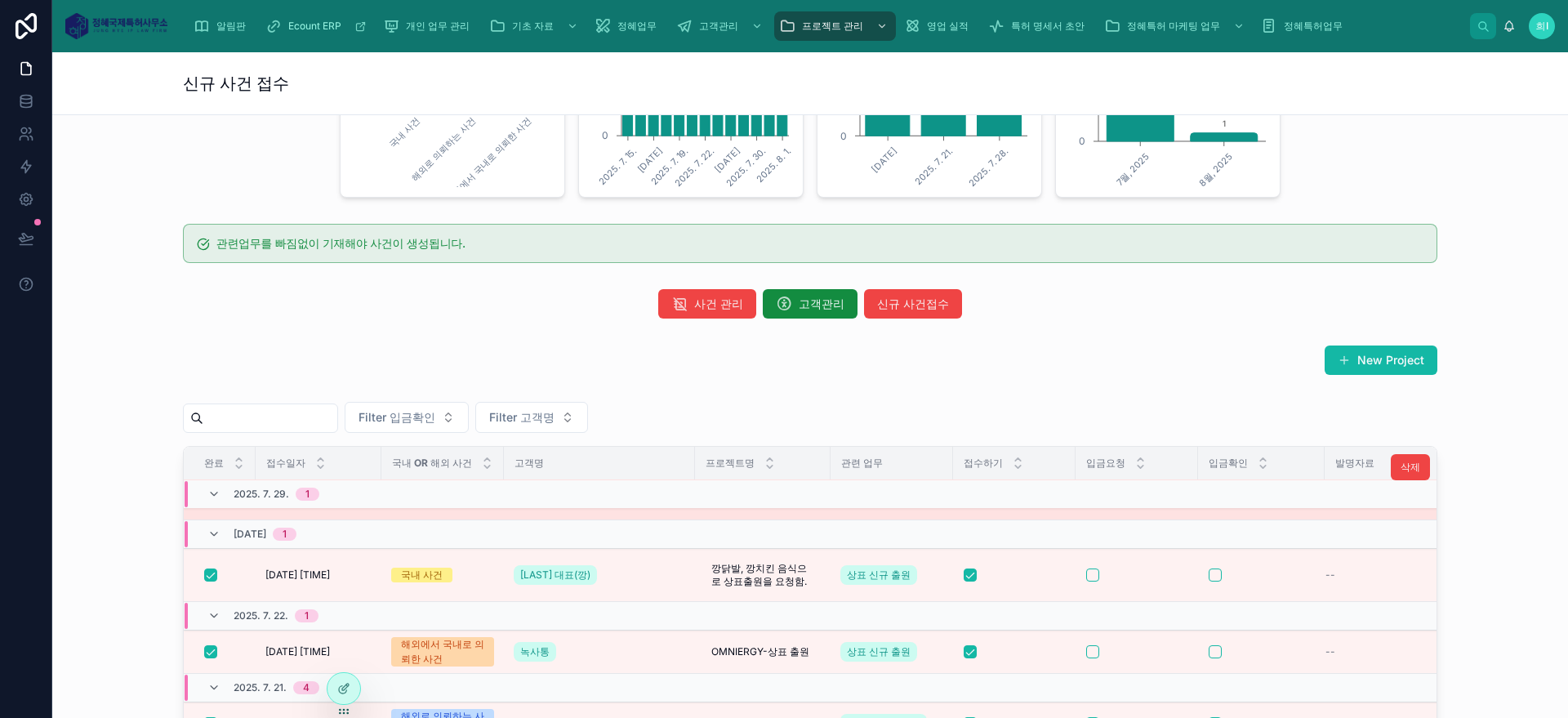 scroll, scrollTop: 78, scrollLeft: 0, axis: vertical 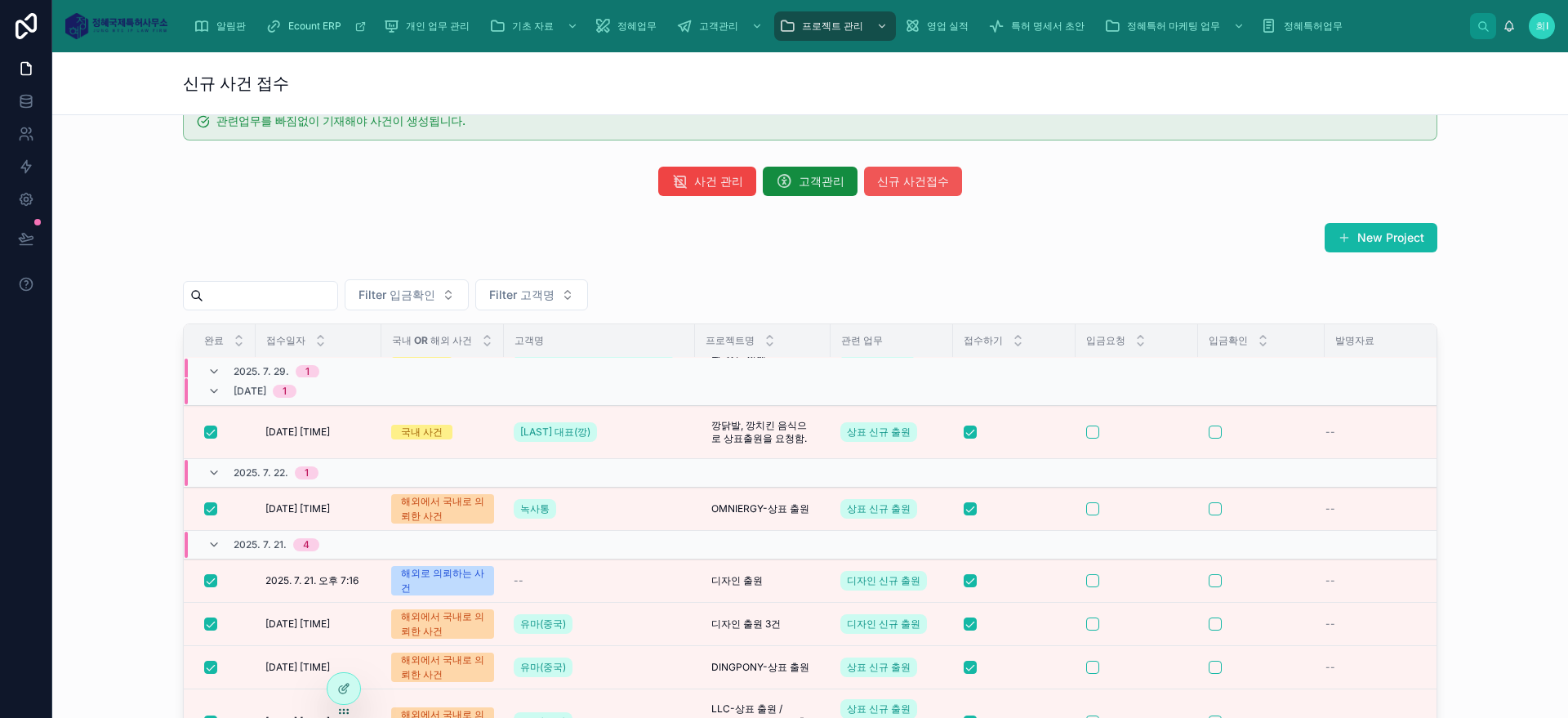 click on "신규 사건접수" at bounding box center [913, 181] 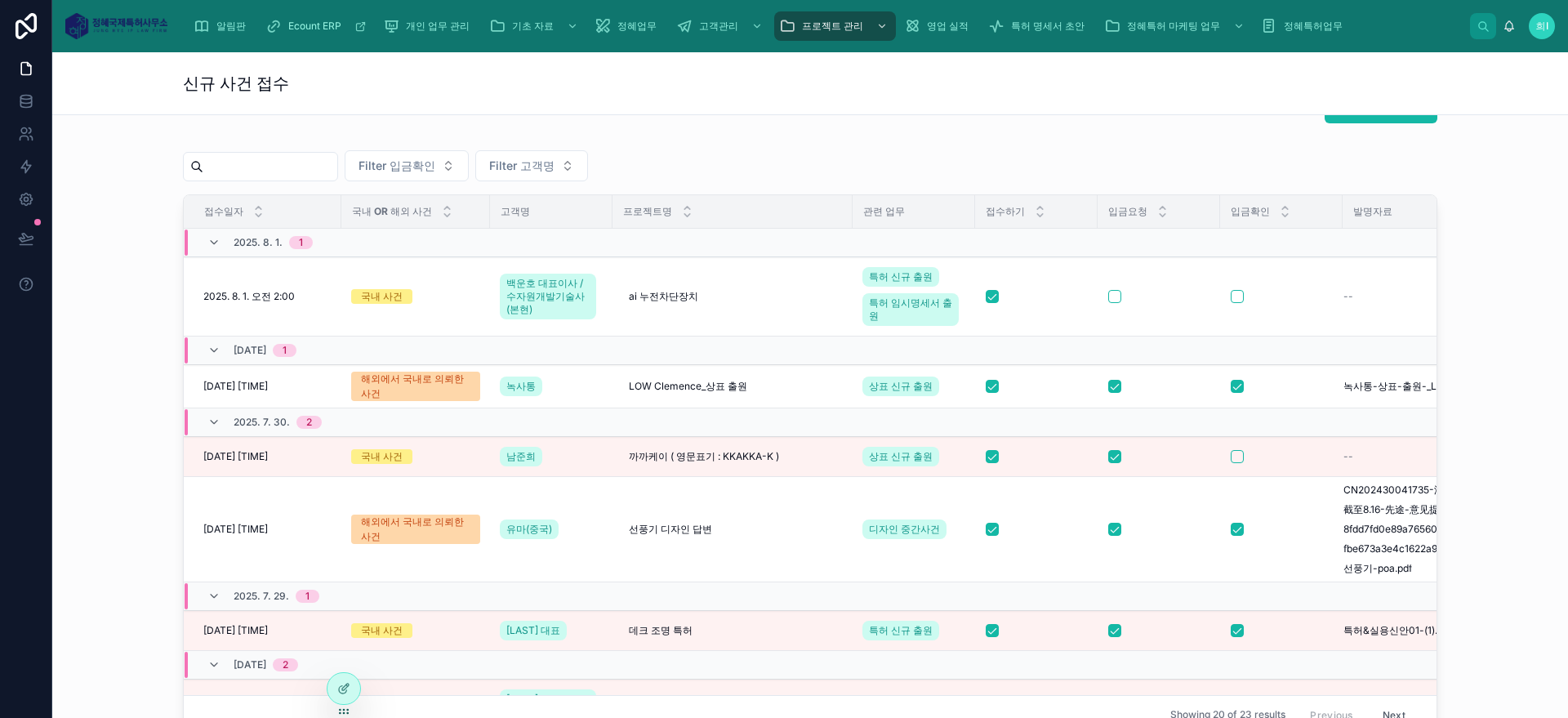 scroll, scrollTop: 1015, scrollLeft: 0, axis: vertical 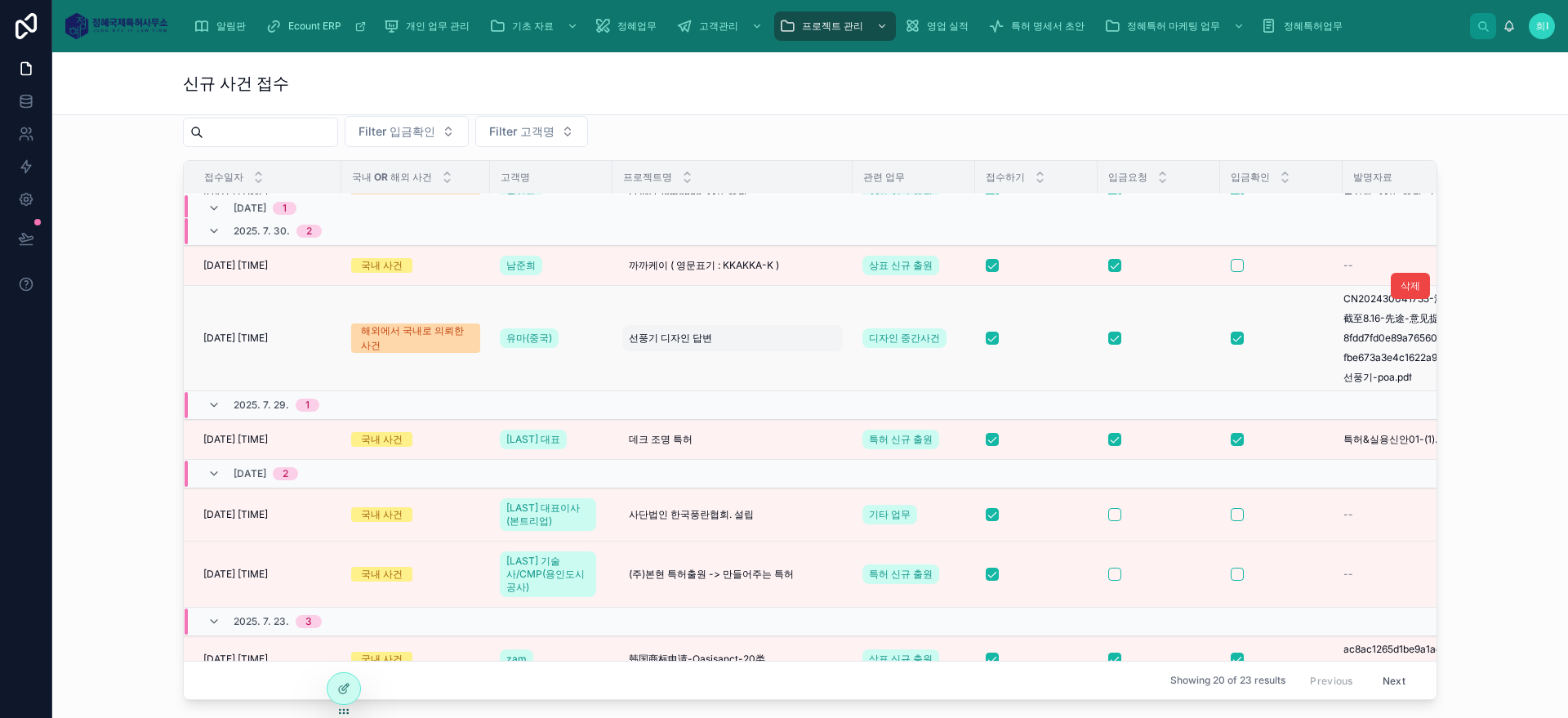 click on "선풍기 디자인 답변 선풍기 디자인 답변" at bounding box center [733, 338] 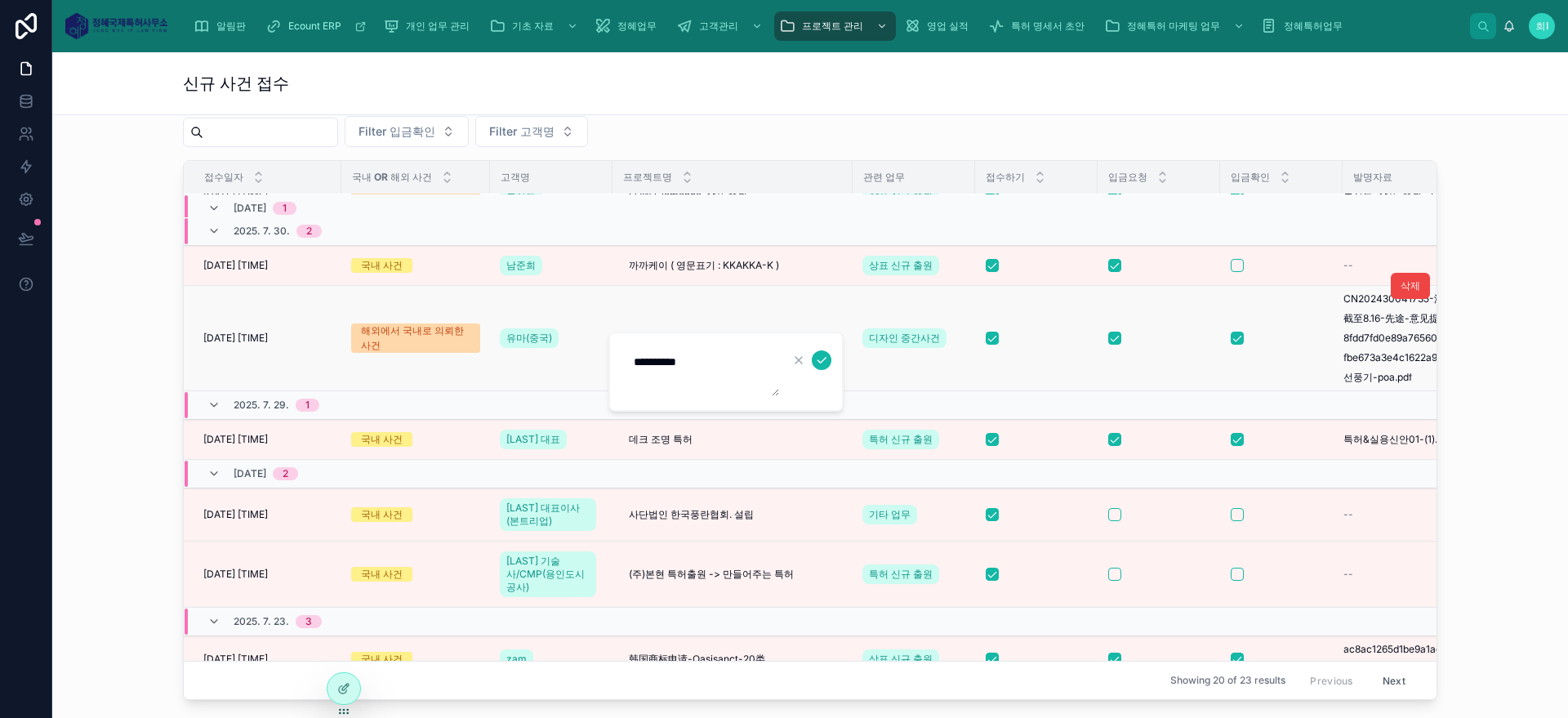 click on "2025. 7. 30. 오전 1:27" at bounding box center [235, 338] 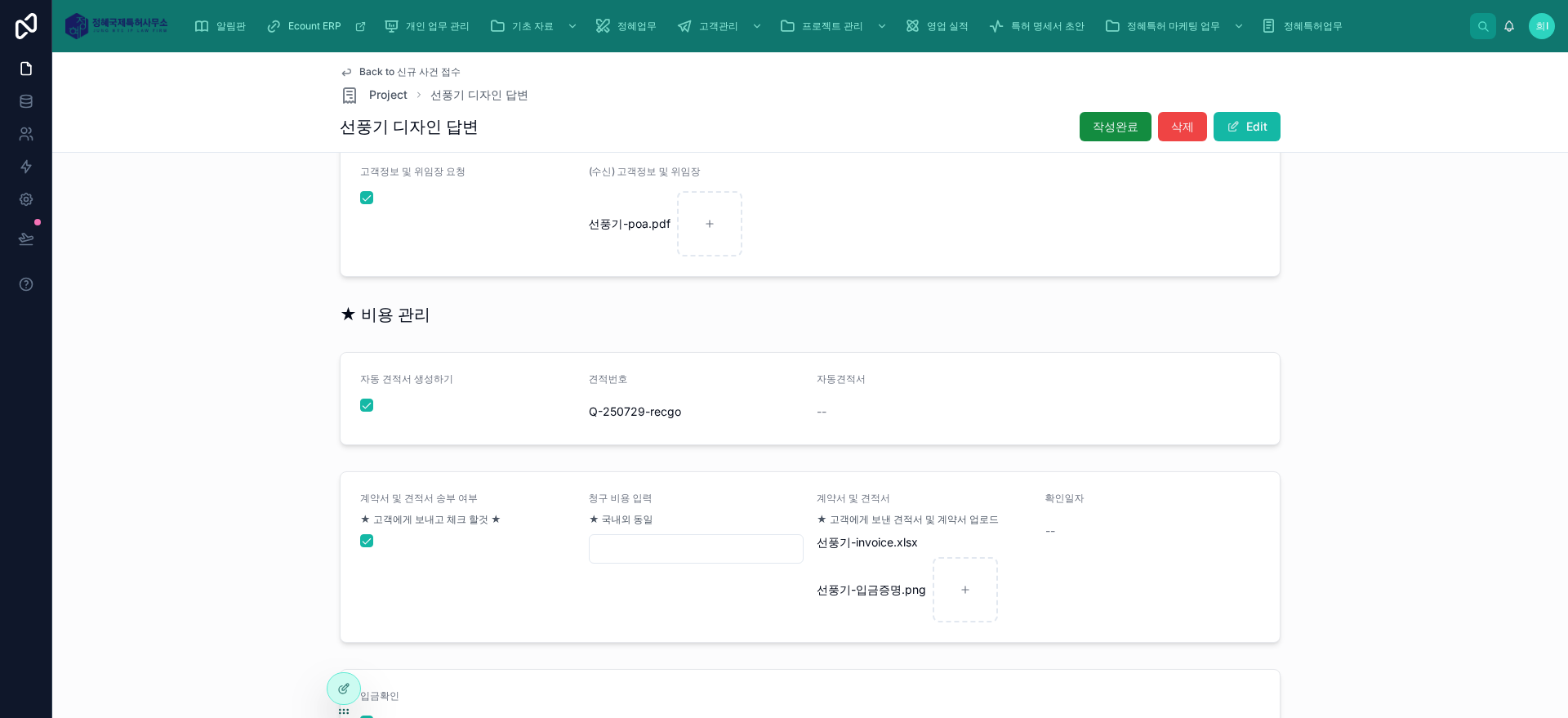 scroll, scrollTop: 701, scrollLeft: 0, axis: vertical 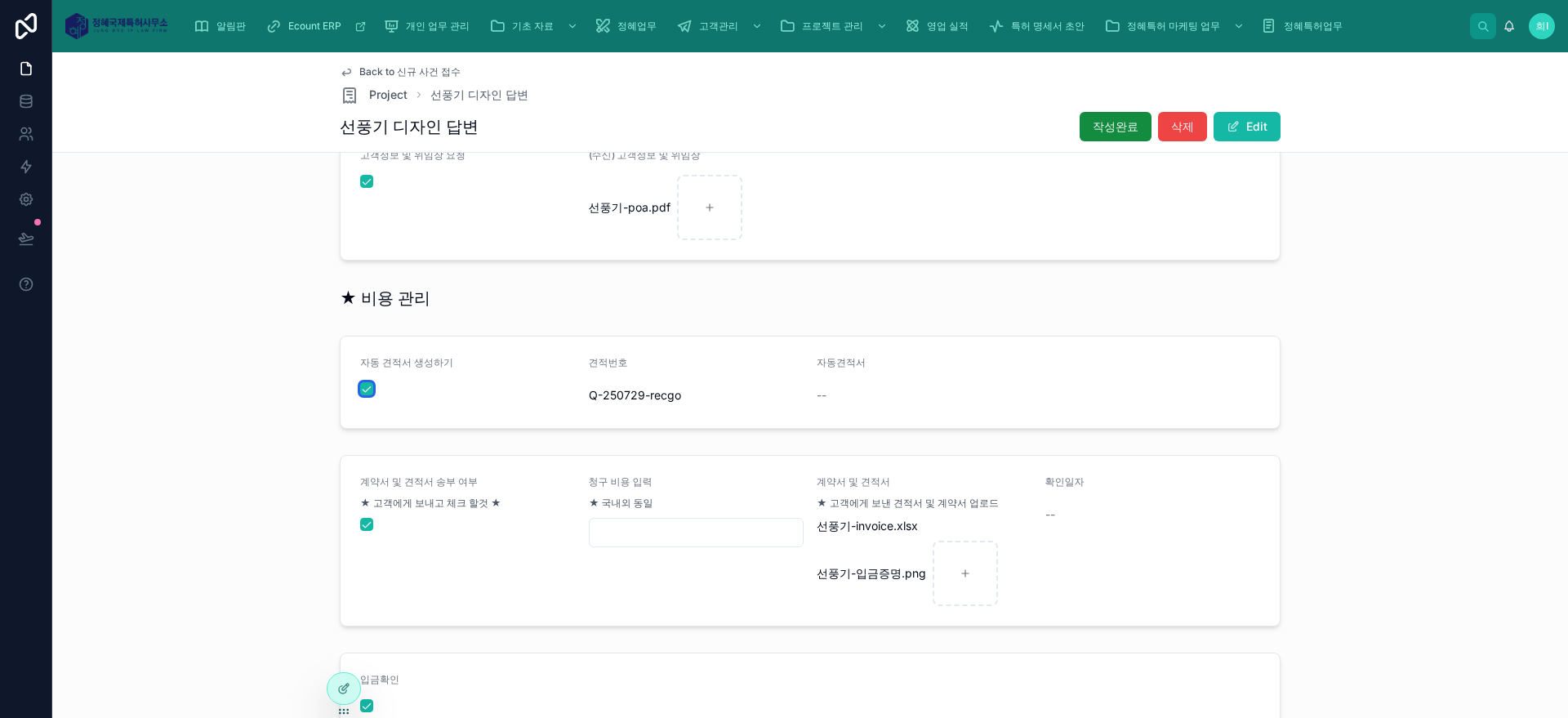 click at bounding box center [367, 389] 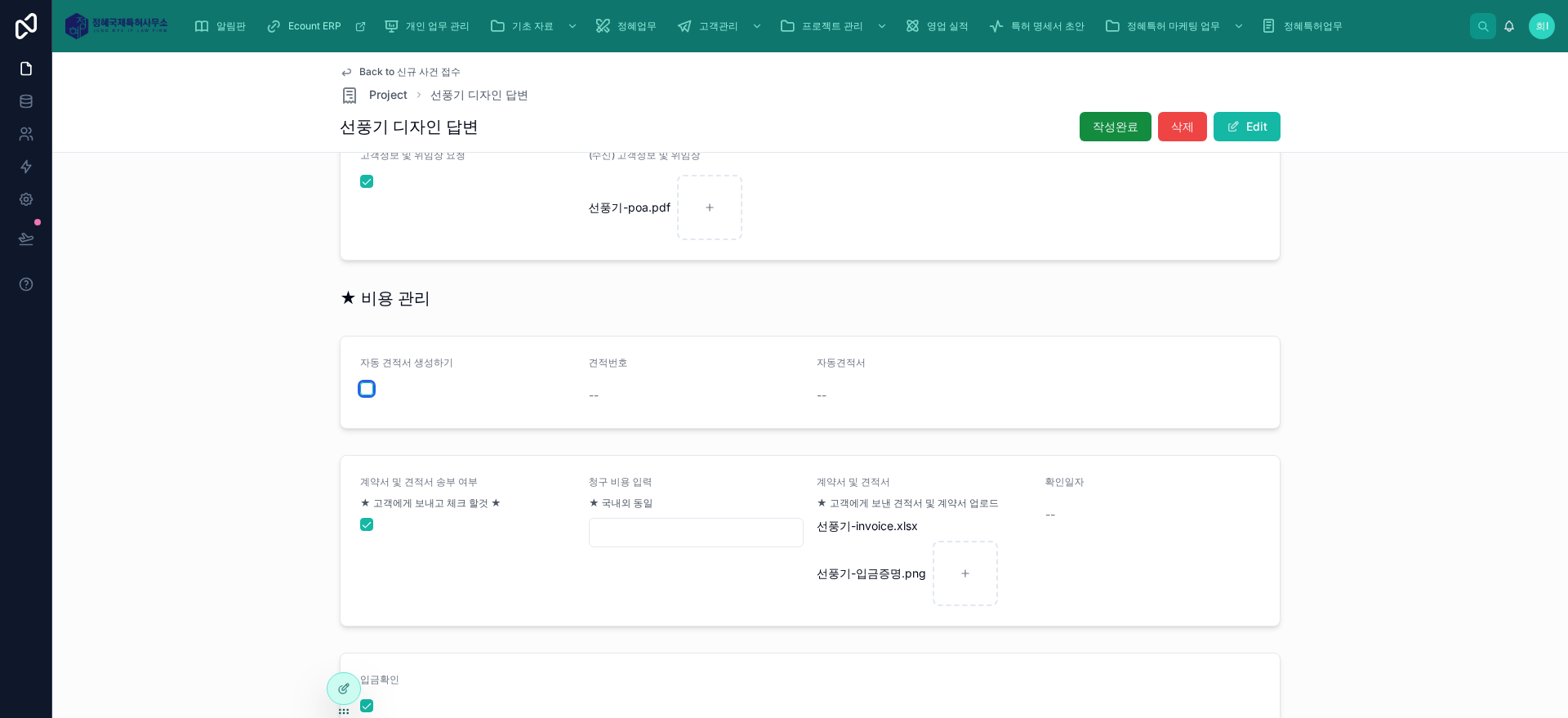 click at bounding box center [367, 389] 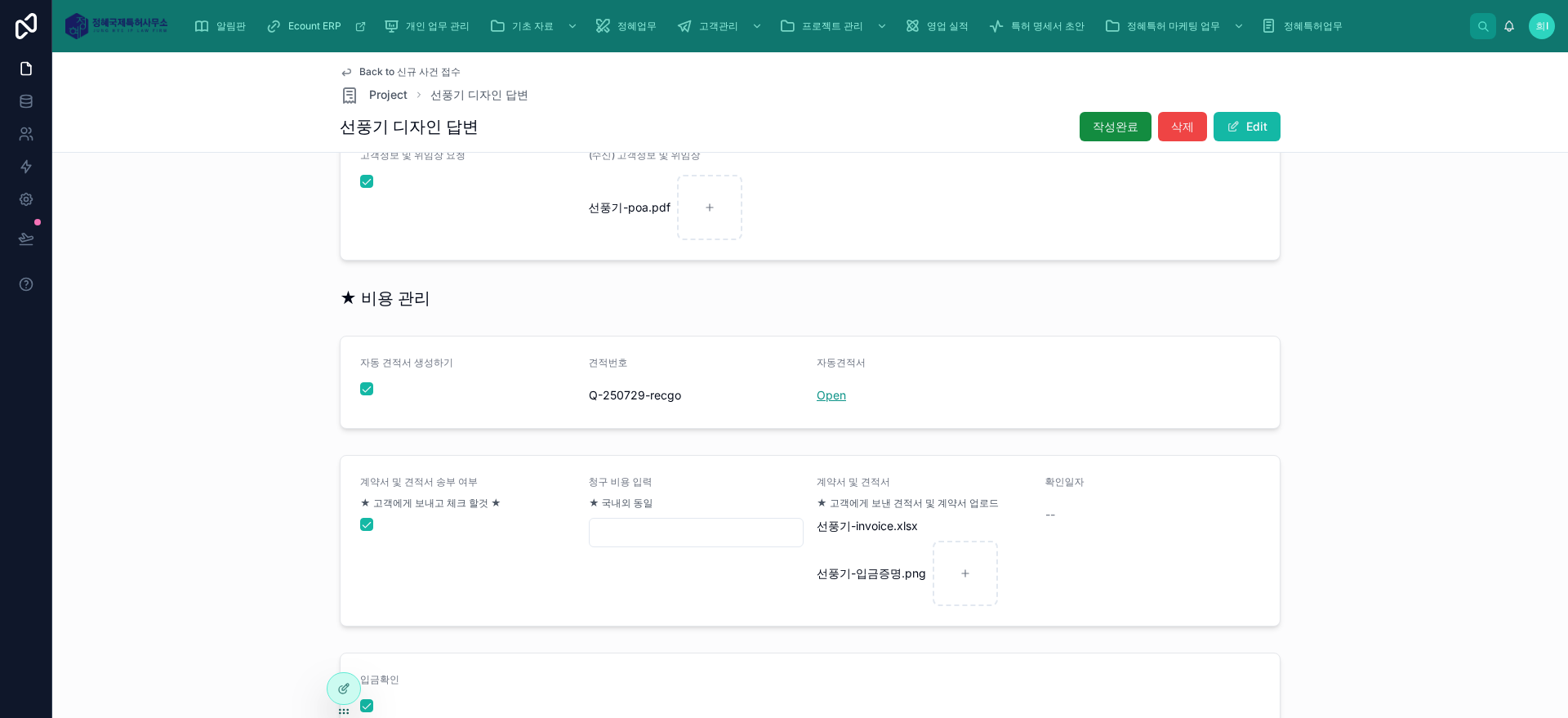 click on "Open" at bounding box center (831, 395) 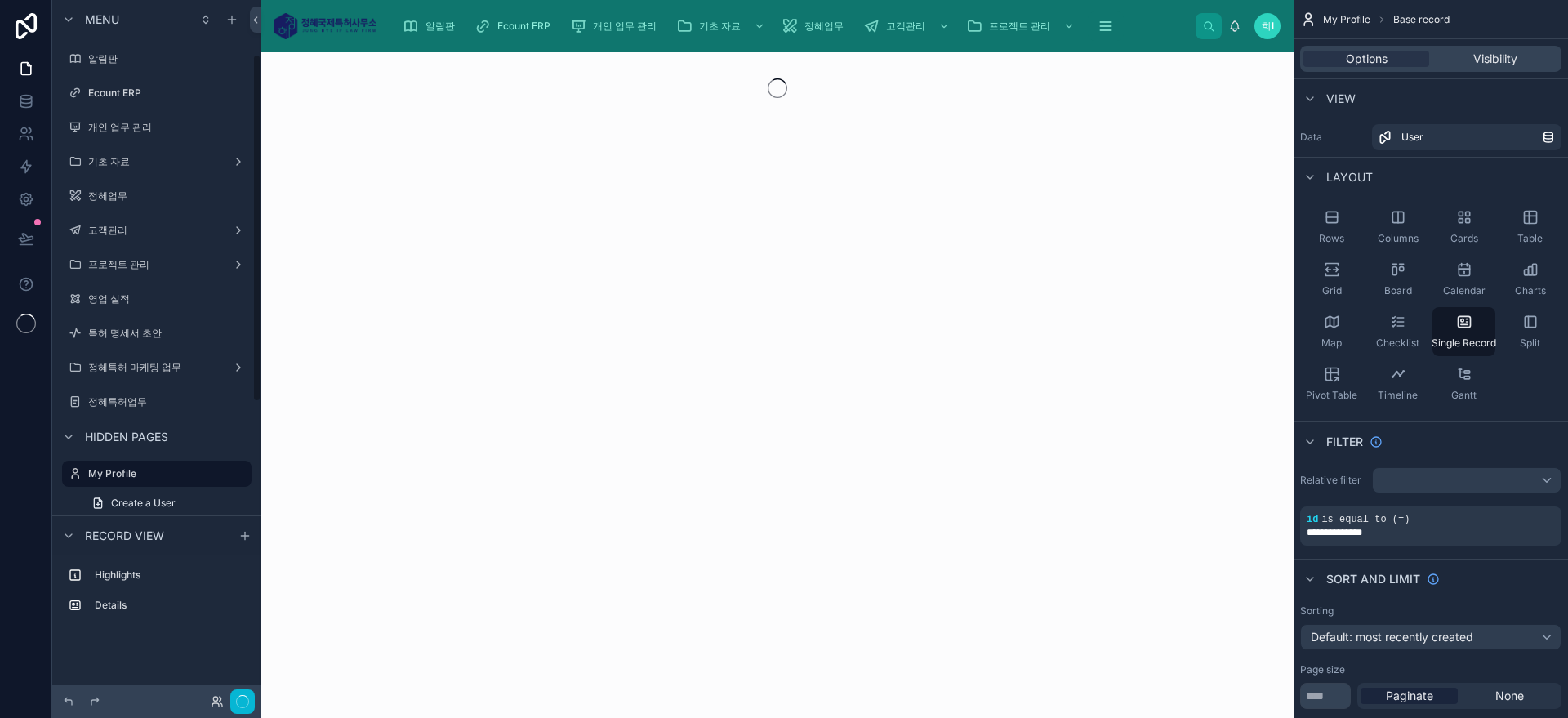scroll, scrollTop: 0, scrollLeft: 0, axis: both 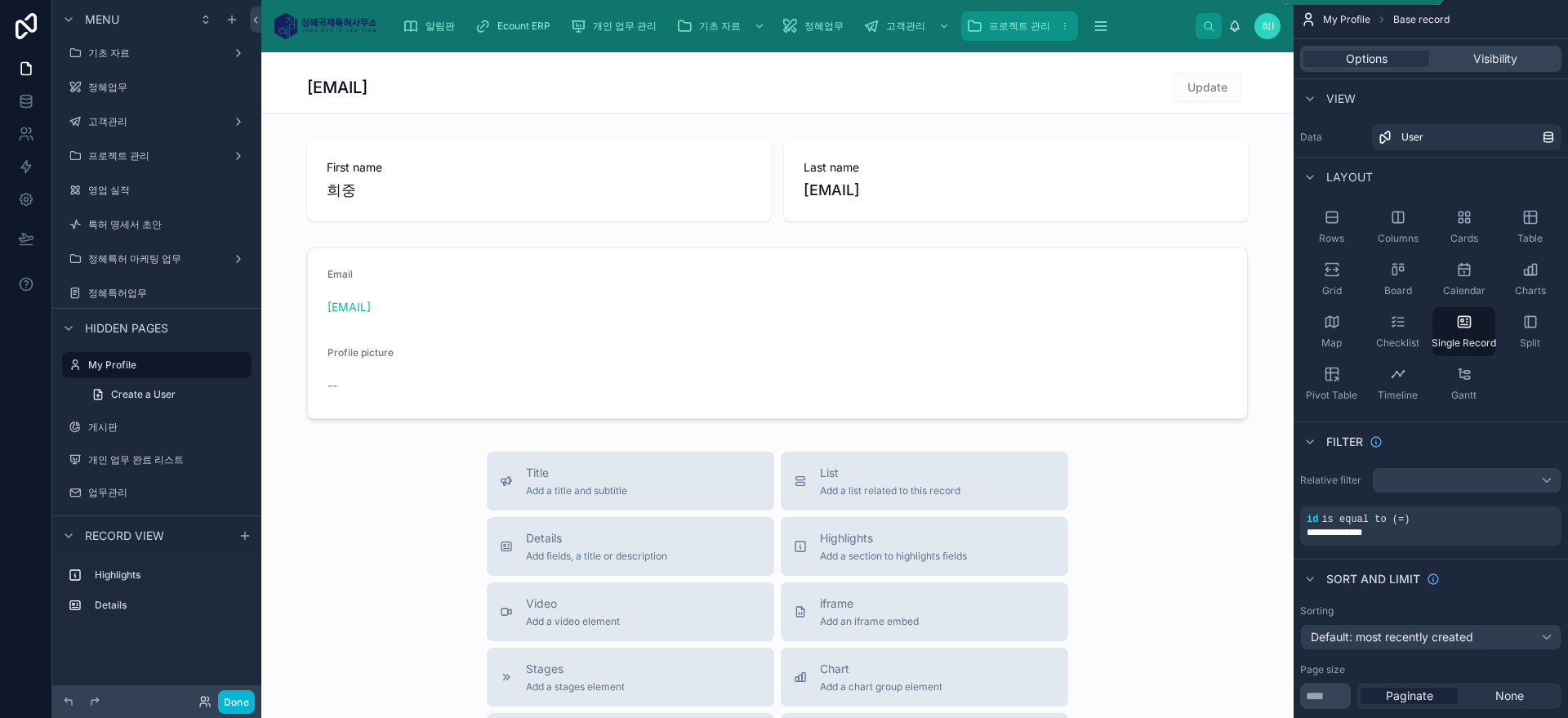 click on "프로젝트 관리" at bounding box center [1019, 26] 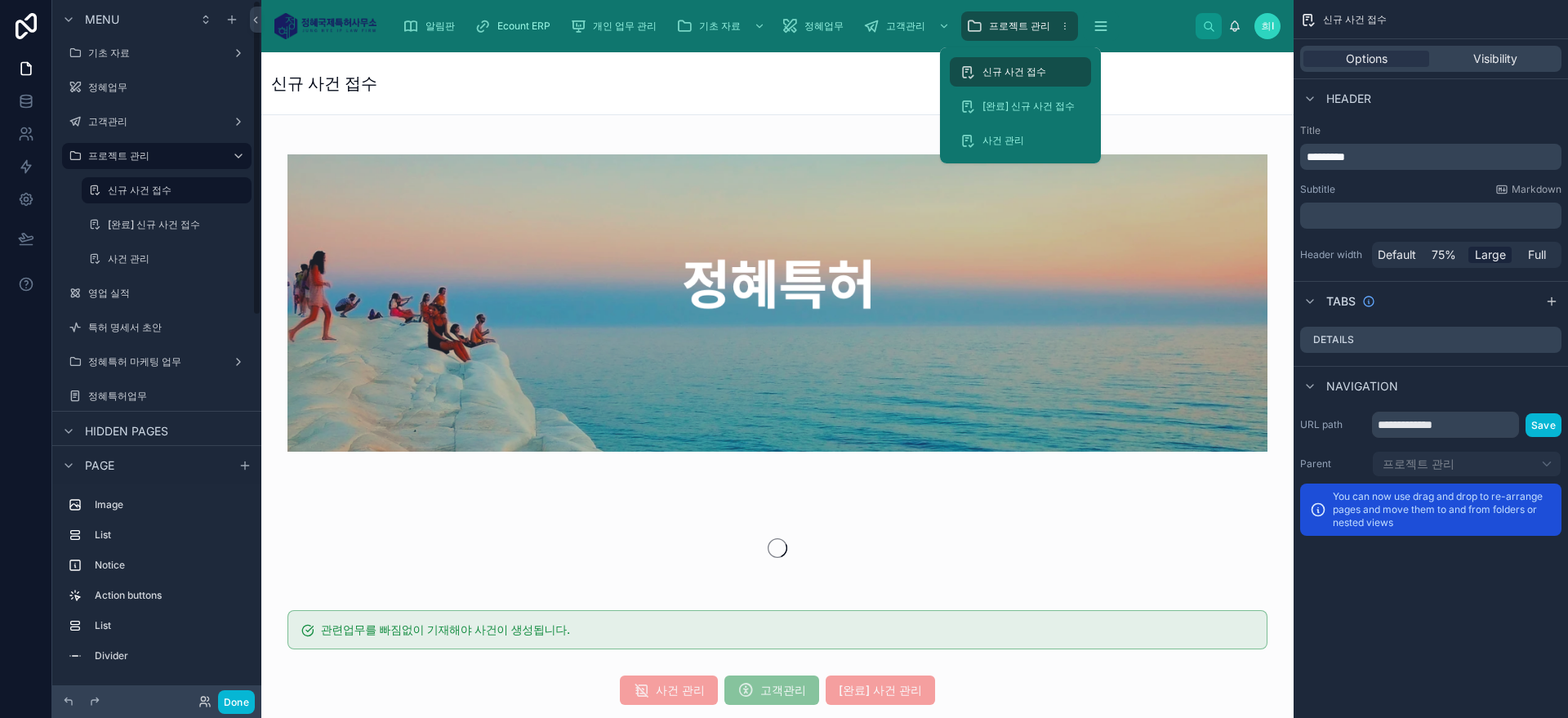 scroll, scrollTop: 0, scrollLeft: 0, axis: both 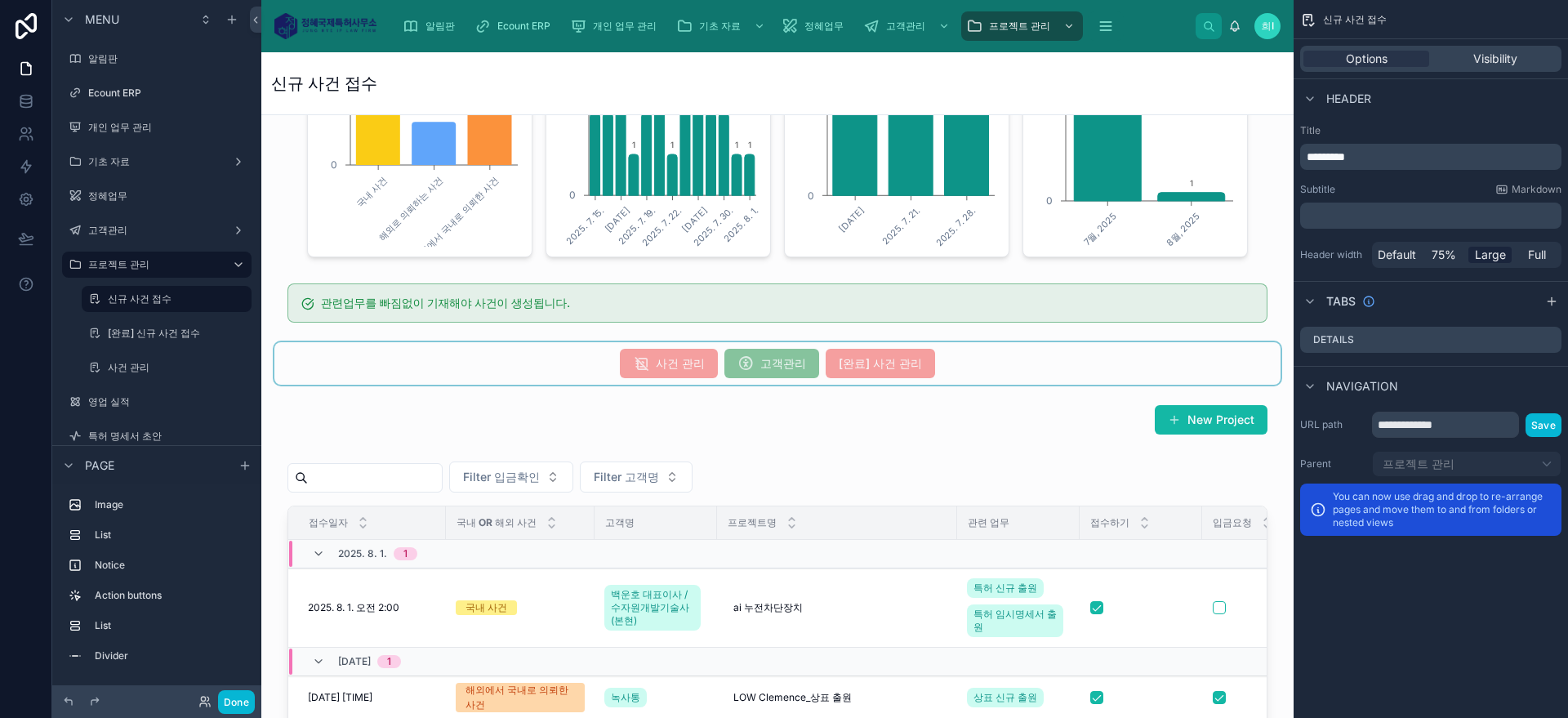 click at bounding box center [777, 363] 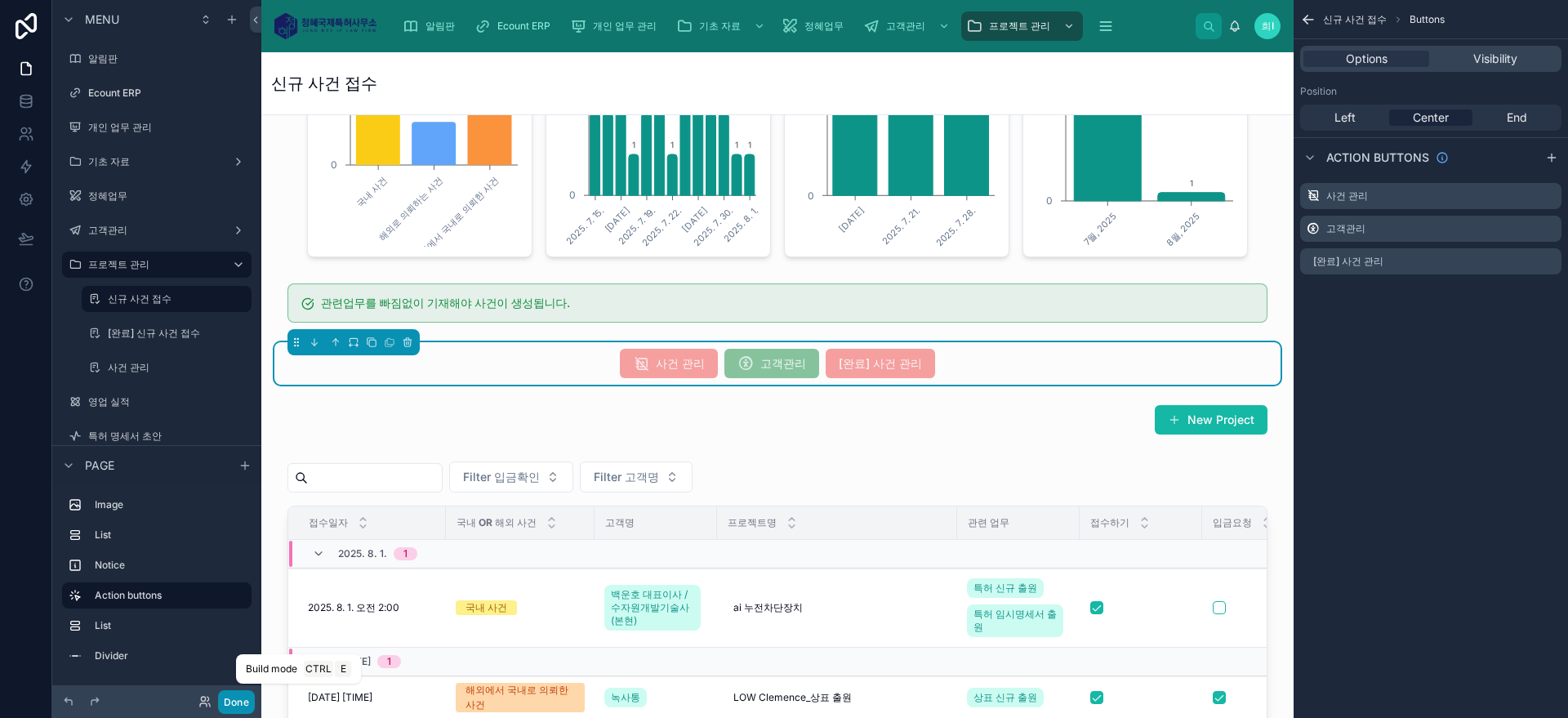 click on "Done" at bounding box center [236, 702] 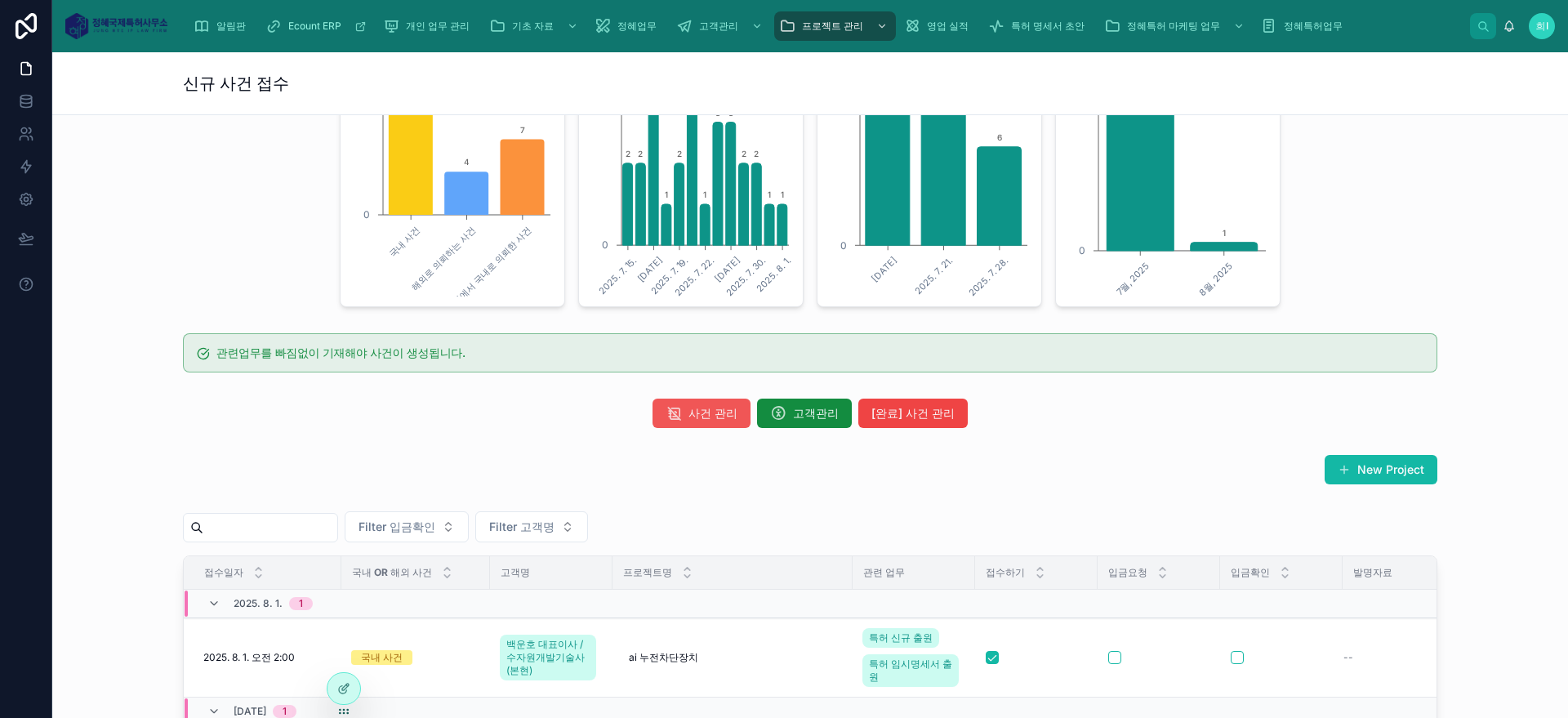 click on "사건 관리" at bounding box center [713, 413] 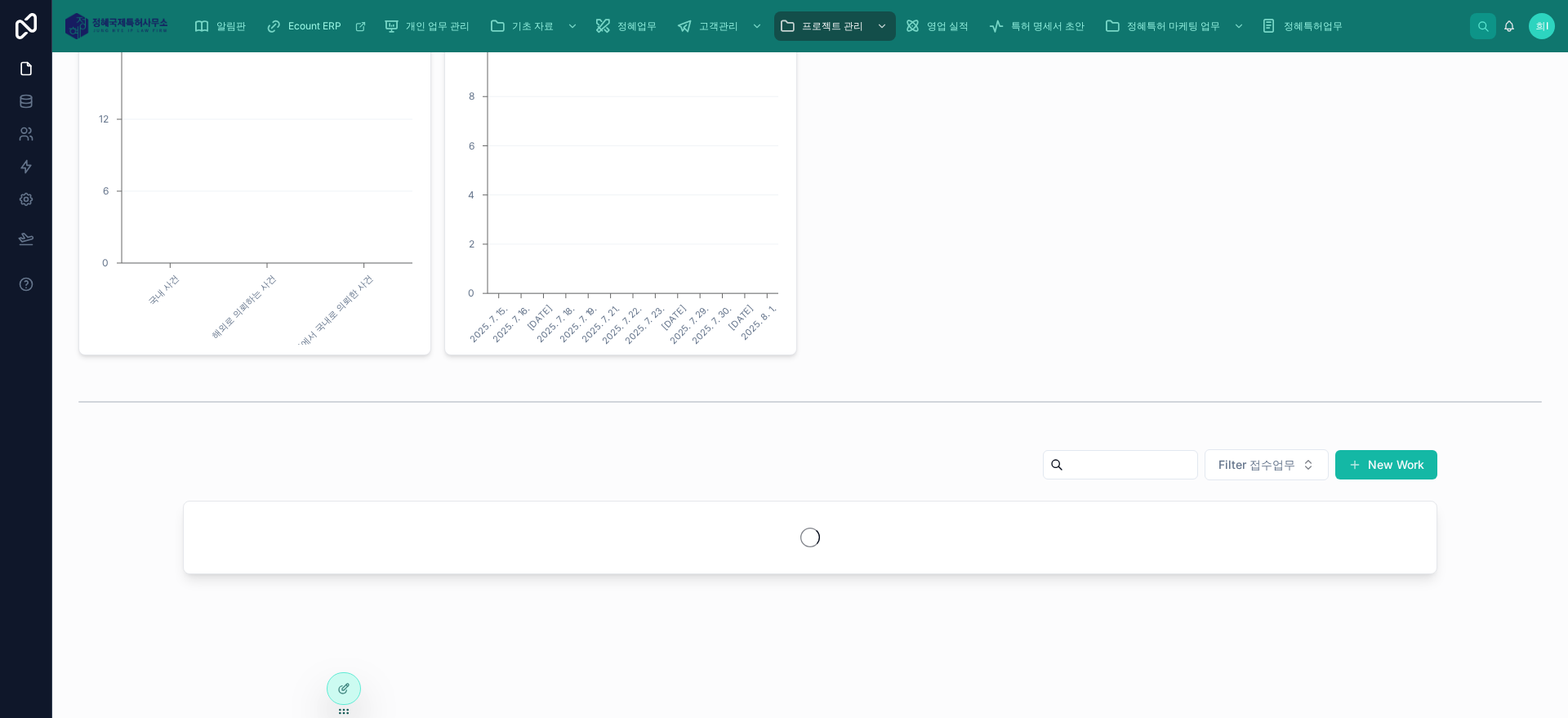scroll, scrollTop: 573, scrollLeft: 0, axis: vertical 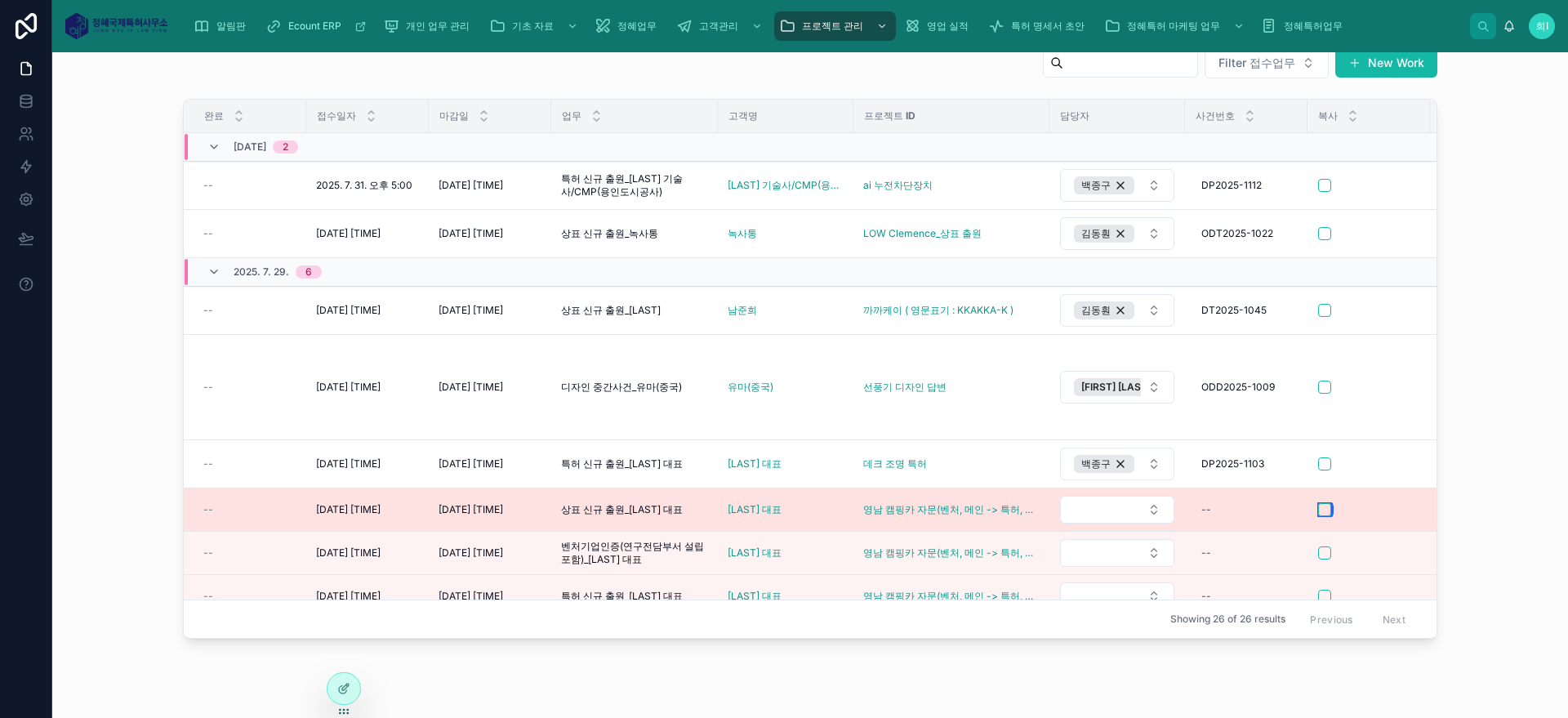 click at bounding box center [1325, 510] 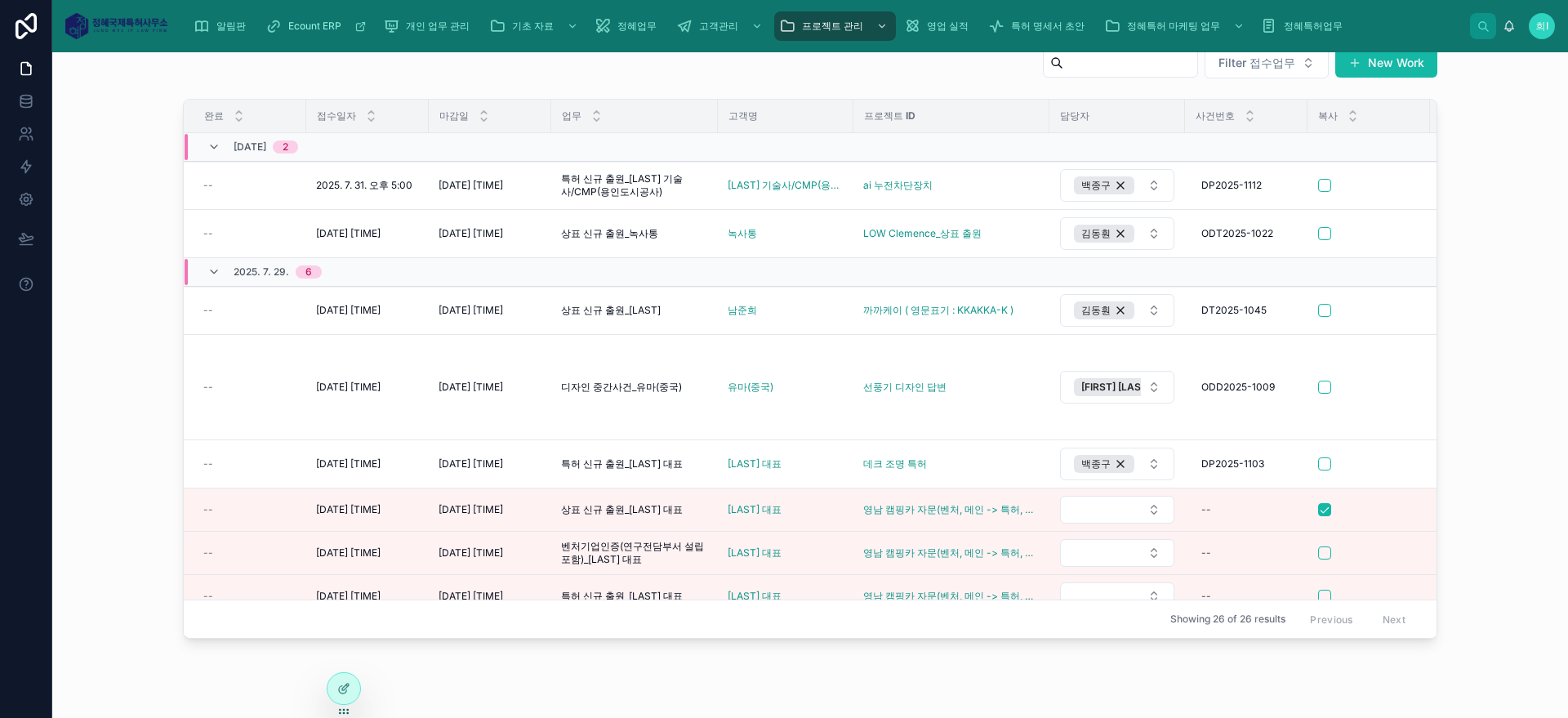 scroll, scrollTop: 457, scrollLeft: 0, axis: vertical 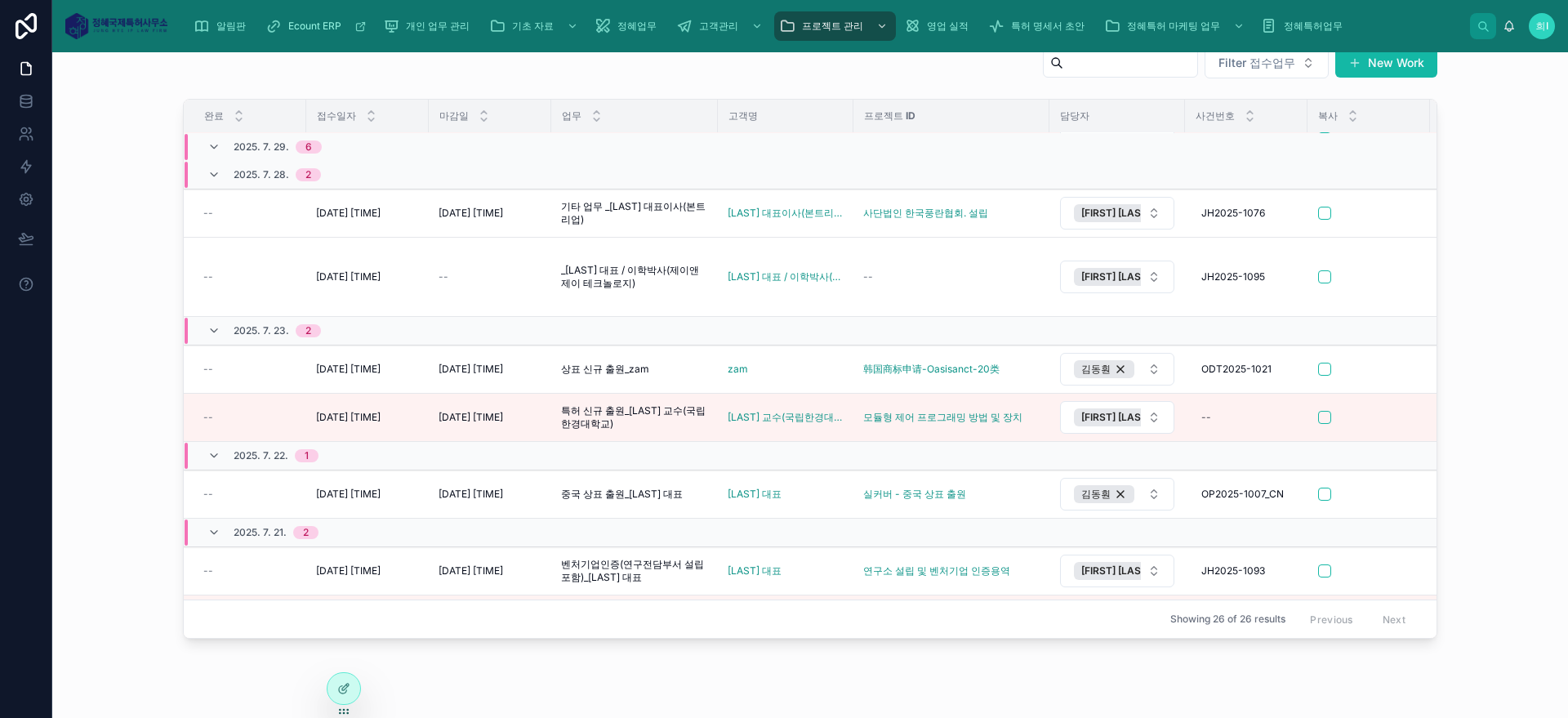 click on "완료 접수일자 마감일 업무 고객명 프로젝트 ID 담당자 사건번호 복사 메모 발명자료 2025. 7. 31. 2 -- 2025. 7. 31. 오후 5:00 2025. 7. 31. 오후 5:00 2025. 8. 21. 오후 5:00 2025. 8. 21. 오후 5:00 특허 신규 출원_김용섭 기술사/CMP(용인도시공사) 특허 신규 출원_김용섭 기술사/CMP(용인도시공사) 김용섭 기술사/CMP(용인도시공사) ai 누전차단장치 백종구 DP2025-1112 DP2025-1112 -- -- -- 2025. 7. 31. 오전 11:26 2025. 7. 31. 오전 11:26 2025. 8. 2. 오전 11:26 2025. 8. 2. 오전 11:26 상표 신규 출원_녹사통 상표 신규 출원_녹사통 녹사통 LOW Clemence_상표 출원 김동훤 ODT2025-1022 ODT2025-1022 -- 녹사통-상표-출원-_LOW-Clemence .docx 2025. 7. 29. 6 -- 2025. 7. 29. 오후 4:54 2025. 7. 29. 오후 4:54 2025. 7. 31. 오후 4:54 2025. 7. 31. 오후 4:54 상표 신규 출원_남준희 상표 신규 출원_남준희 남준희 까까케이 ( 영문표기 : KKAKKA-K ) 김동훤 DT2025-1045 DT2025-1045 -- --" at bounding box center [810, 368] 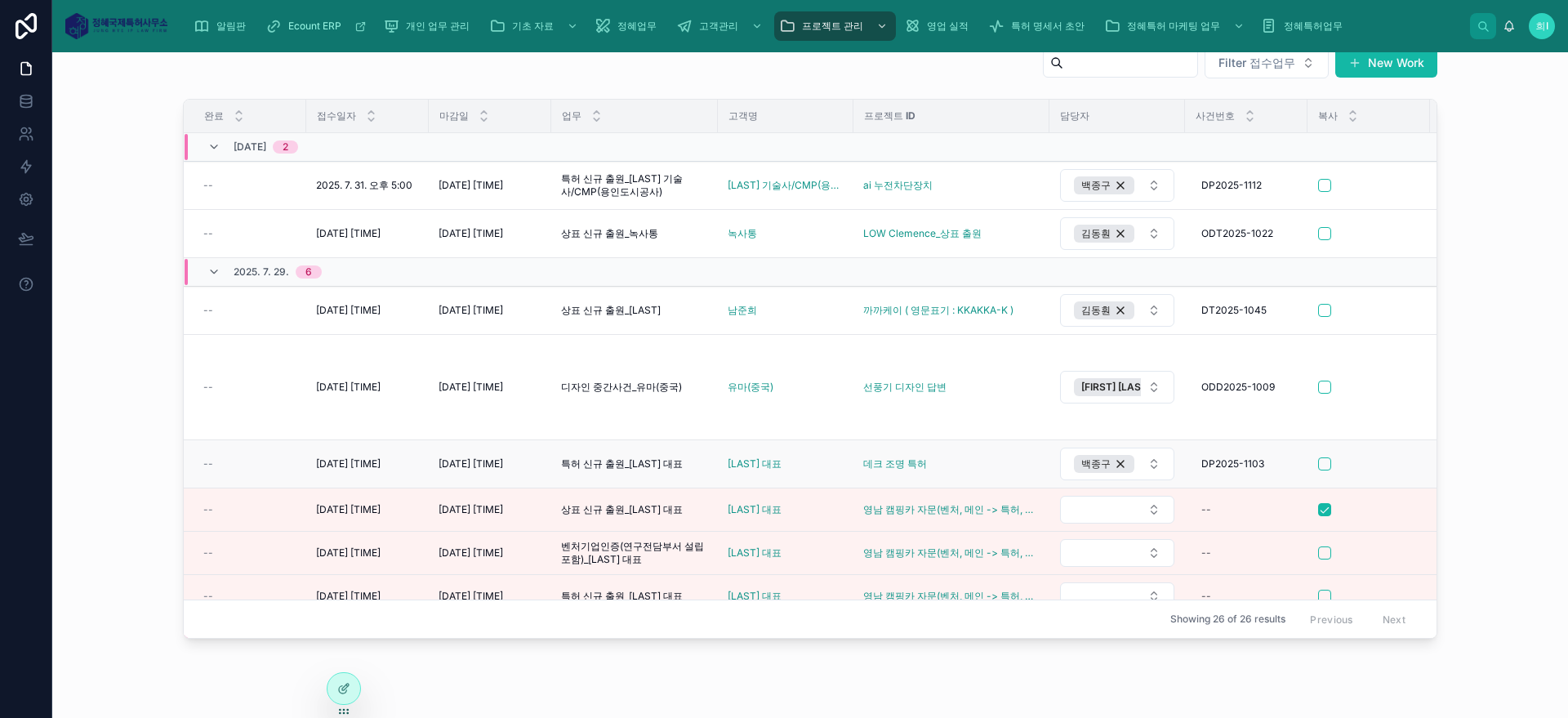 scroll, scrollTop: 129, scrollLeft: 0, axis: vertical 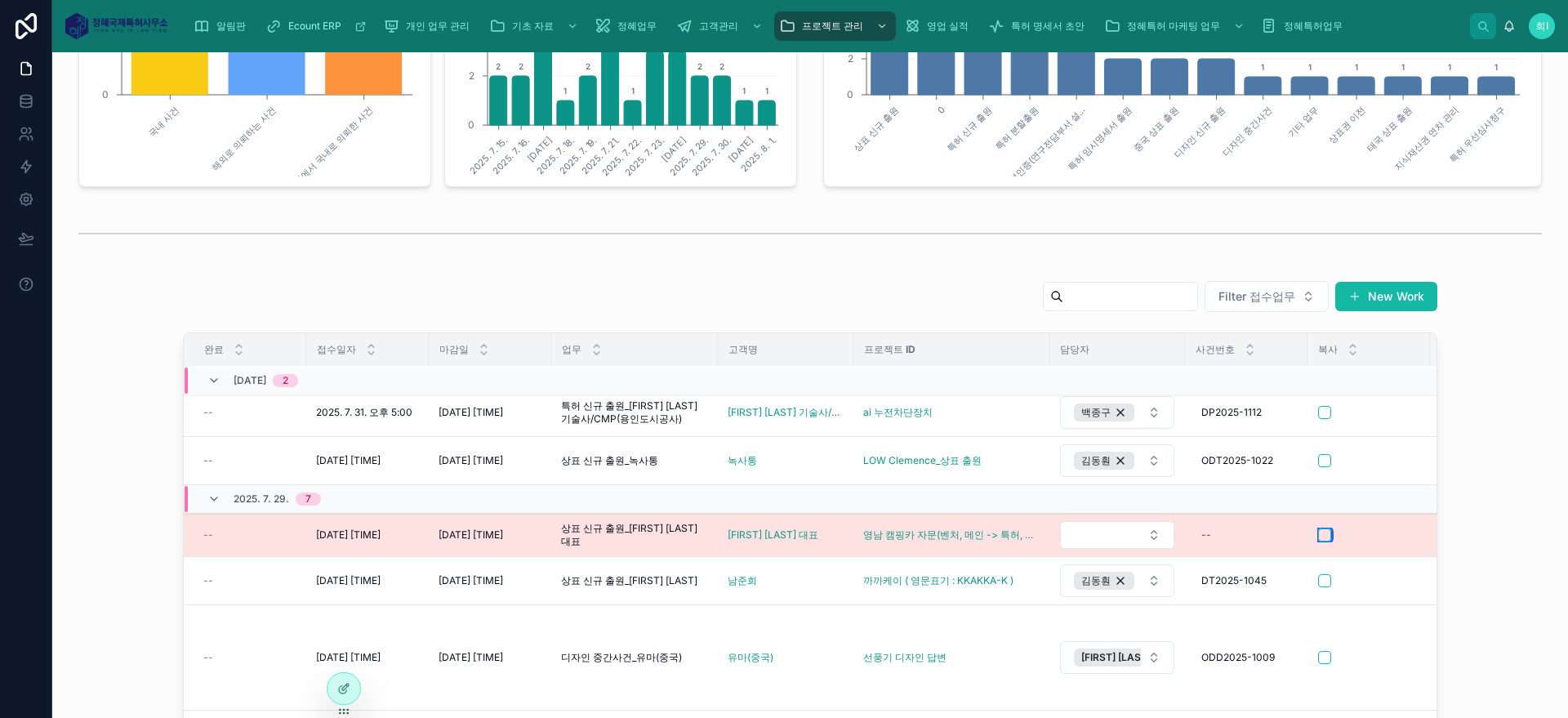 click at bounding box center [1325, 535] 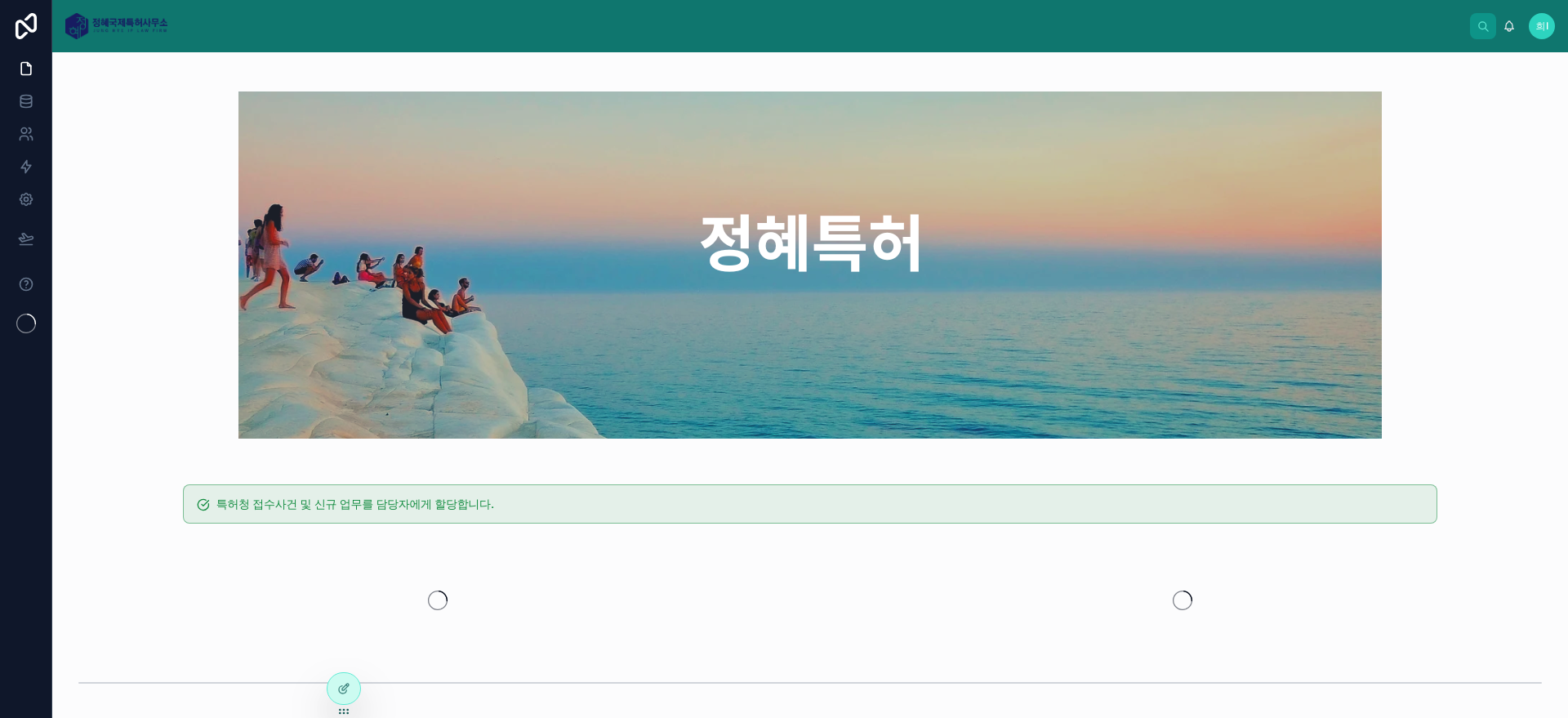 scroll, scrollTop: 0, scrollLeft: 0, axis: both 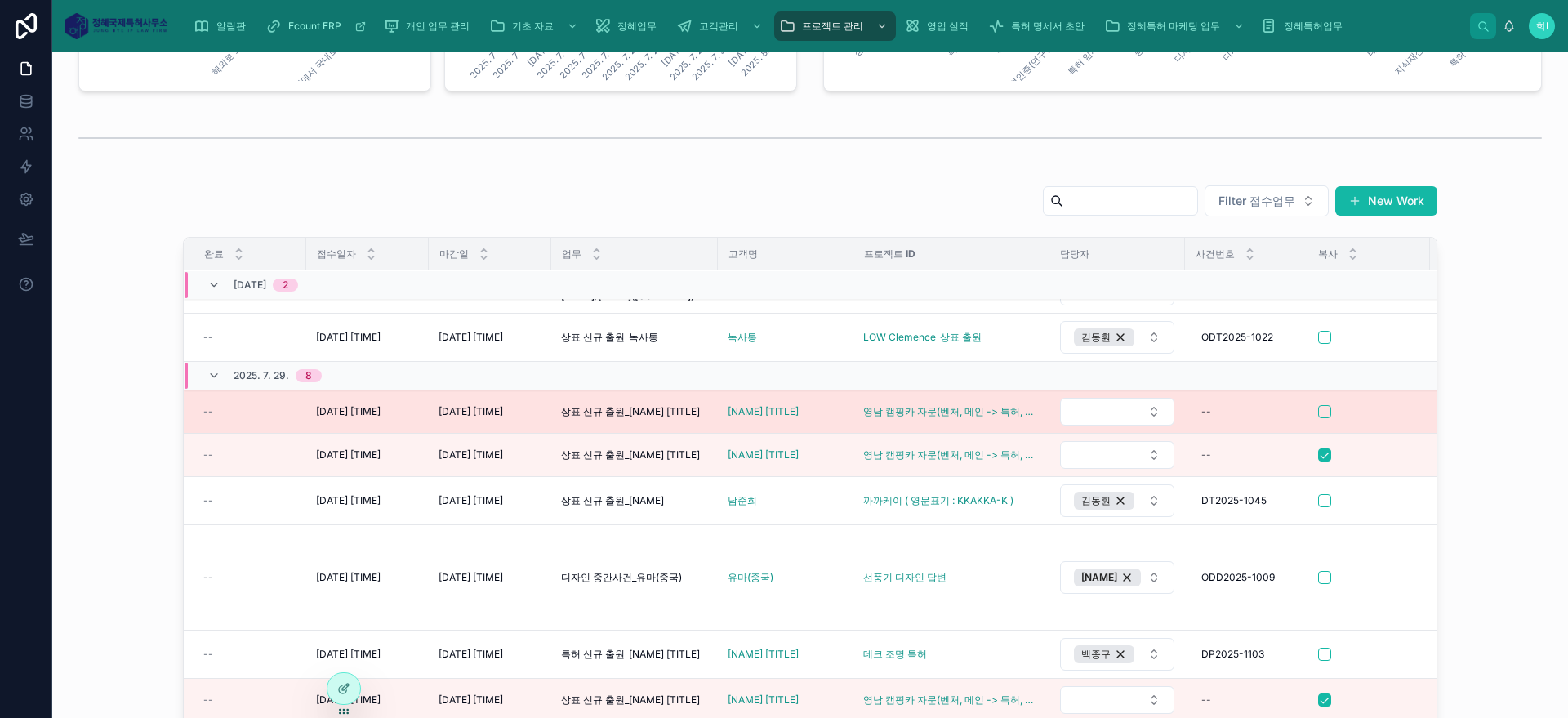 click on "[DATE] [TIME]" at bounding box center (470, 412) 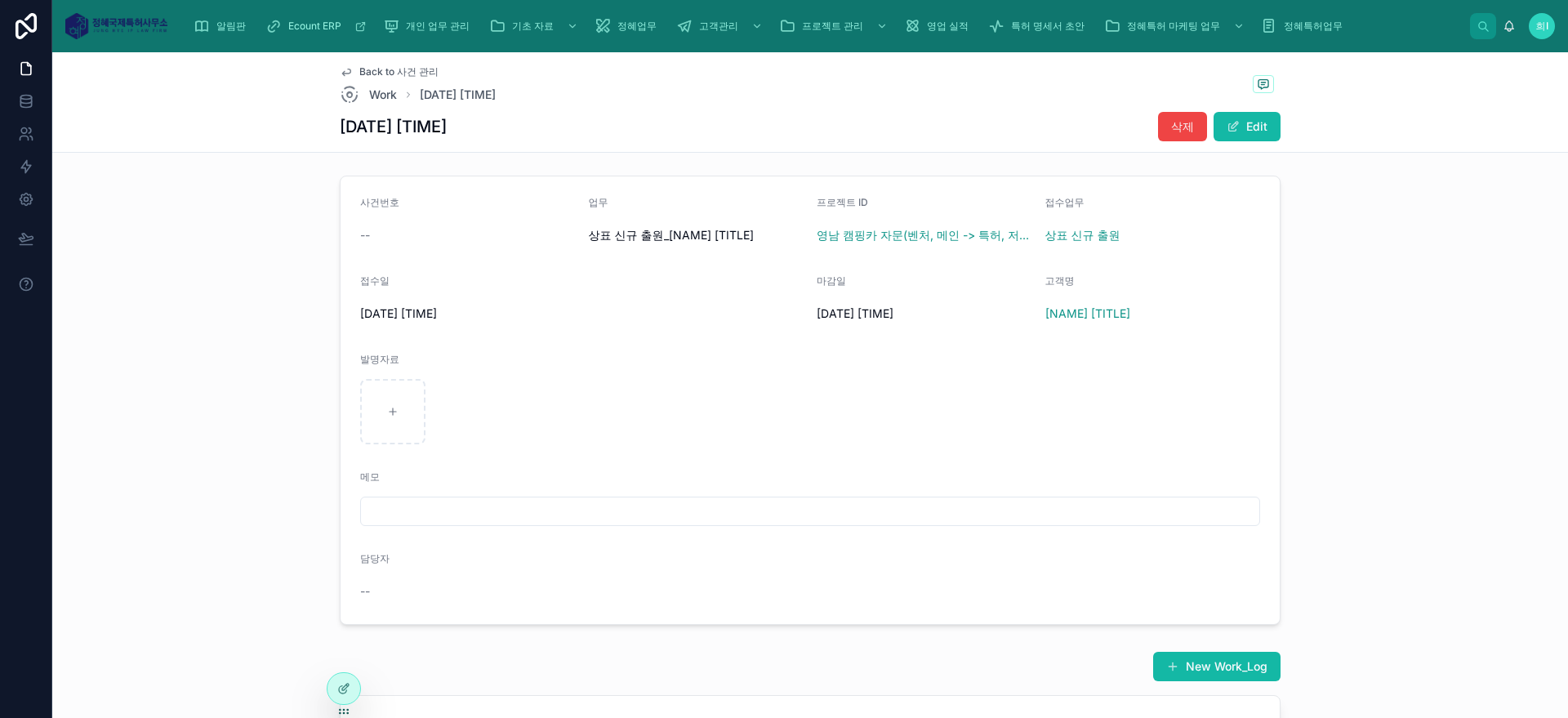 scroll, scrollTop: 0, scrollLeft: 0, axis: both 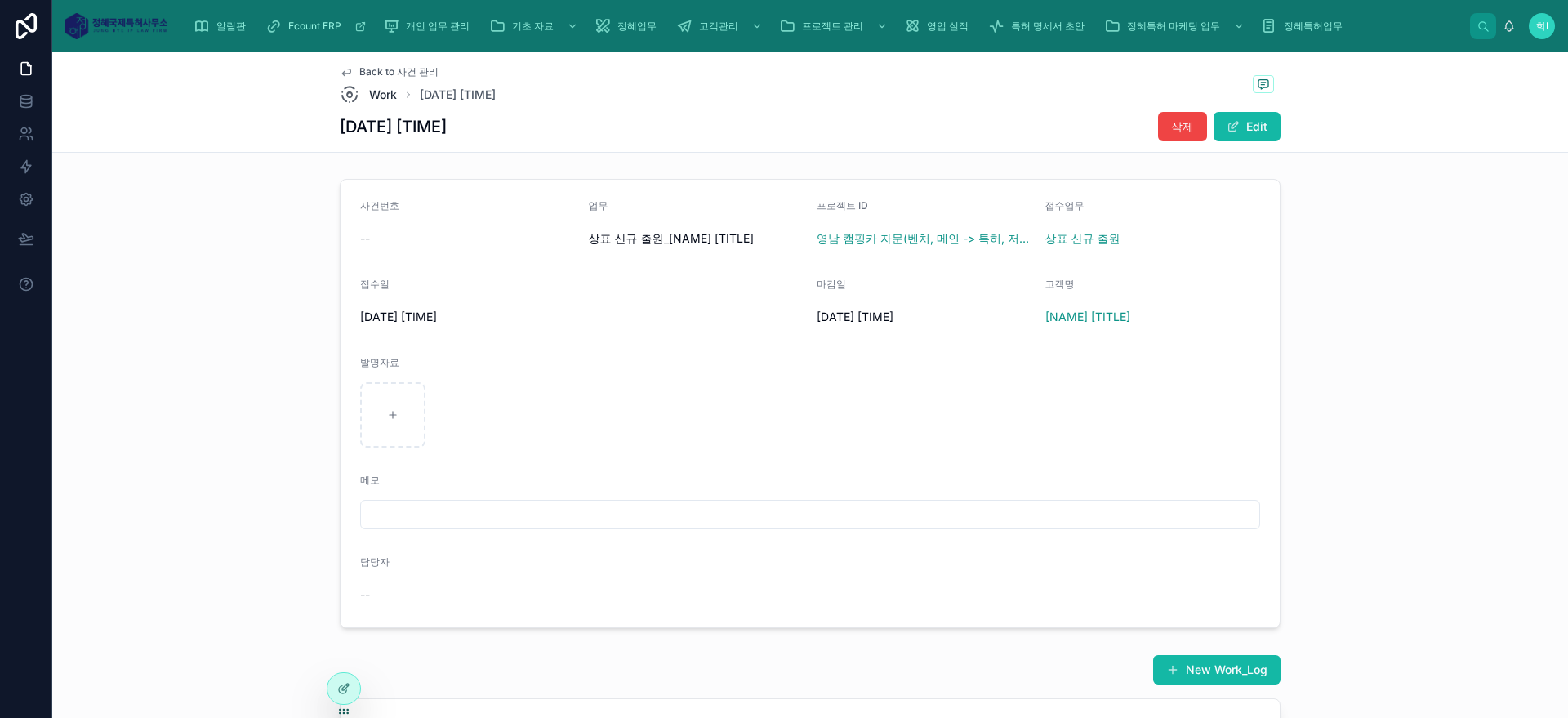 click on "Work" at bounding box center (383, 95) 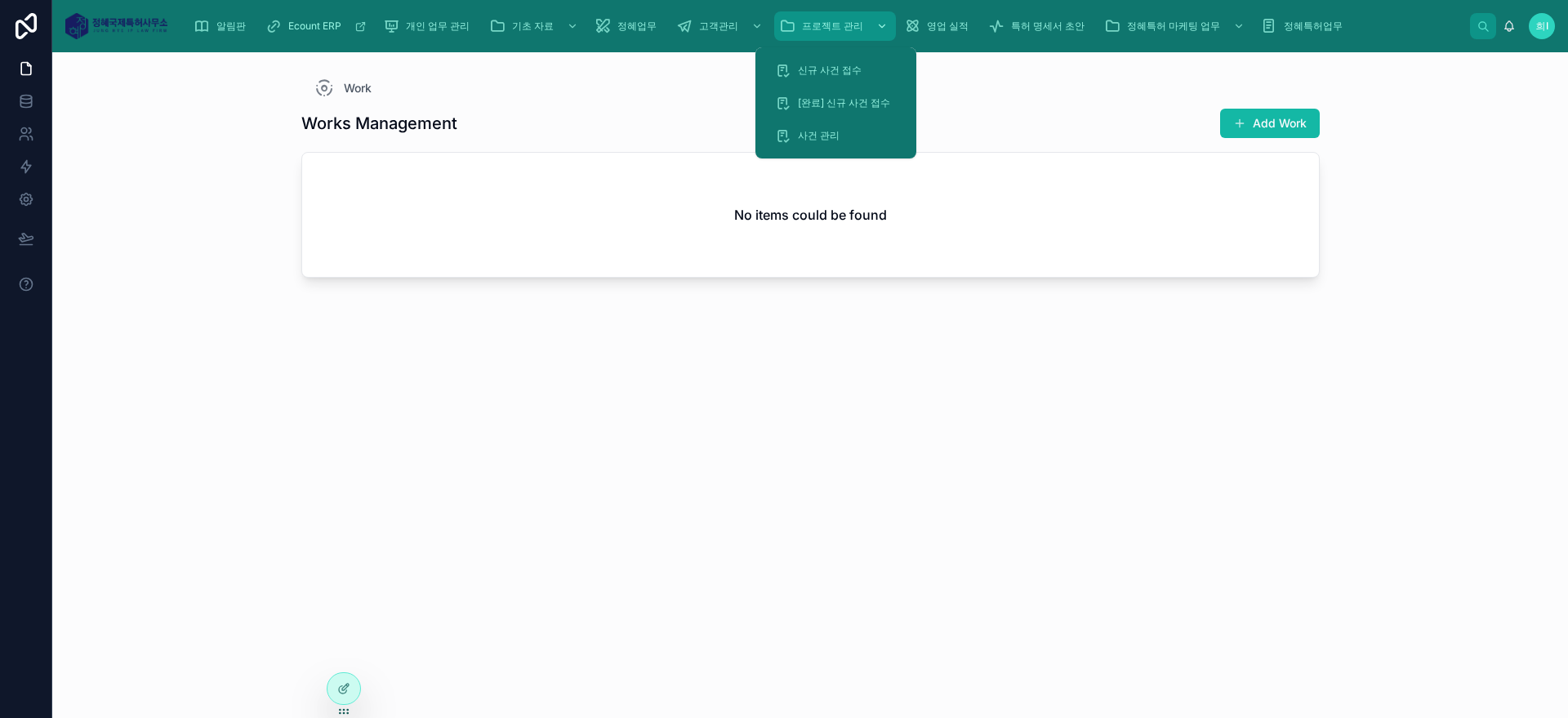 click on "프로젝트 관리" at bounding box center [832, 26] 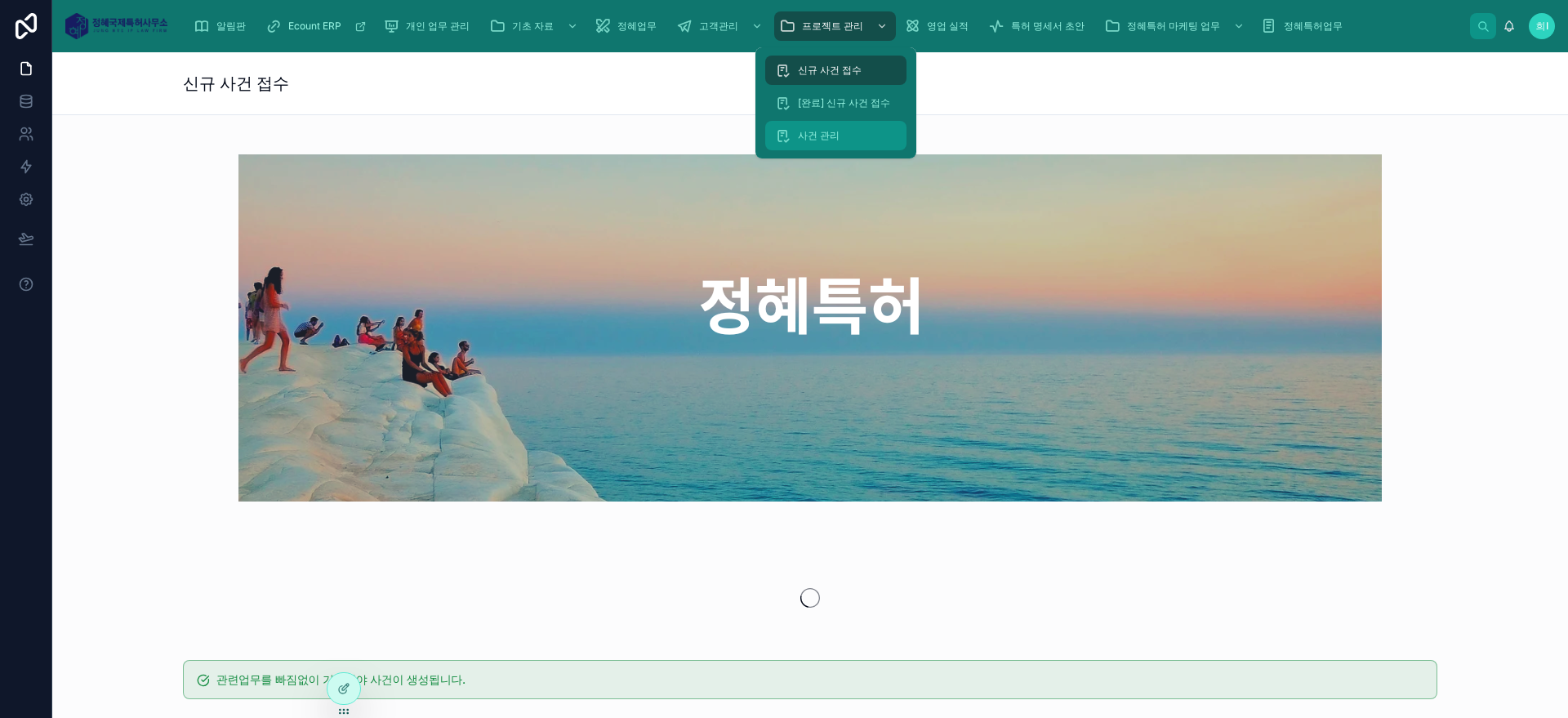 click on "사건 관리" at bounding box center (818, 136) 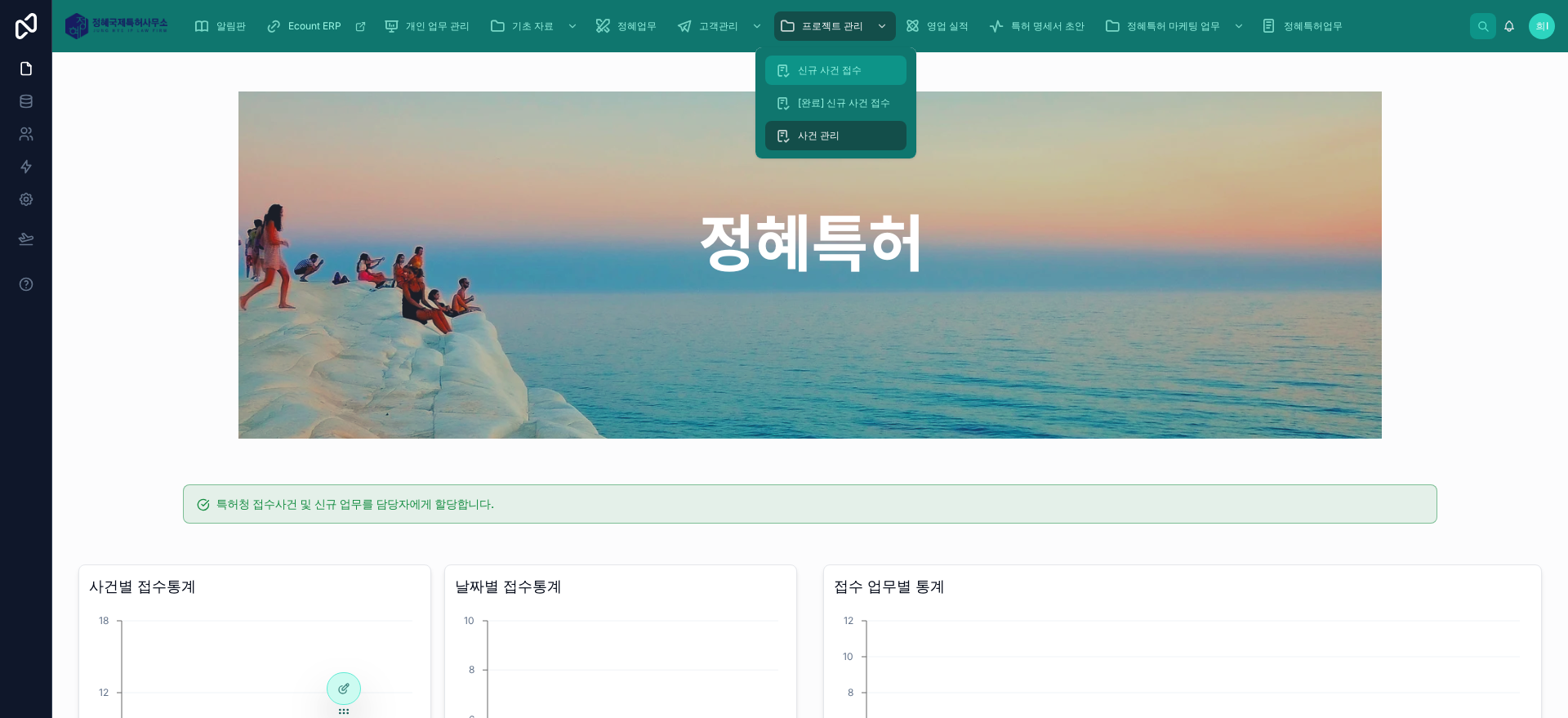click on "신규 사건 접수" at bounding box center (830, 70) 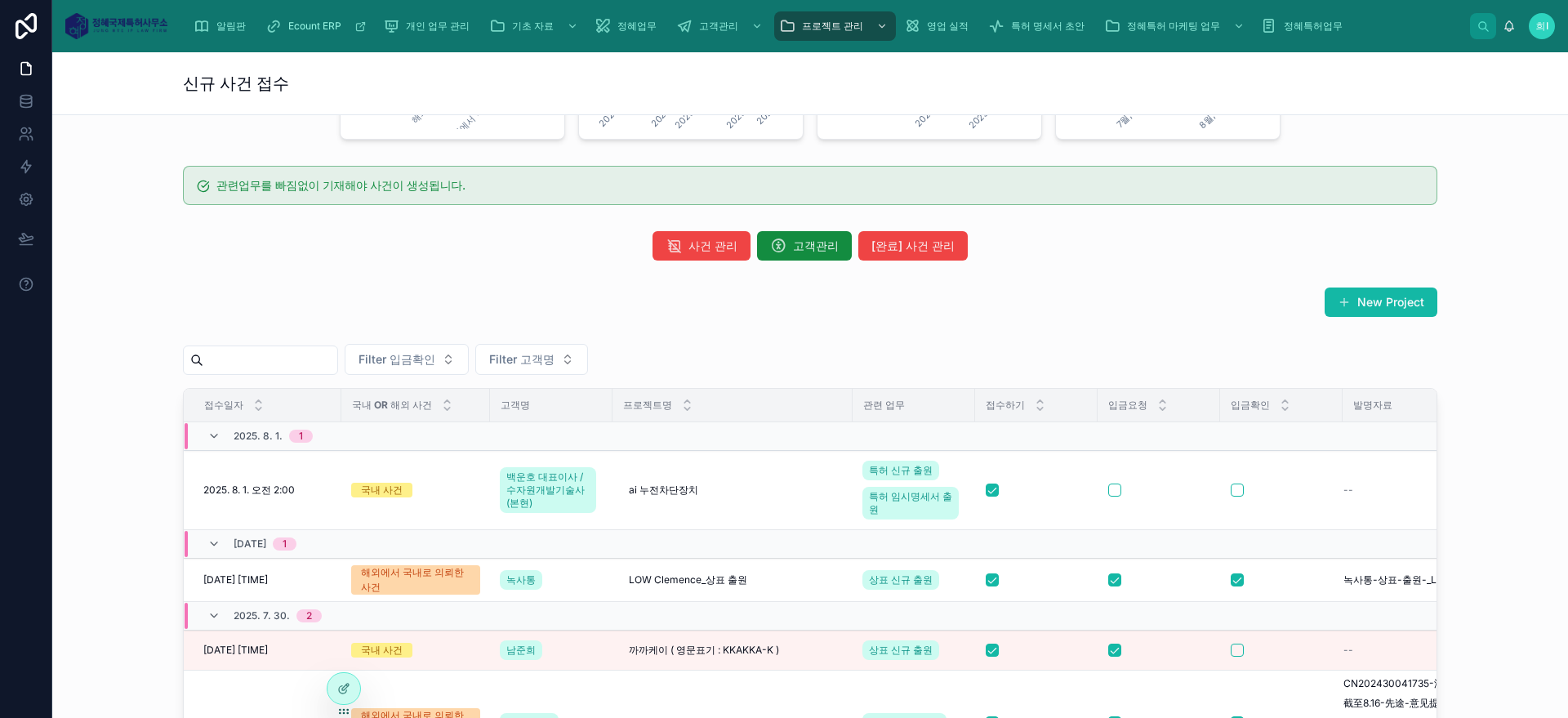 scroll, scrollTop: 837, scrollLeft: 0, axis: vertical 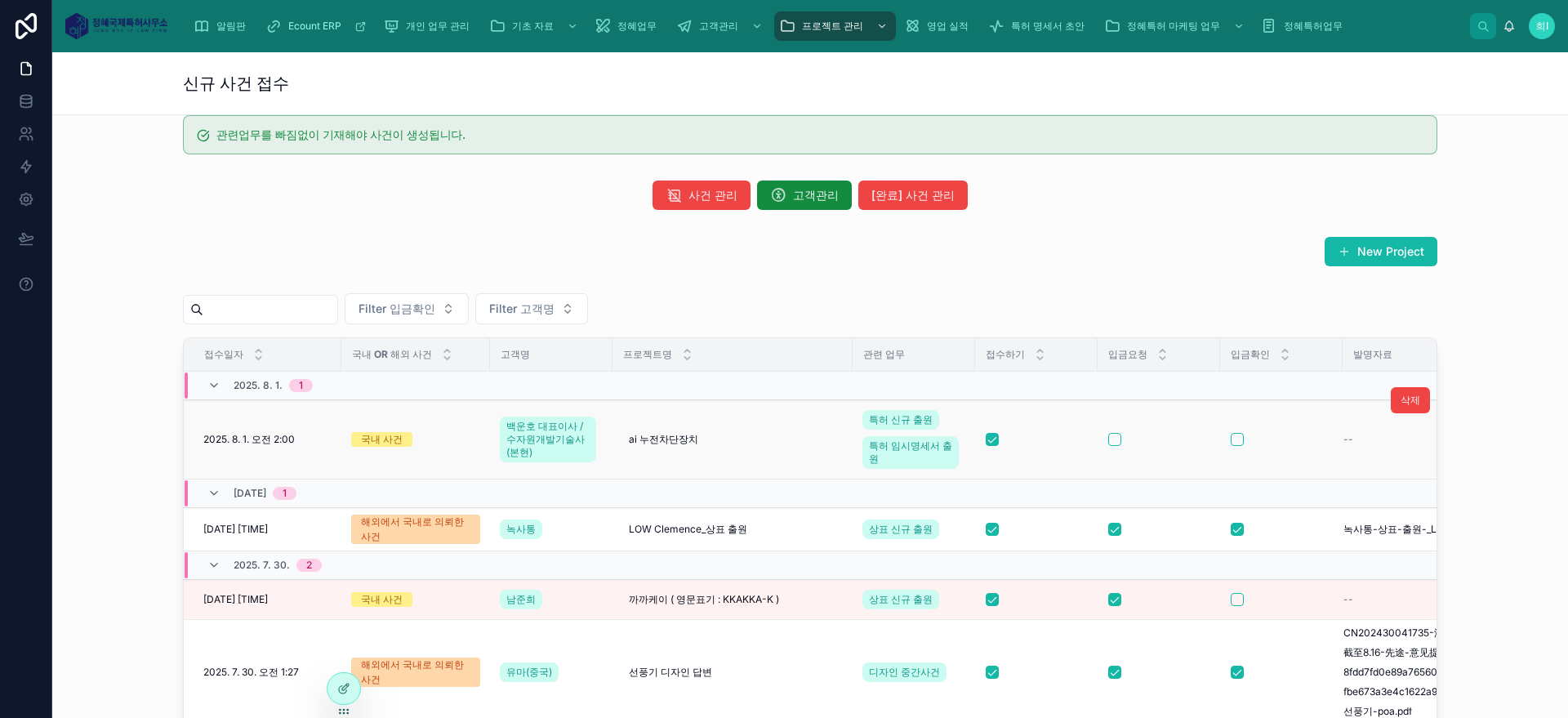 click on "국내 사건" at bounding box center (416, 439) 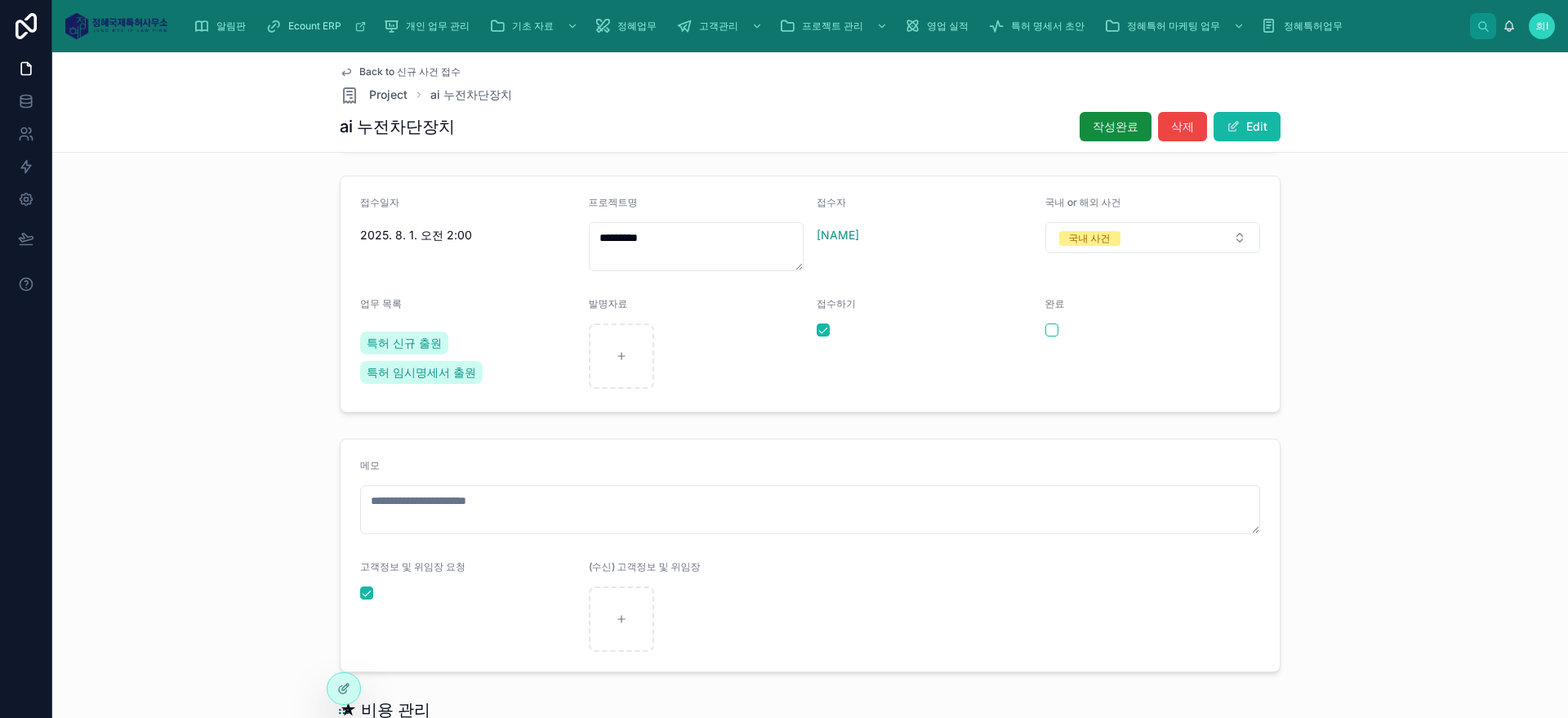 scroll, scrollTop: 55, scrollLeft: 0, axis: vertical 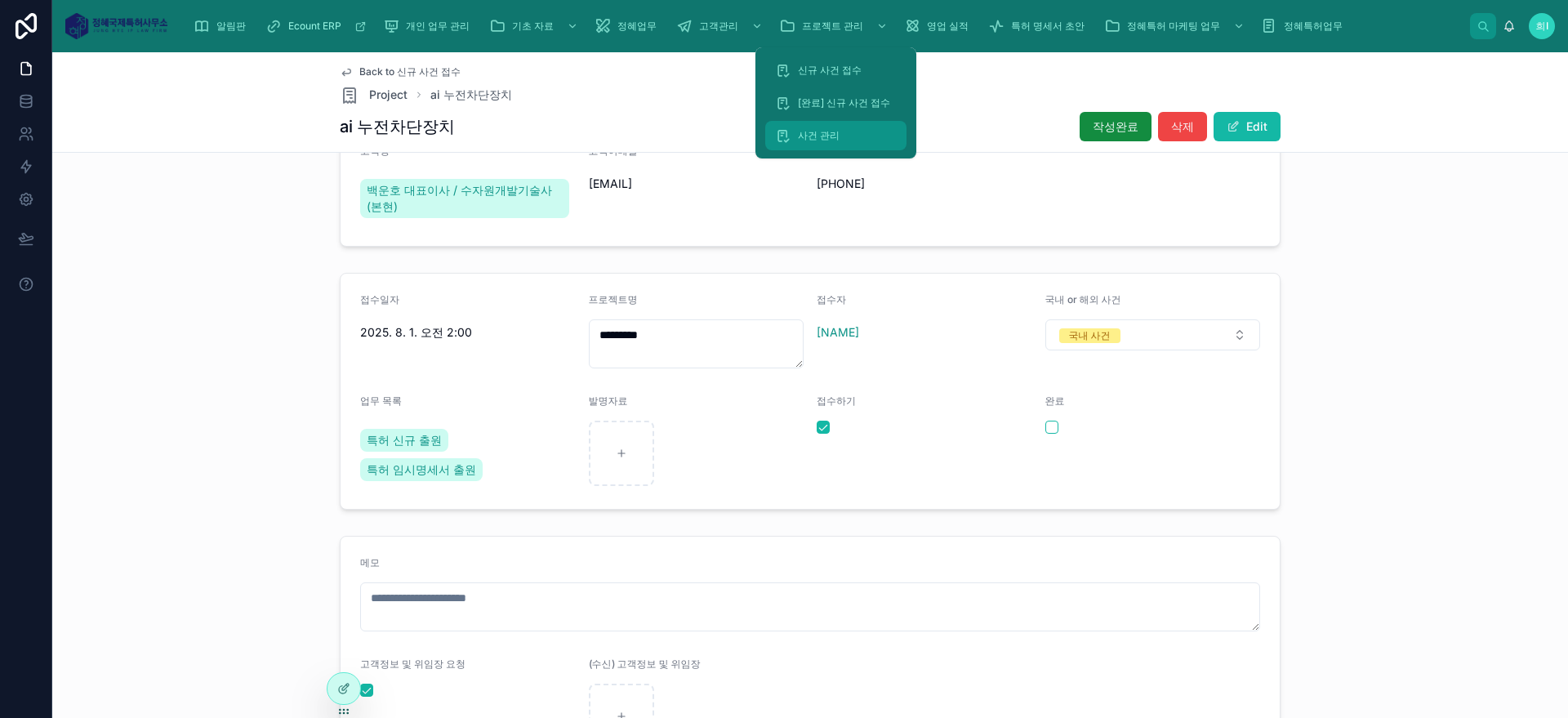 click on "사건 관리" at bounding box center [835, 136] 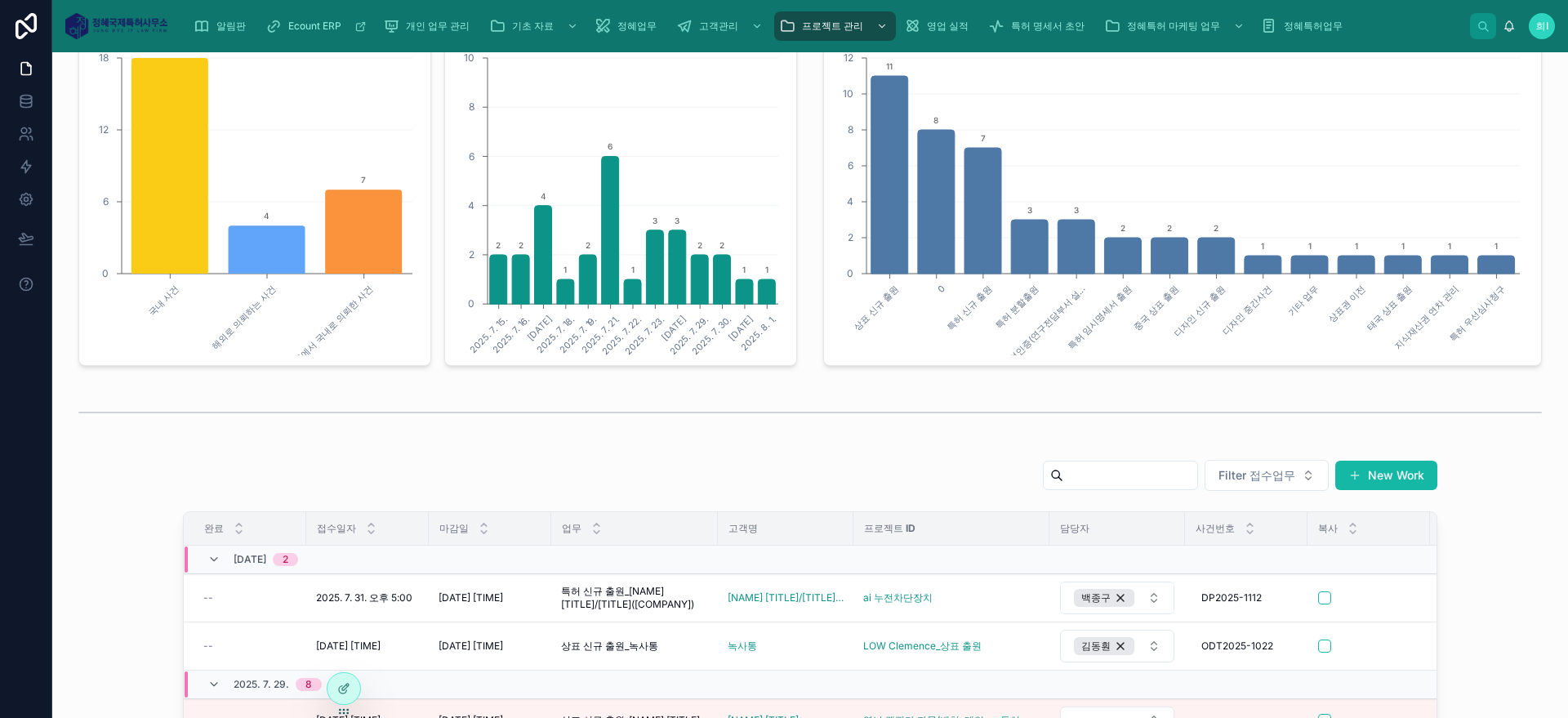 scroll, scrollTop: 565, scrollLeft: 0, axis: vertical 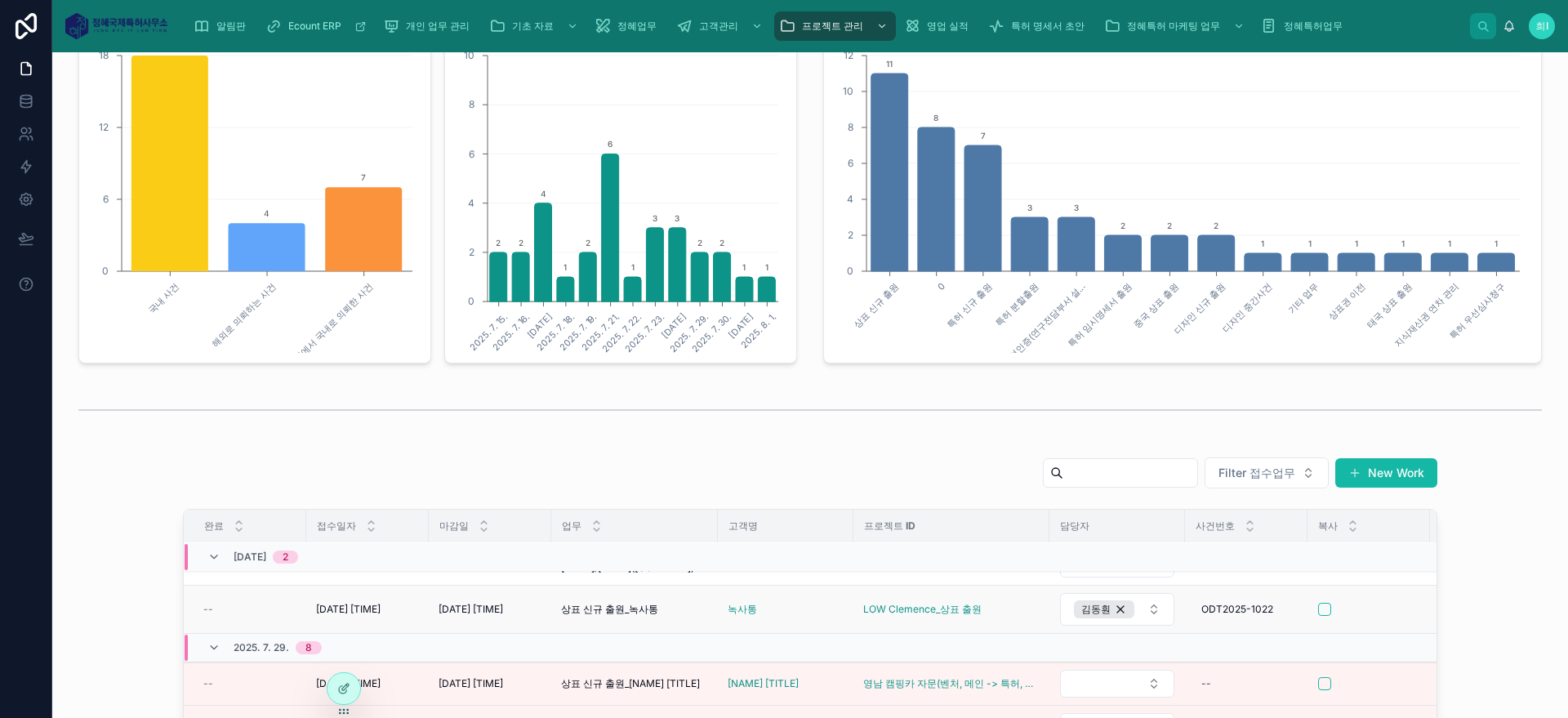 click on "--" at bounding box center [250, 609] 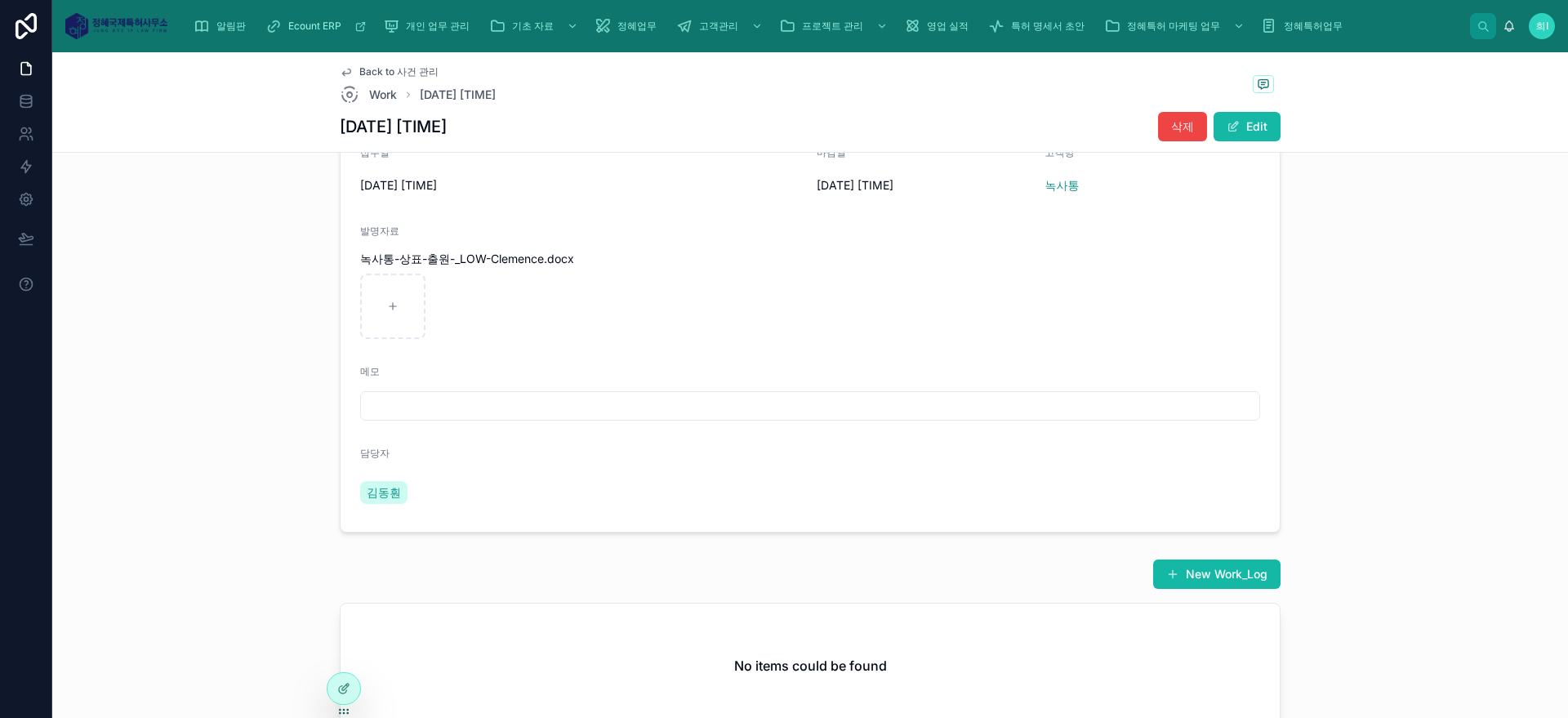 scroll, scrollTop: 0, scrollLeft: 0, axis: both 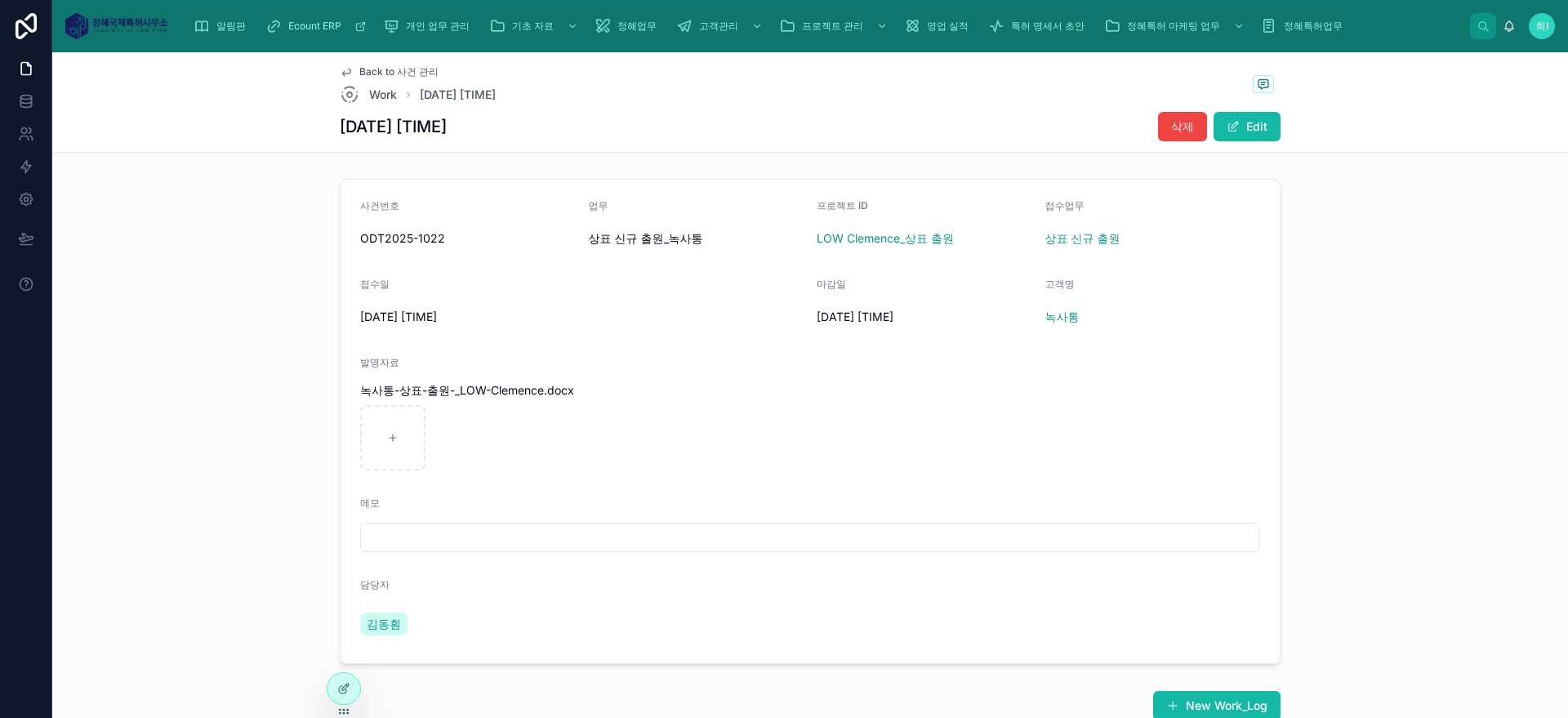click on "Back to 사건 관리 Work [DATE] [TIME] [DATE] [TIME] 삭제 Edit" at bounding box center [810, 102] 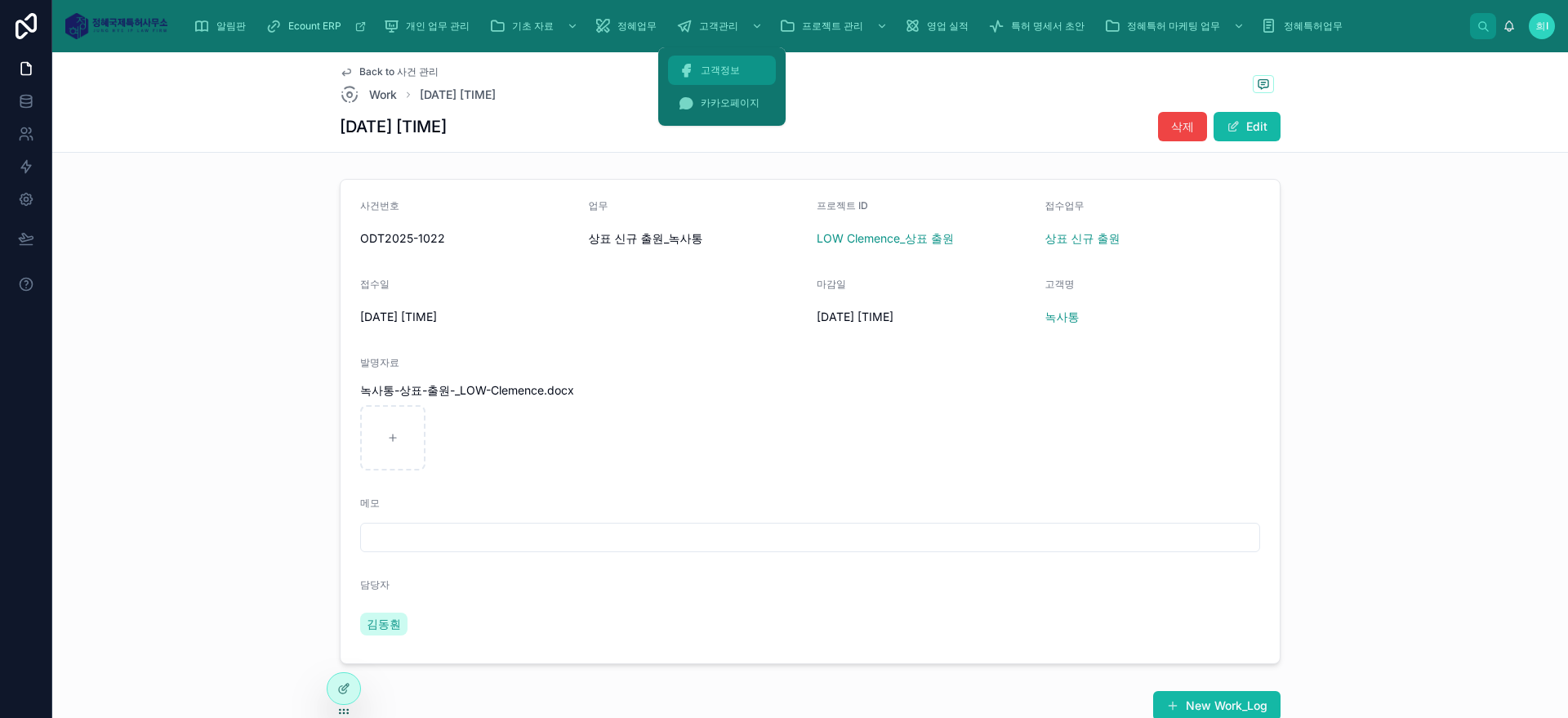 click on "고객정보" at bounding box center [720, 70] 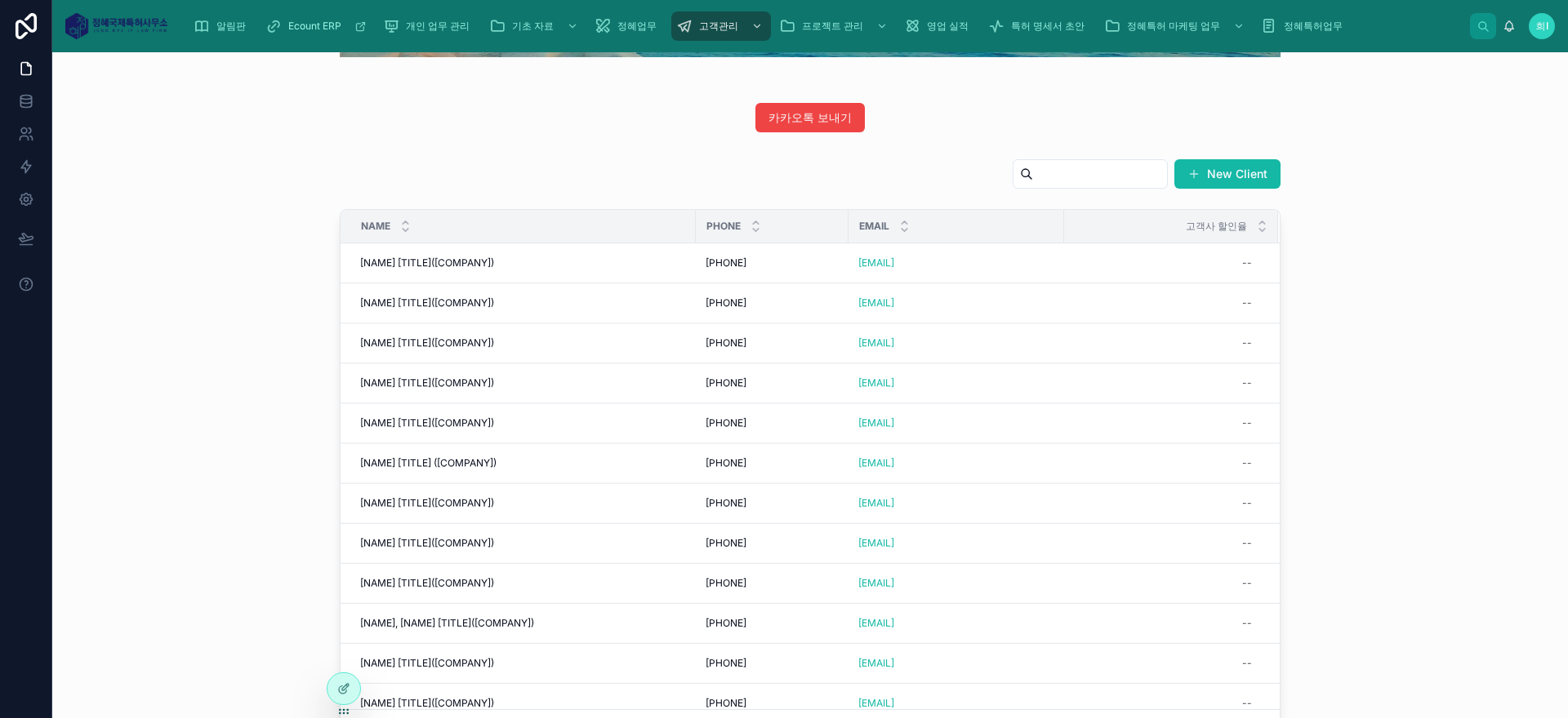 scroll, scrollTop: 0, scrollLeft: 0, axis: both 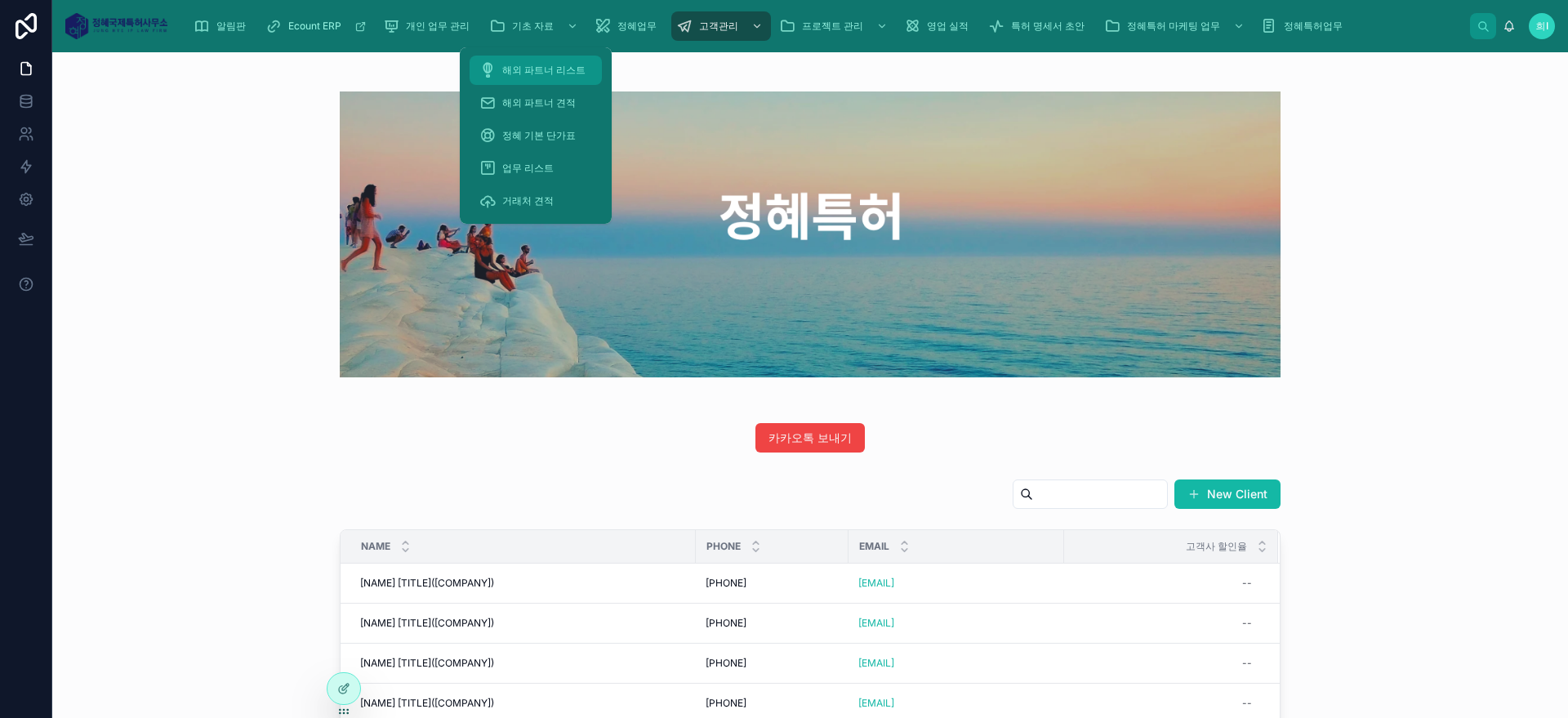 click on "해외 파트너 리스트" at bounding box center (536, 70) 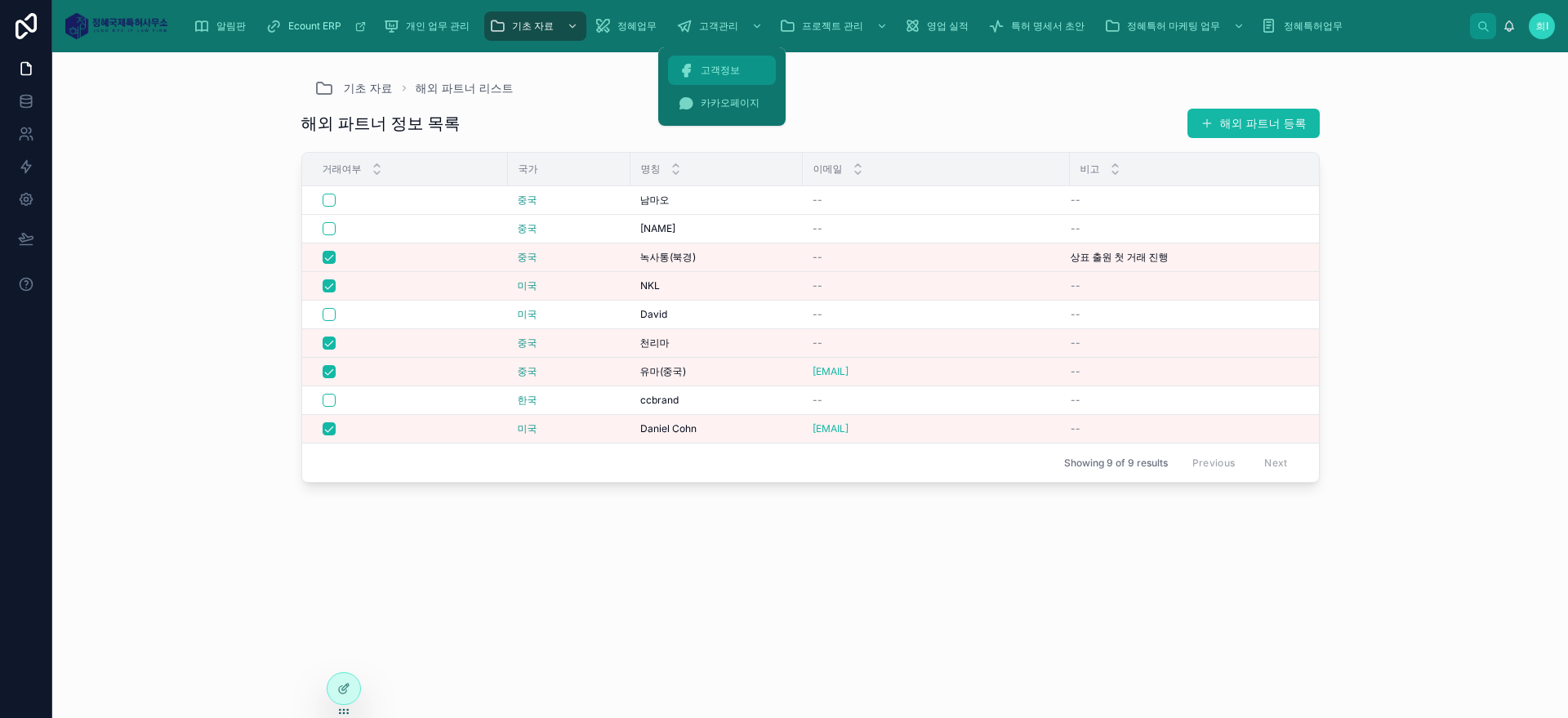 click on "고객정보" at bounding box center [720, 70] 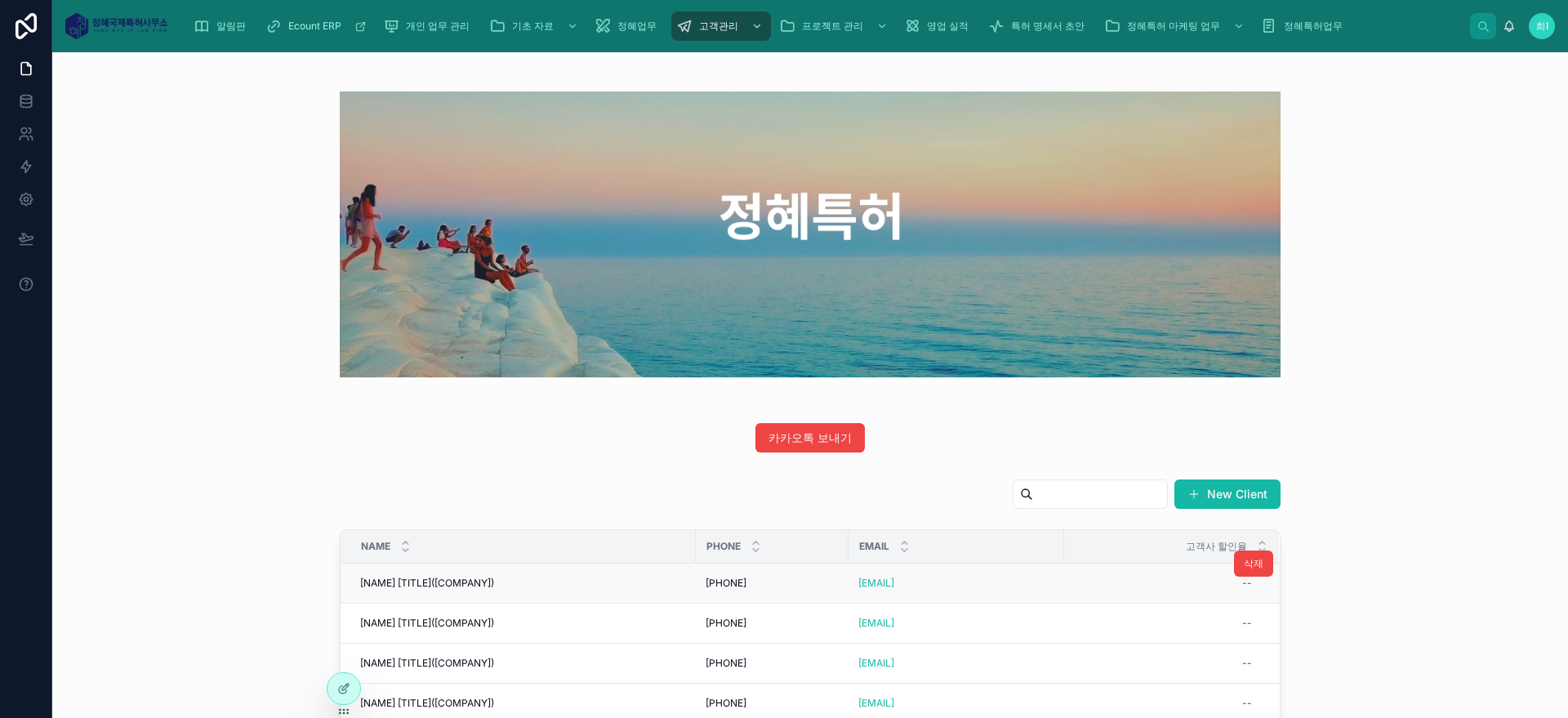 scroll, scrollTop: 354, scrollLeft: 0, axis: vertical 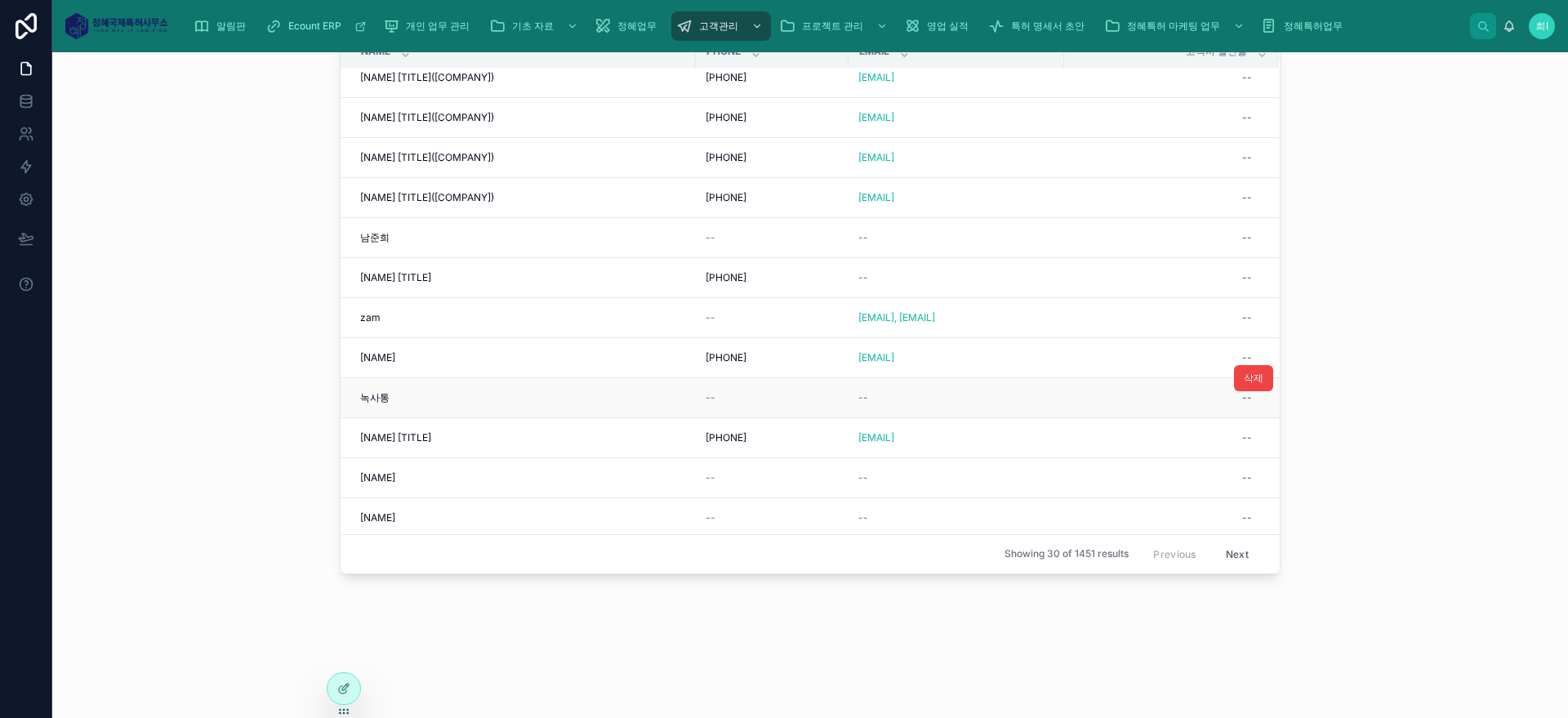 click on "녹사통 녹사통" at bounding box center [518, 397] 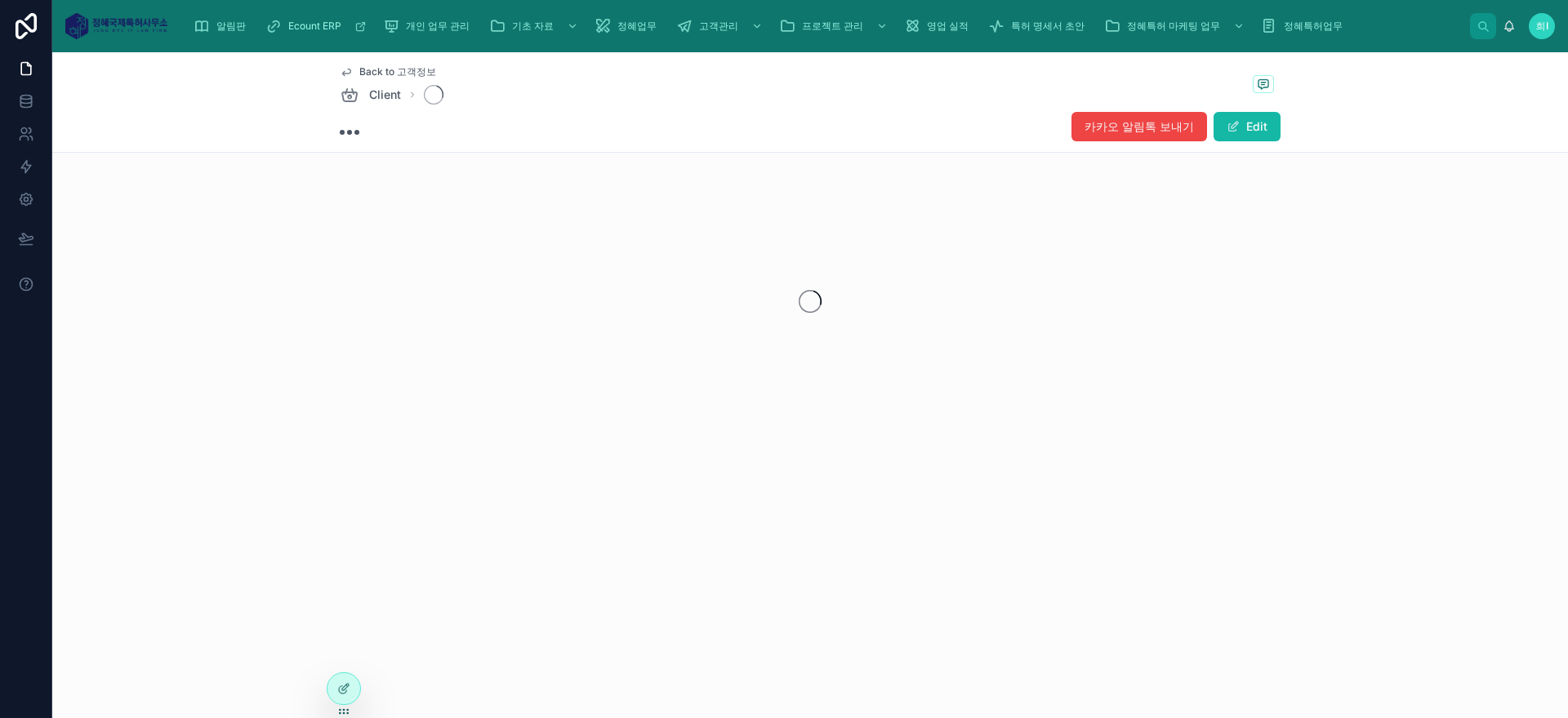 scroll, scrollTop: 0, scrollLeft: 0, axis: both 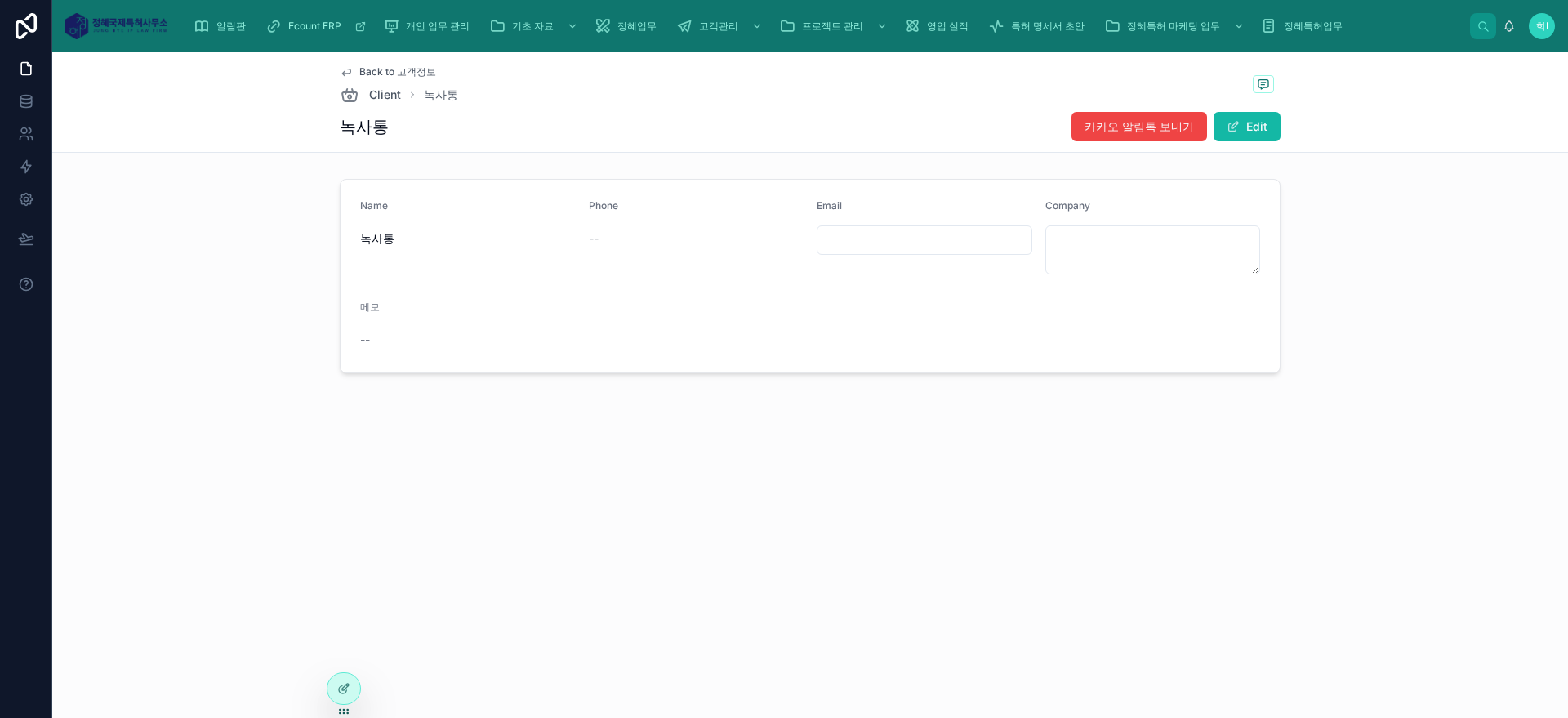 click on "Name [NAME] Phone -- Email Company 메모 --" at bounding box center (810, 276) 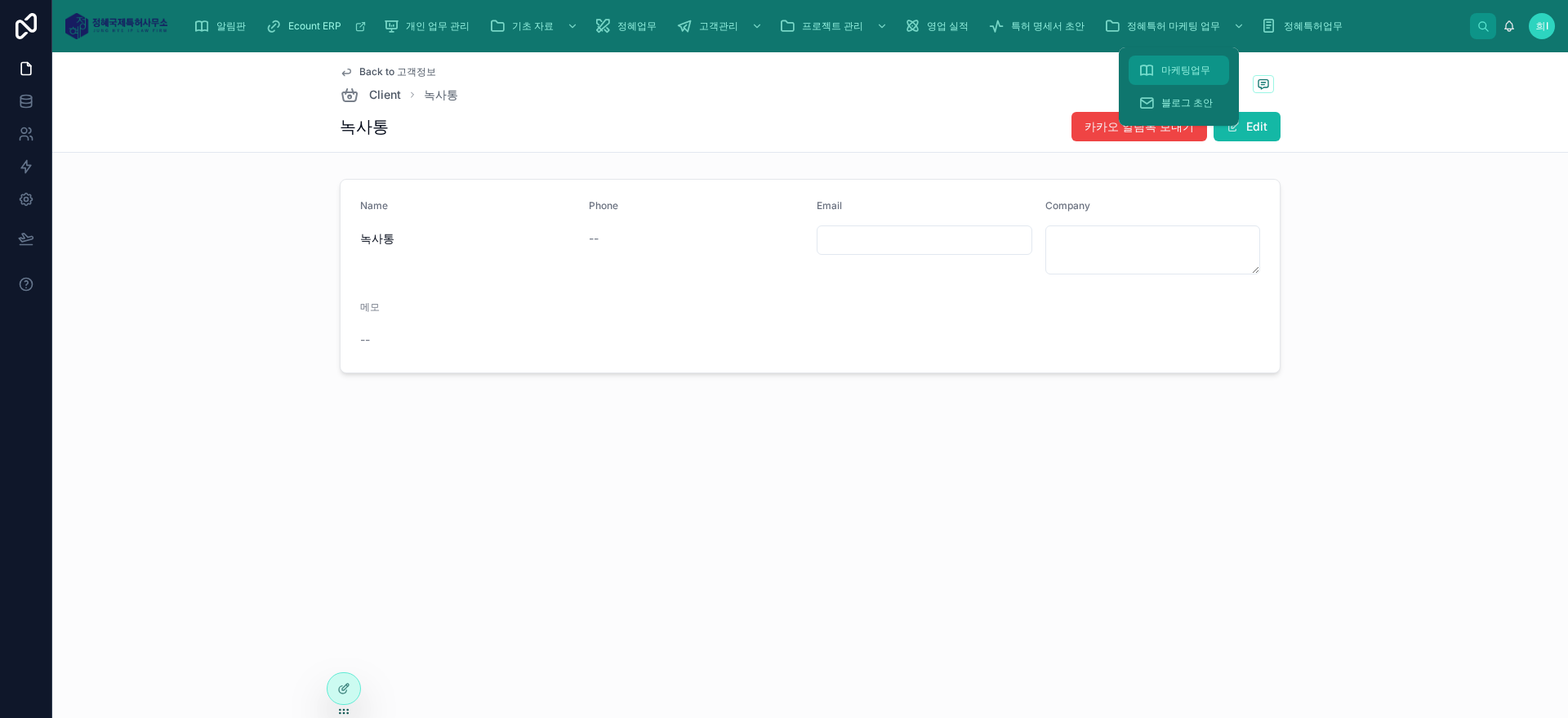 click on "마케팅업무" at bounding box center [1186, 70] 